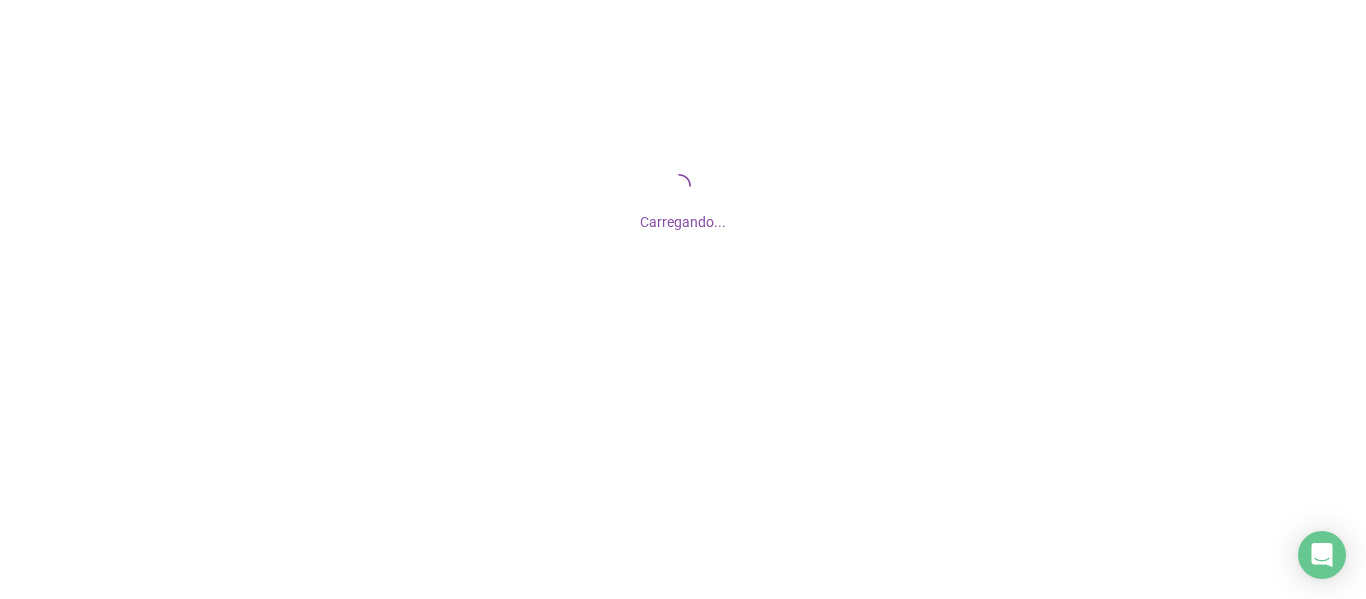 scroll, scrollTop: 0, scrollLeft: 0, axis: both 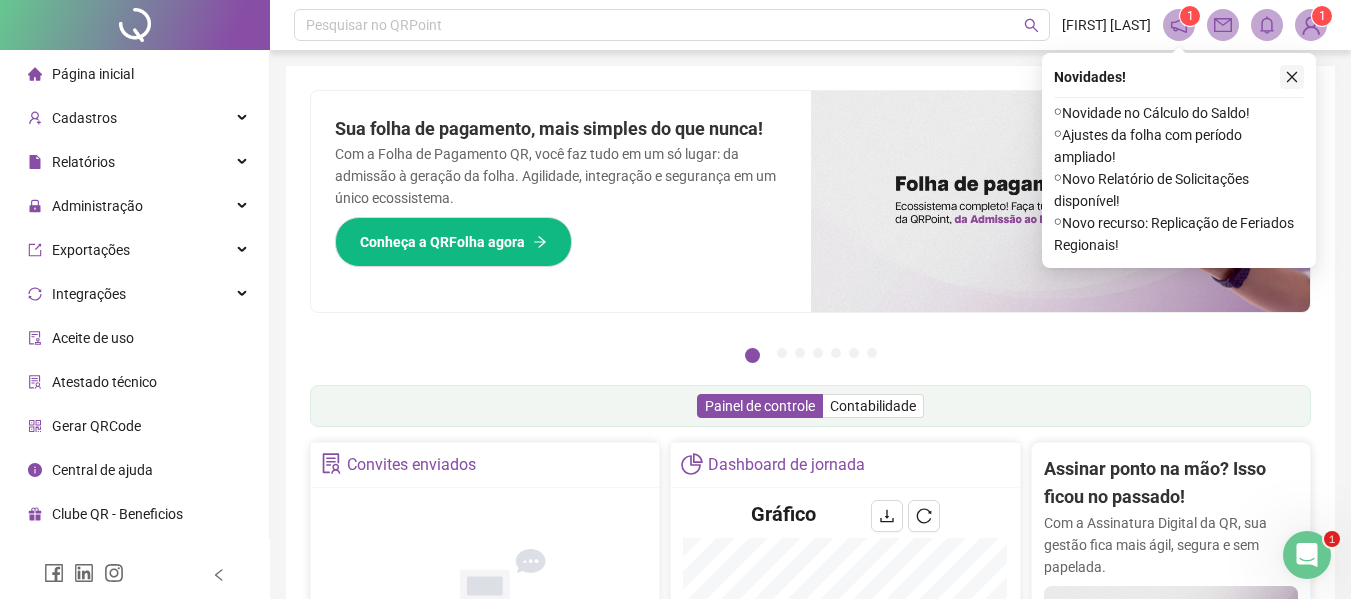 click 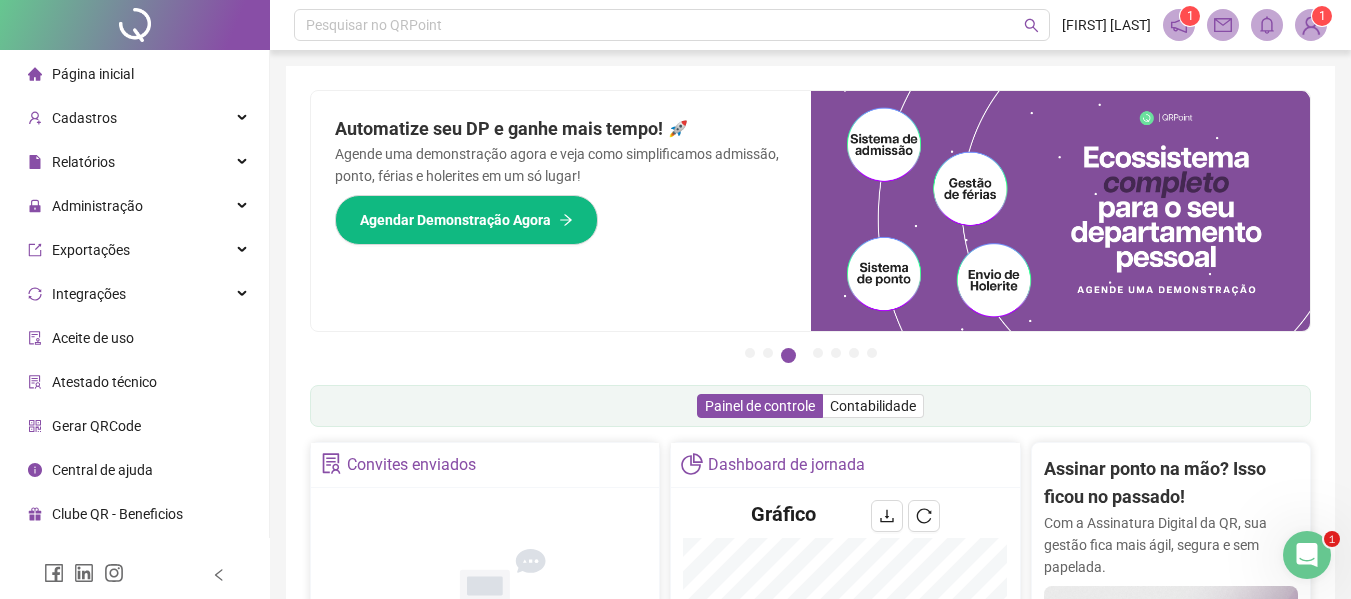 click on "Página inicial" at bounding box center (93, 74) 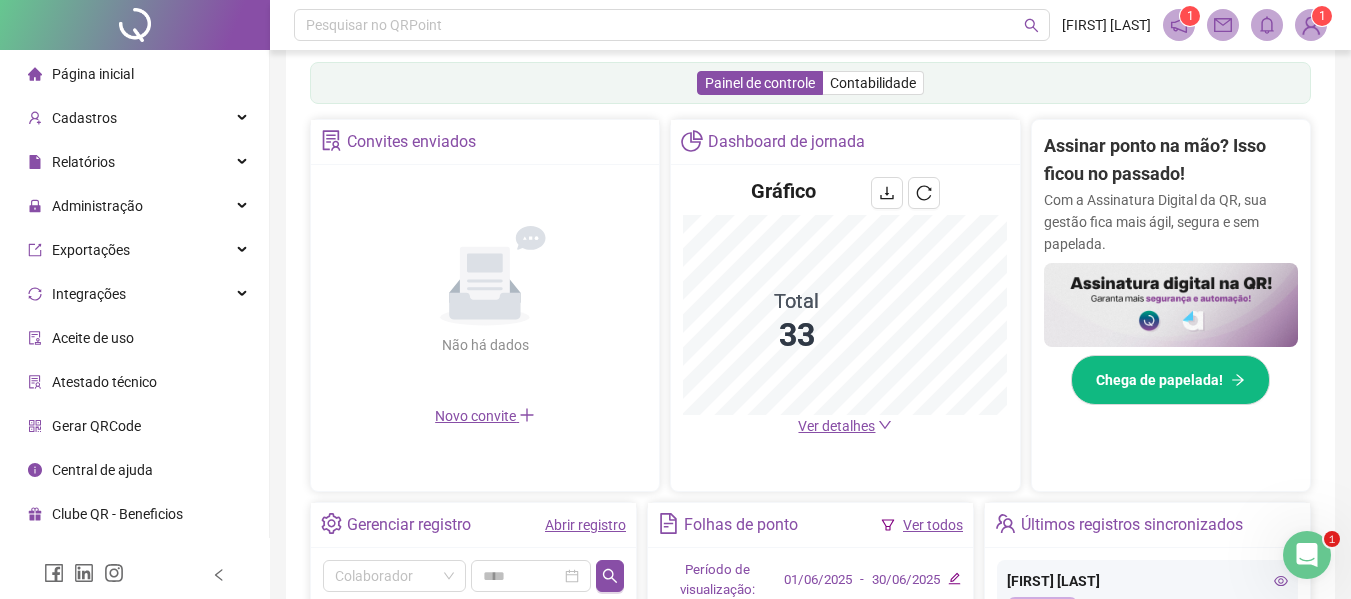scroll, scrollTop: 600, scrollLeft: 0, axis: vertical 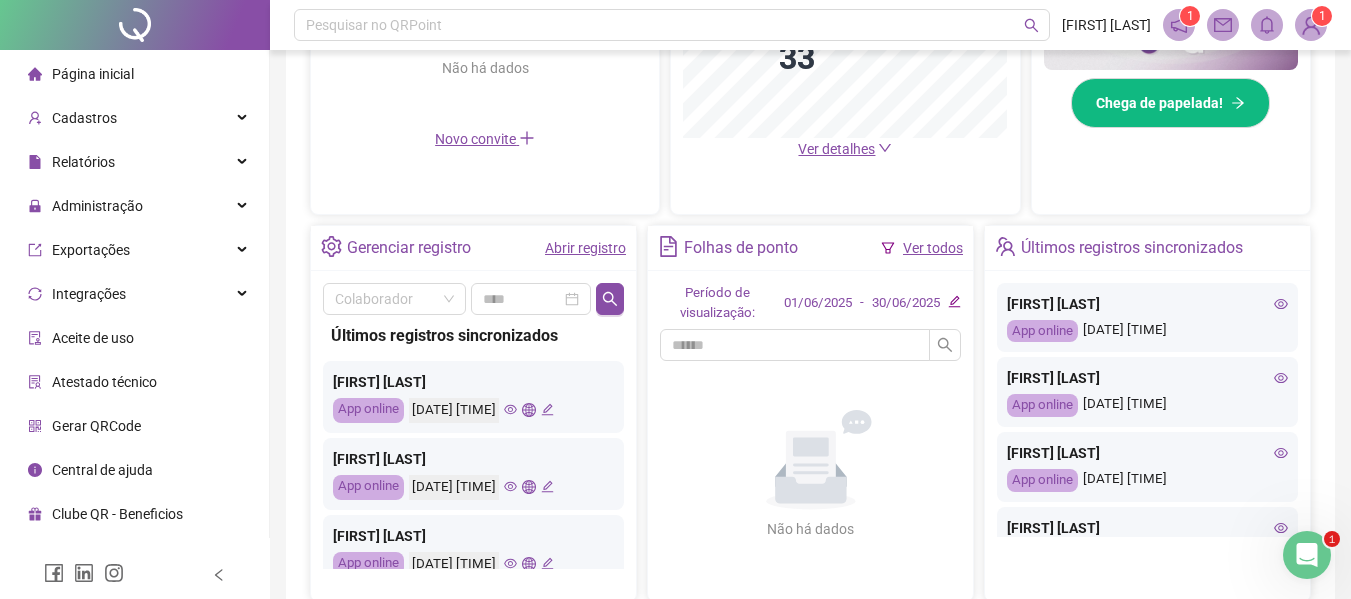 click on "Ver todos" at bounding box center [933, 248] 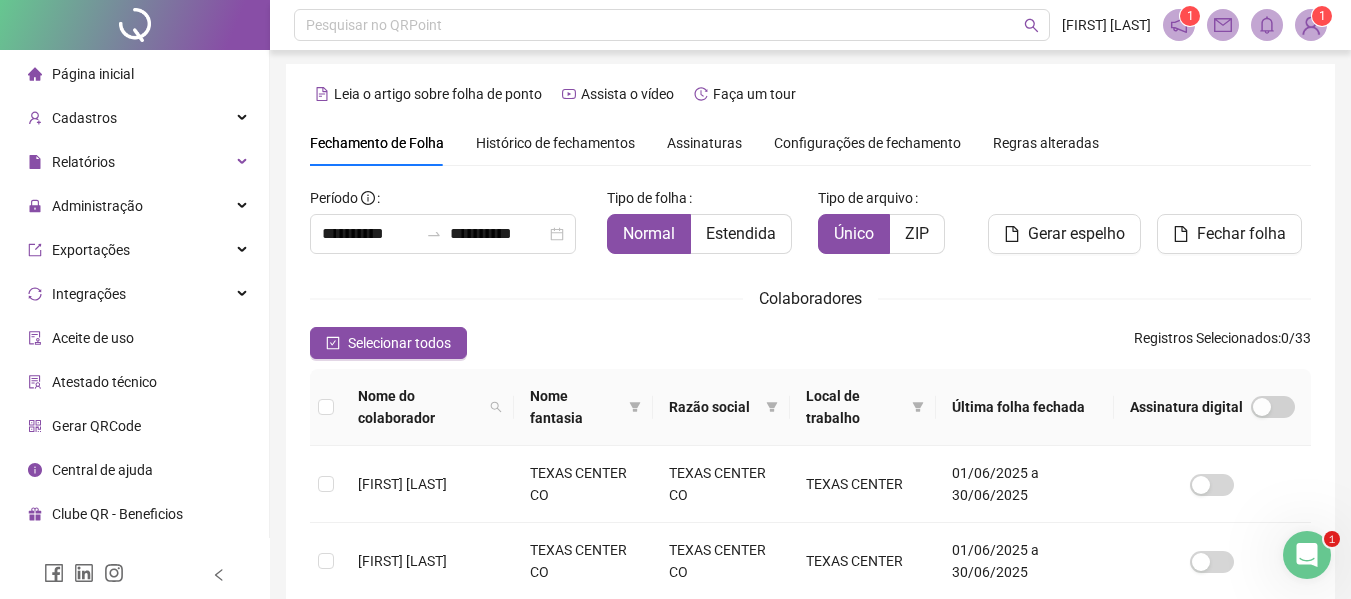 scroll, scrollTop: 0, scrollLeft: 0, axis: both 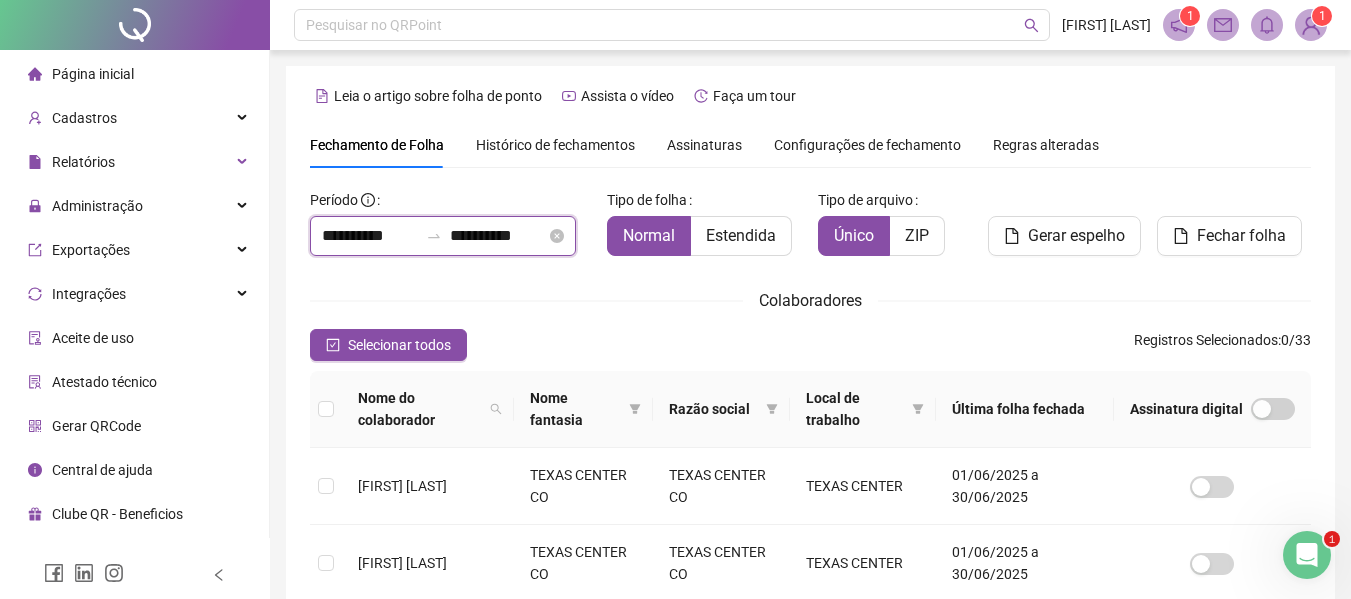 click on "**********" at bounding box center (370, 236) 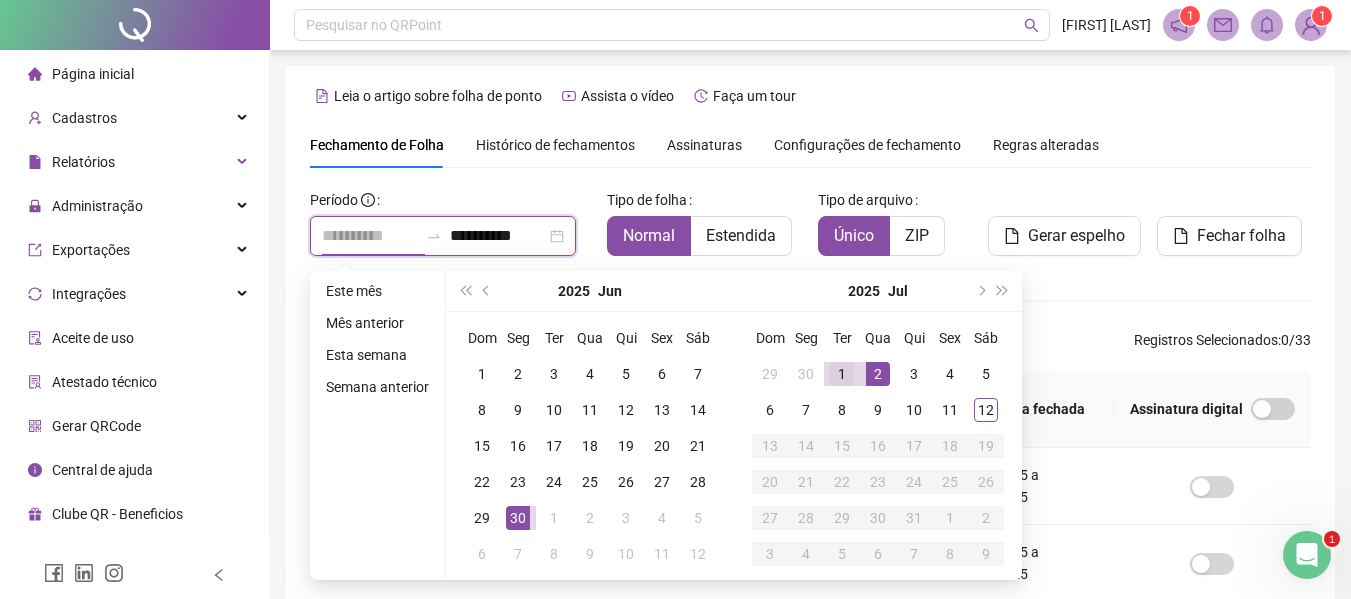 type on "**********" 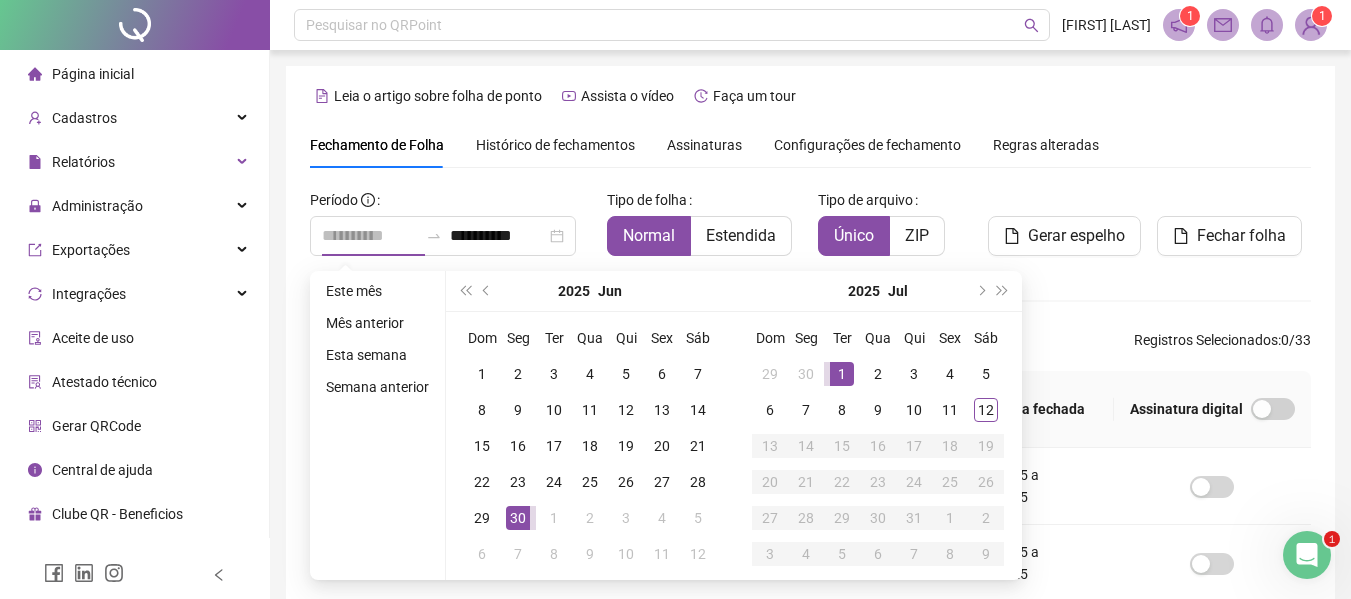 click on "1" at bounding box center [842, 374] 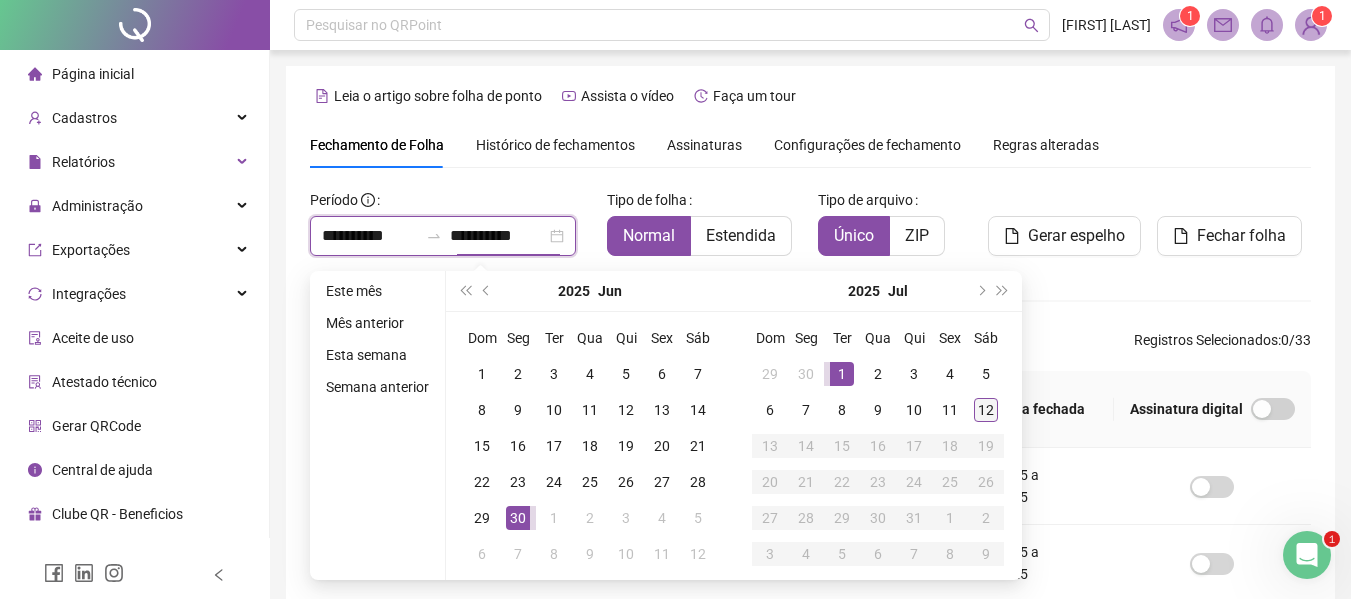 type on "**********" 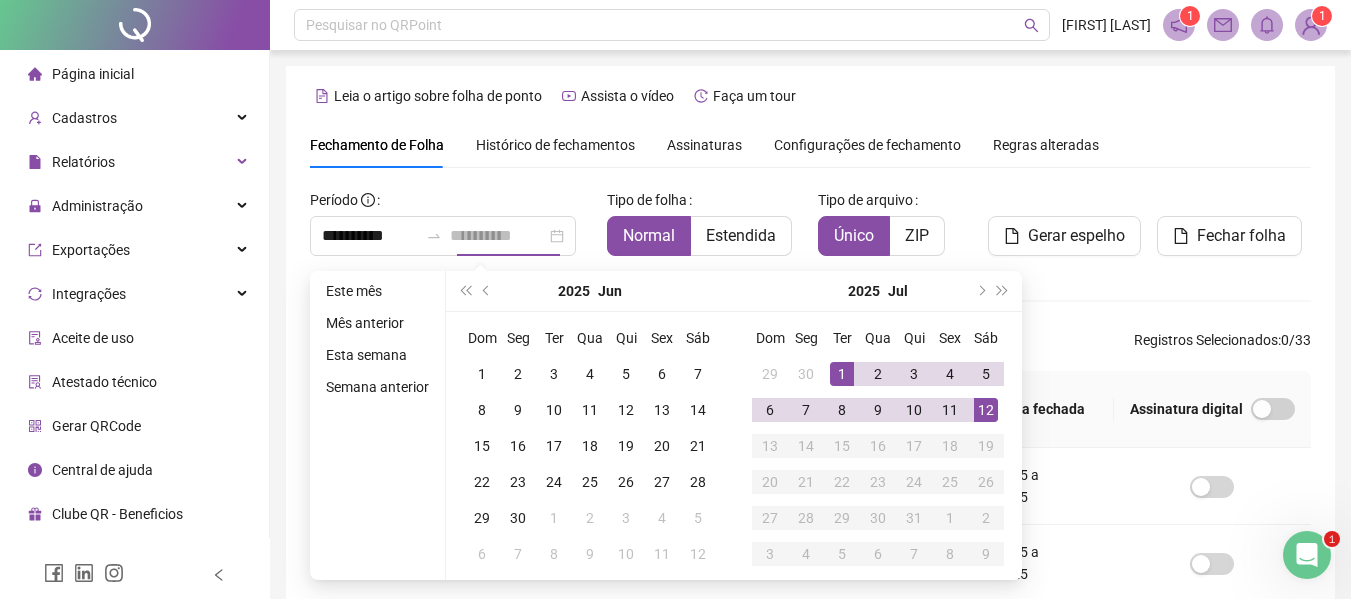 click on "12" at bounding box center (986, 410) 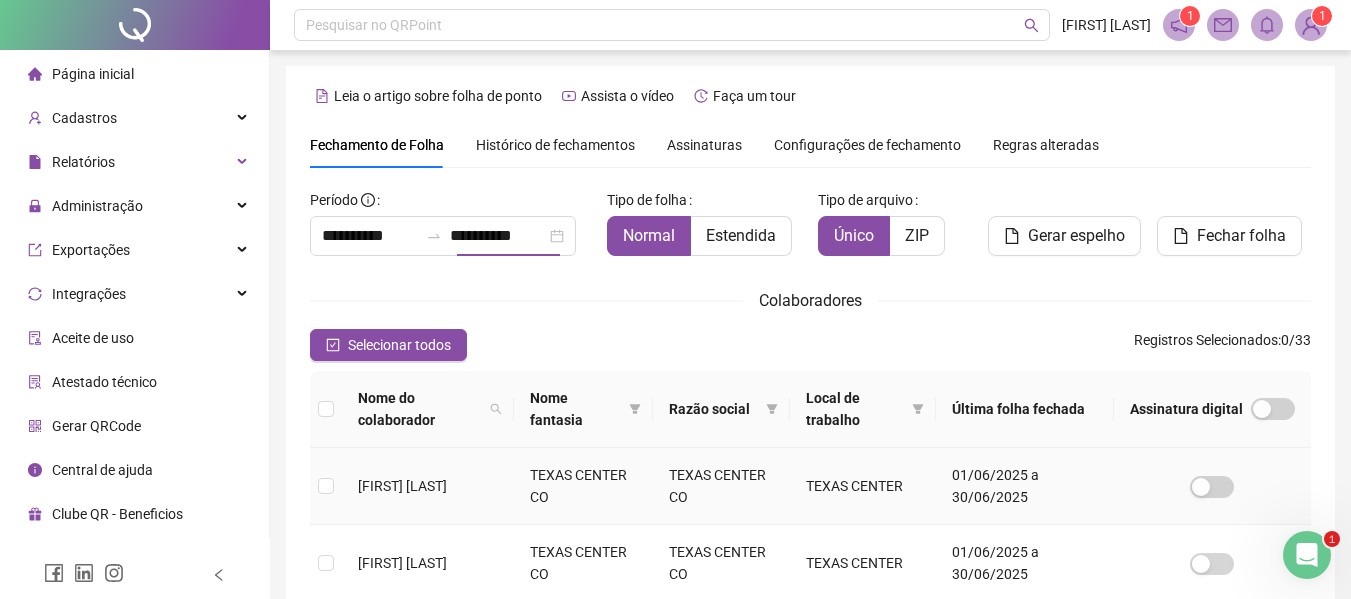 scroll, scrollTop: 110, scrollLeft: 0, axis: vertical 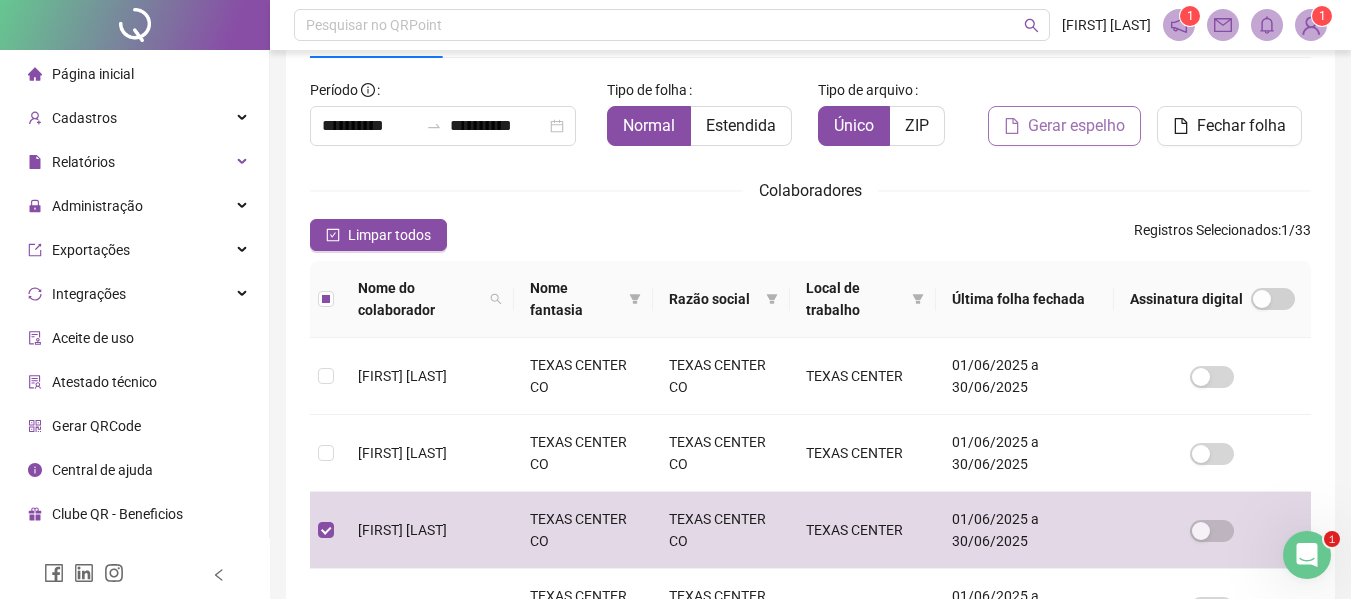 click on "Gerar espelho" at bounding box center (1076, 126) 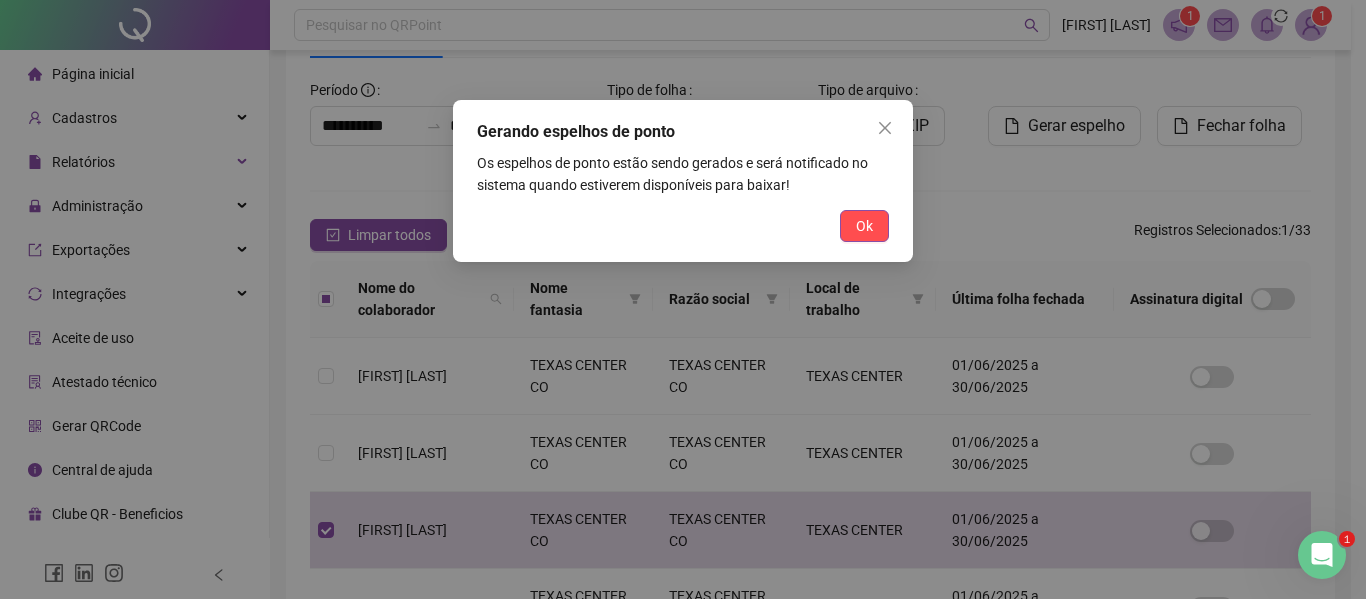 click on "Ok" at bounding box center [864, 226] 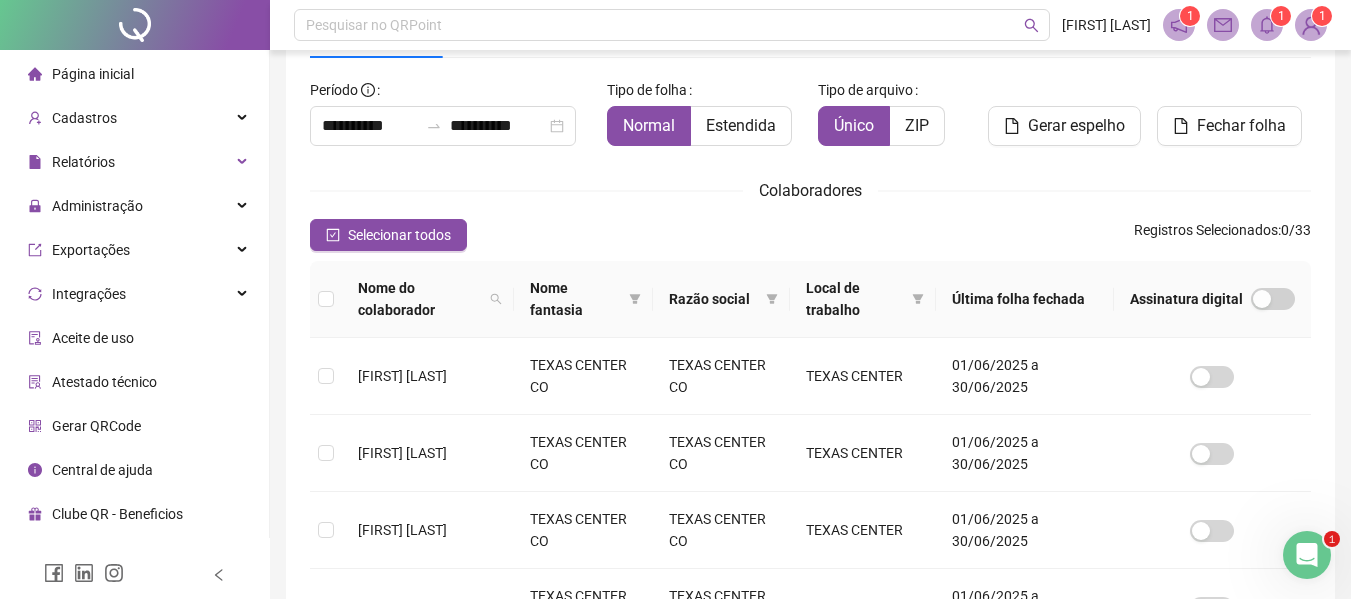 click 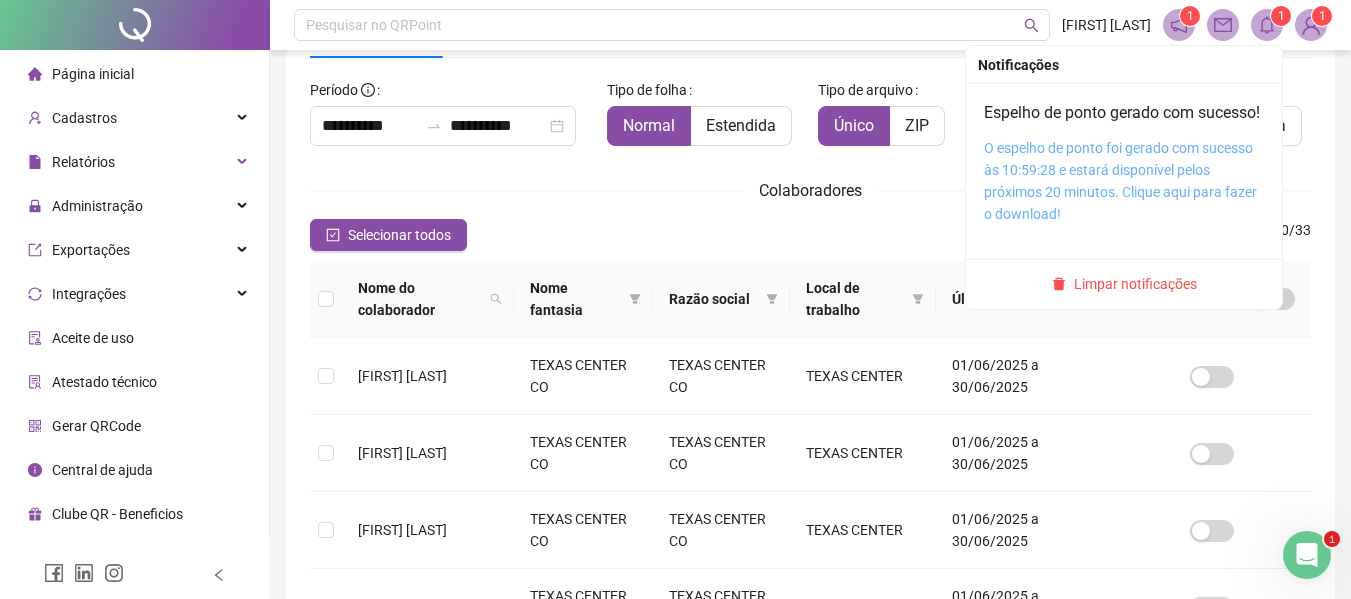 click on "O espelho de ponto foi gerado com sucesso às 10:59:28 e estará disponível pelos próximos 20 minutos.
Clique aqui para fazer o download!" at bounding box center (1120, 181) 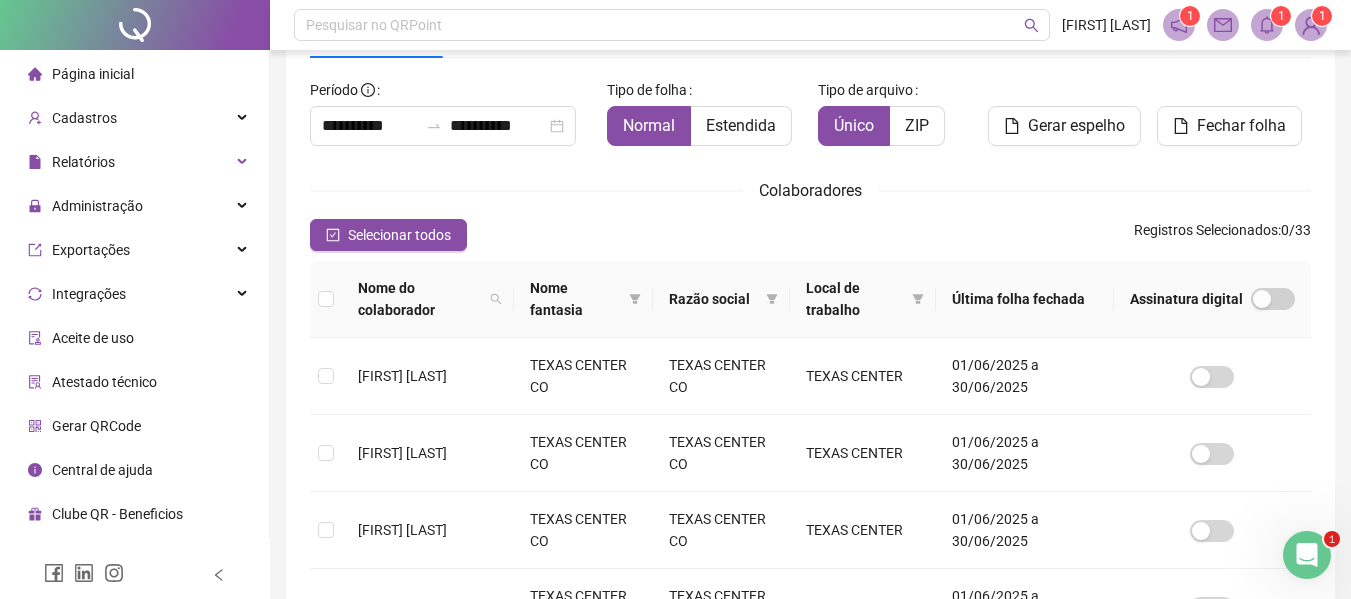 click on "Página inicial" at bounding box center (93, 74) 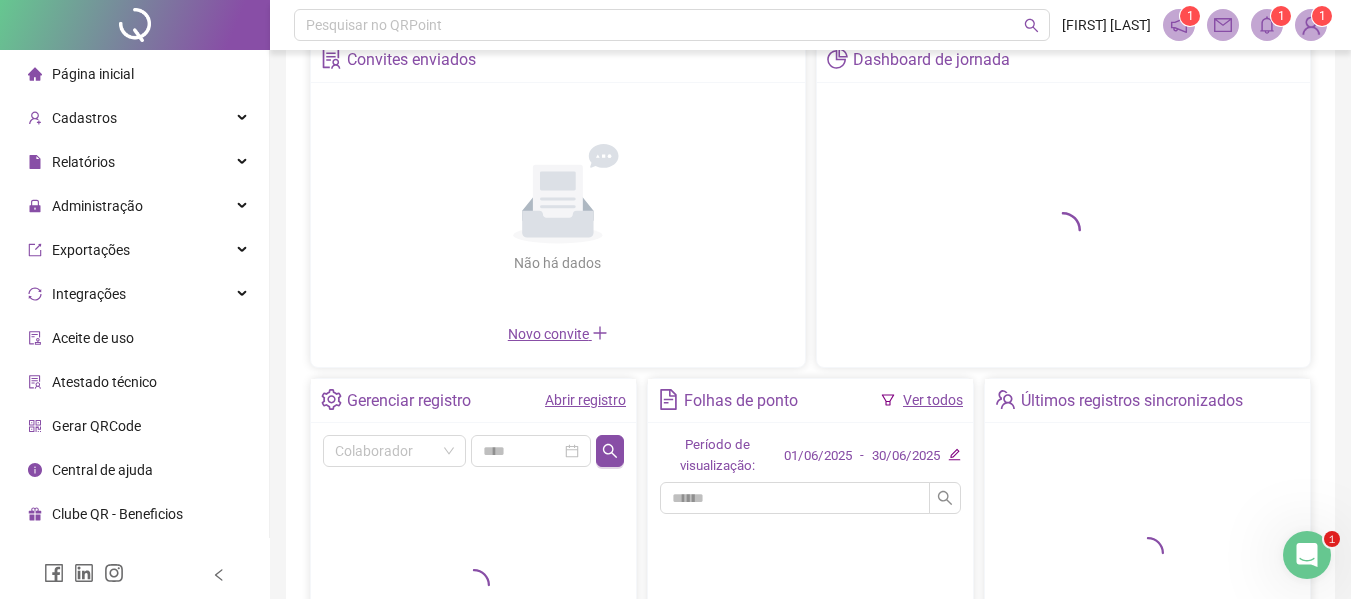 click on "Abrir registro" at bounding box center (585, 400) 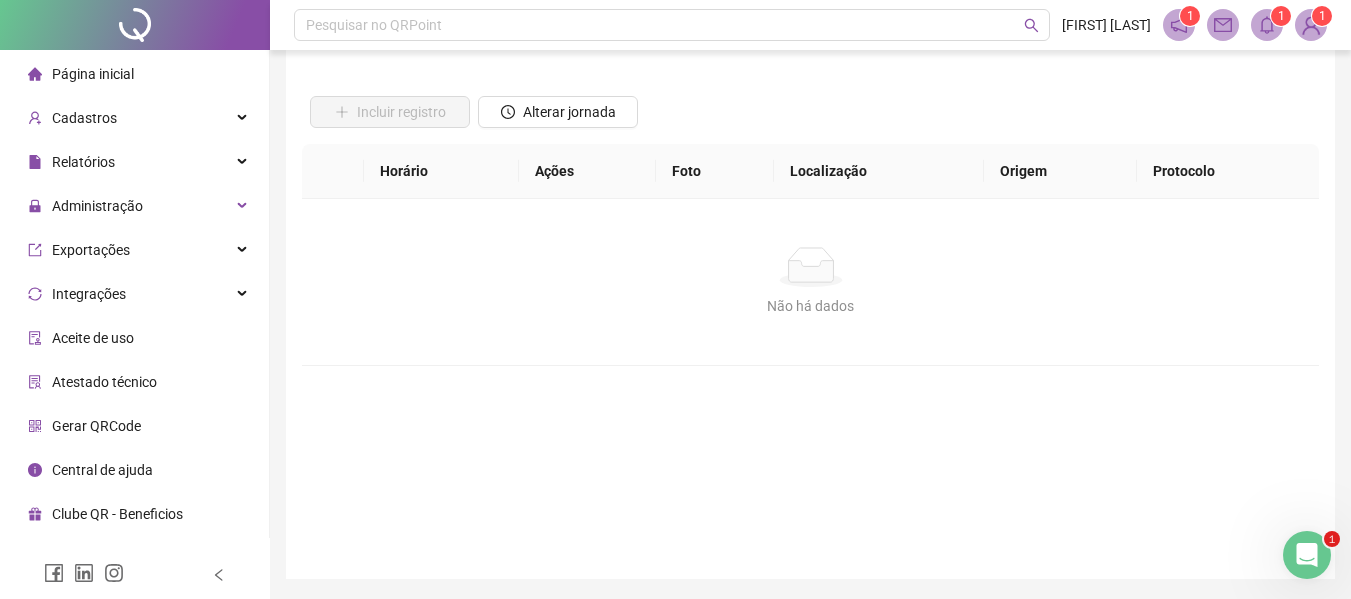 scroll, scrollTop: 0, scrollLeft: 0, axis: both 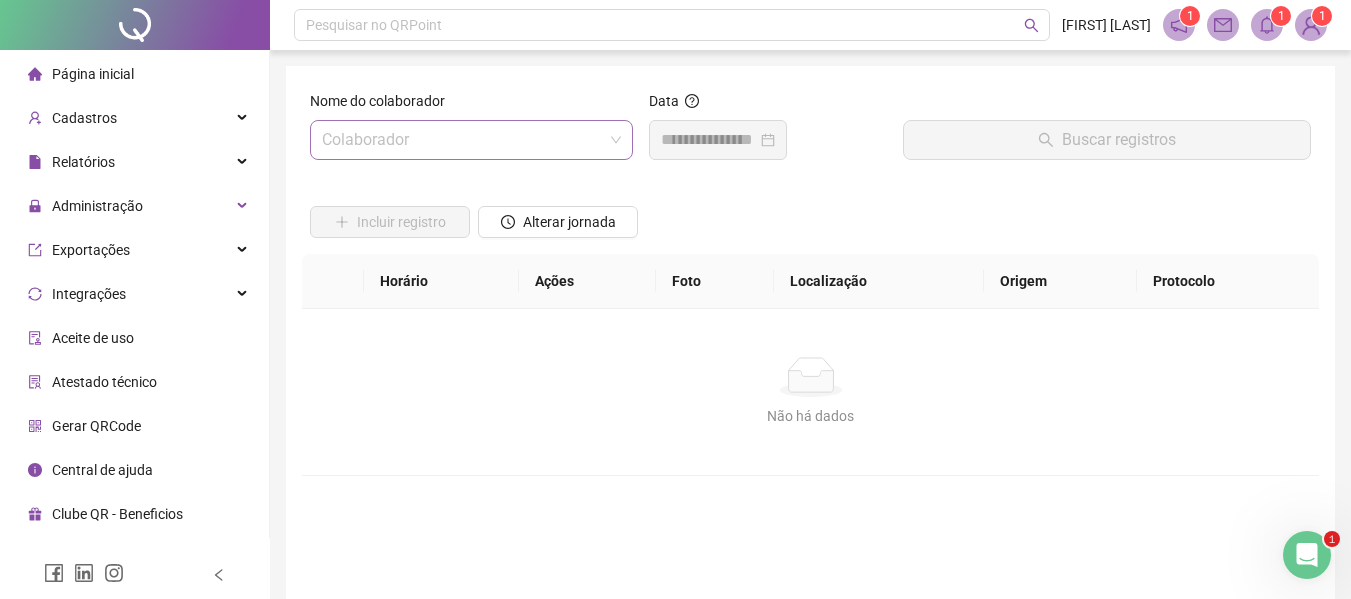 click at bounding box center (465, 140) 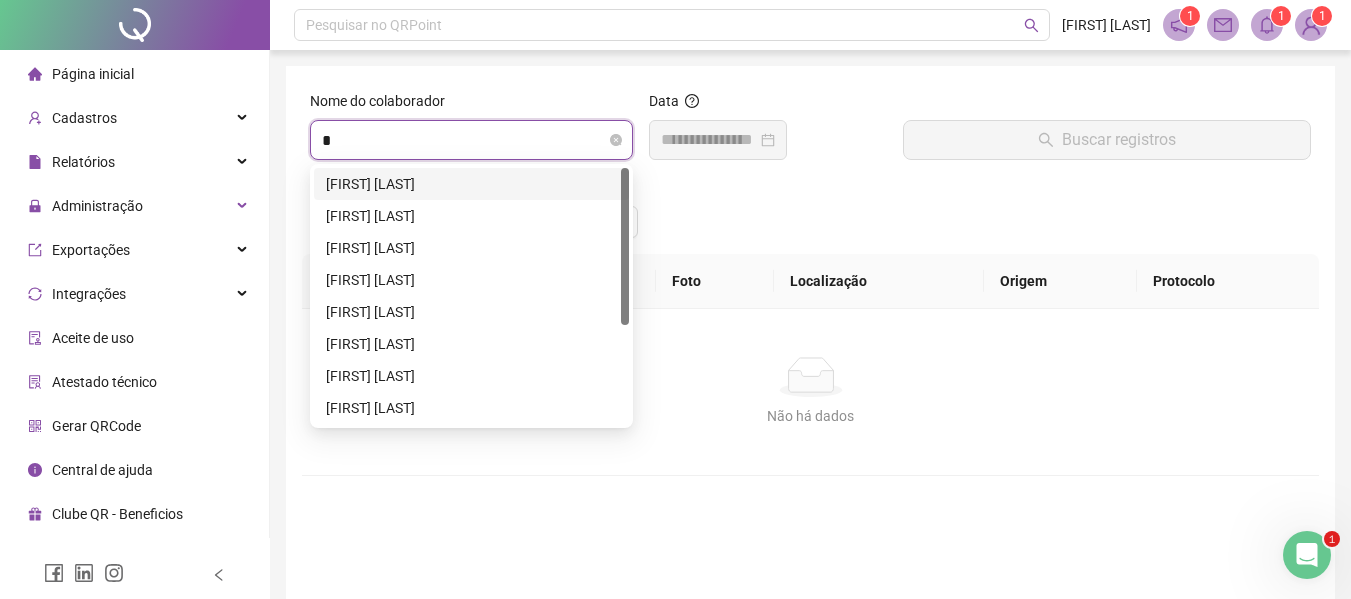 type on "**" 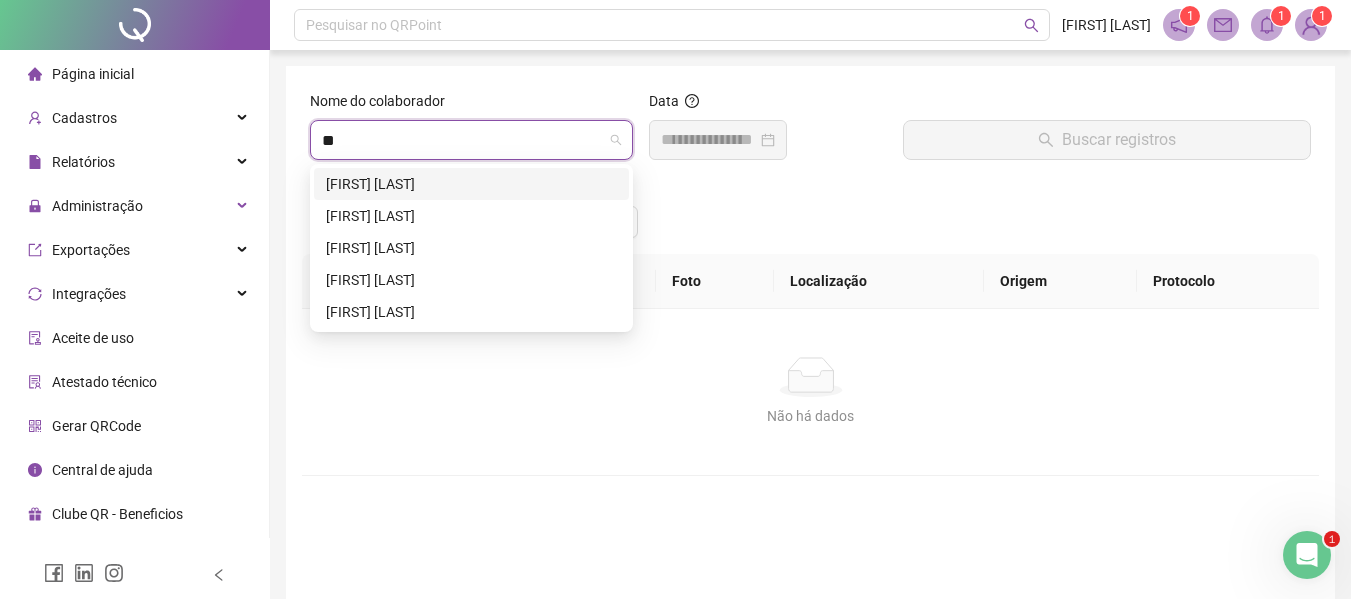 click on "BEATRIZ FERREIRA DA COSTA SILVA" at bounding box center [471, 184] 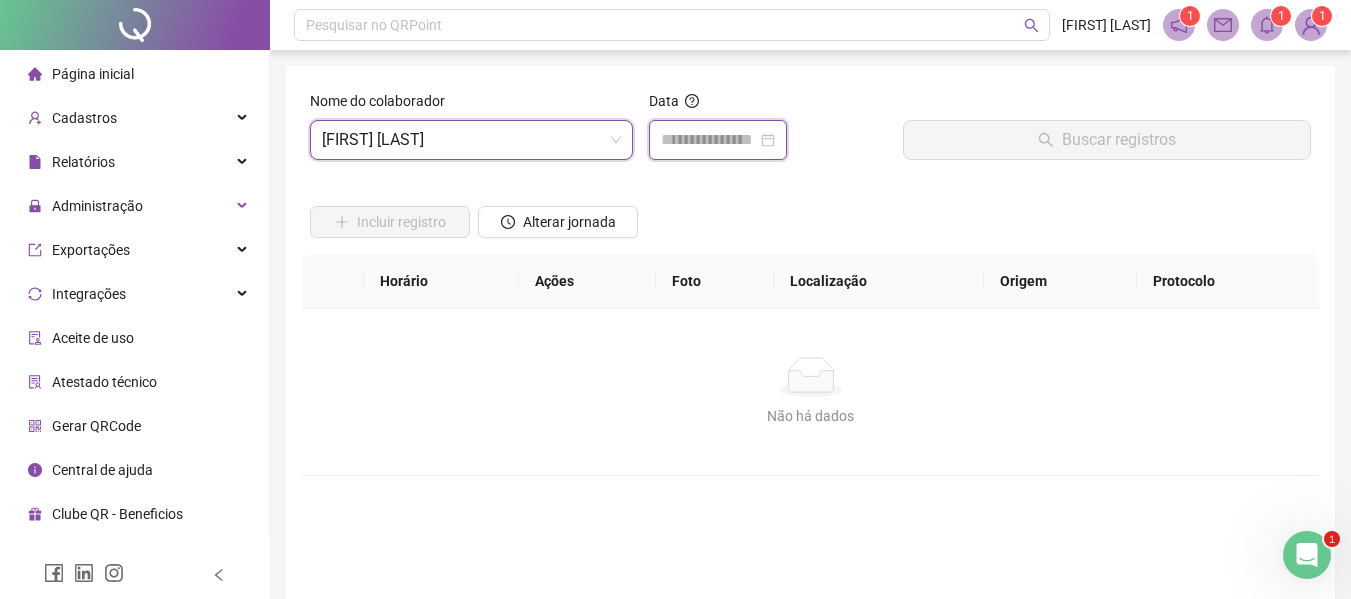 click at bounding box center (709, 140) 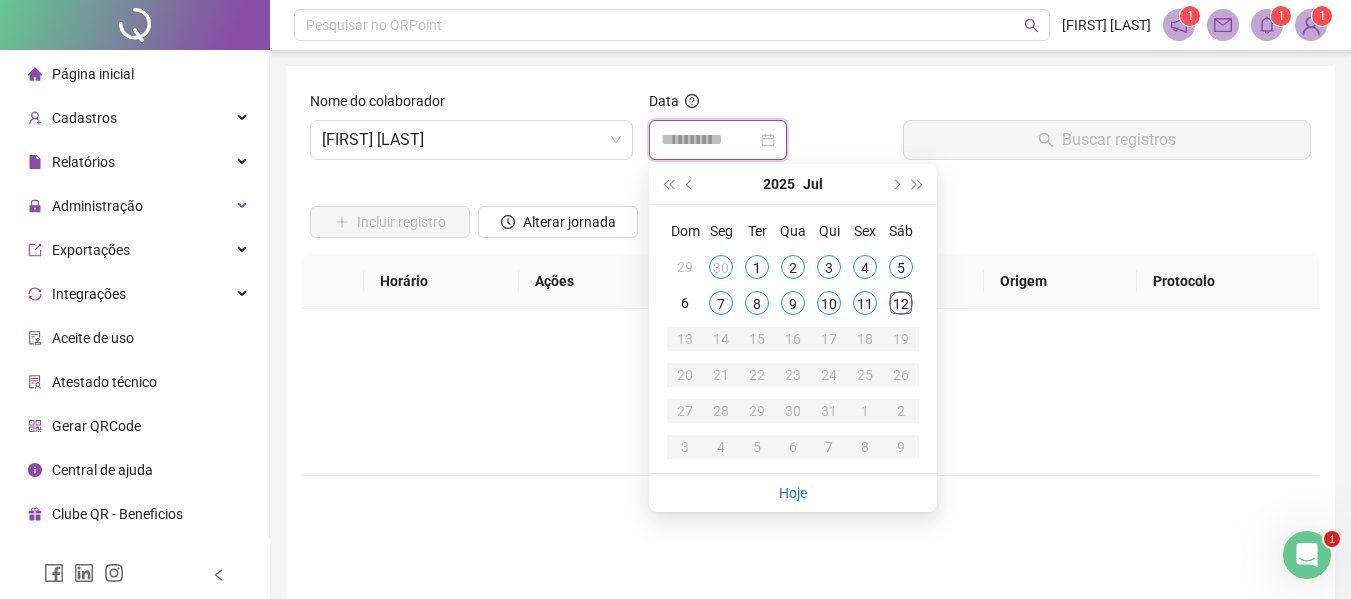 type on "**********" 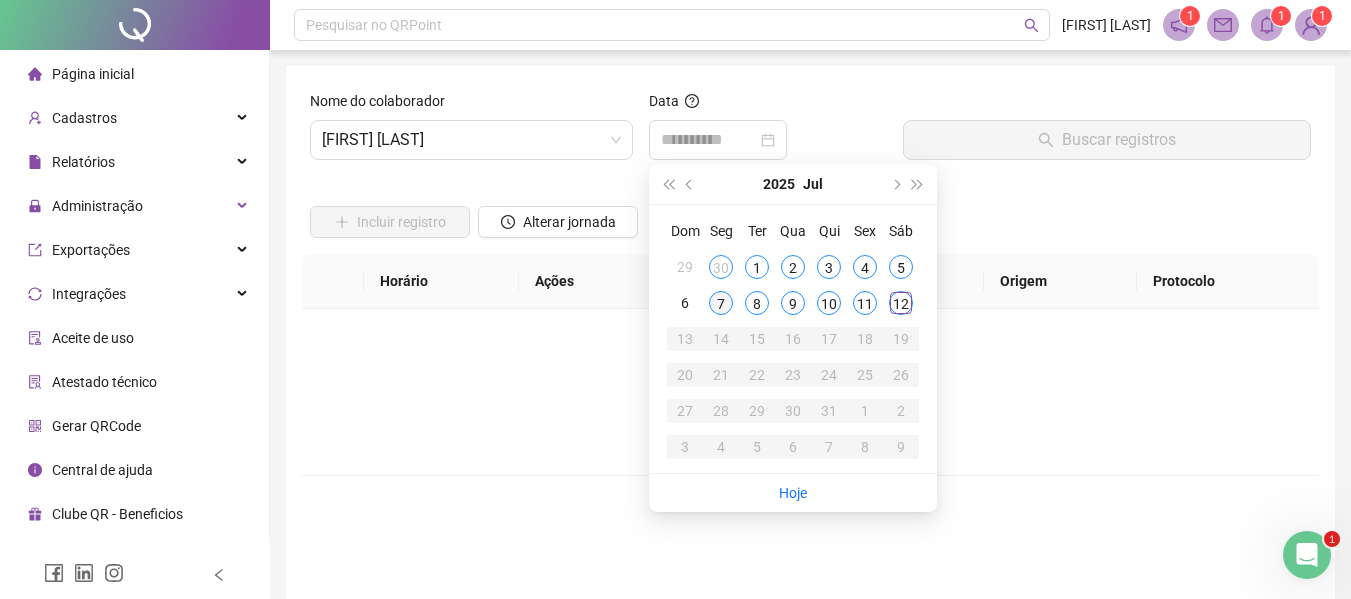 click on "7" at bounding box center [721, 303] 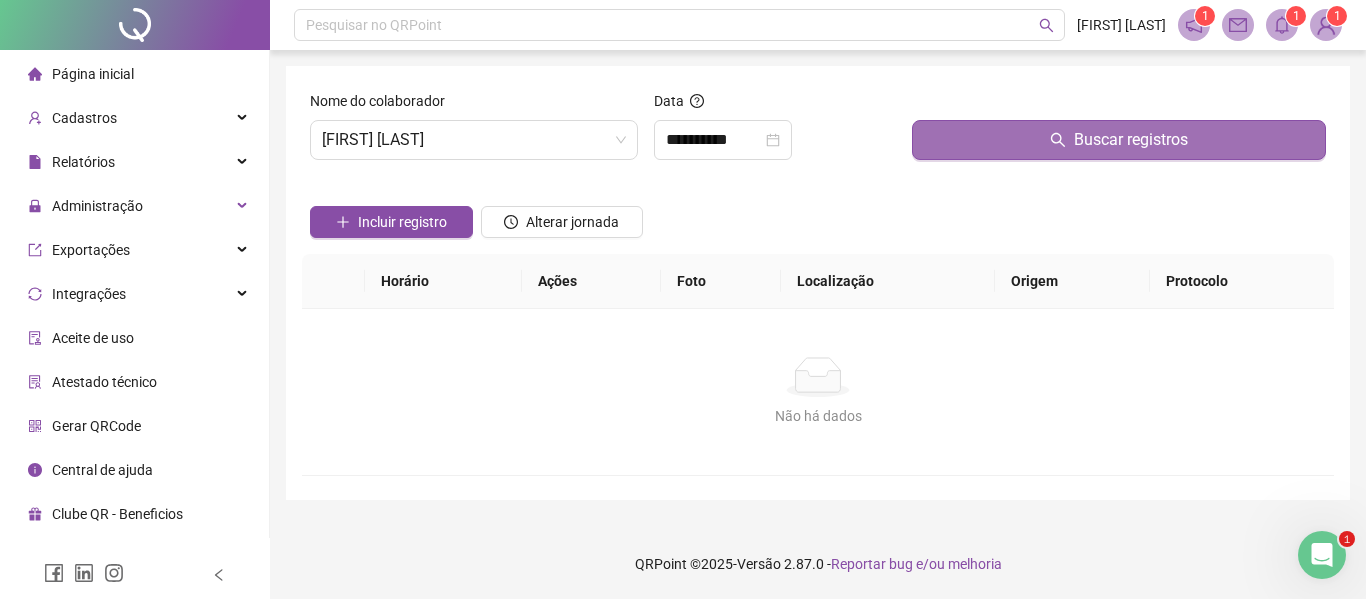 click on "Buscar registros" at bounding box center (1119, 140) 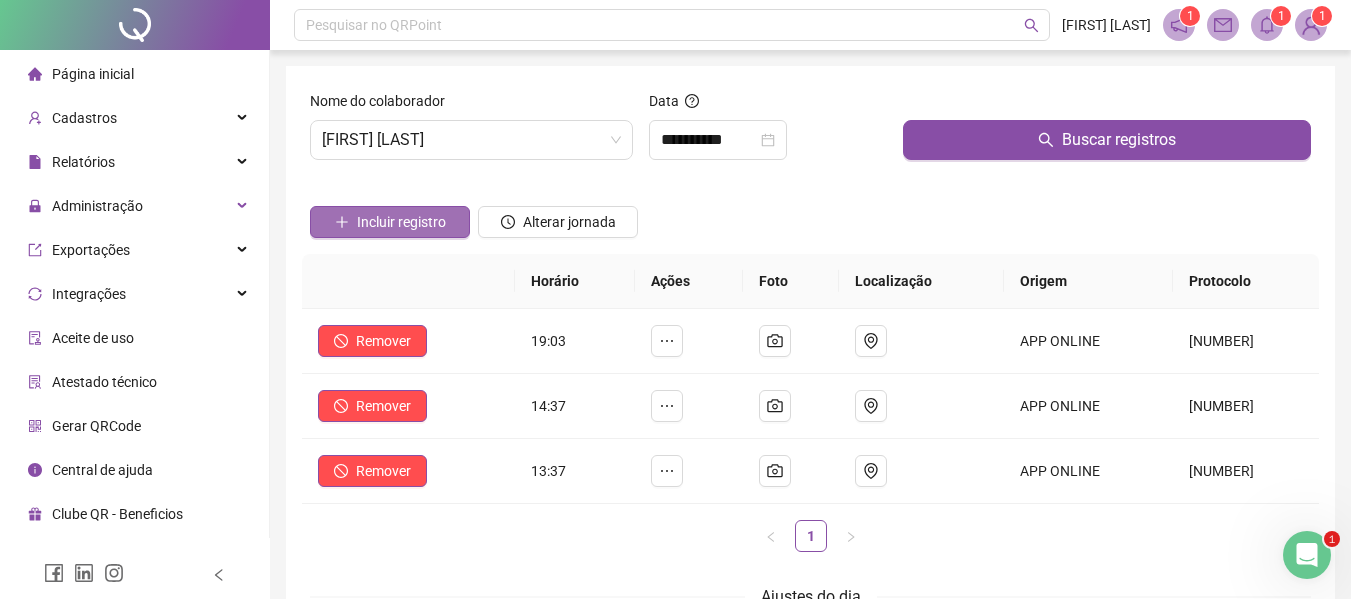 click on "Incluir registro" at bounding box center (401, 222) 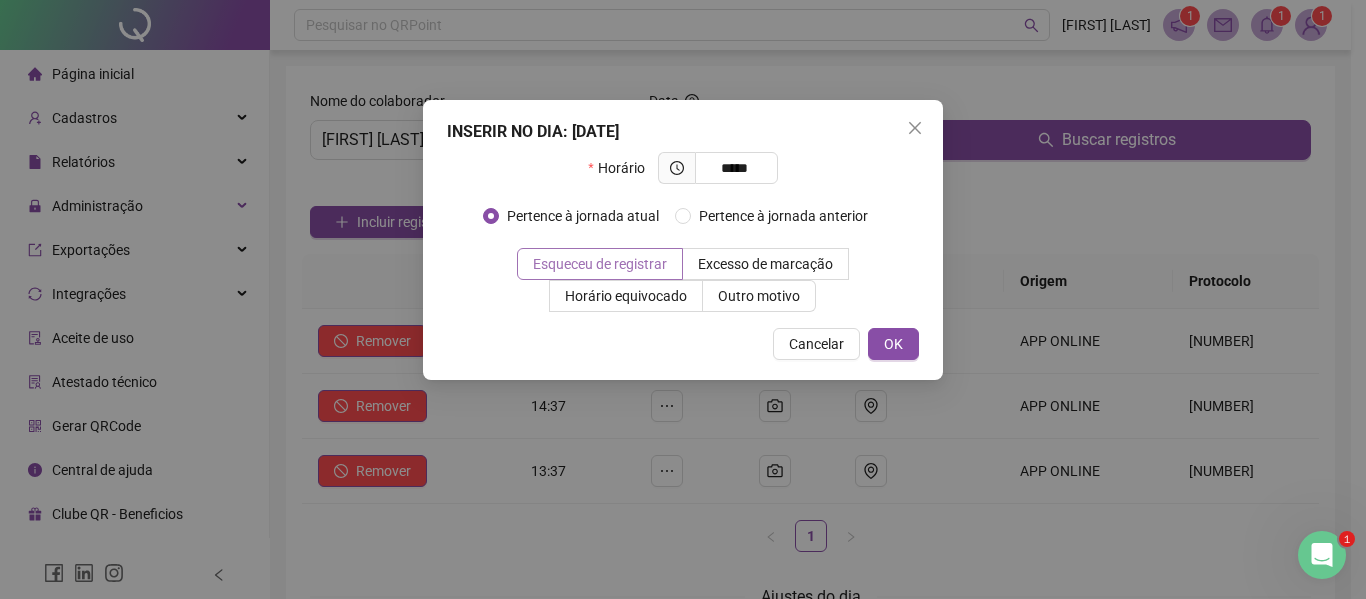 type on "*****" 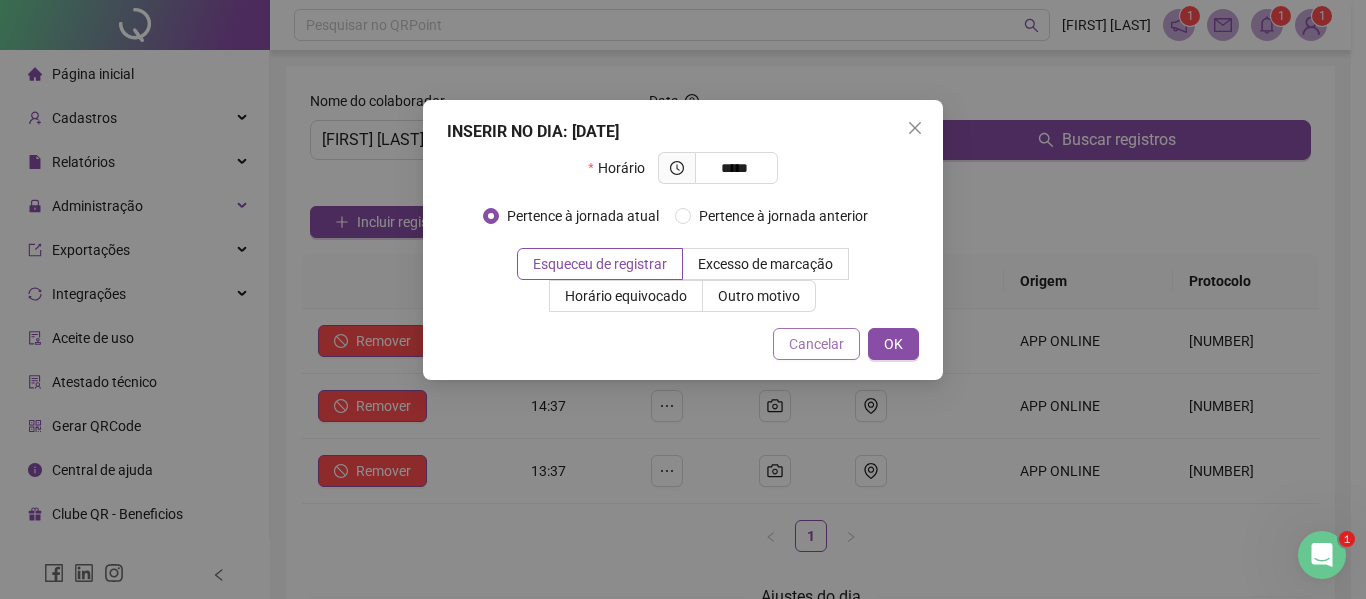 drag, startPoint x: 586, startPoint y: 257, endPoint x: 846, endPoint y: 351, distance: 276.4706 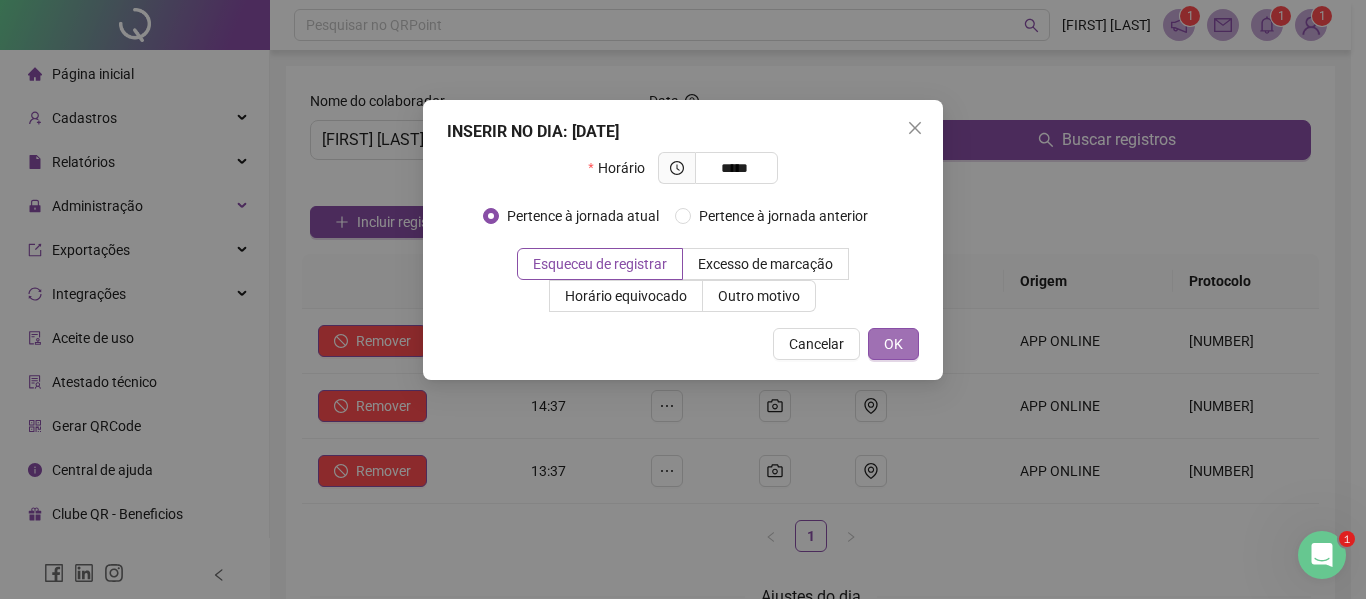 click on "OK" at bounding box center (893, 344) 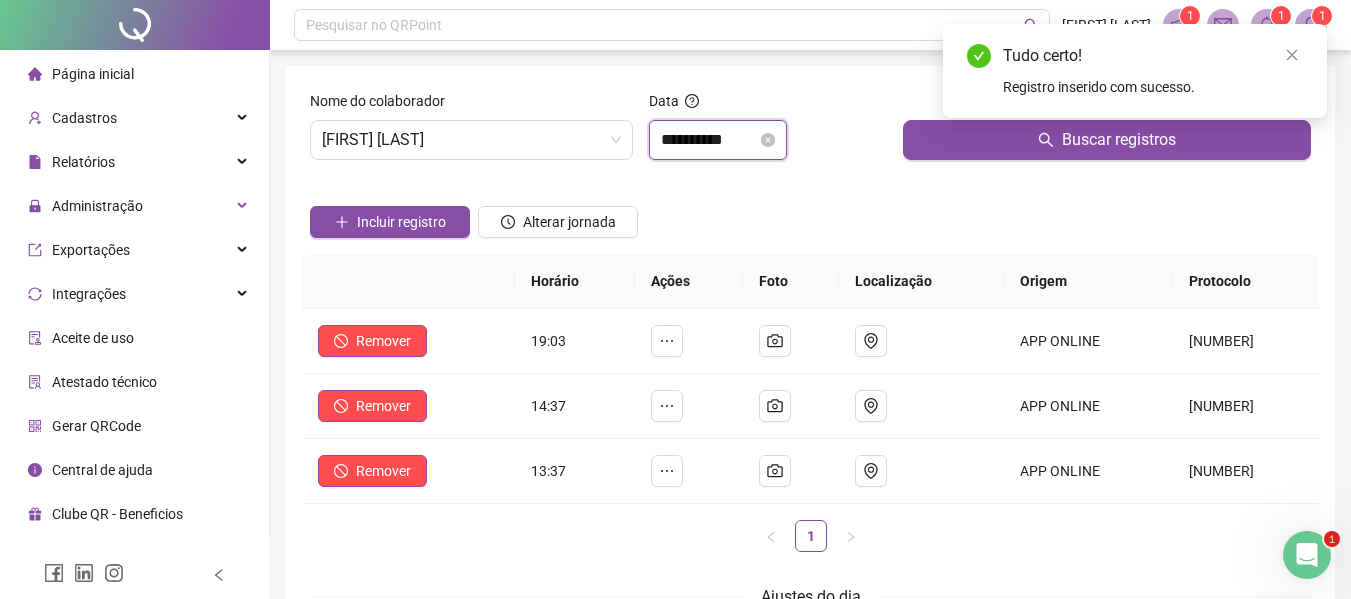 click on "**********" at bounding box center (709, 140) 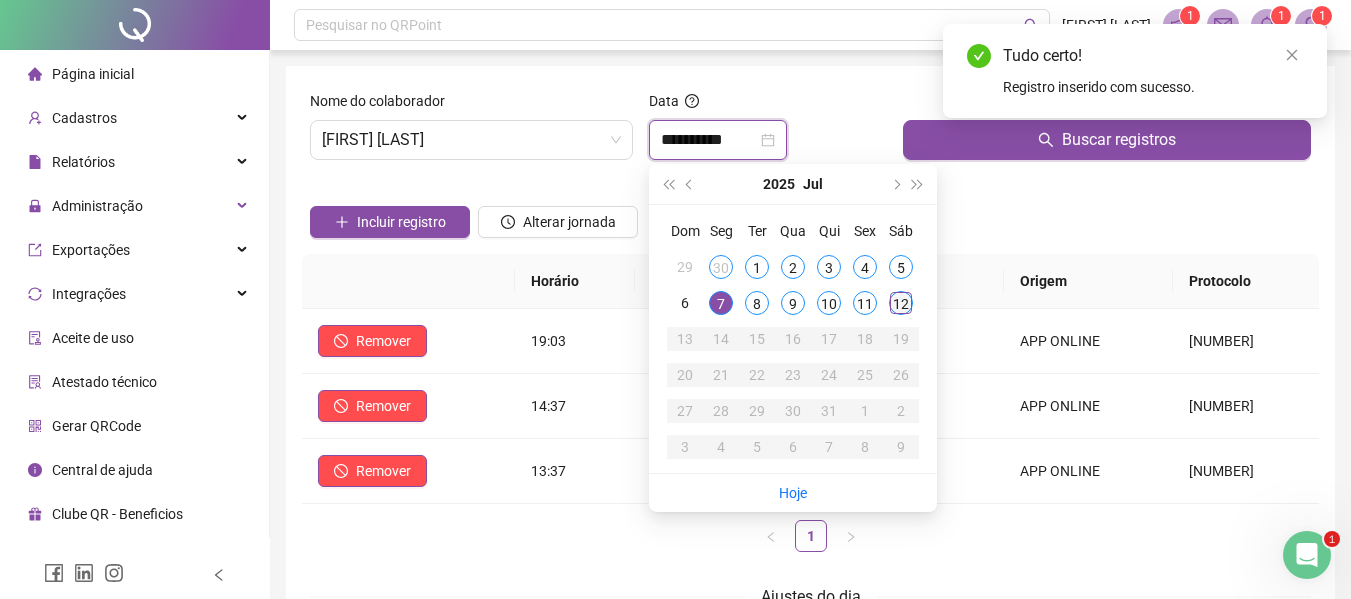type on "**********" 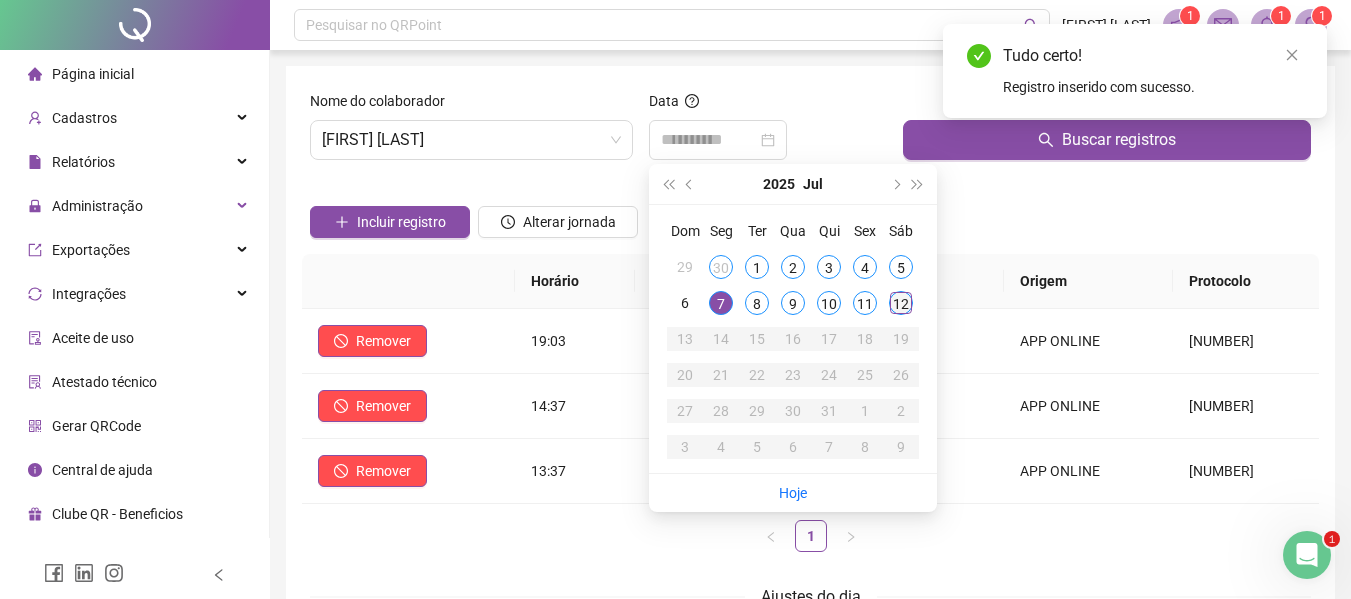 click on "12" at bounding box center [901, 303] 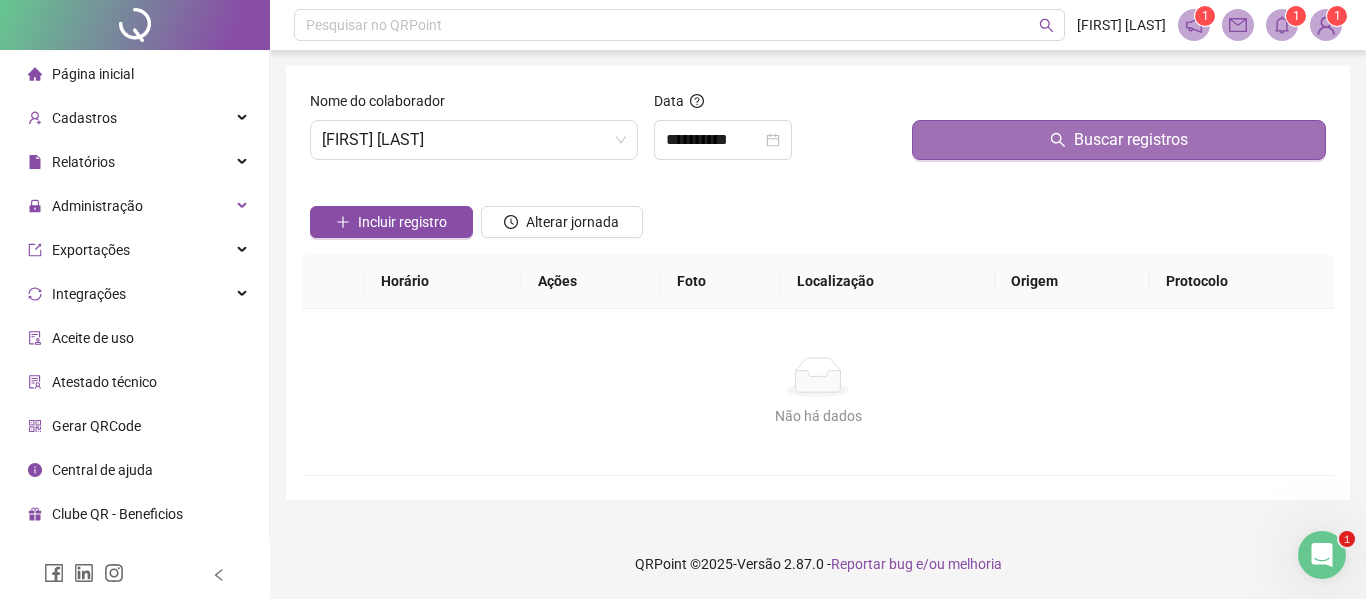 click on "Buscar registros" at bounding box center [1131, 140] 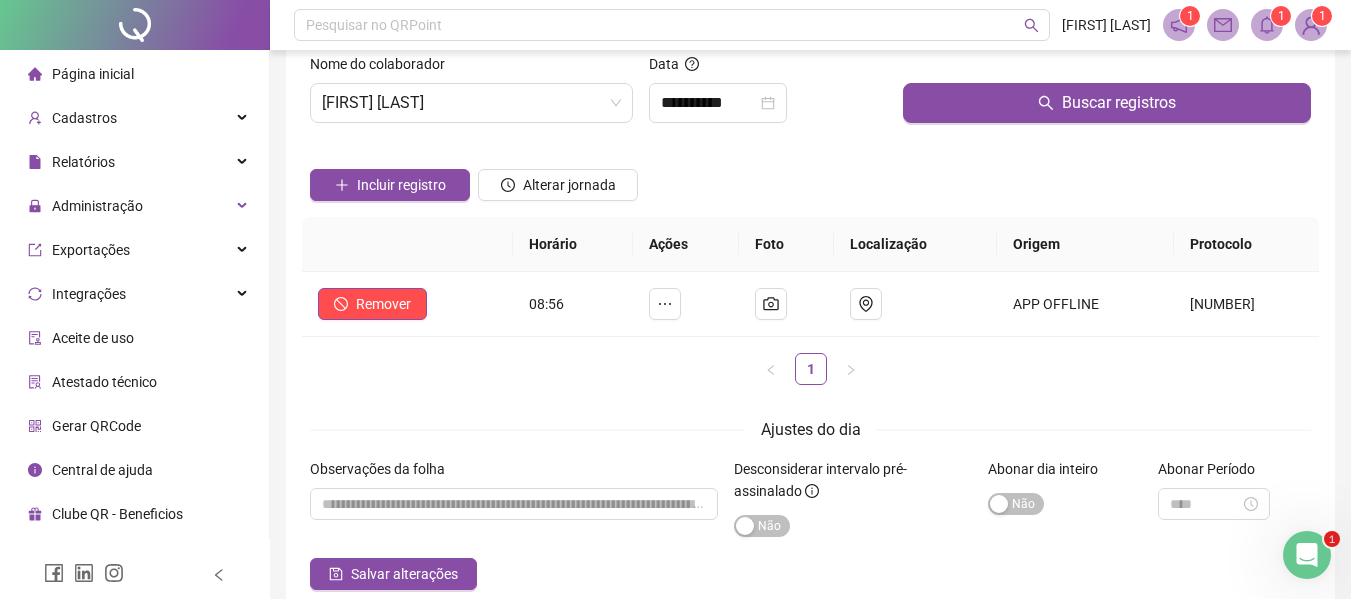 scroll, scrollTop: 100, scrollLeft: 0, axis: vertical 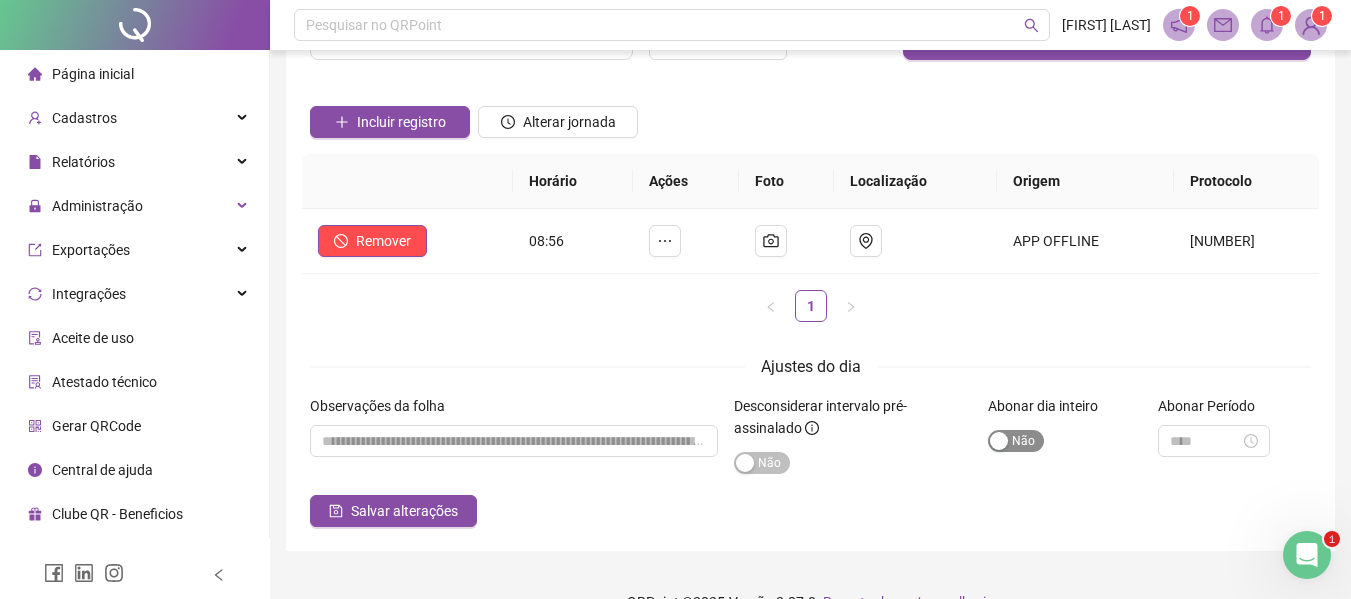 click on "Sim Não" at bounding box center (1016, 441) 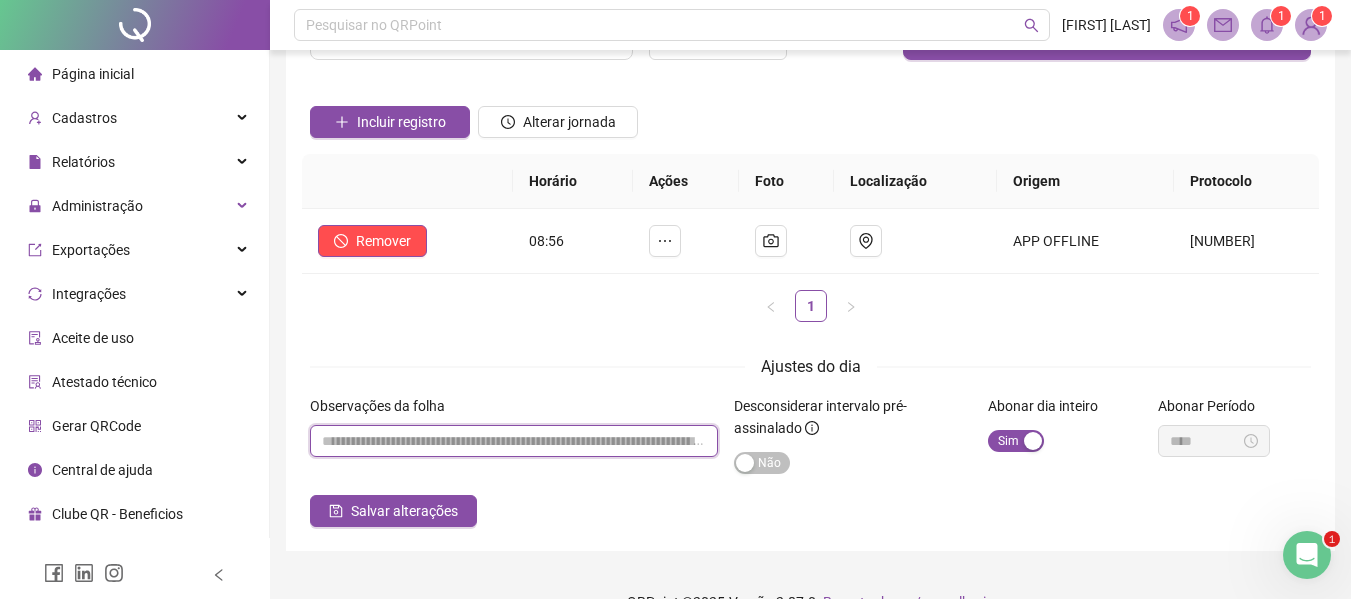 click at bounding box center [514, 441] 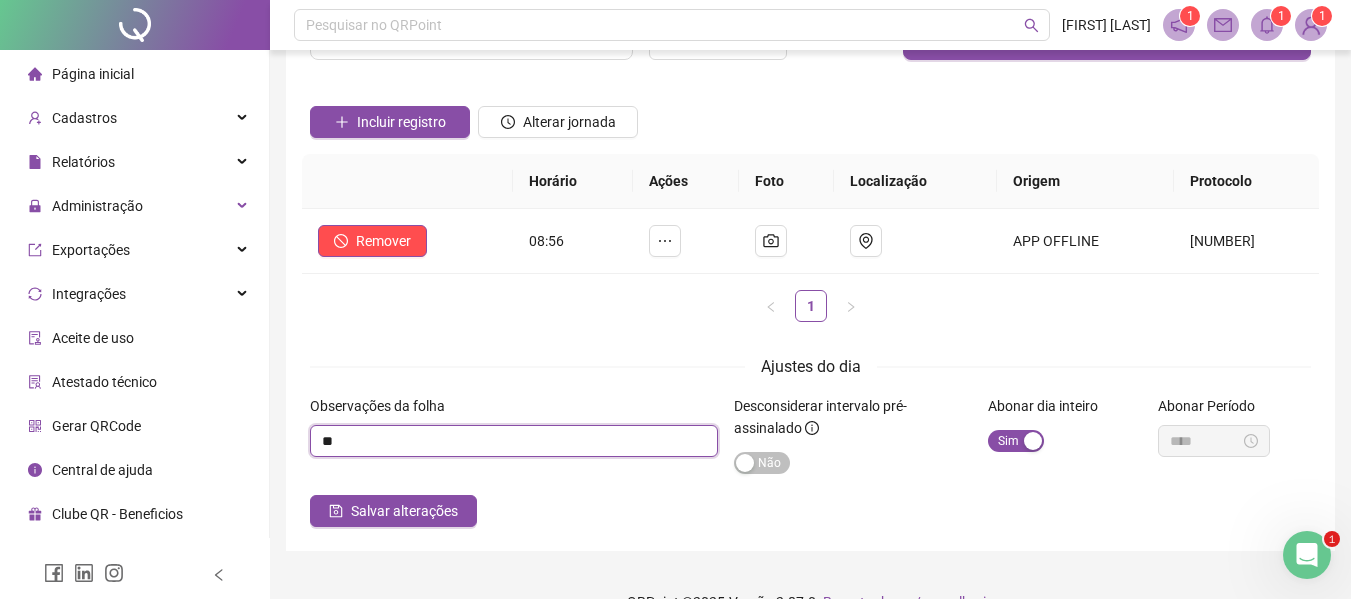 type on "*" 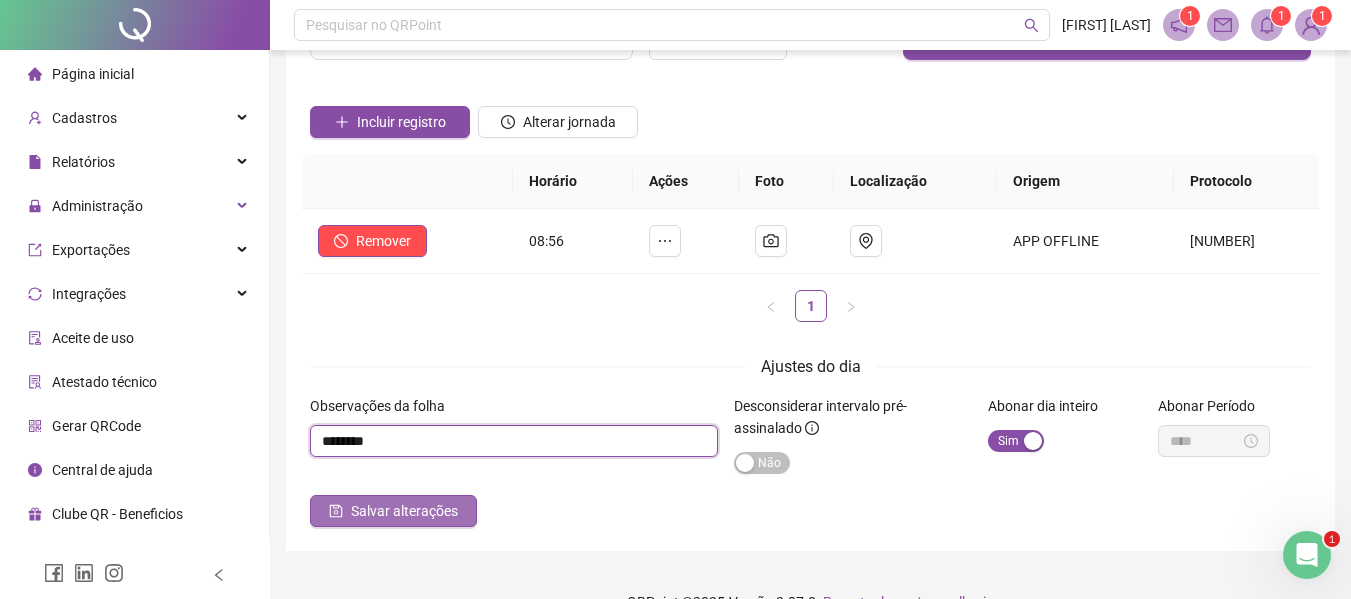 type on "********" 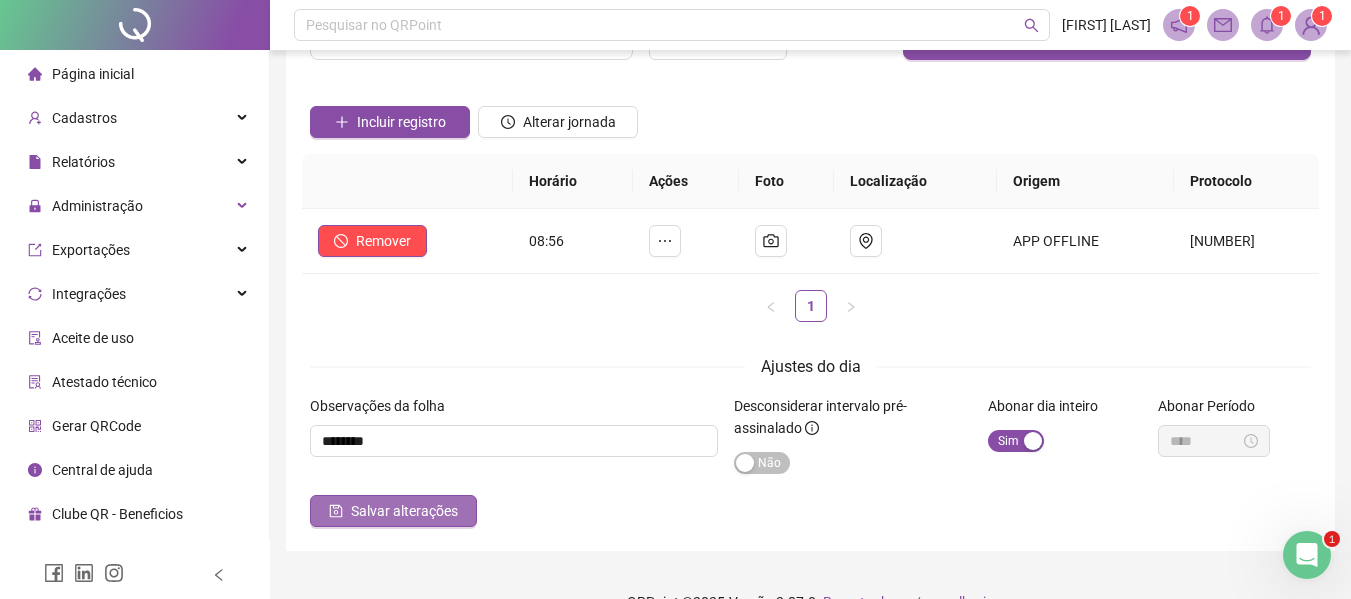 click on "Salvar alterações" at bounding box center (404, 511) 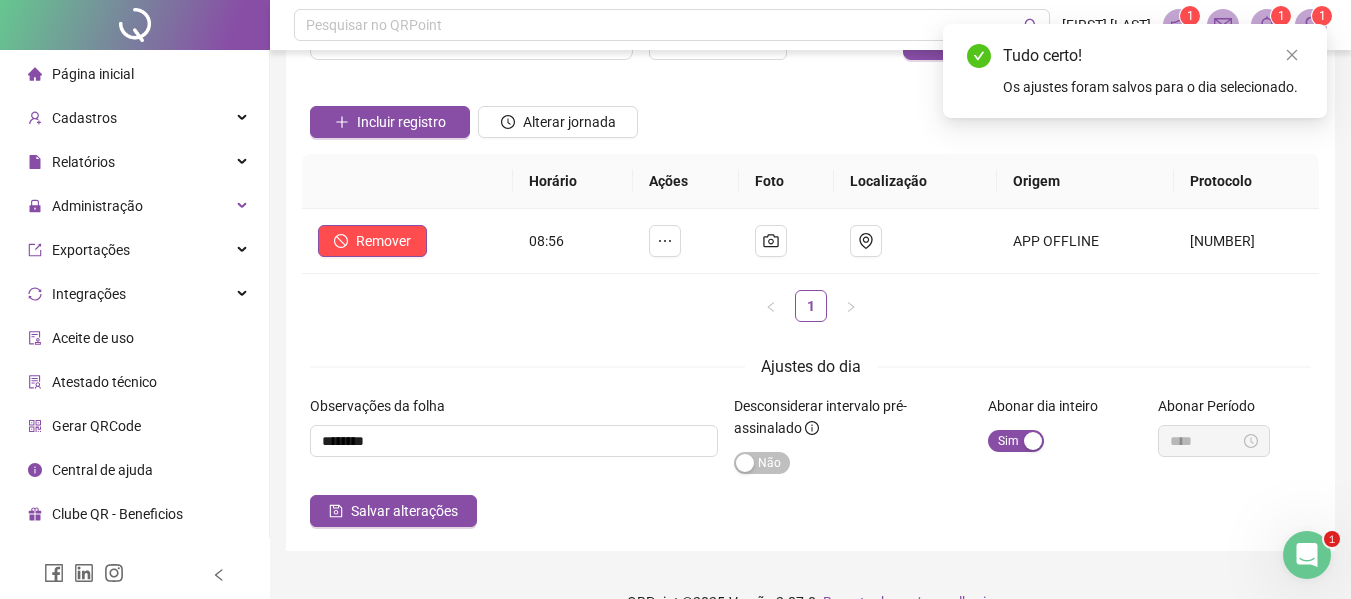 click on "Página inicial" at bounding box center (93, 74) 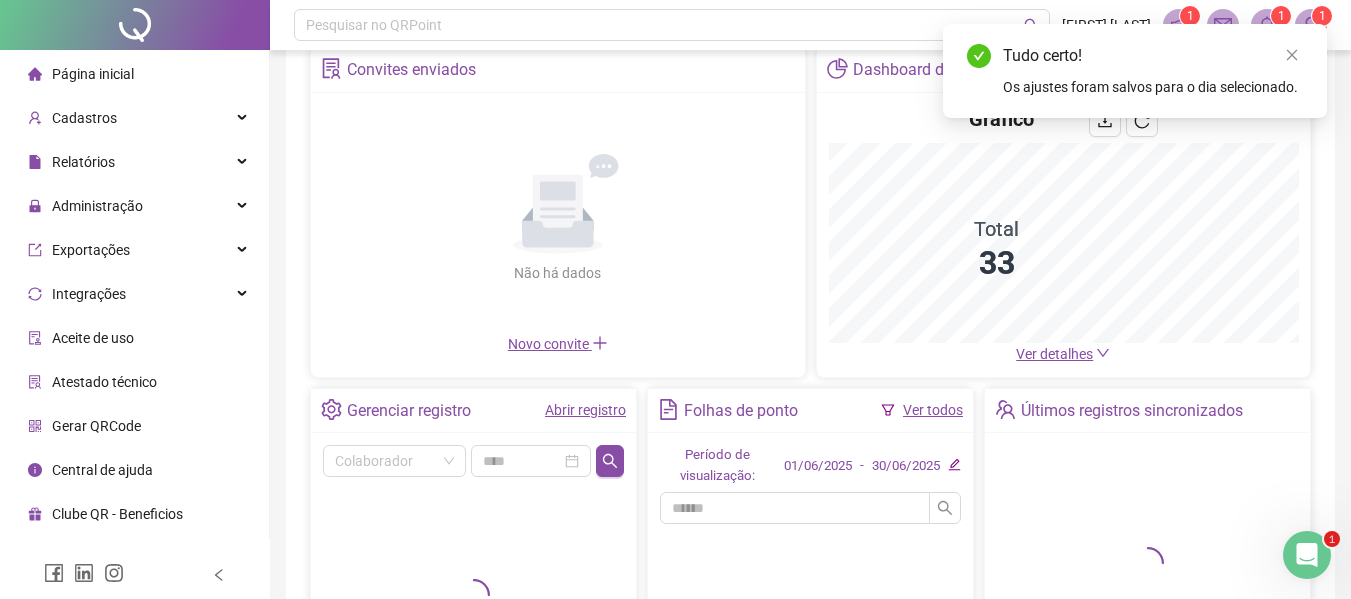 click on "Ver todos" at bounding box center (933, 410) 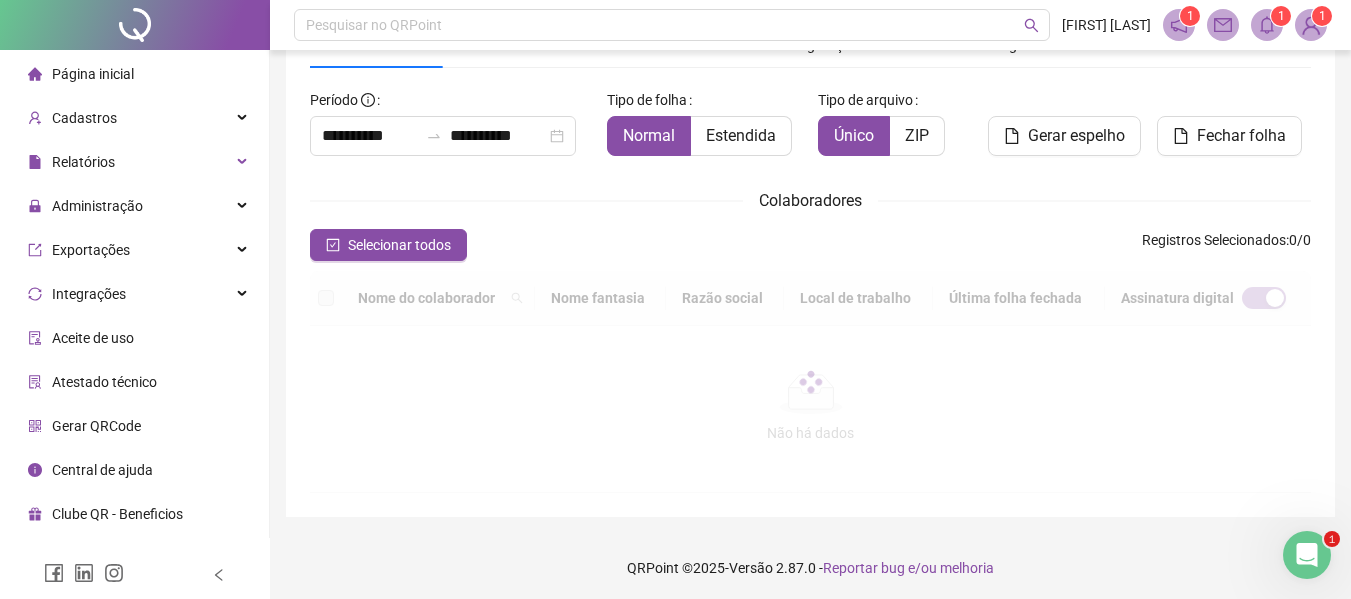 scroll, scrollTop: 110, scrollLeft: 0, axis: vertical 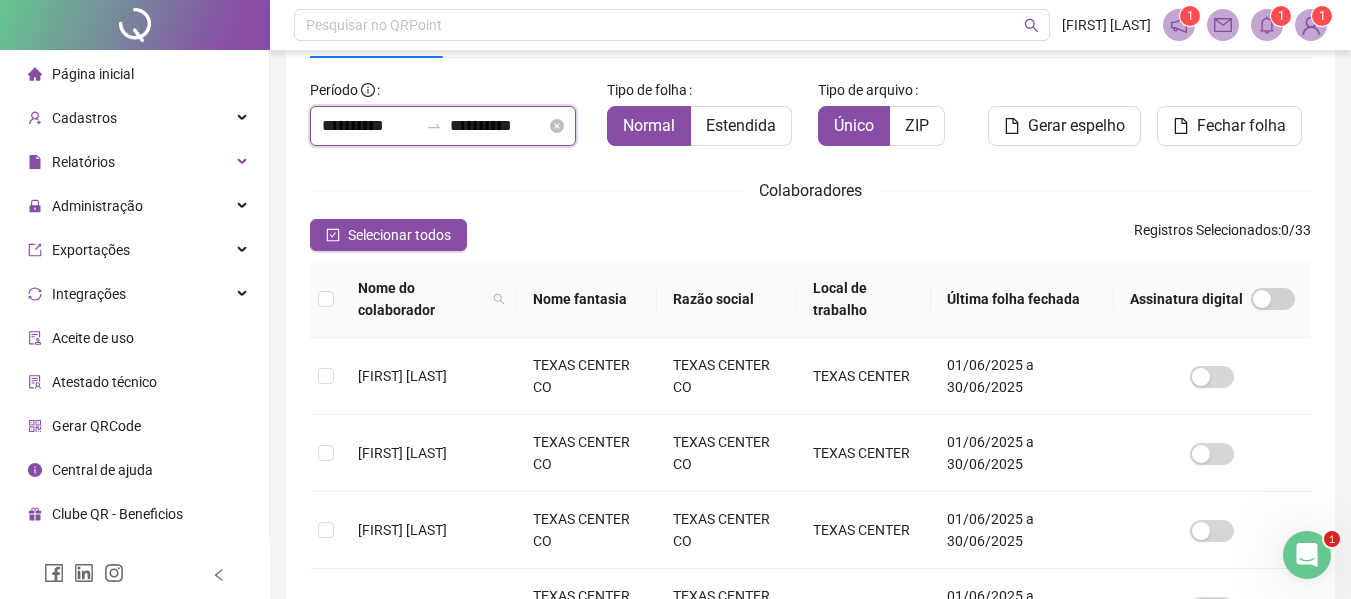 click on "**********" at bounding box center [370, 126] 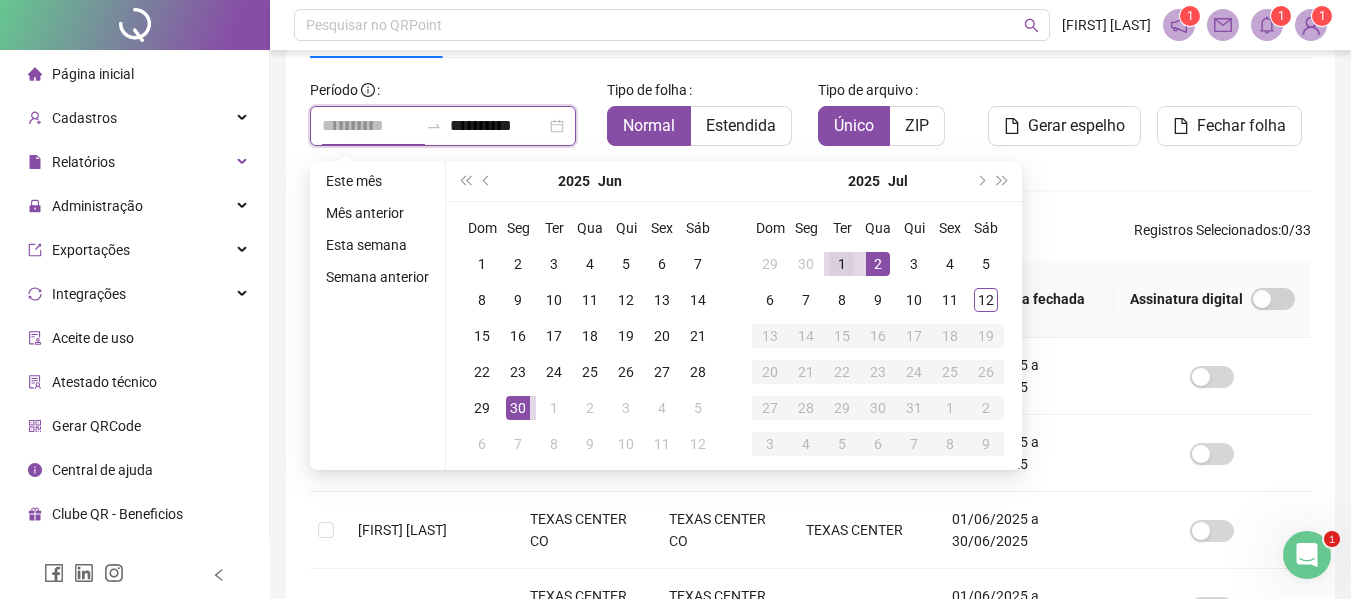type on "**********" 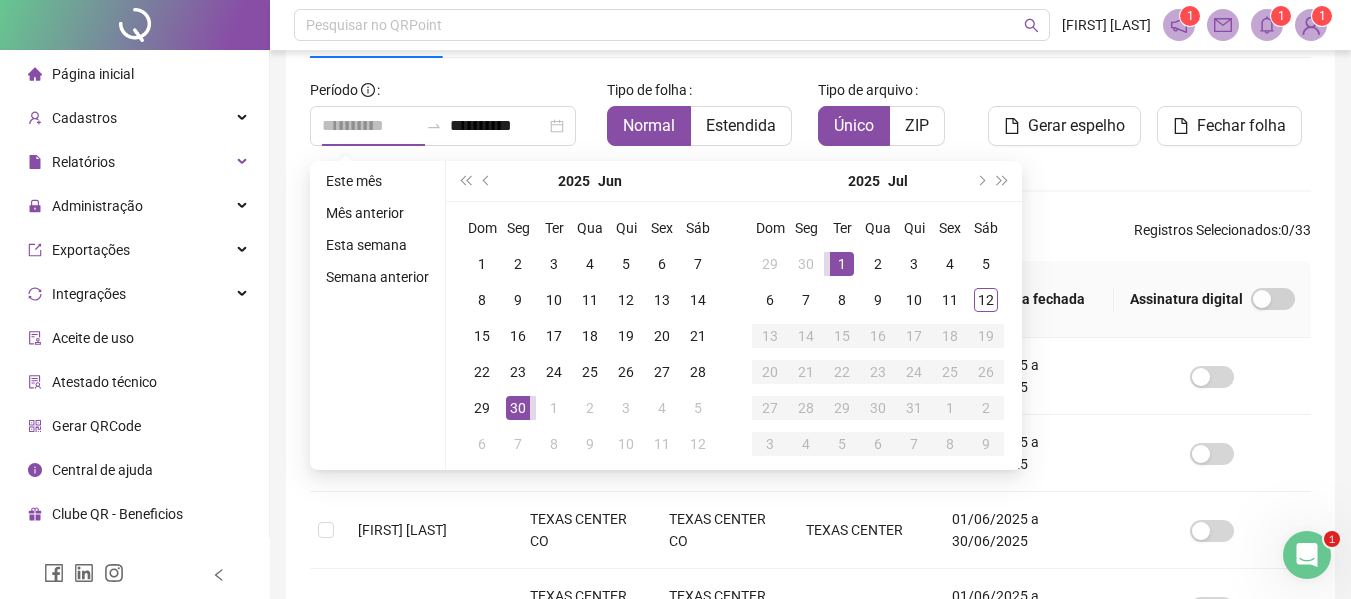 click on "1" at bounding box center [842, 264] 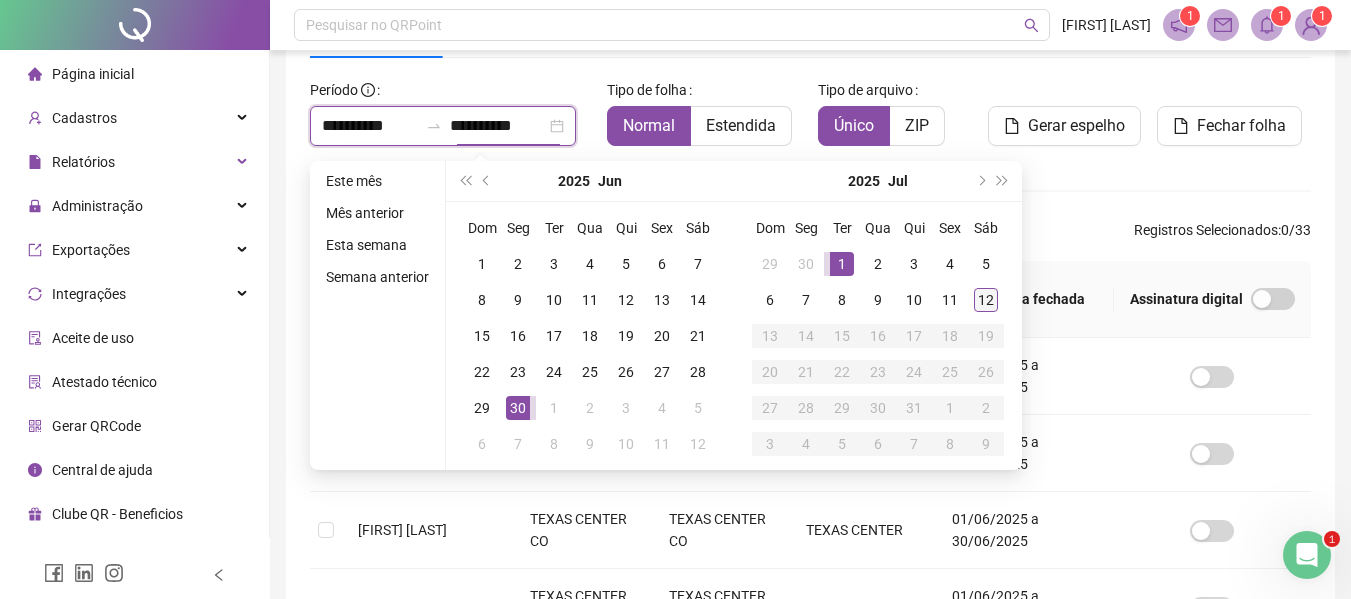 type on "**********" 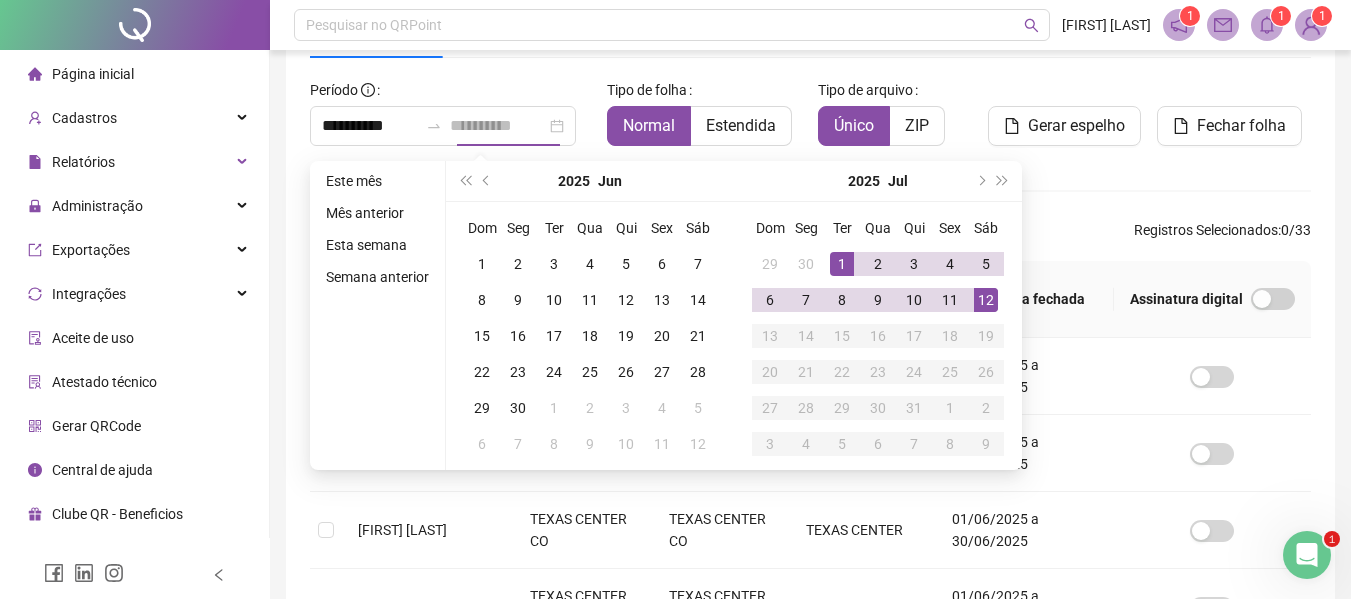 click on "12" at bounding box center [986, 300] 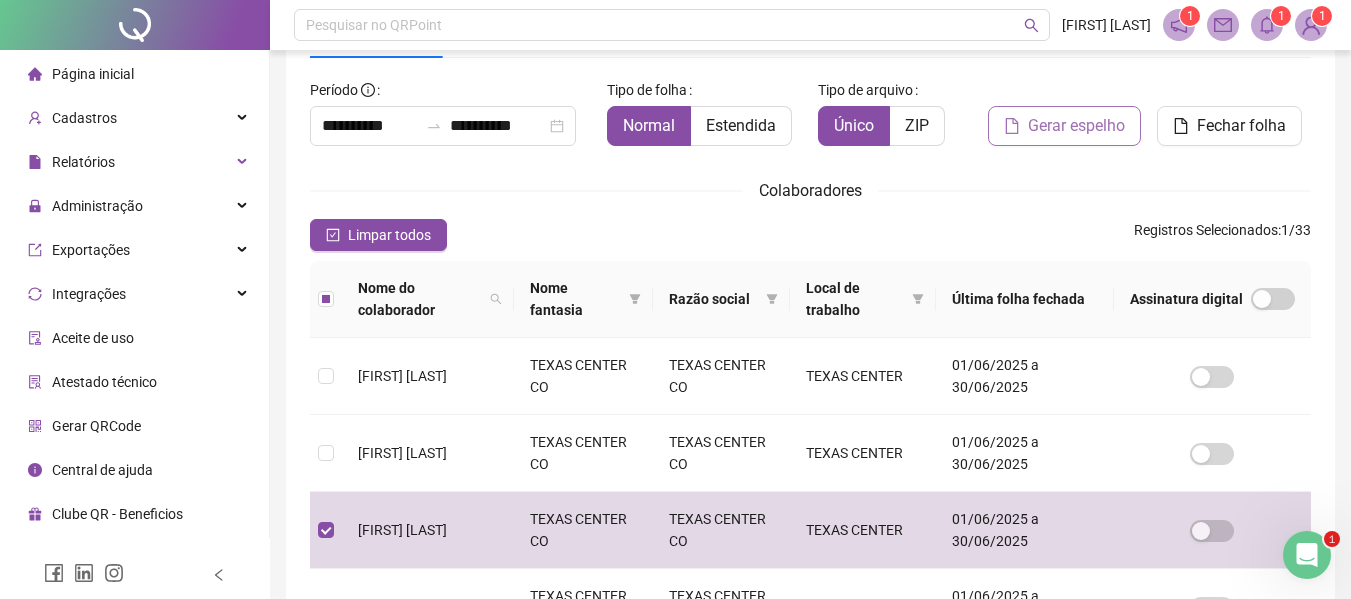 click on "Gerar espelho" at bounding box center [1076, 126] 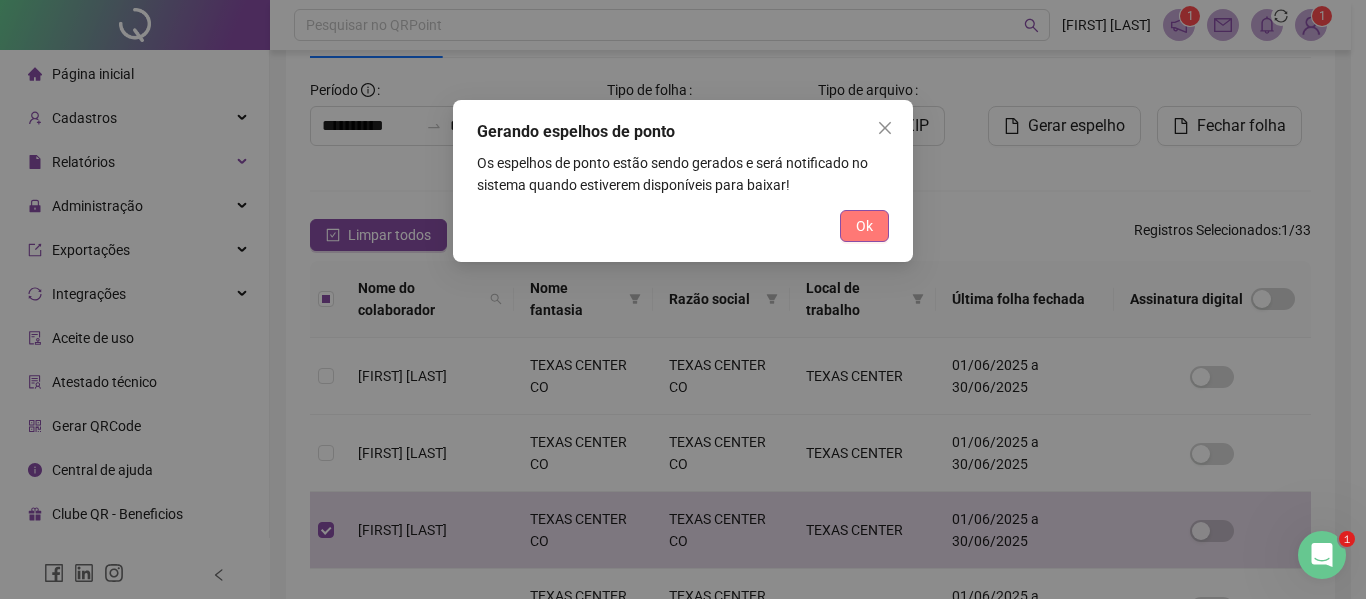 click on "Ok" at bounding box center (864, 226) 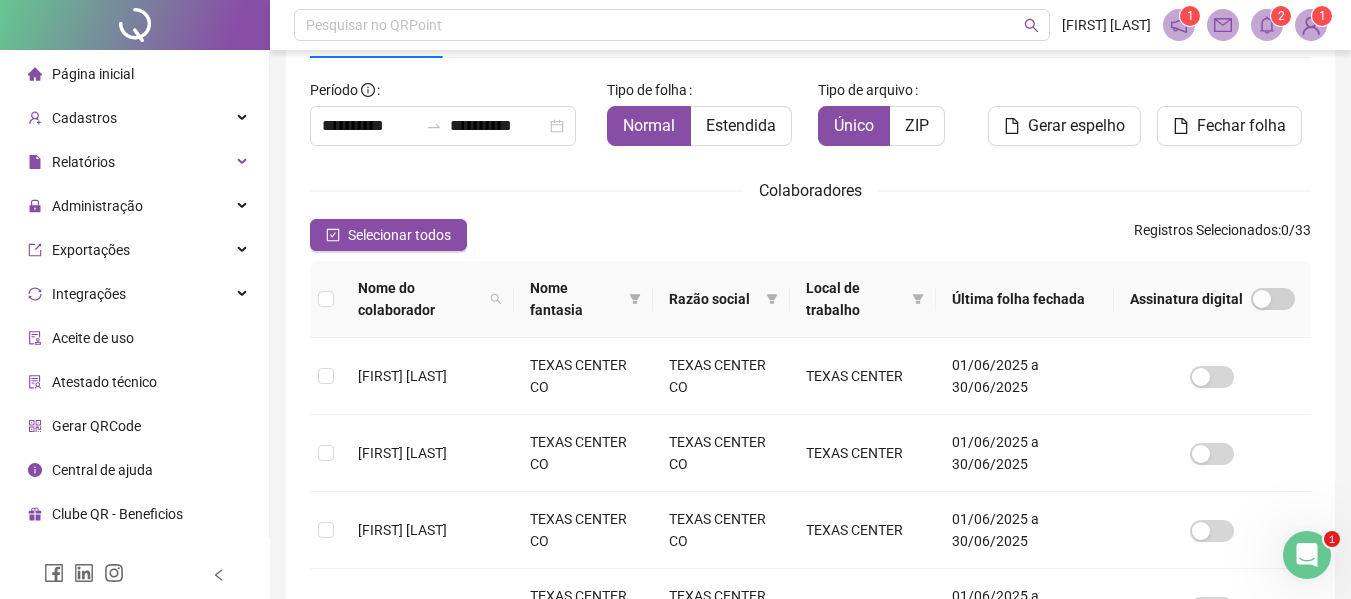 click at bounding box center [1267, 25] 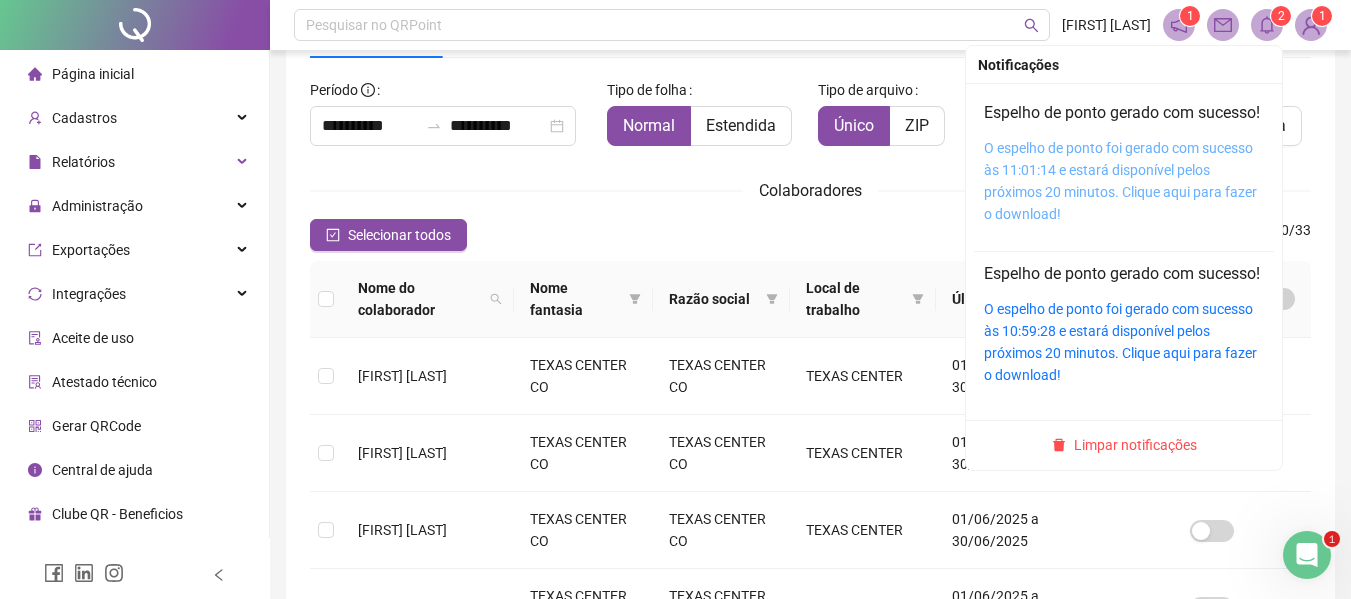 click on "O espelho de ponto foi gerado com sucesso às [TIME] e estará disponível pelos próximos 20 minutos.
Clique aqui para fazer o download!" at bounding box center [1120, 181] 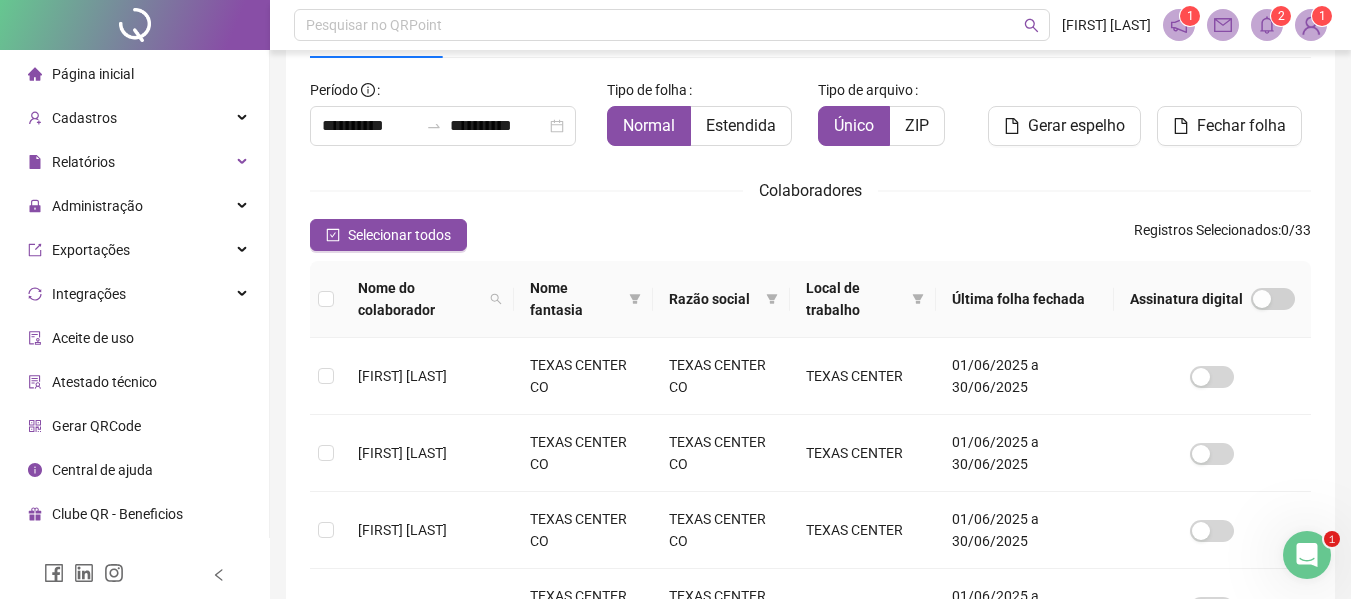 click on "Página inicial" at bounding box center (93, 74) 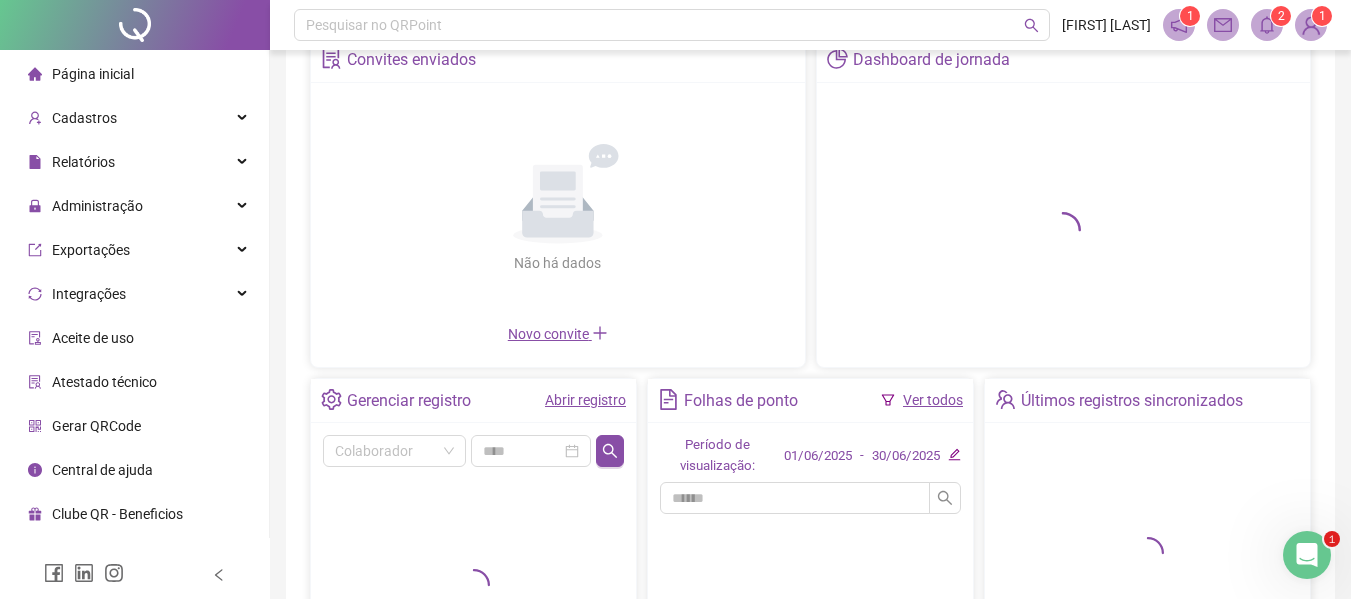 click on "Abrir registro" at bounding box center (585, 400) 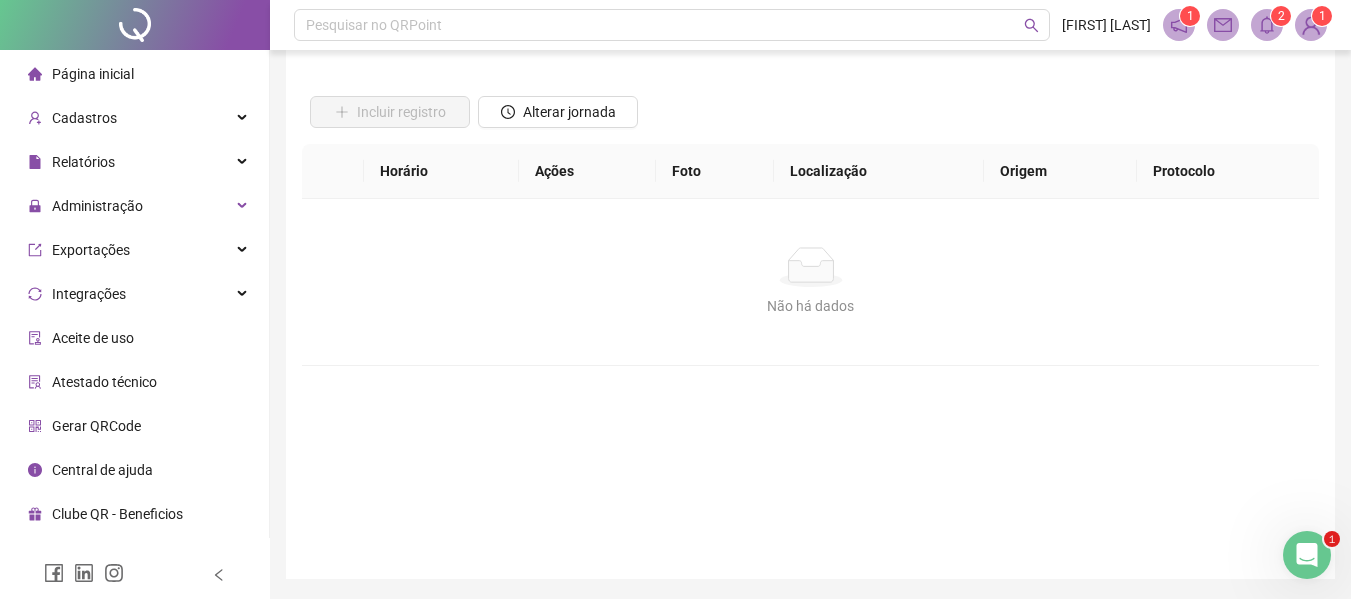 scroll, scrollTop: 10, scrollLeft: 0, axis: vertical 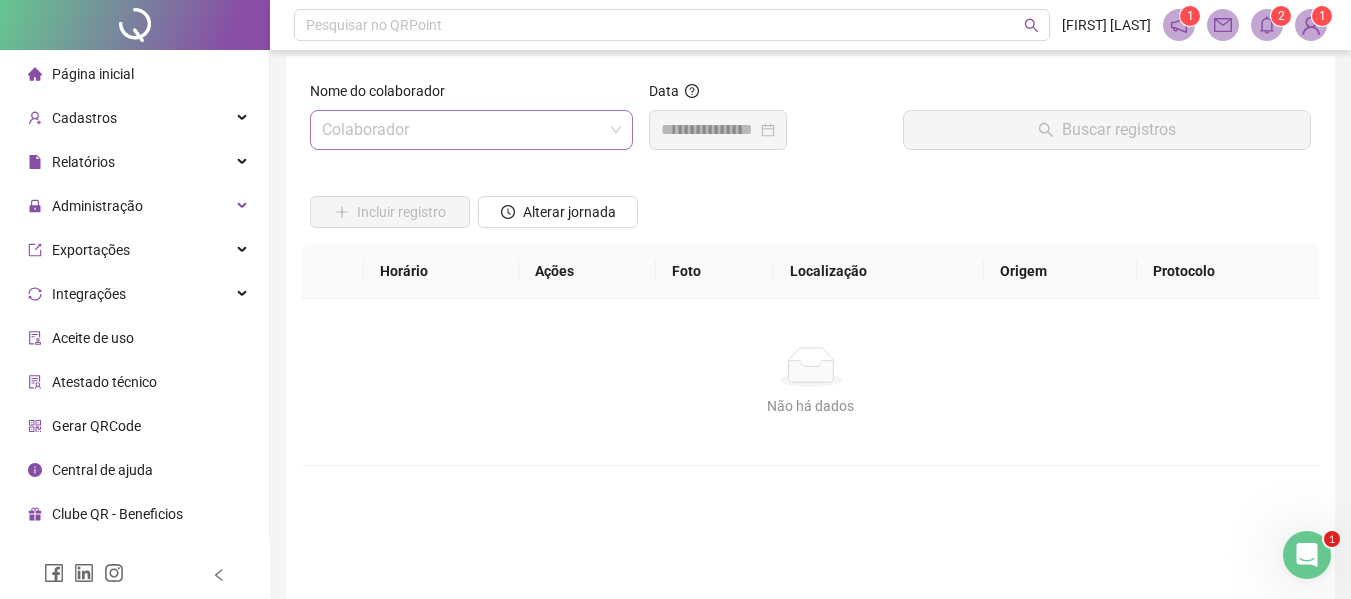 drag, startPoint x: 427, startPoint y: 132, endPoint x: 448, endPoint y: 120, distance: 24.186773 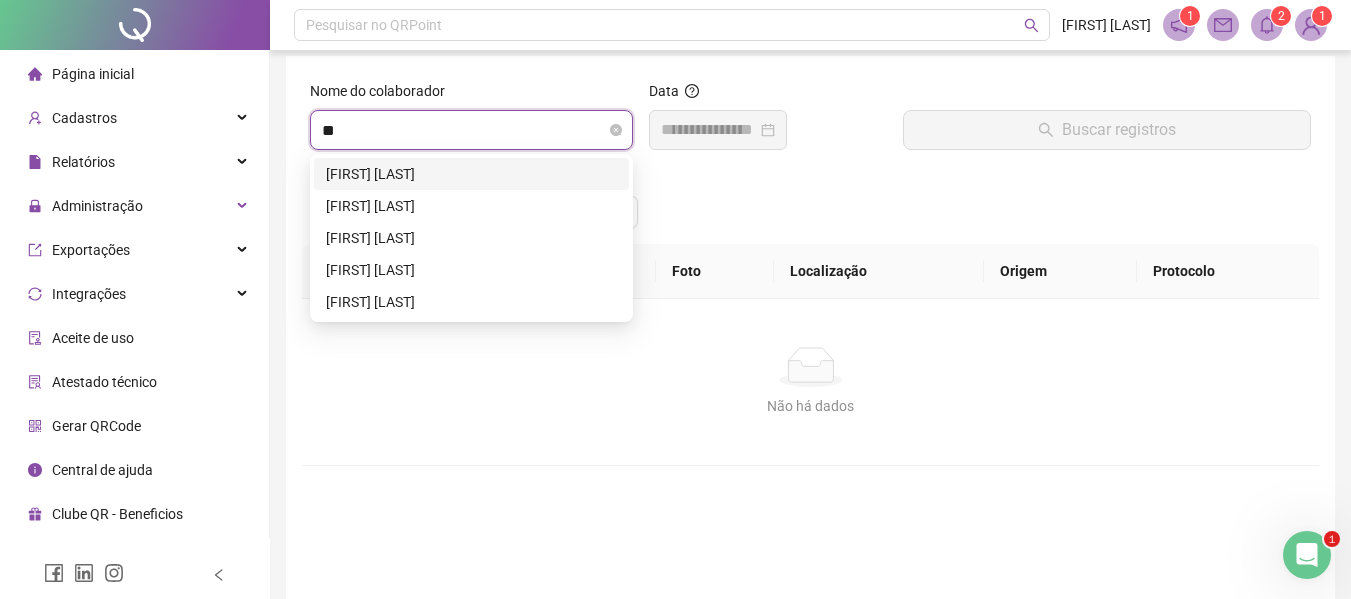 type on "***" 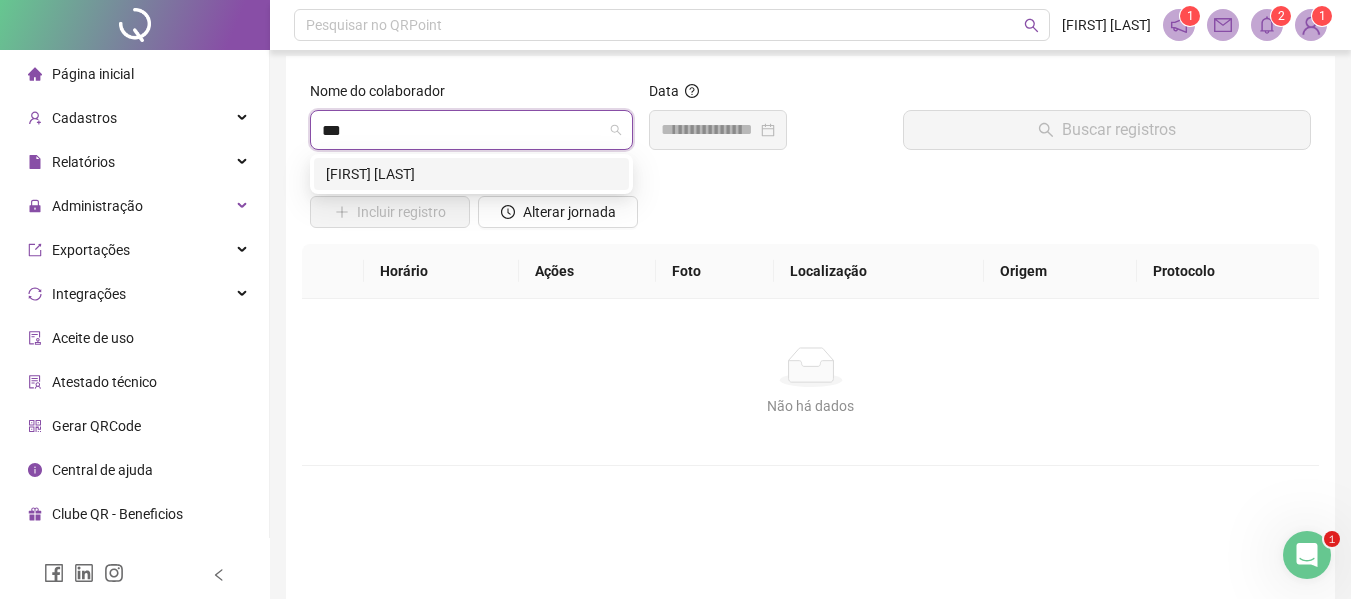 click on "BEATRIZ FERREIRA DA COSTA SILVA" at bounding box center [471, 174] 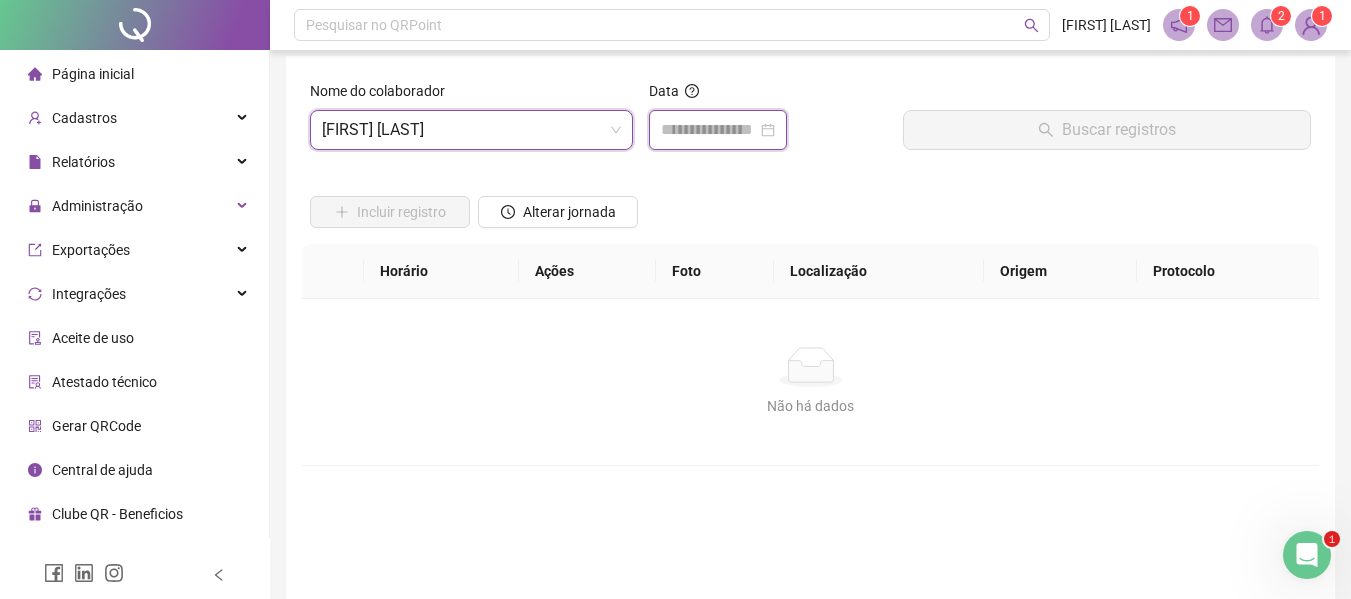 click at bounding box center (709, 130) 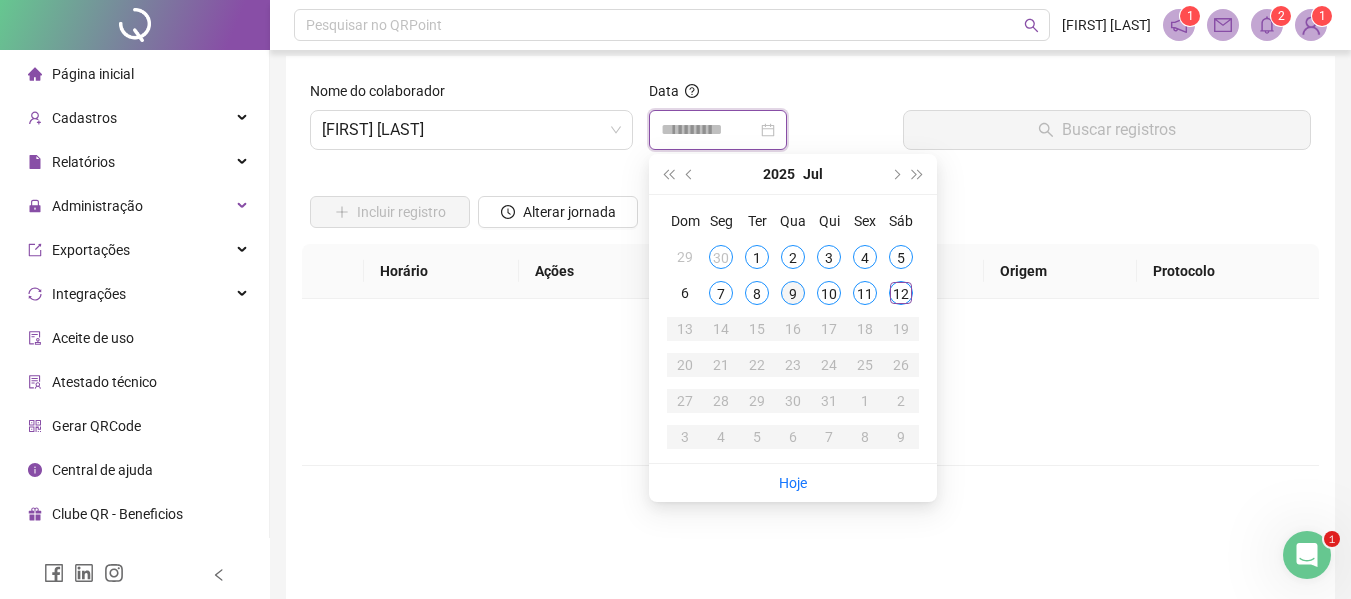type on "**********" 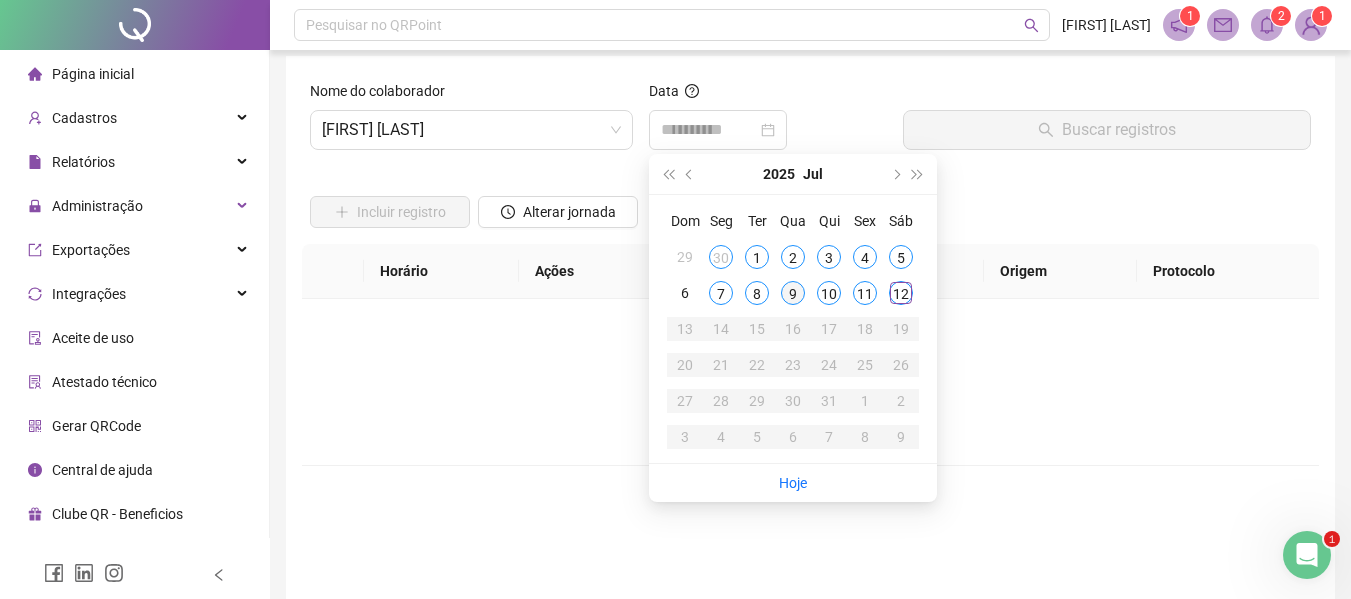 click on "9" at bounding box center (793, 293) 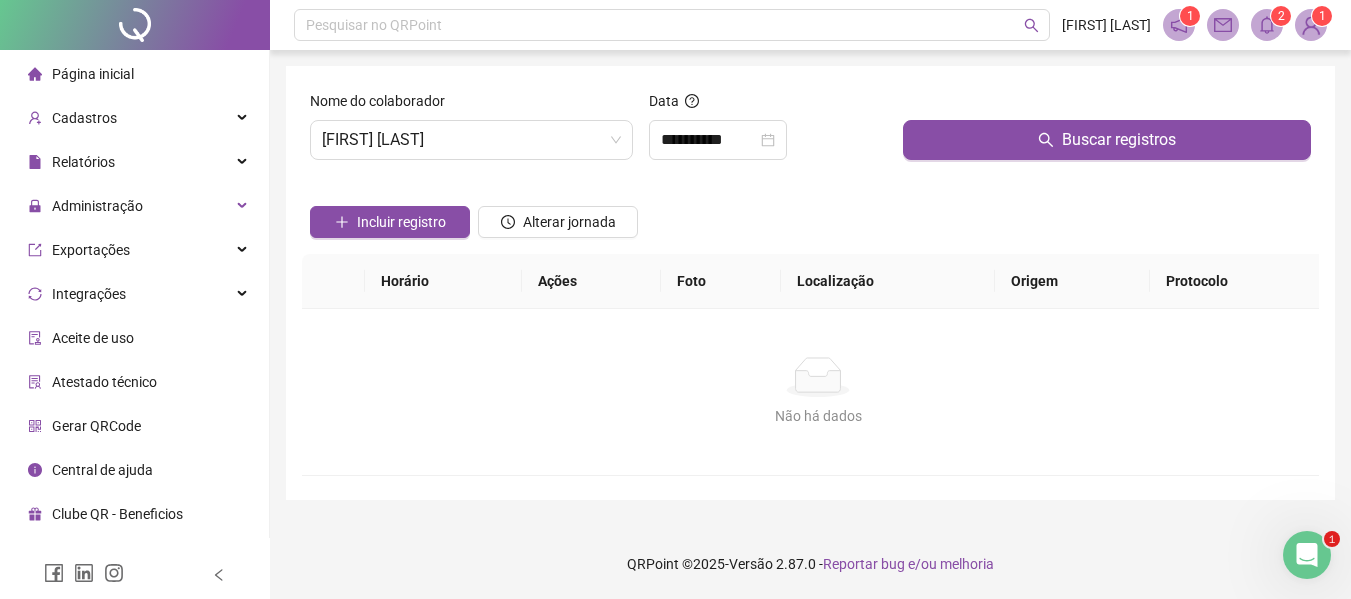 scroll, scrollTop: 0, scrollLeft: 0, axis: both 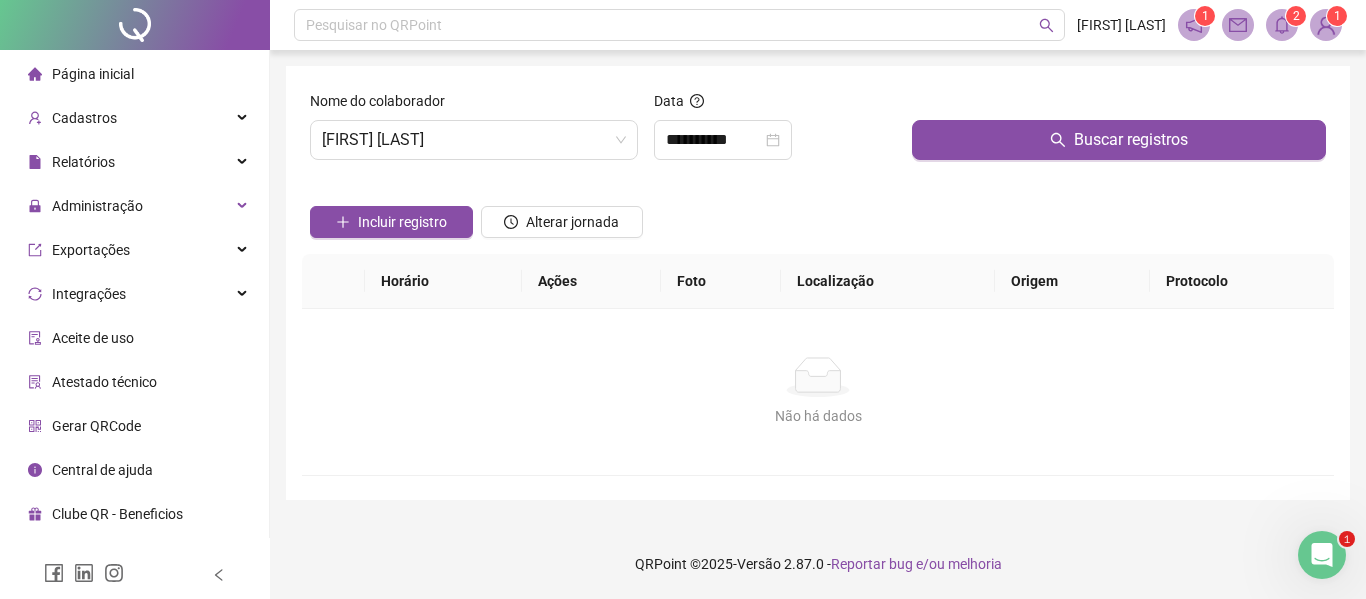 click on "Buscar registros" at bounding box center (1119, 133) 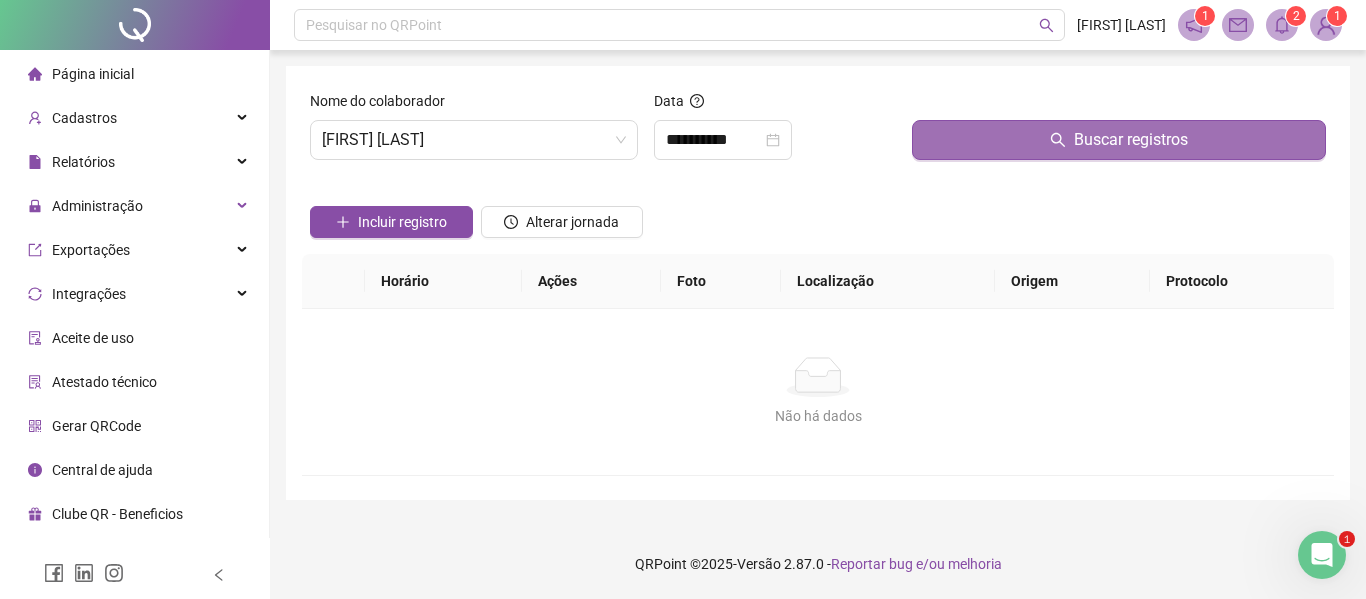 click on "Buscar registros" at bounding box center (1131, 140) 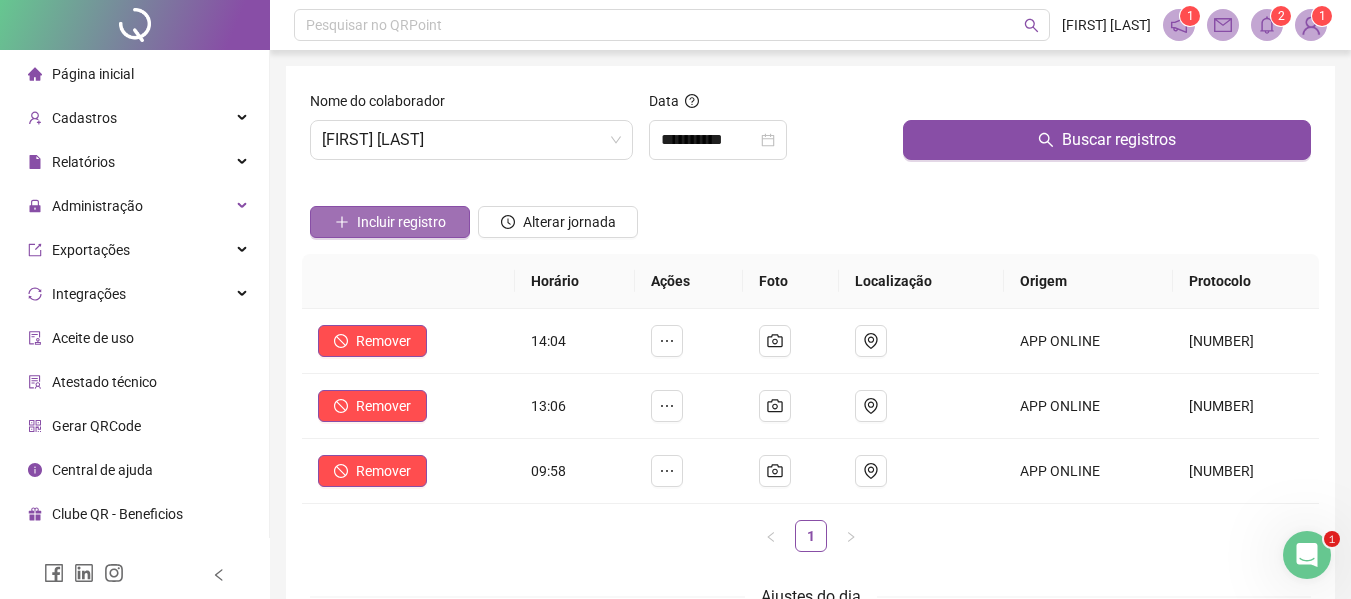 click on "Incluir registro" at bounding box center [401, 222] 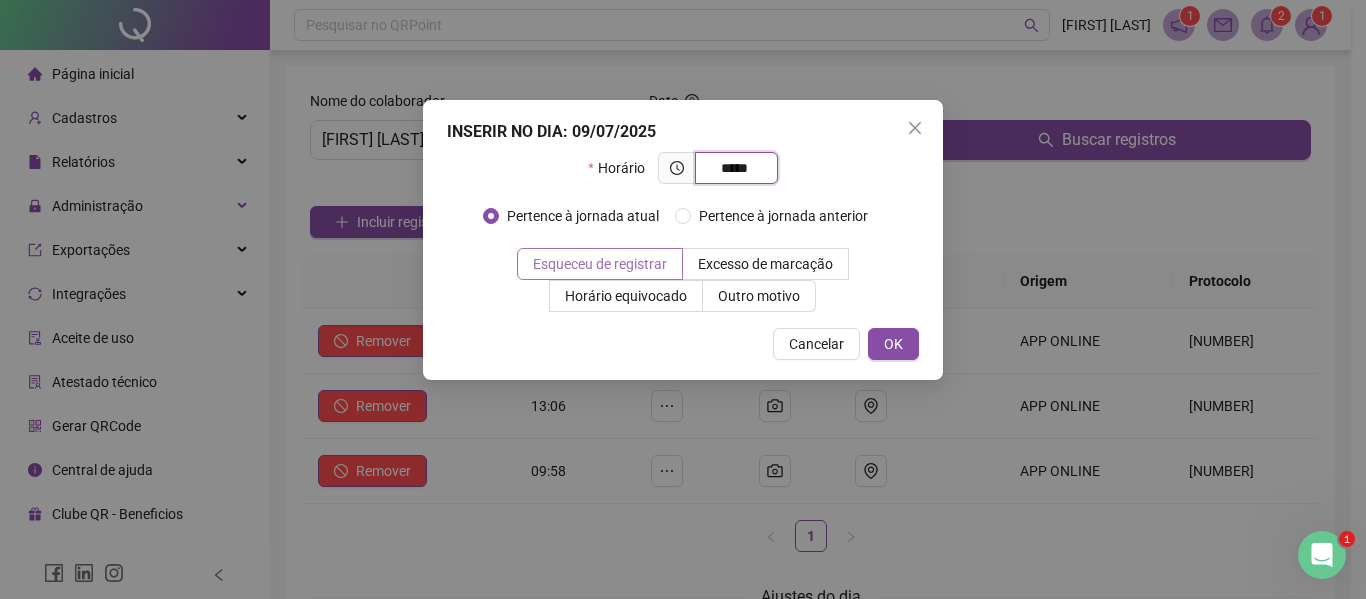 type on "*****" 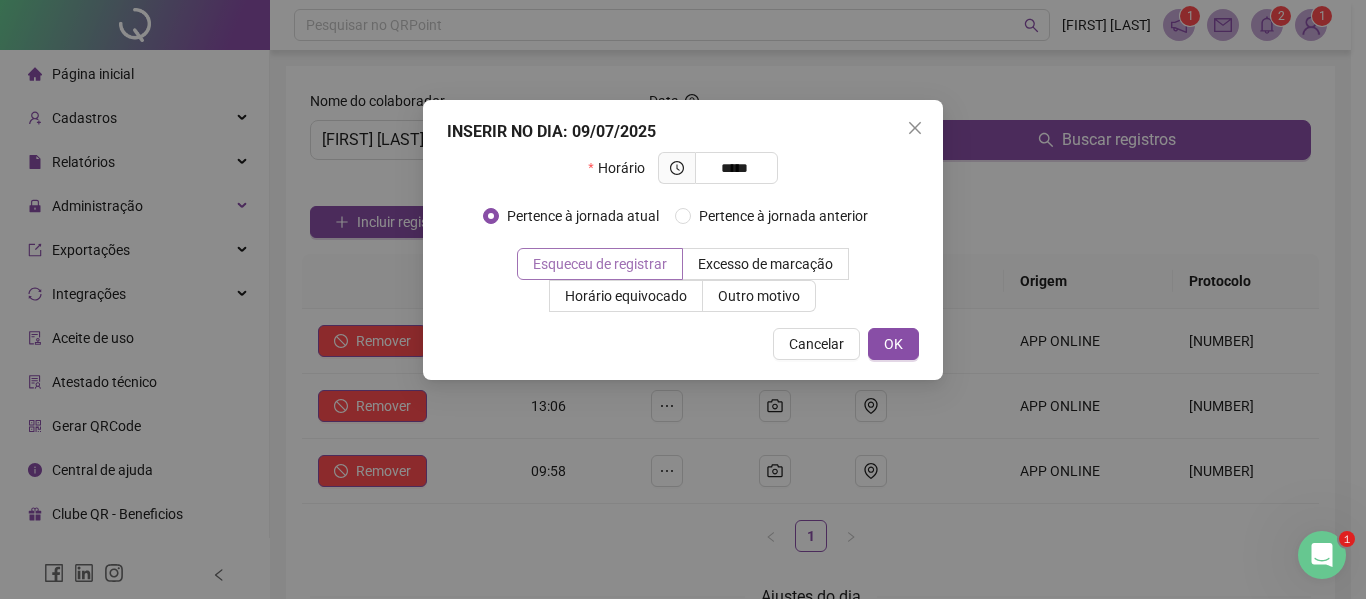 click on "Esqueceu de registrar" at bounding box center (600, 264) 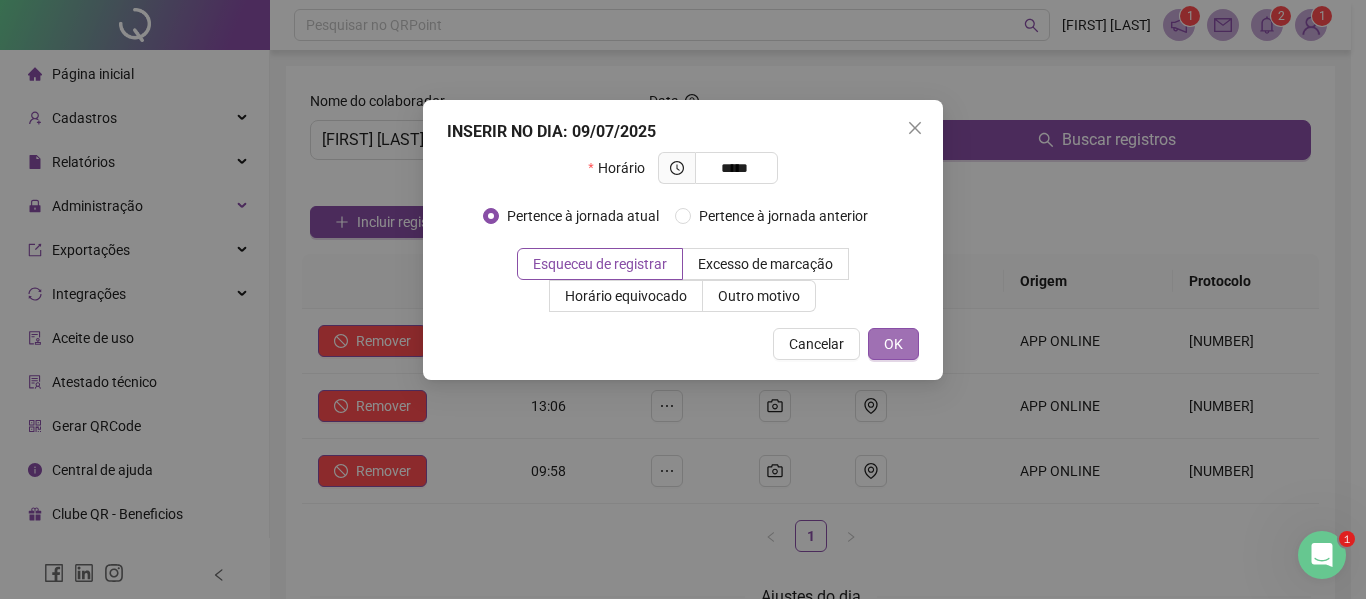 click on "OK" at bounding box center (893, 344) 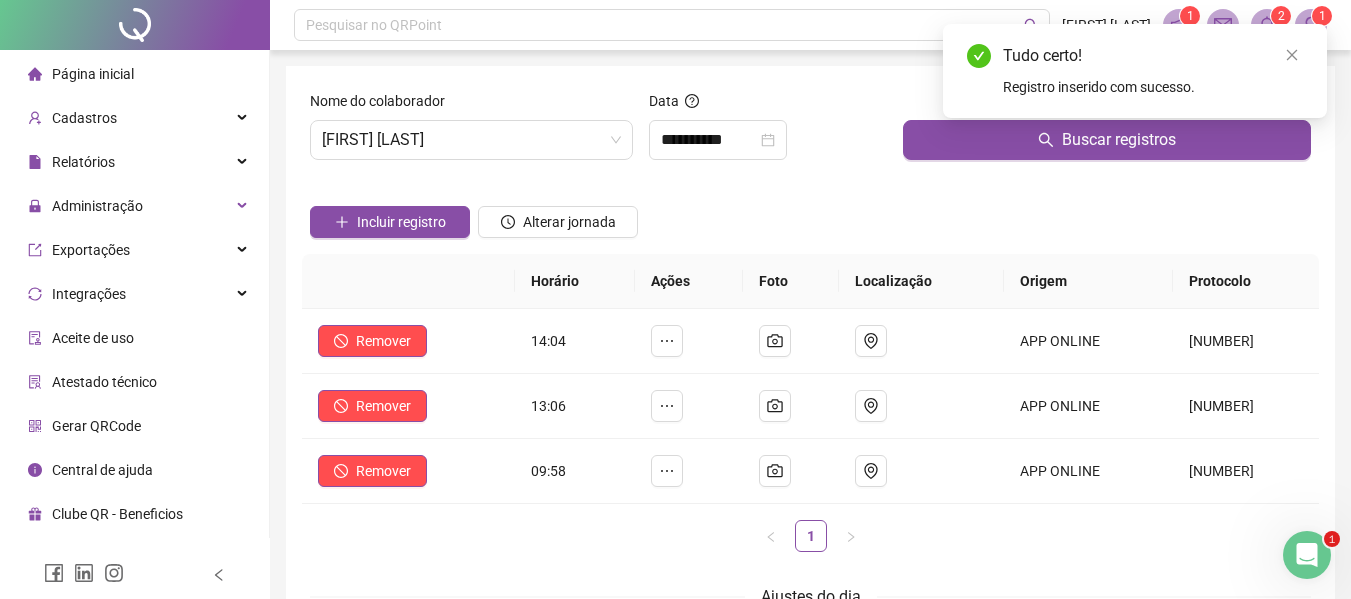 click on "Página inicial" at bounding box center (81, 74) 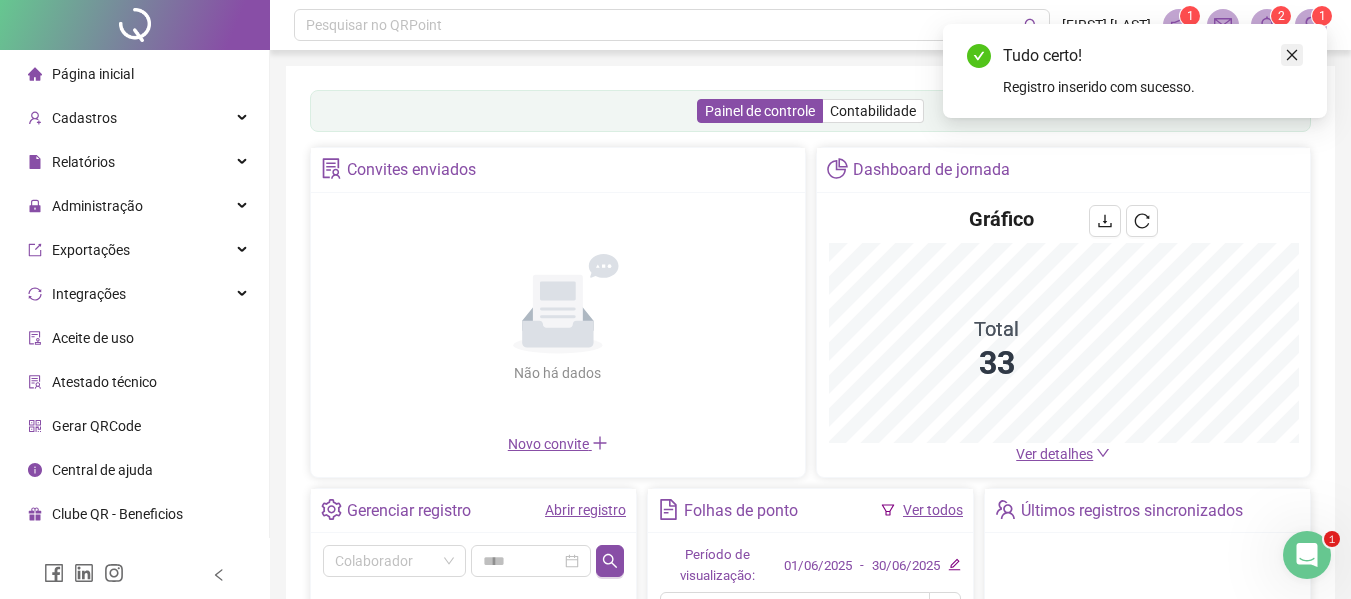 click at bounding box center (1292, 55) 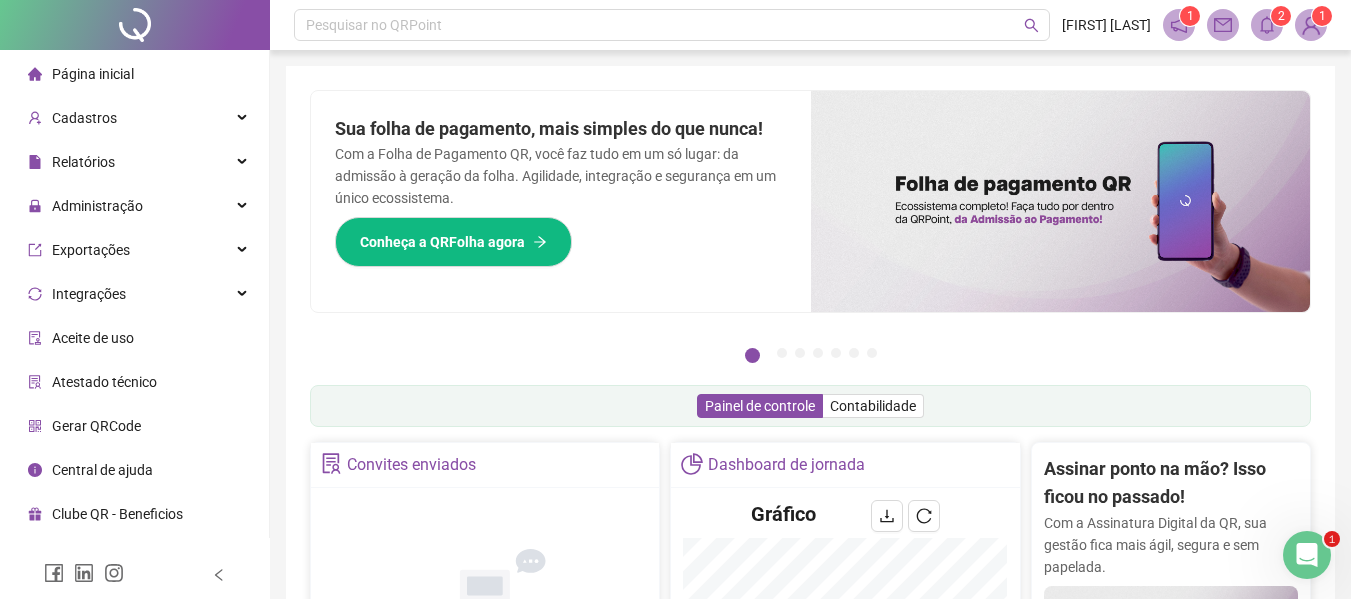 click on "Página inicial" at bounding box center [81, 74] 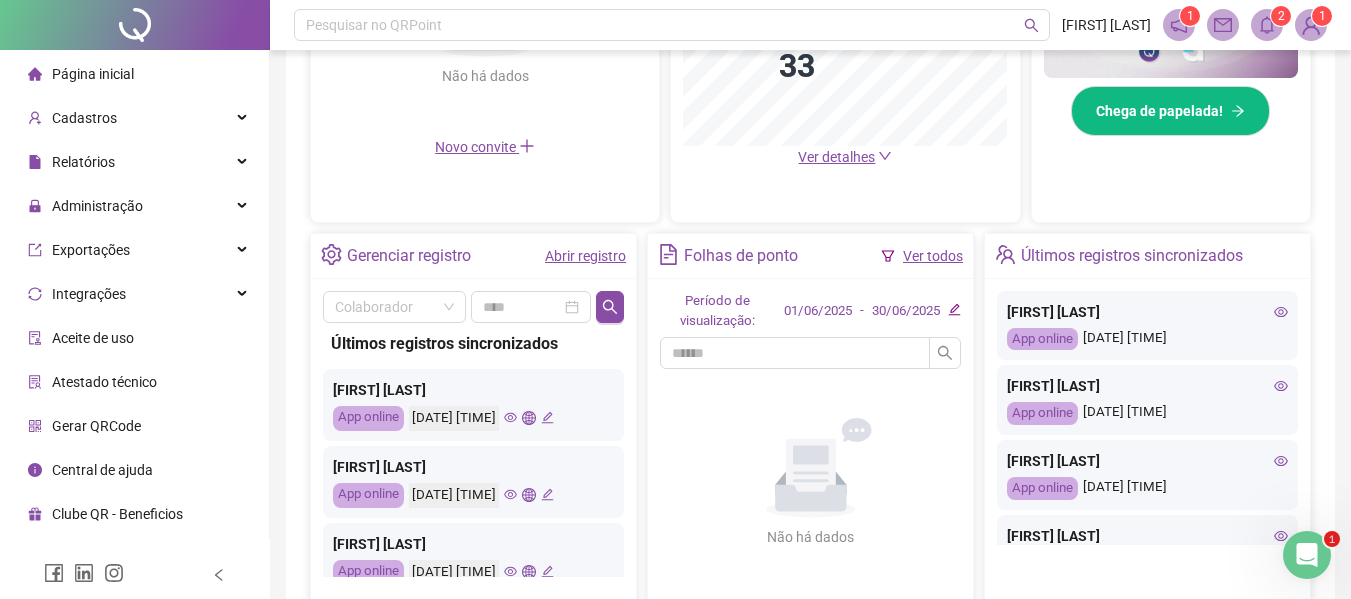 scroll, scrollTop: 600, scrollLeft: 0, axis: vertical 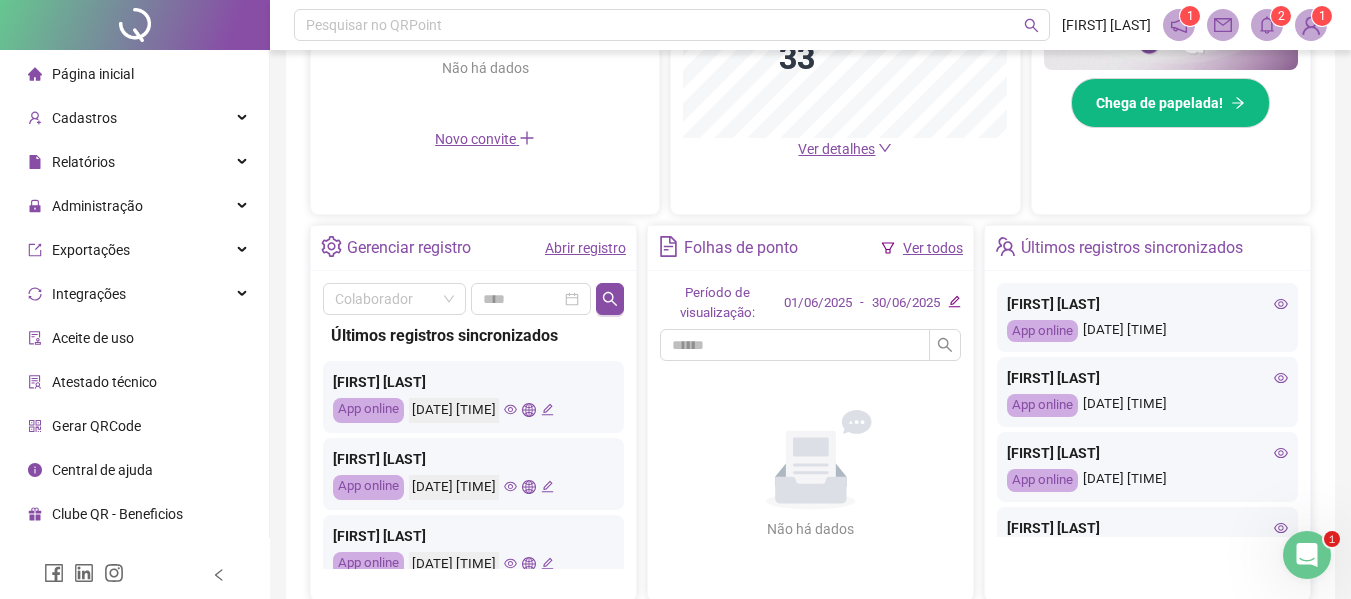 click on "Ver todos" at bounding box center [933, 248] 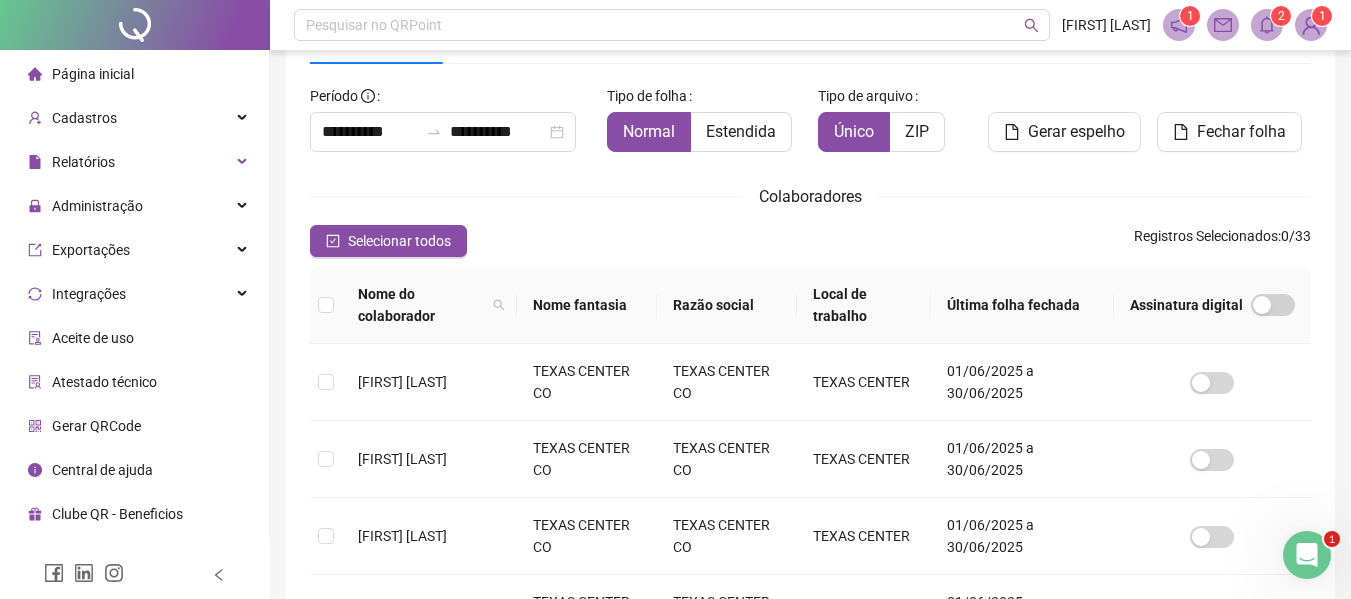 scroll, scrollTop: 110, scrollLeft: 0, axis: vertical 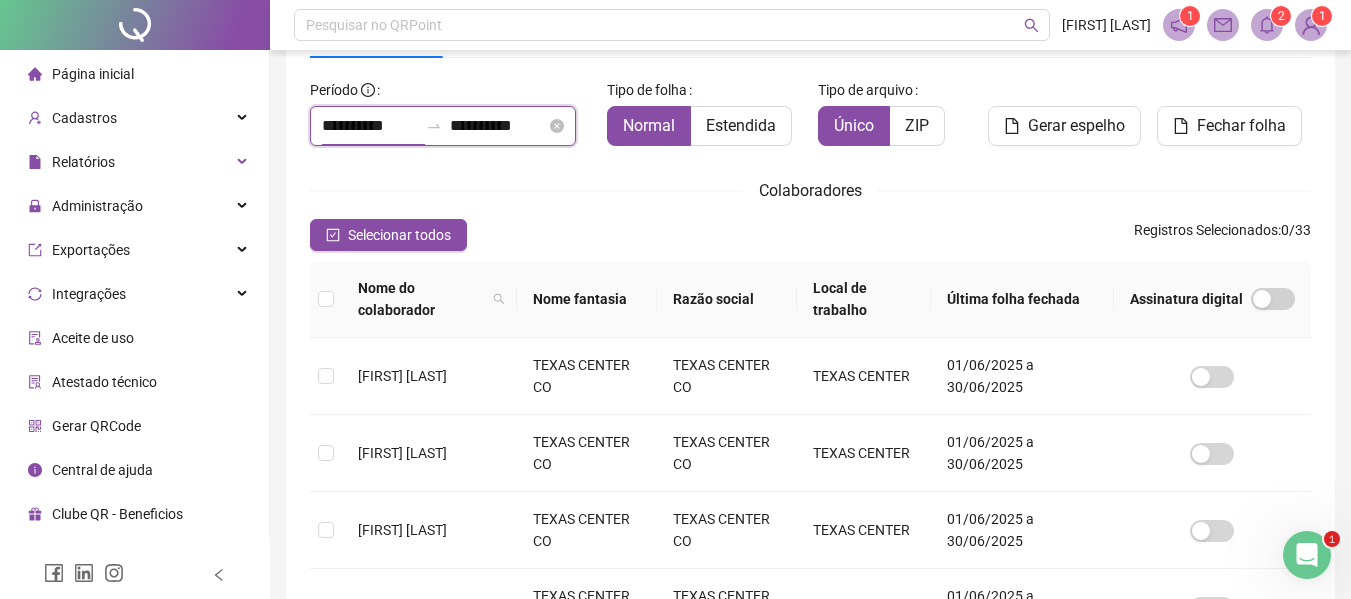 click on "**********" at bounding box center (370, 126) 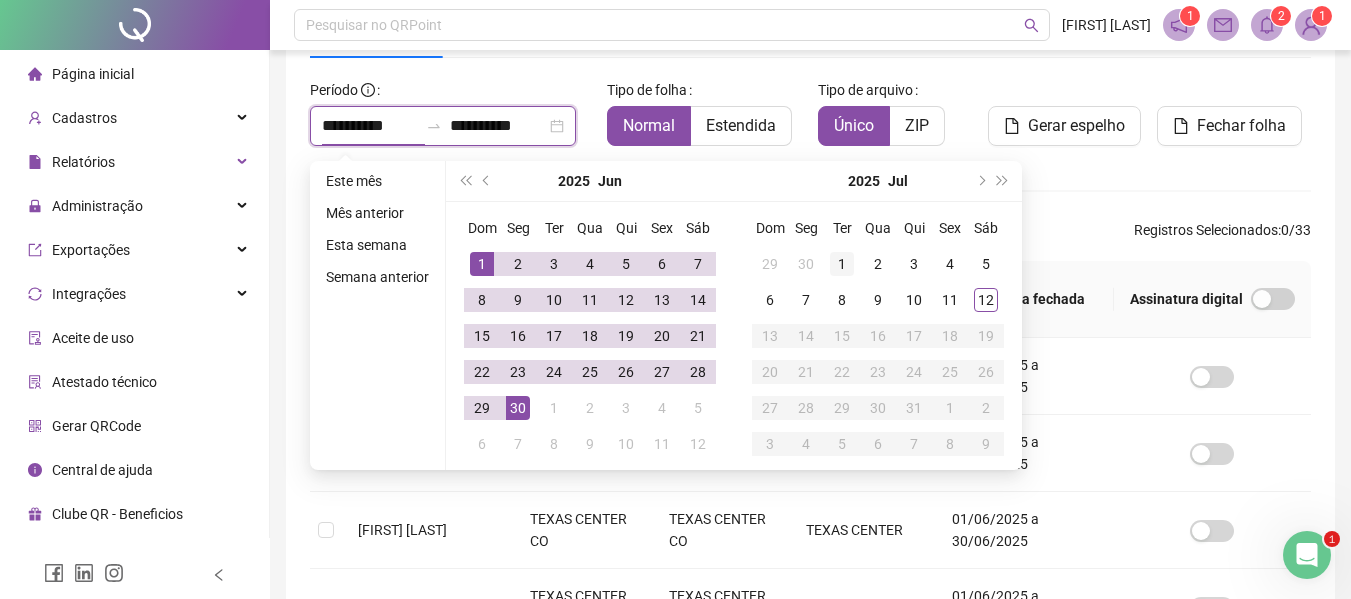 type on "**********" 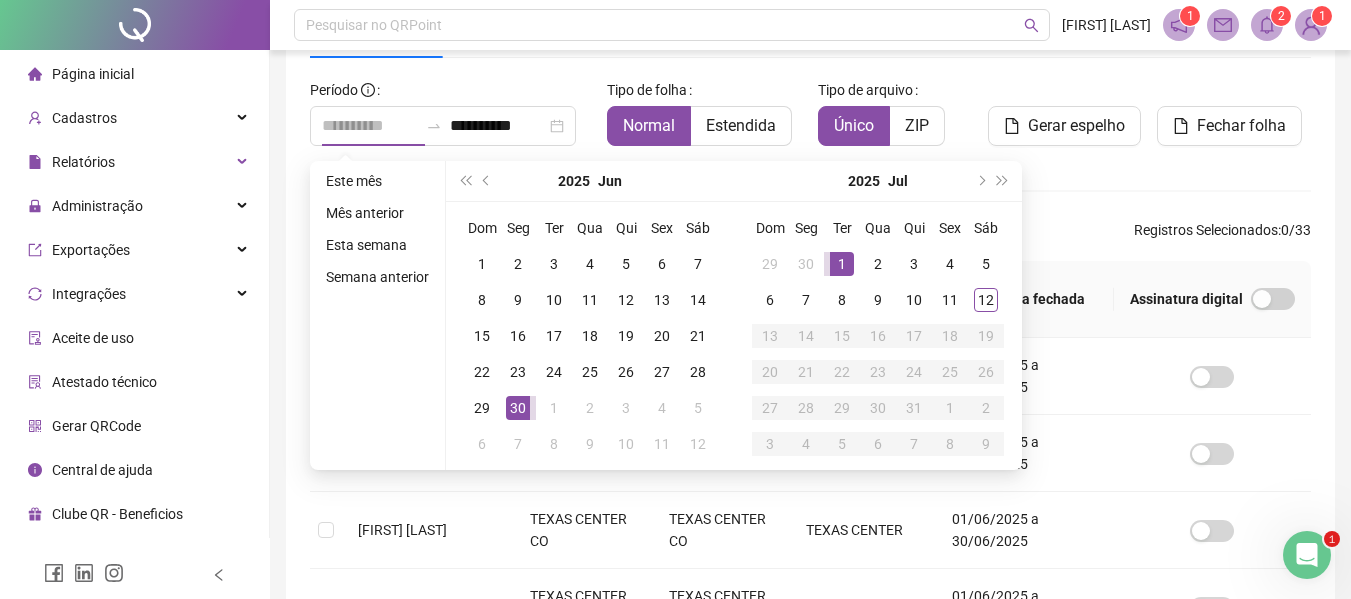 click on "1" at bounding box center [842, 264] 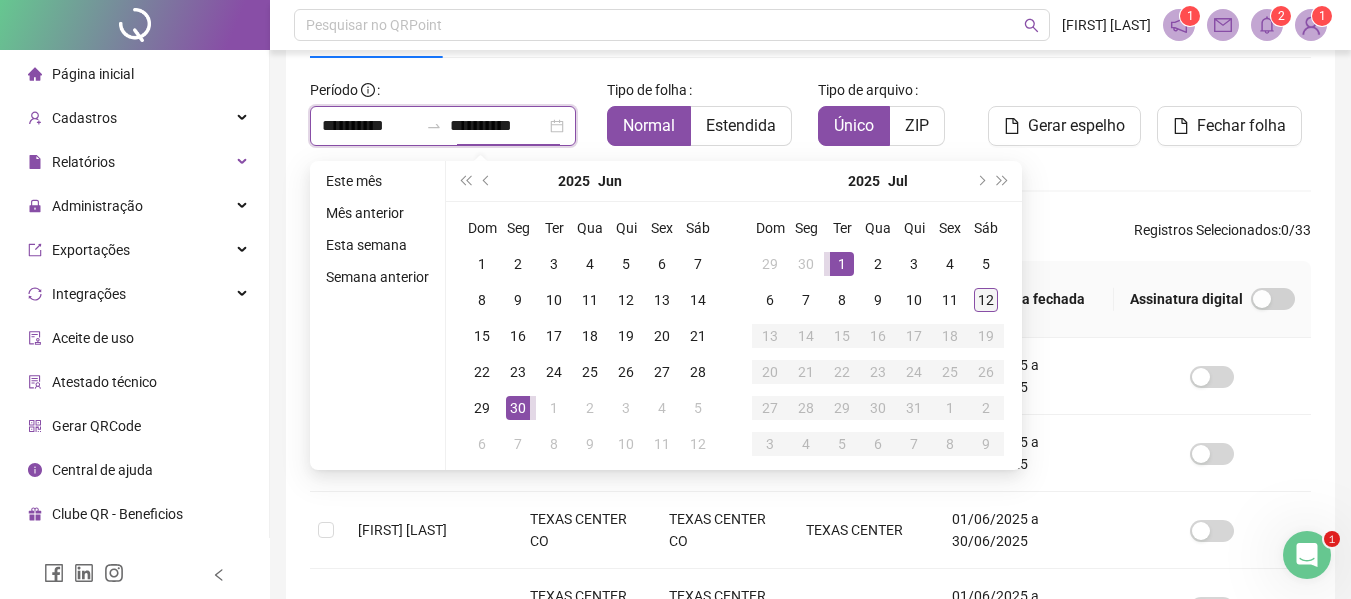 type on "**********" 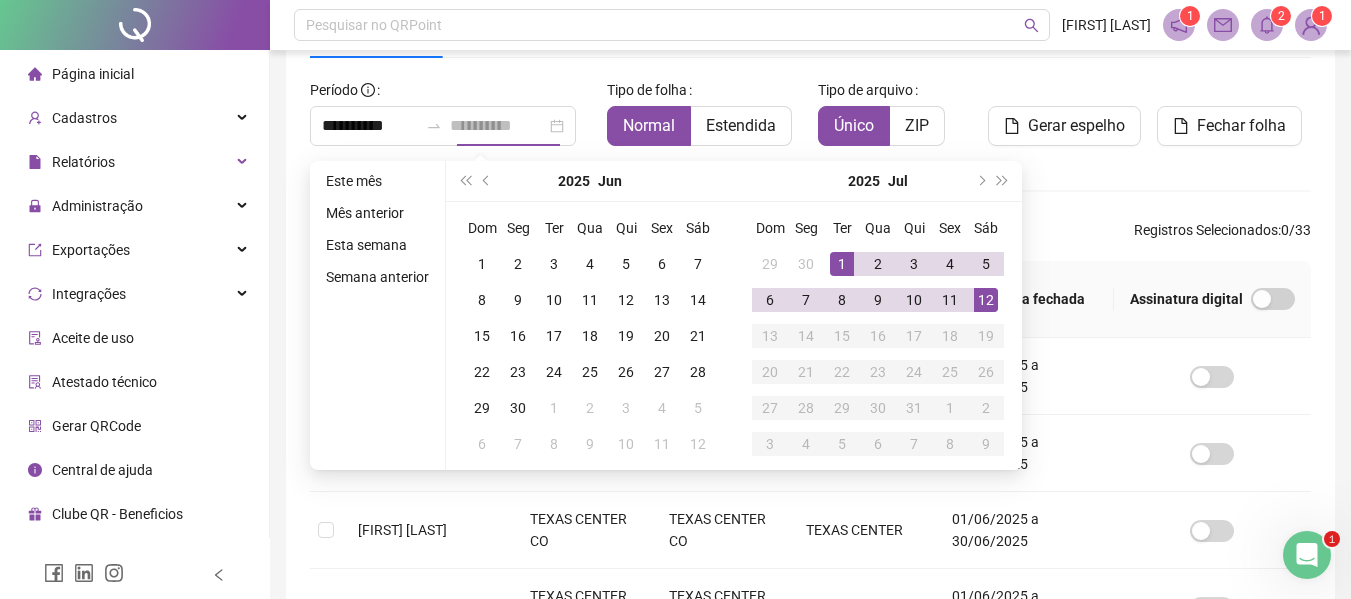click on "12" at bounding box center (986, 300) 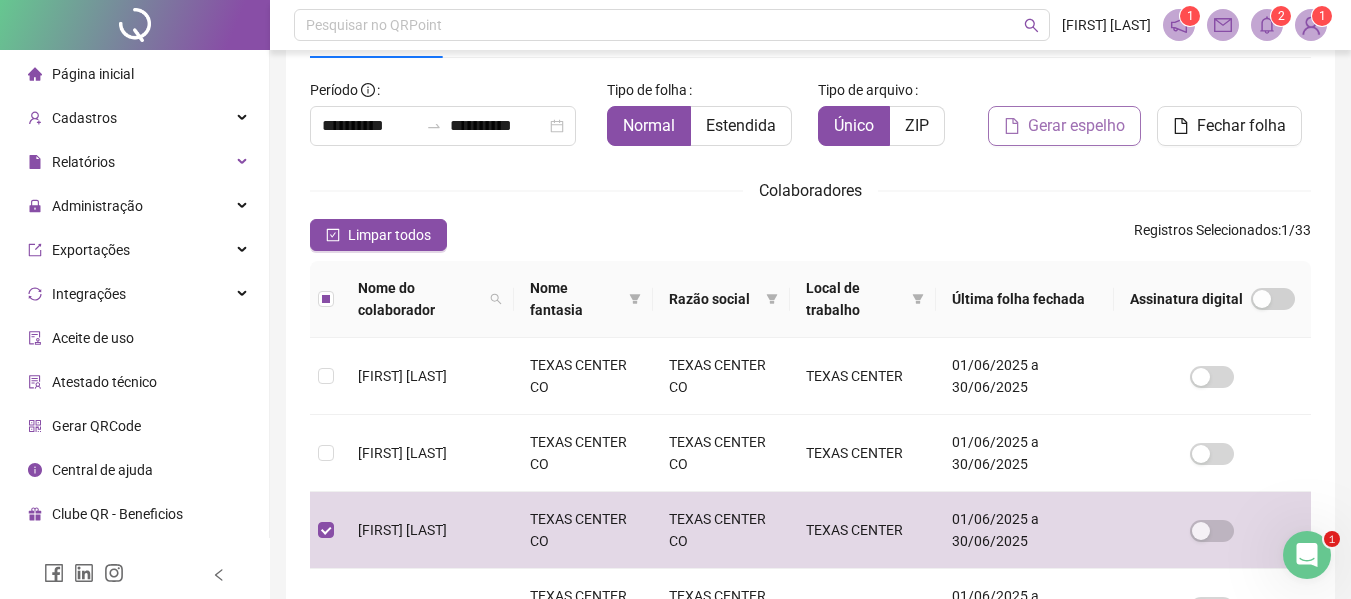 click on "Gerar espelho" at bounding box center [1076, 126] 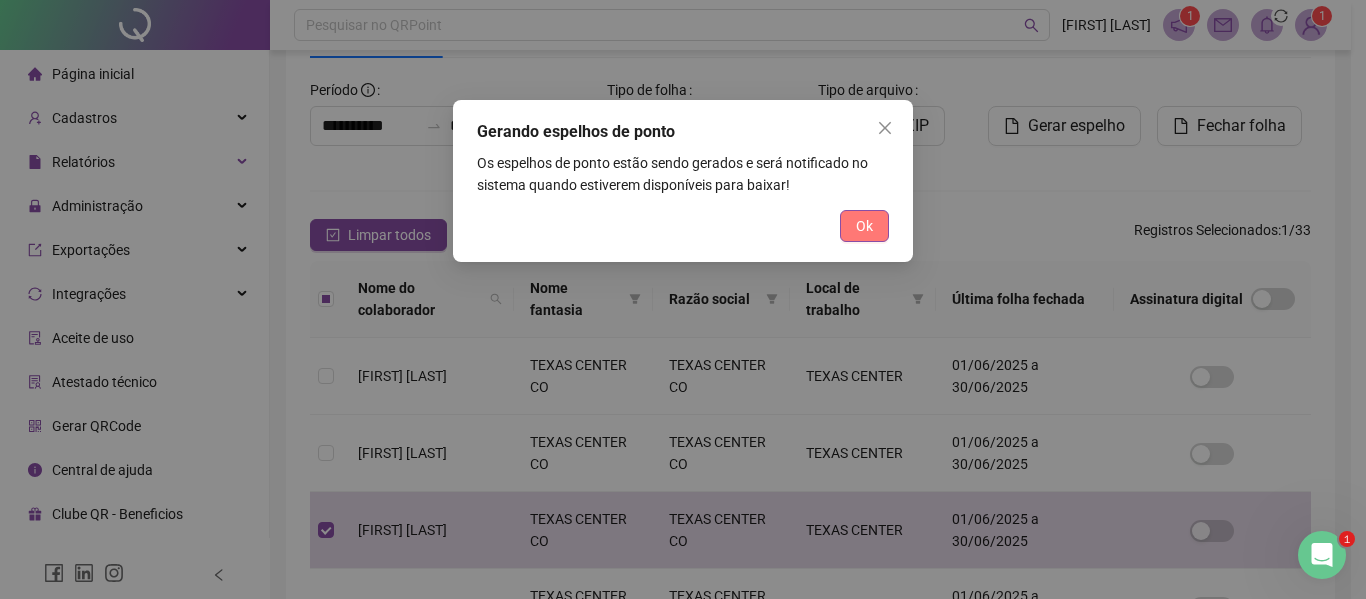 click on "Ok" at bounding box center (864, 226) 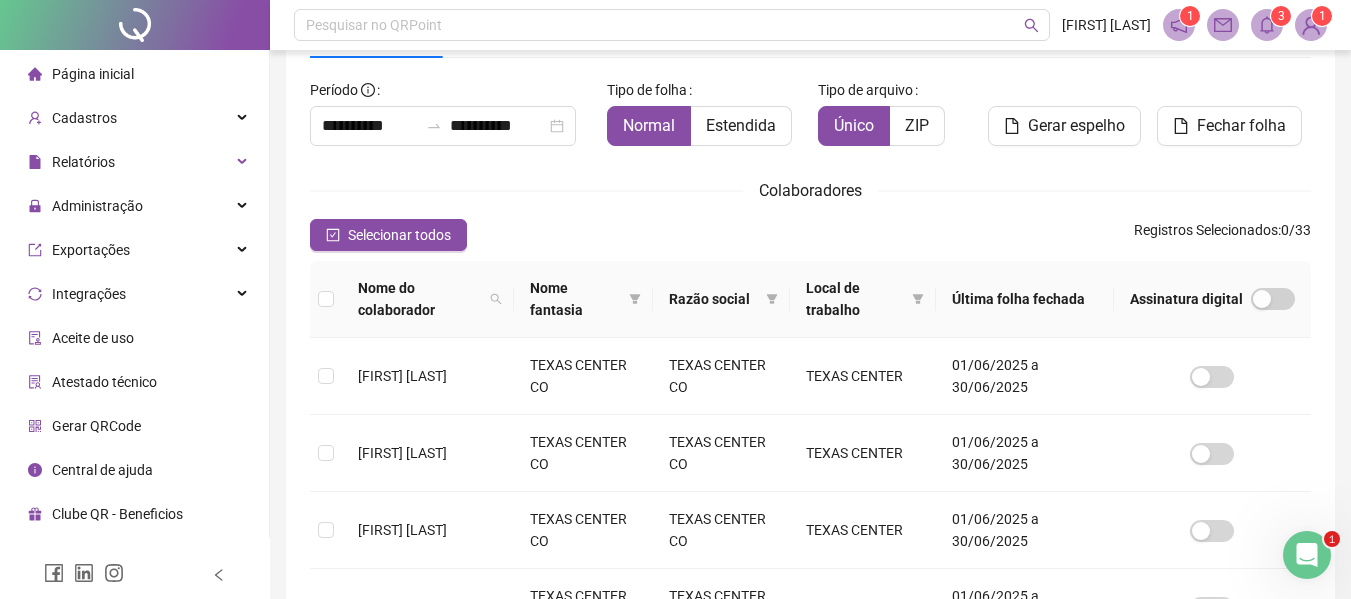 click 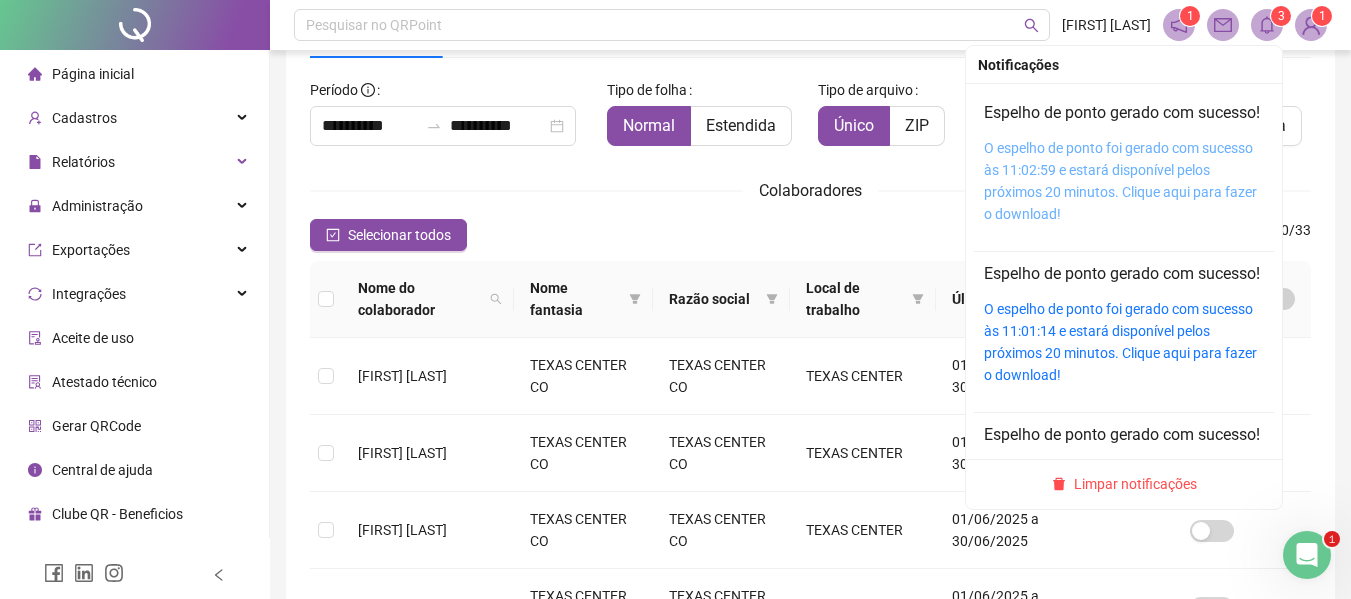 click on "O espelho de ponto foi gerado com sucesso às [TIME] e estará disponível pelos próximos 20 minutos.
Clique aqui para fazer o download!" at bounding box center [1120, 181] 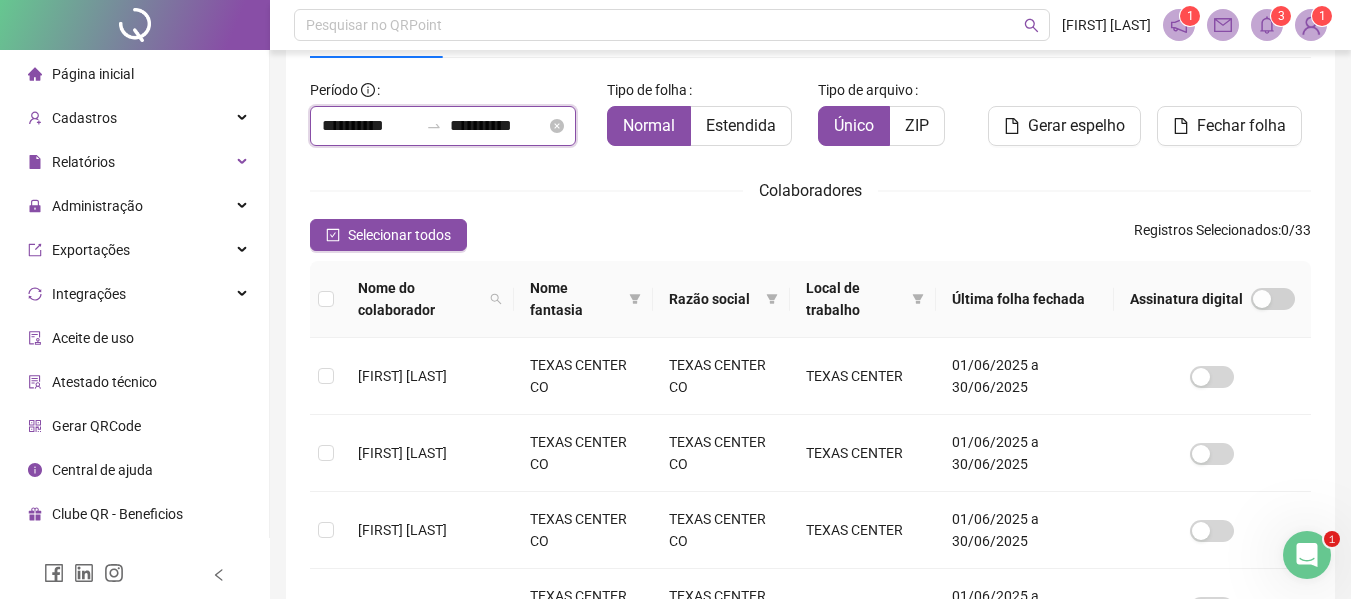 click on "**********" at bounding box center [370, 126] 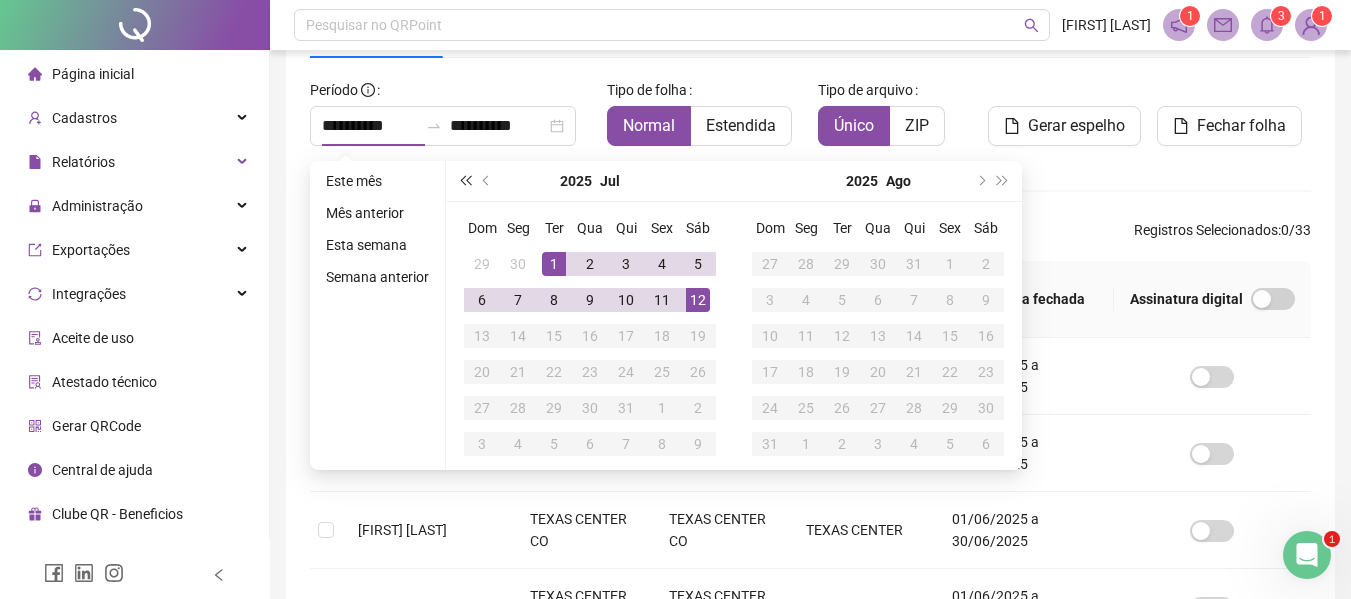 click at bounding box center (465, 181) 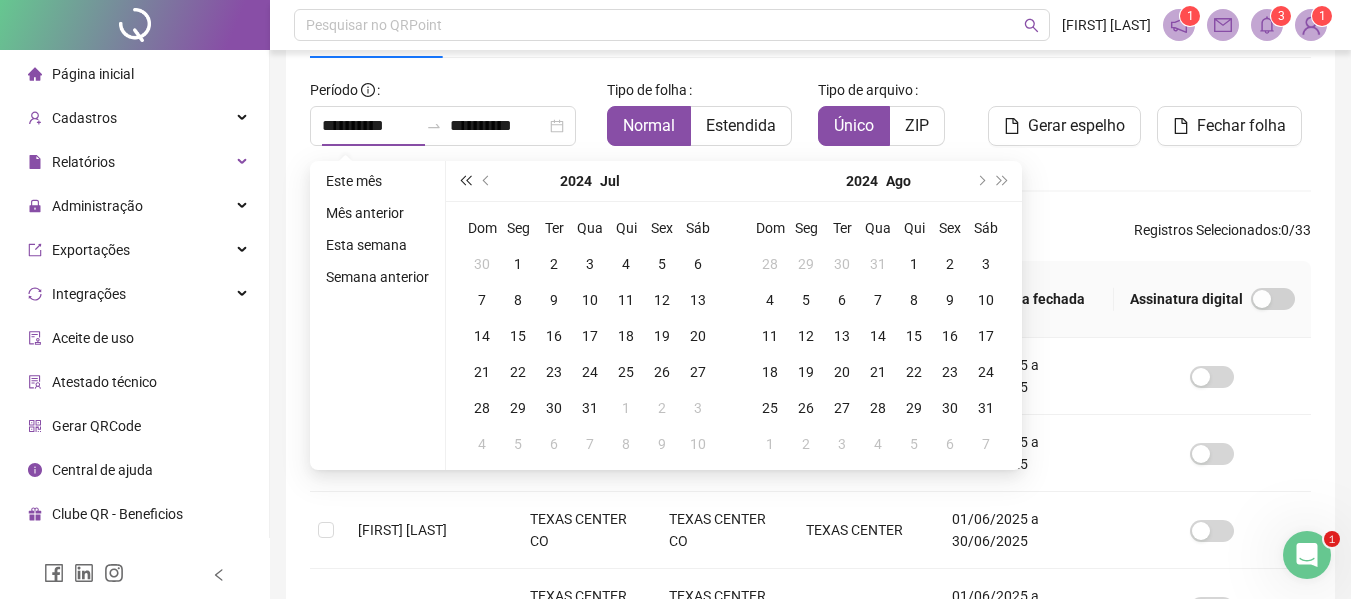 click at bounding box center (465, 181) 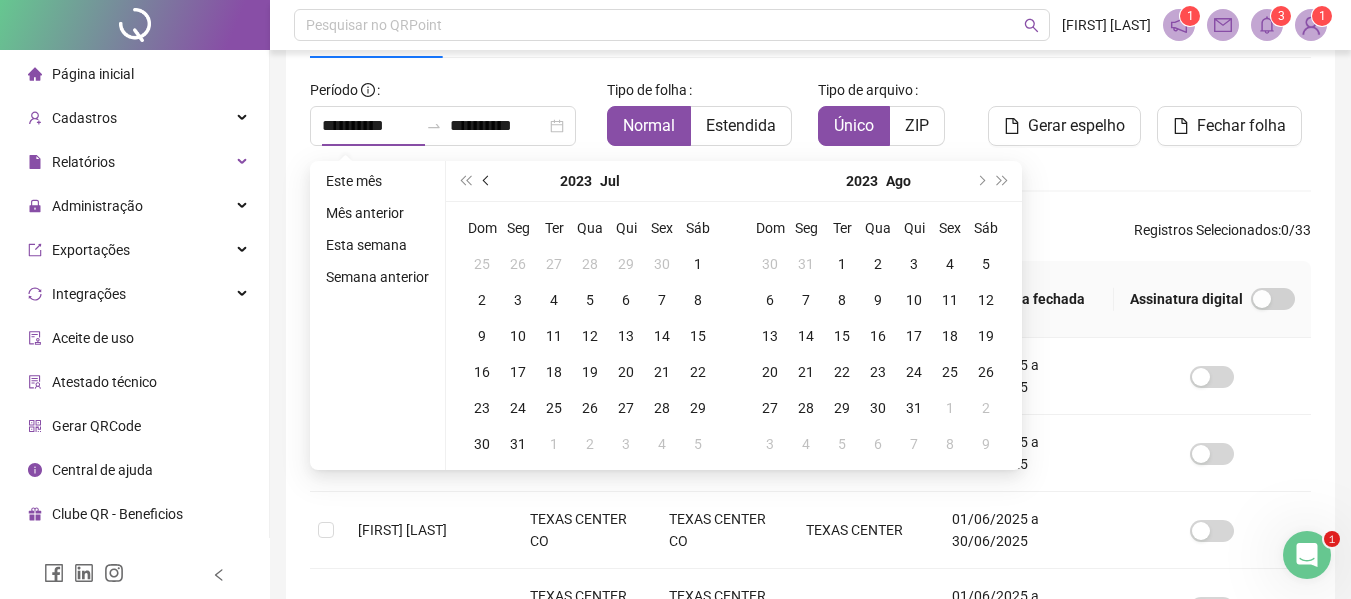 click at bounding box center [487, 181] 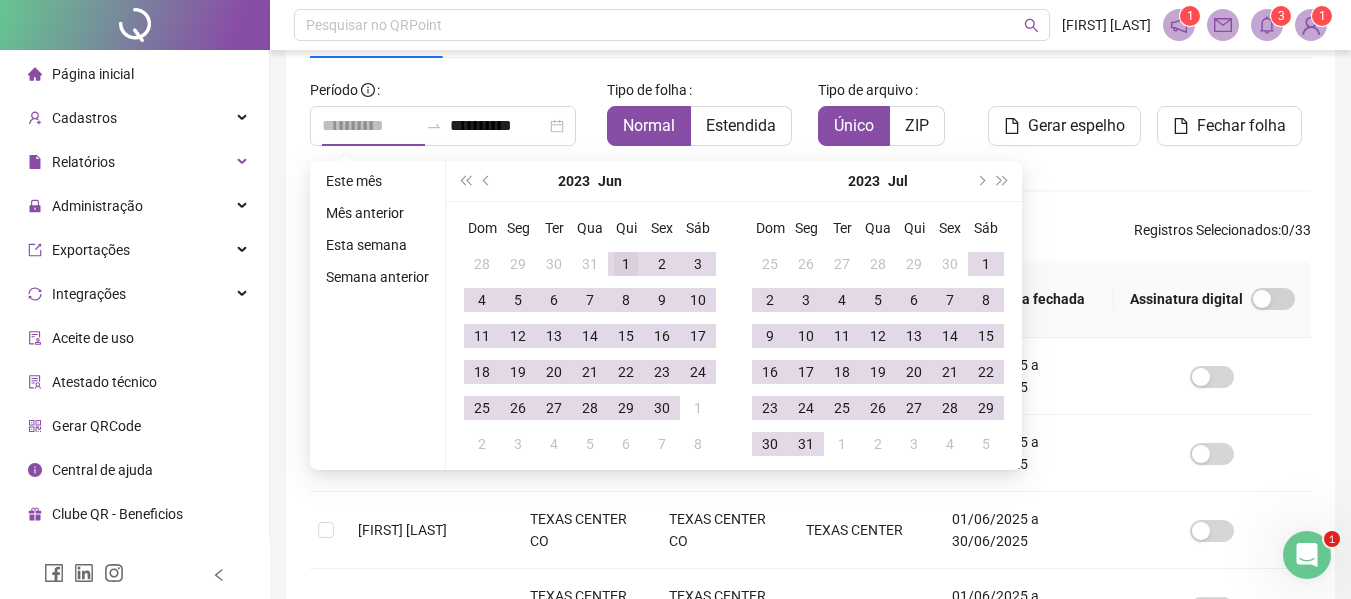 type on "**********" 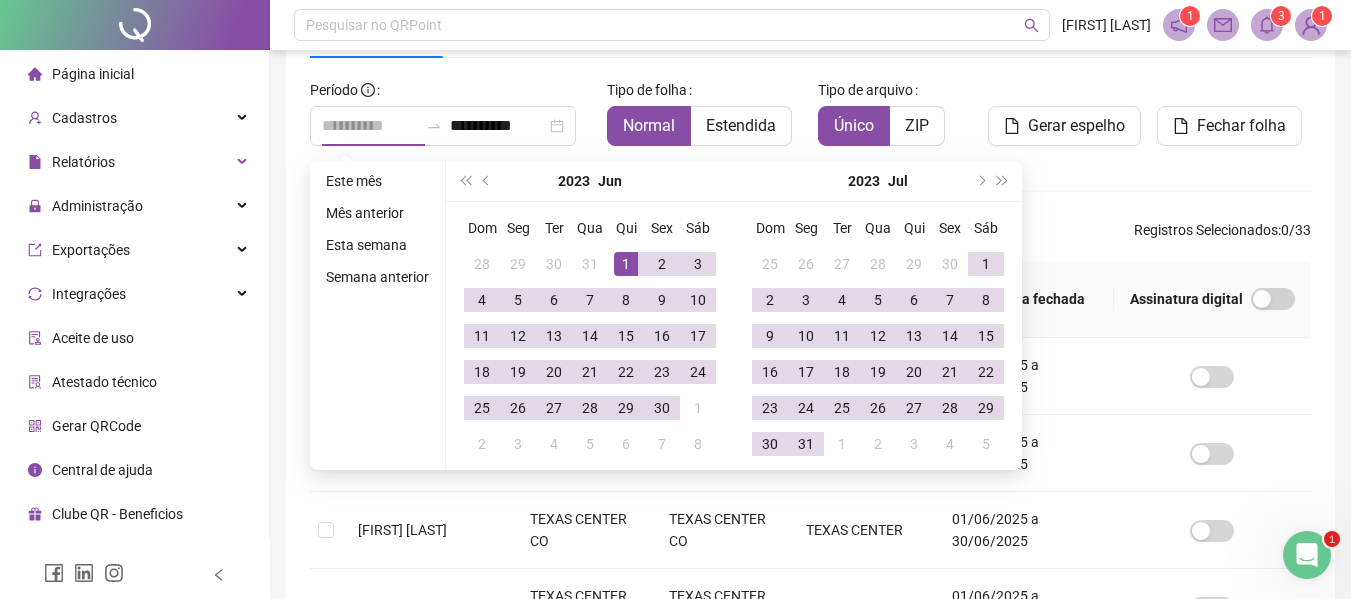 click on "1" at bounding box center (626, 264) 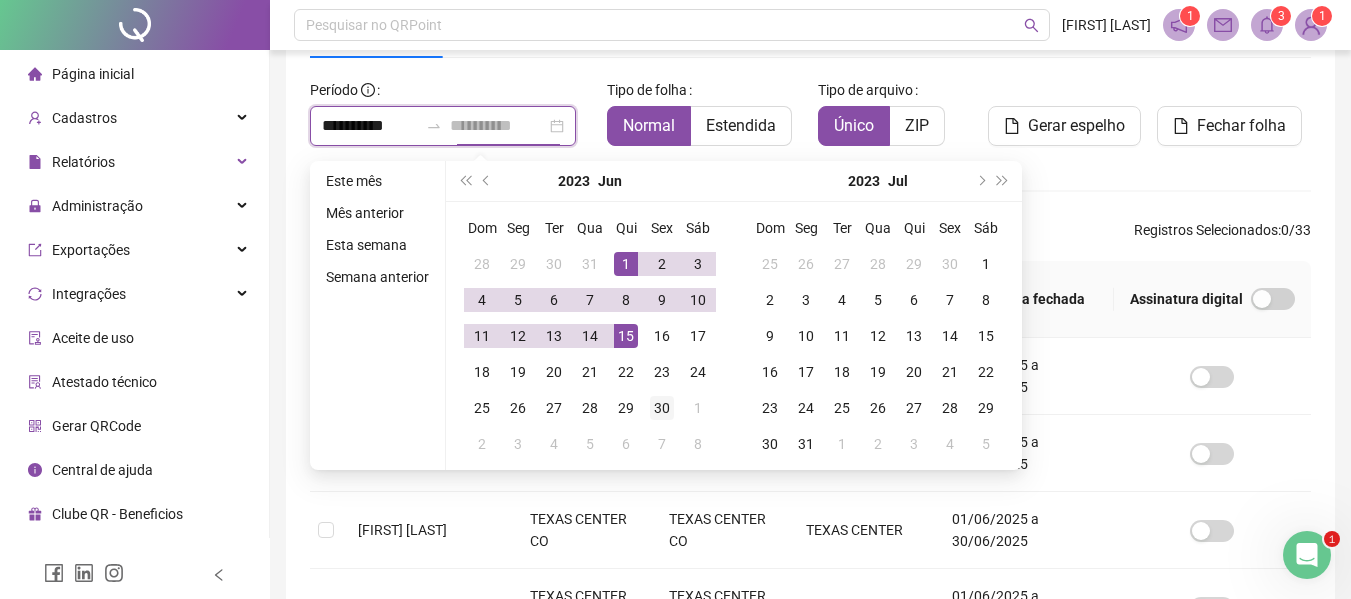 type on "**********" 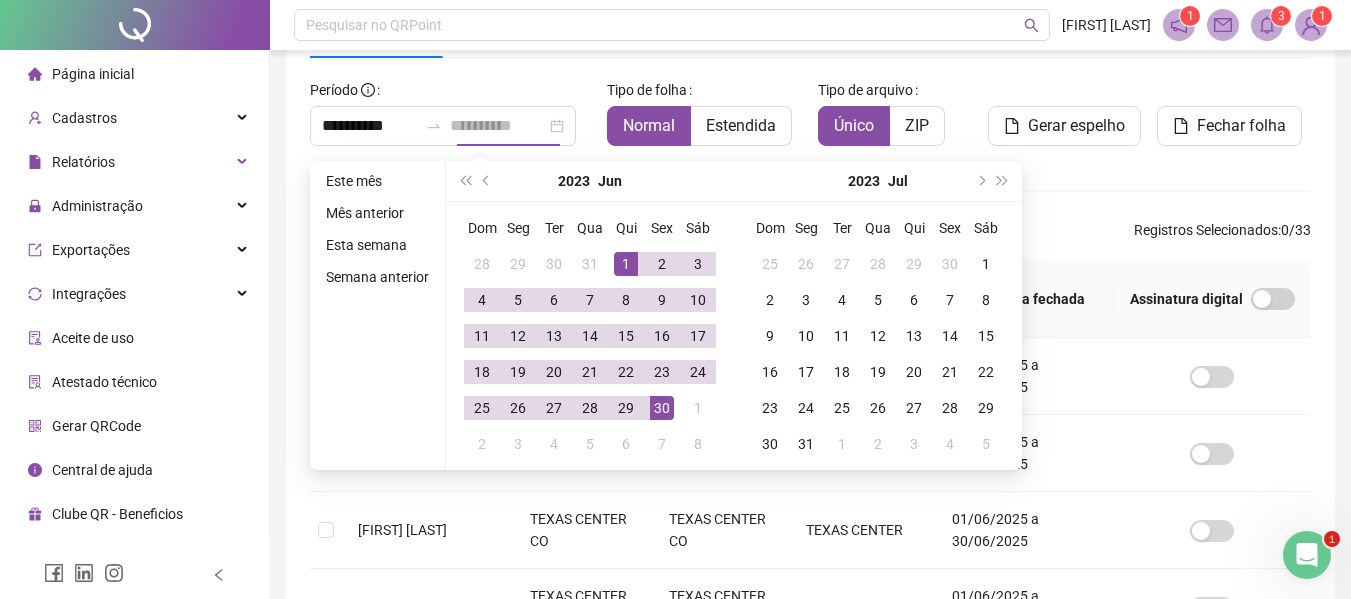 click on "30" at bounding box center [662, 408] 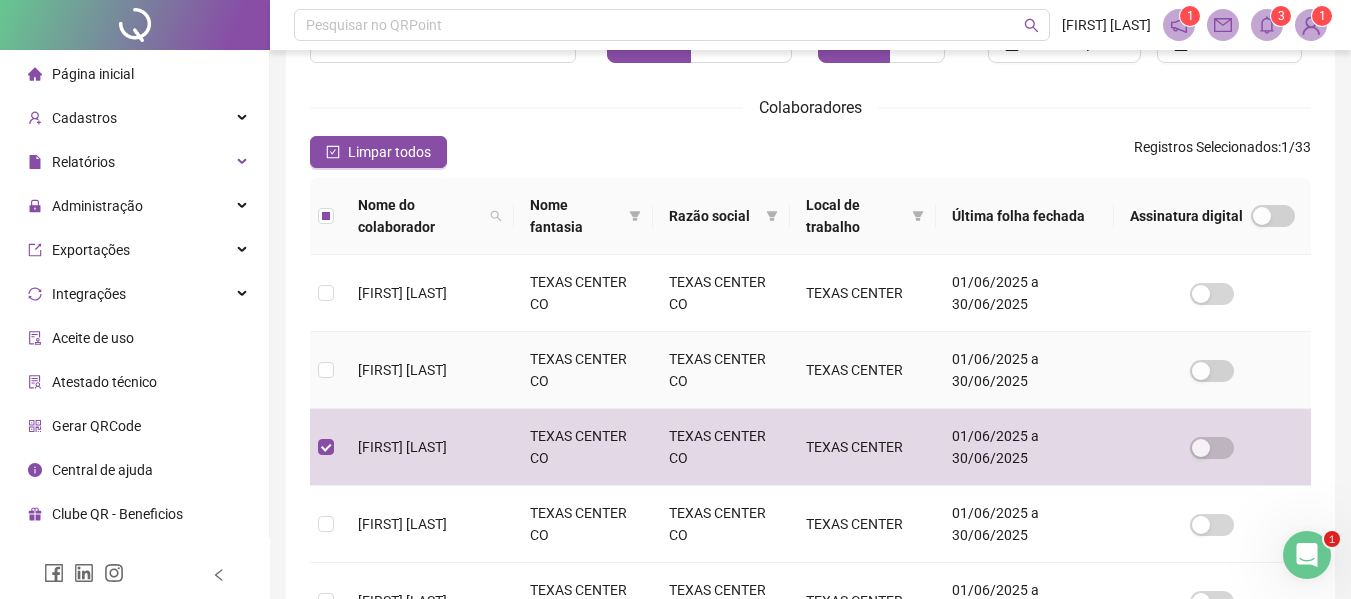 scroll, scrollTop: 93, scrollLeft: 0, axis: vertical 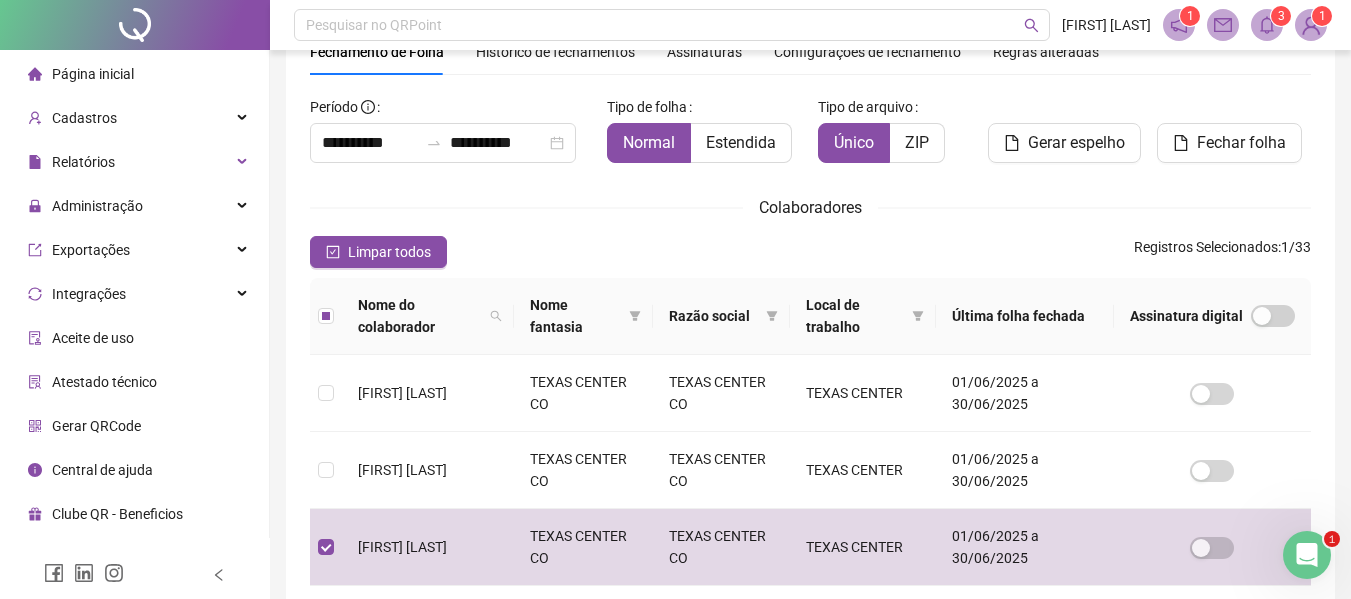 drag, startPoint x: 1079, startPoint y: 139, endPoint x: 1039, endPoint y: 177, distance: 55.17246 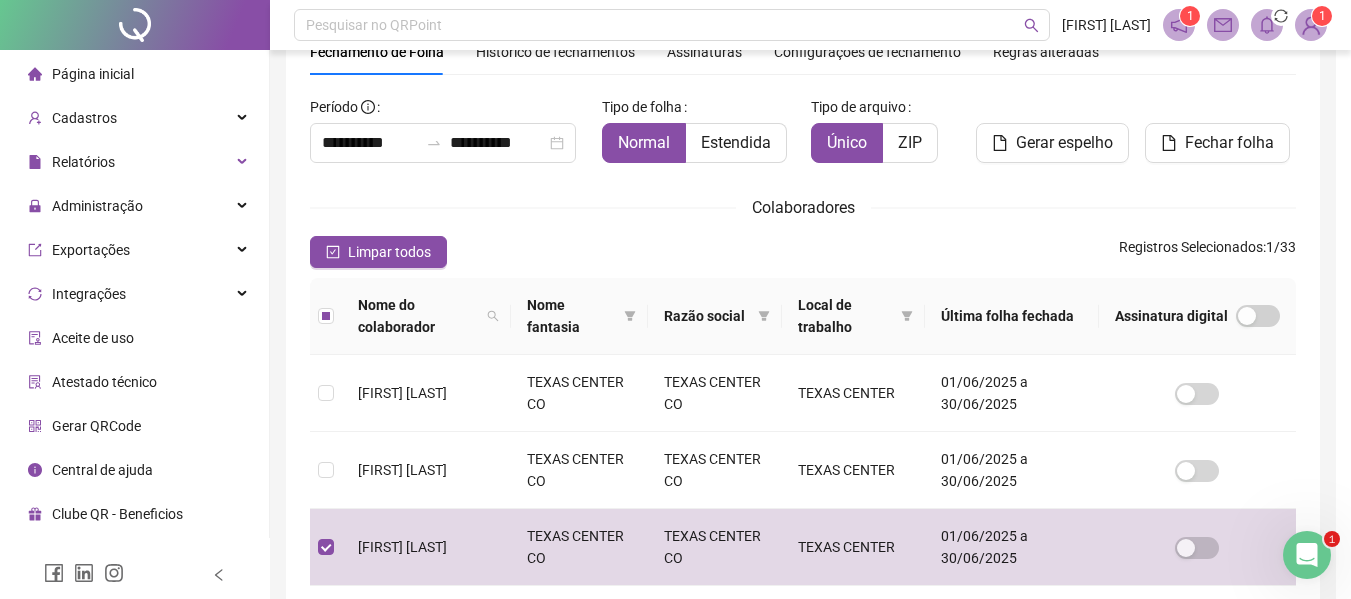 scroll, scrollTop: 110, scrollLeft: 0, axis: vertical 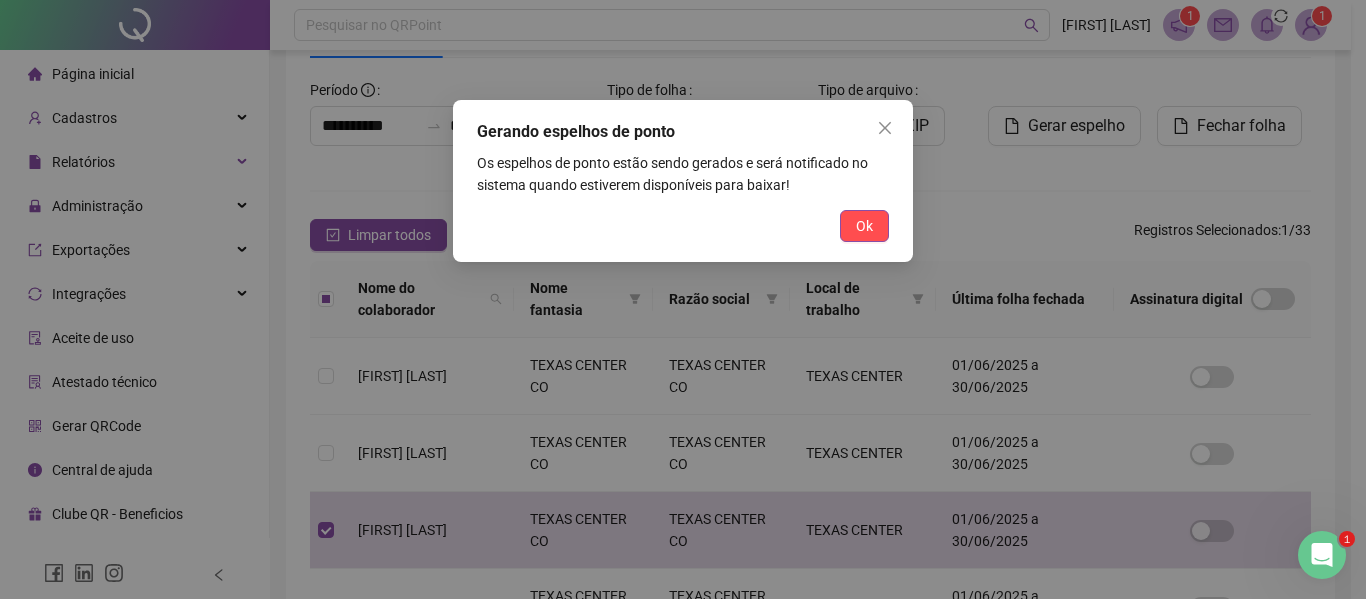click on "Ok" at bounding box center [864, 226] 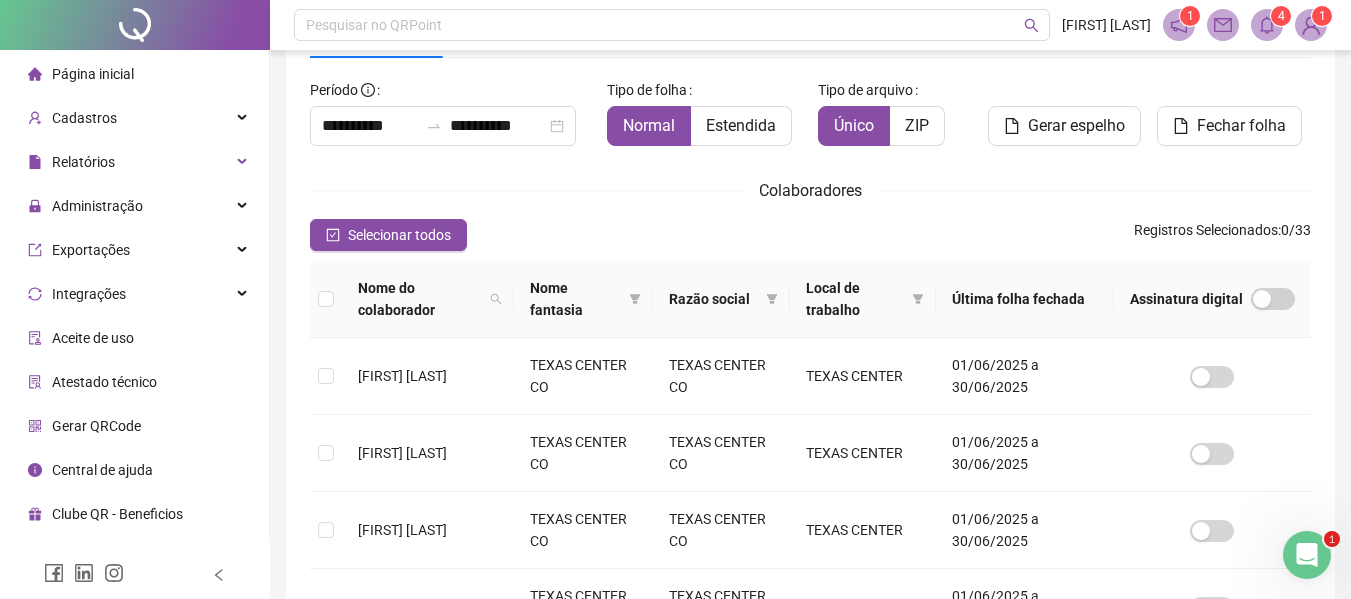 click on "4" at bounding box center (1281, 16) 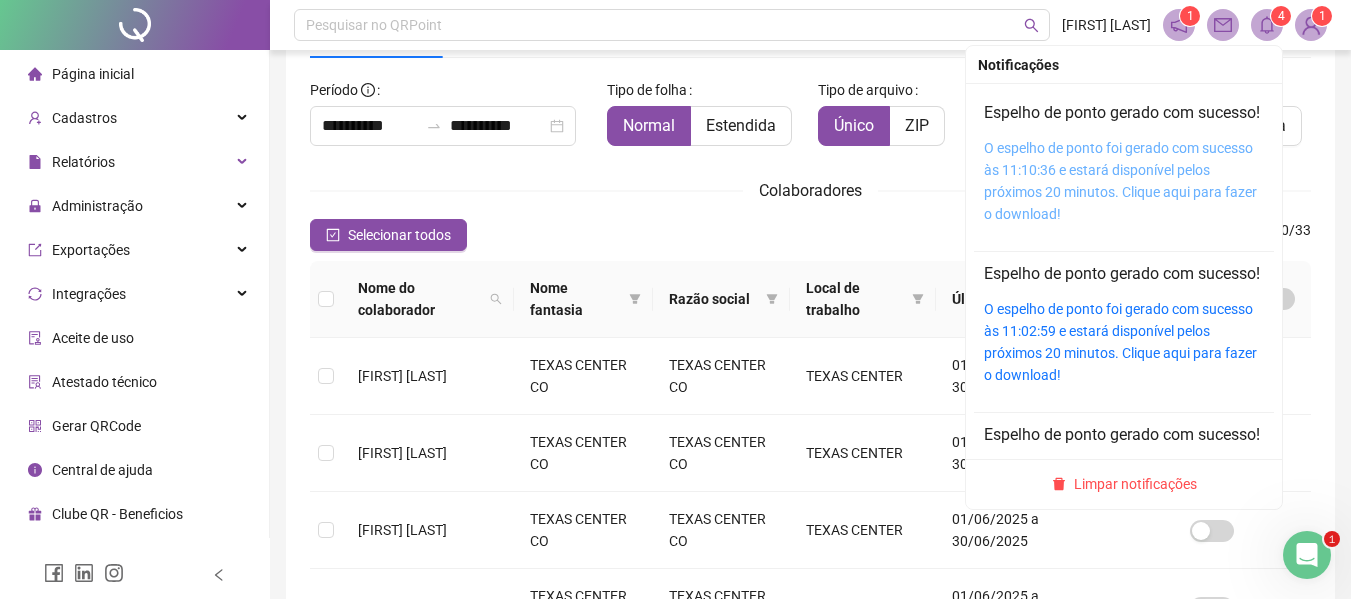 click on "O espelho de ponto foi gerado com sucesso às [TIME] e estará disponível pelos próximos 20 minutos.
Clique aqui para fazer o download!" at bounding box center [1120, 181] 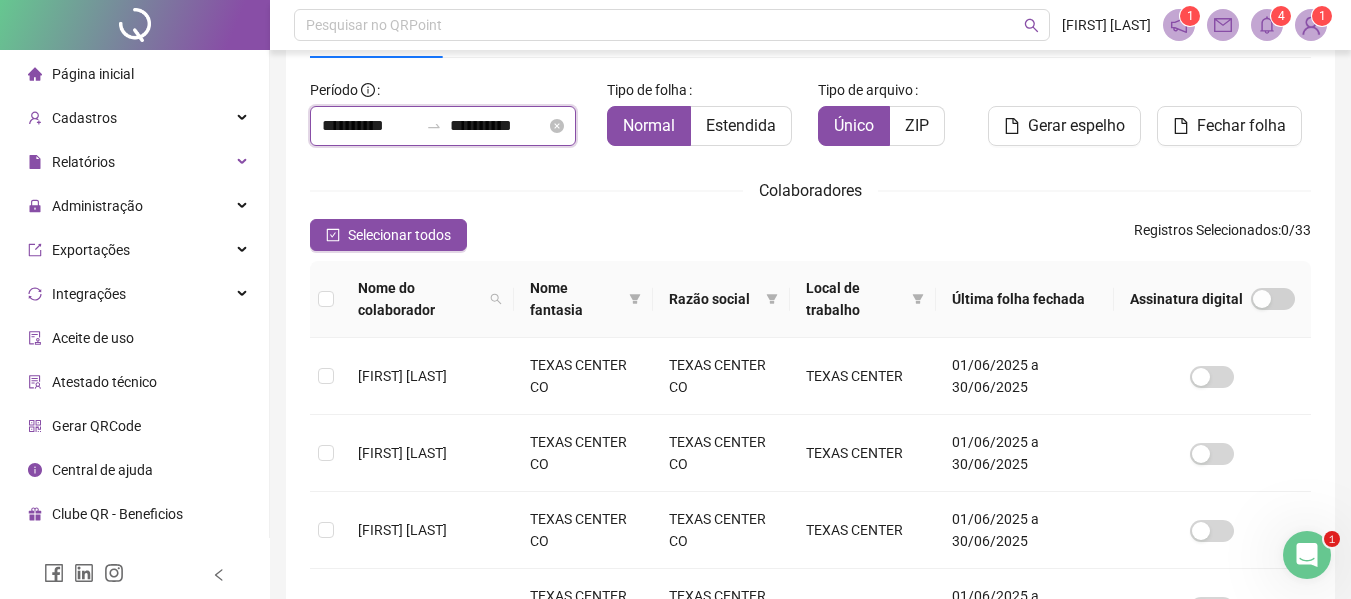 click on "**********" at bounding box center [370, 126] 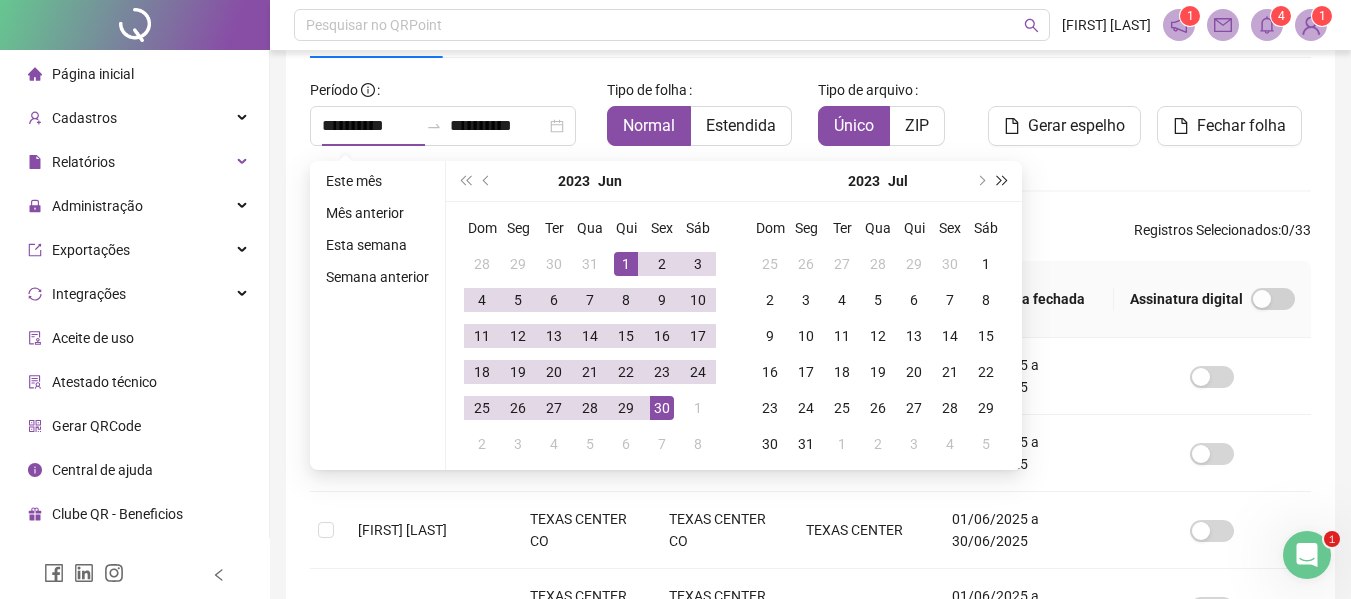 click at bounding box center (1003, 181) 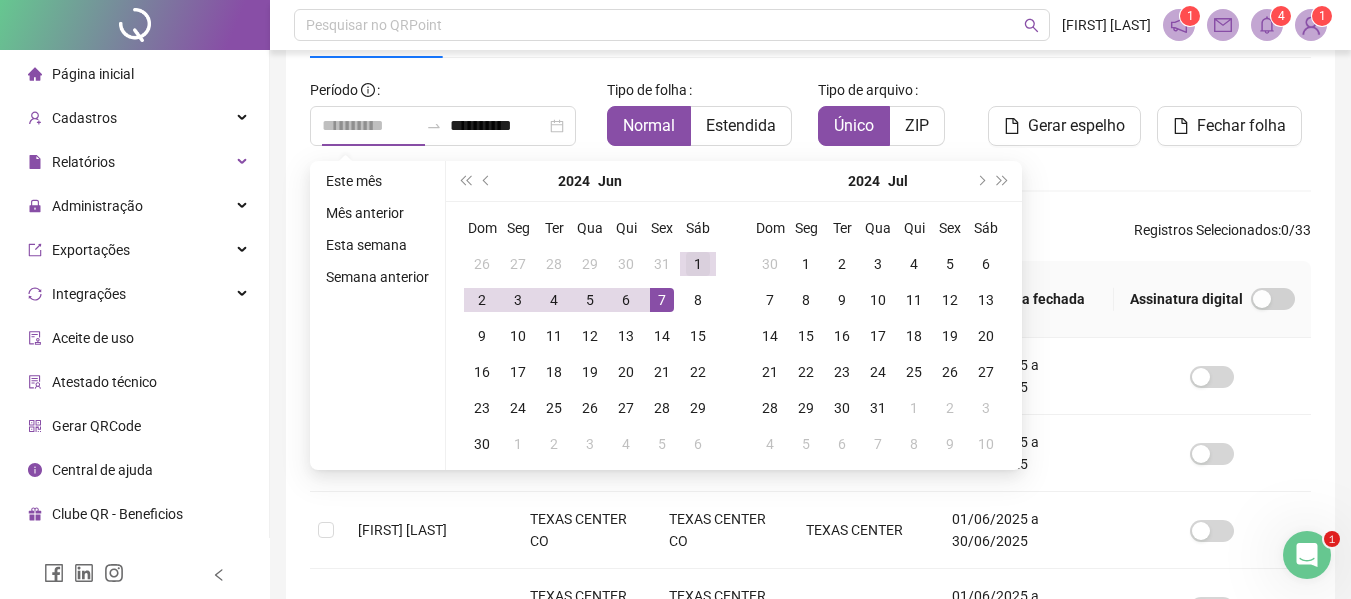 type on "**********" 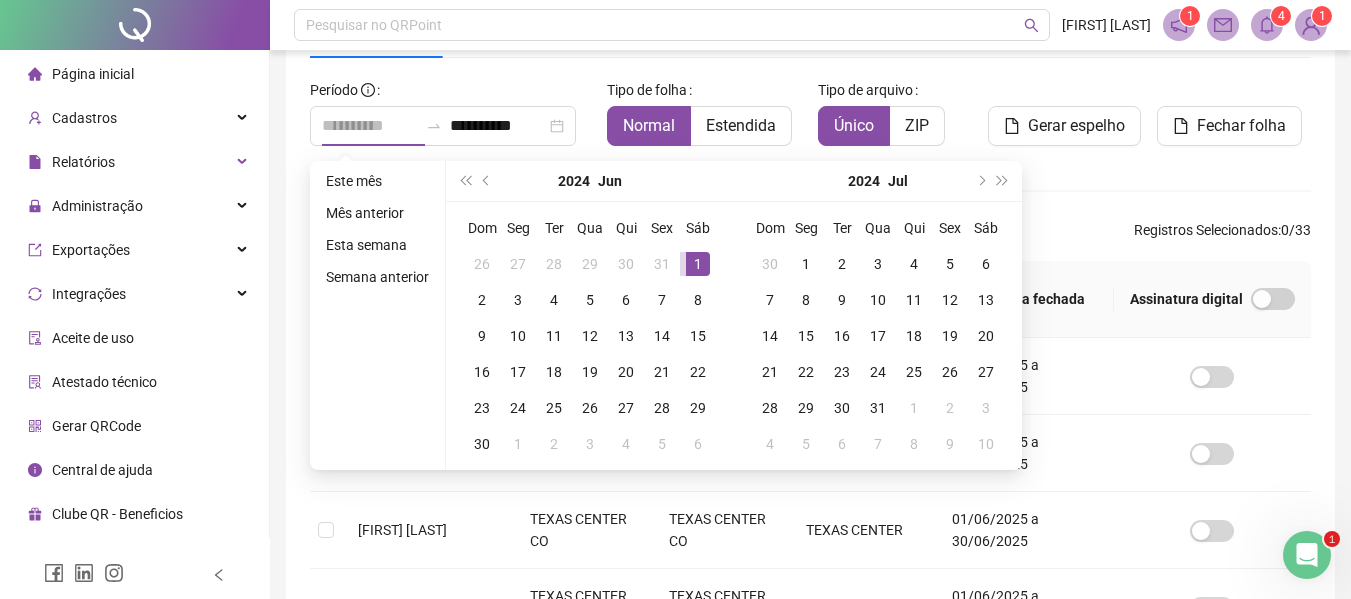 click on "1" at bounding box center (698, 264) 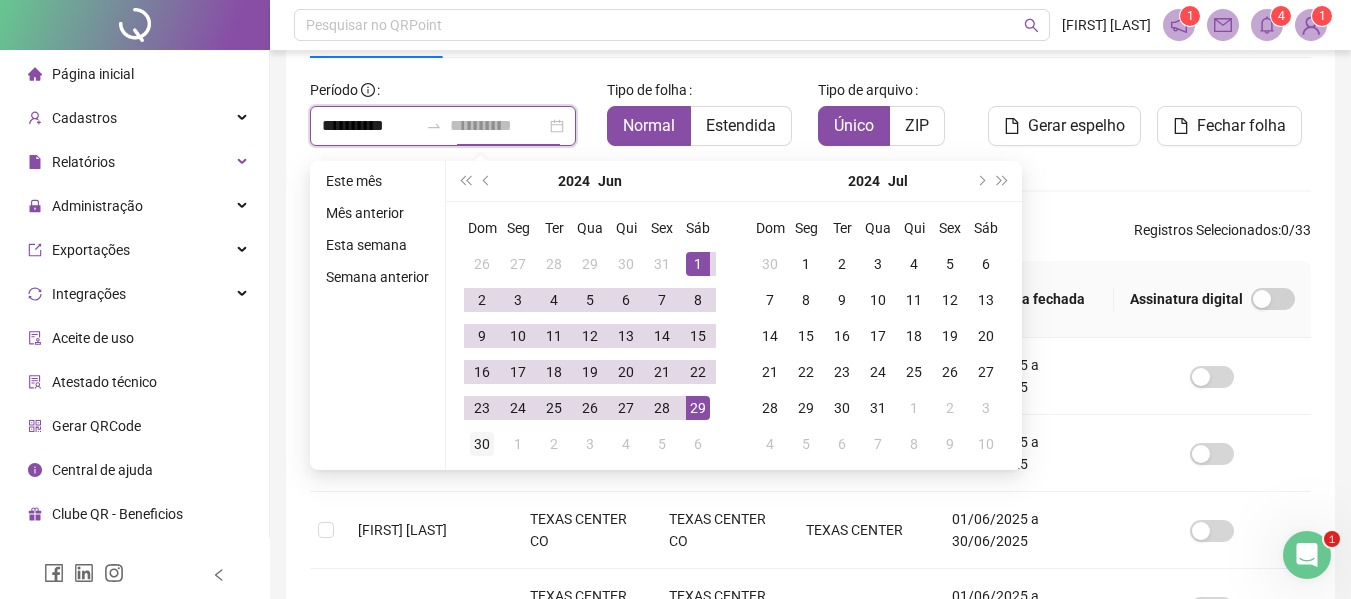 type on "**********" 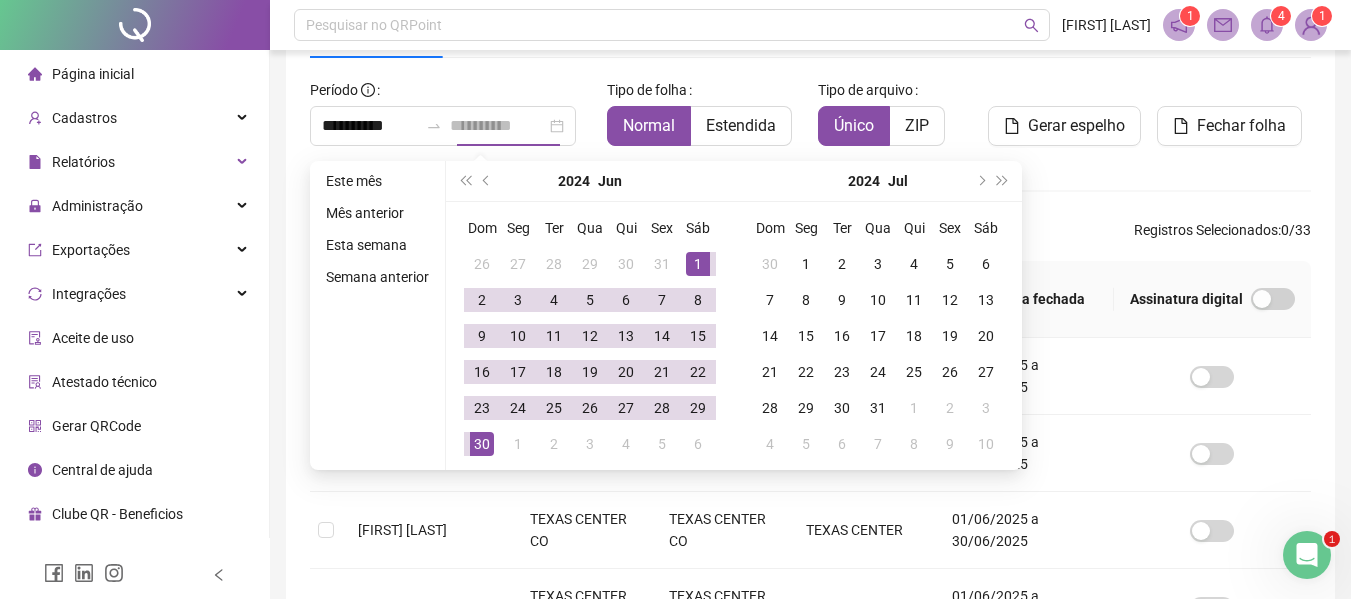click on "30" at bounding box center [482, 444] 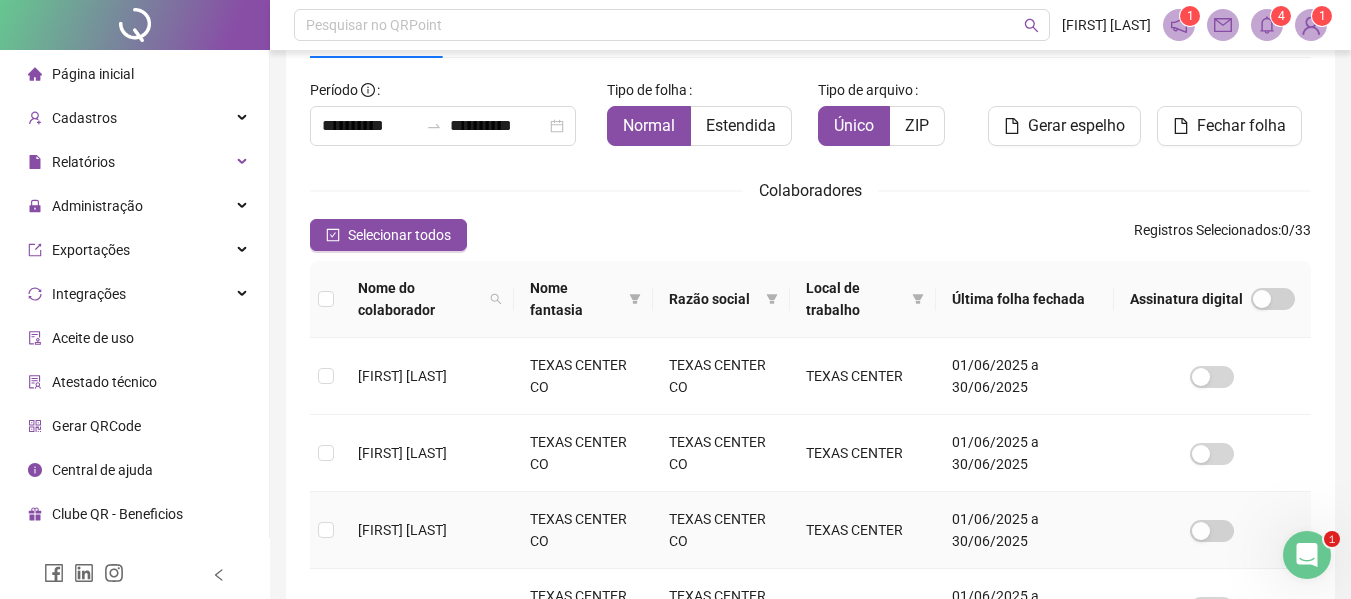 click at bounding box center (326, 530) 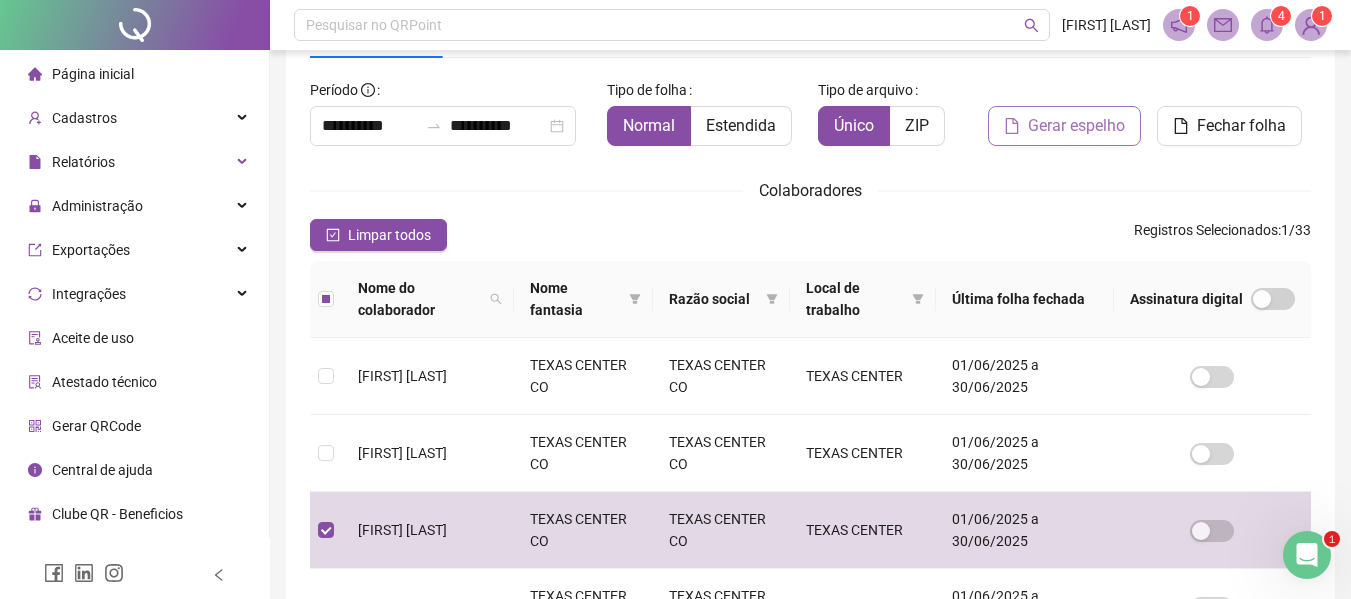 click on "Gerar espelho" at bounding box center (1076, 126) 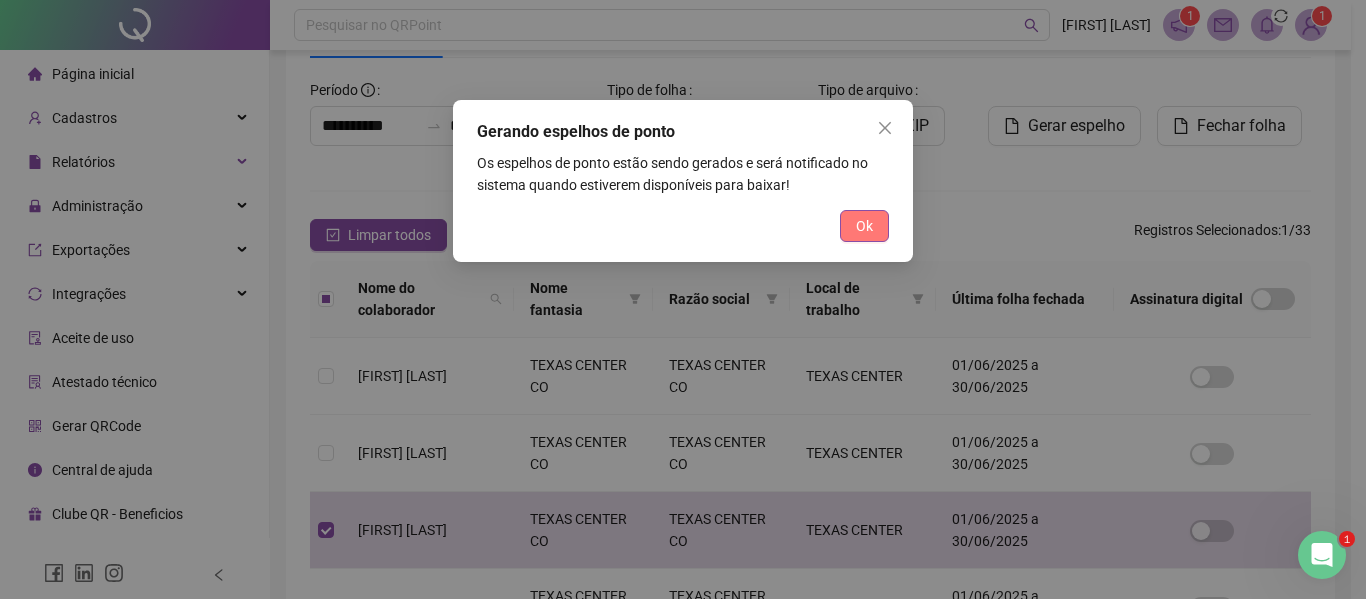 click on "Ok" at bounding box center [864, 226] 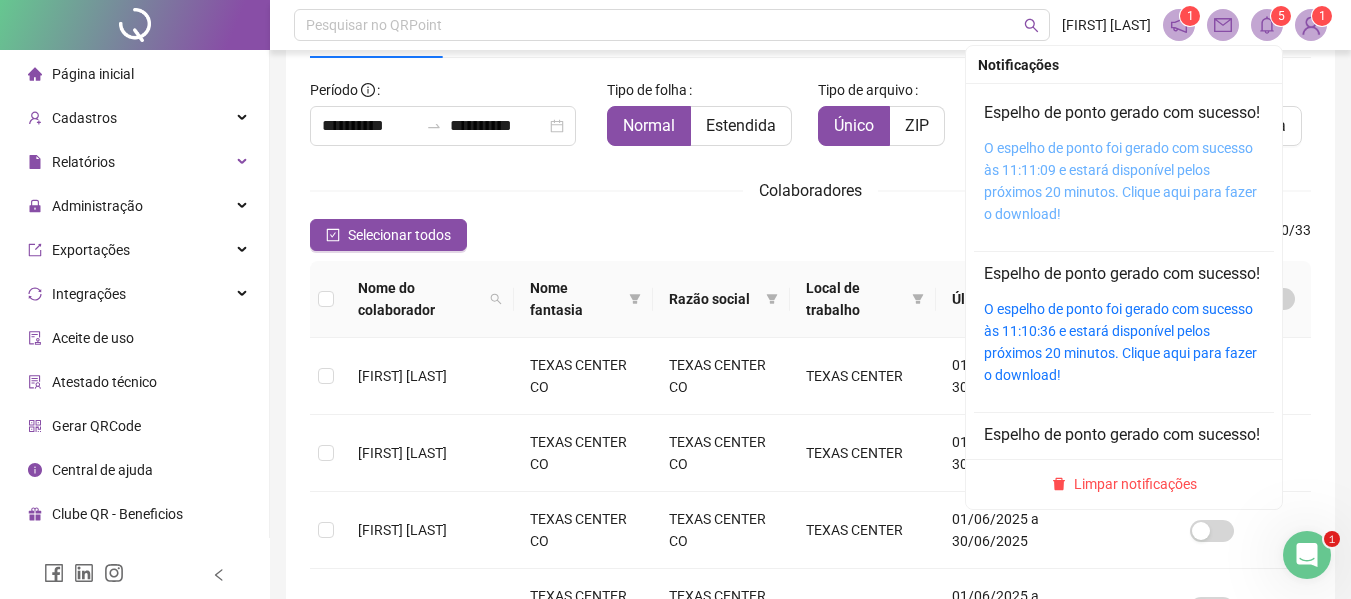 click on "O espelho de ponto foi gerado com sucesso às [TIME] e estará disponível pelos próximos 20 minutos.
Clique aqui para fazer o download!" at bounding box center (1120, 181) 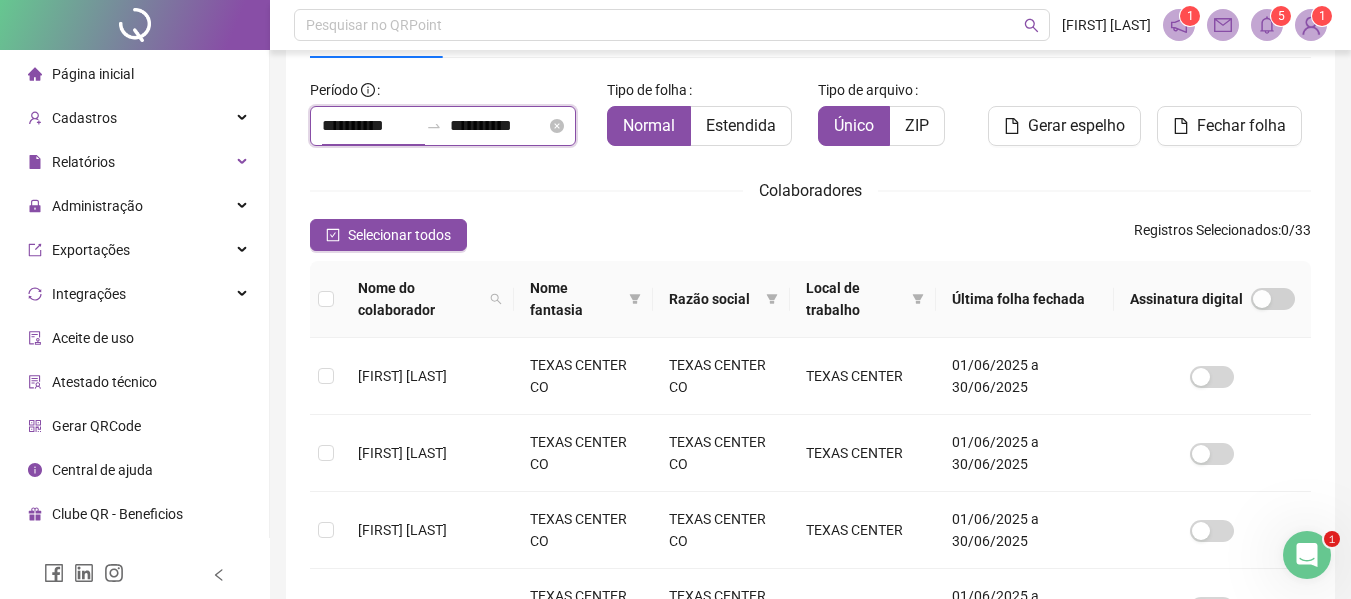 click on "**********" at bounding box center [370, 126] 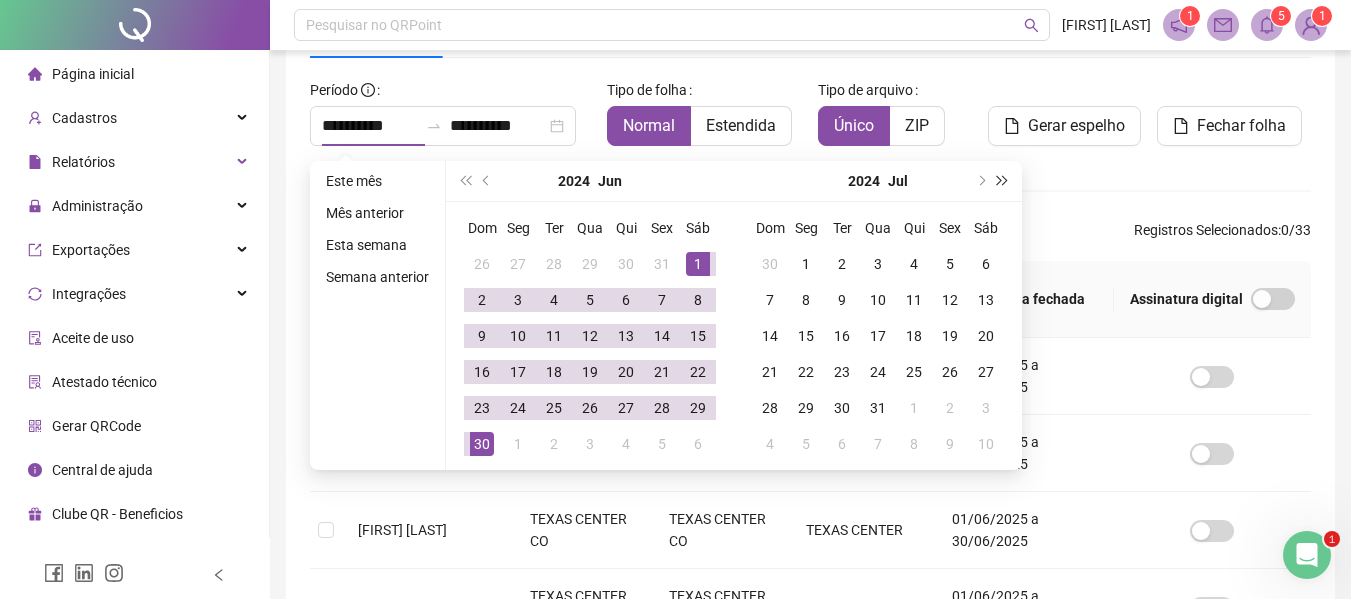 click at bounding box center (1003, 181) 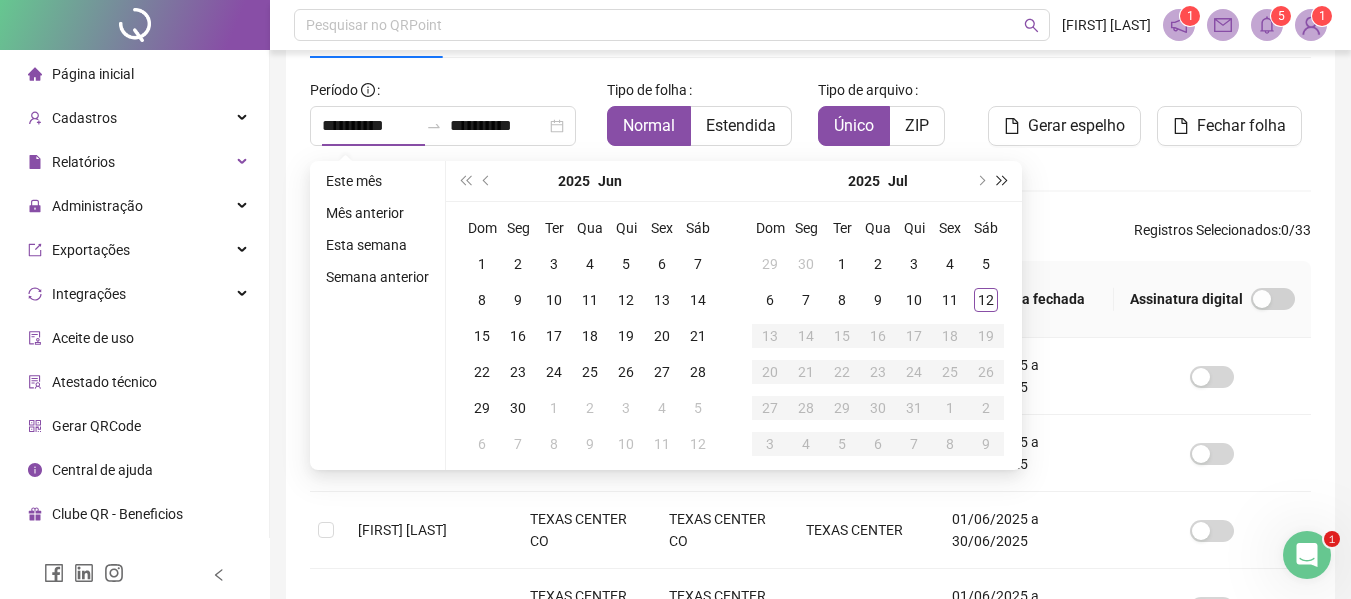 click at bounding box center (1003, 181) 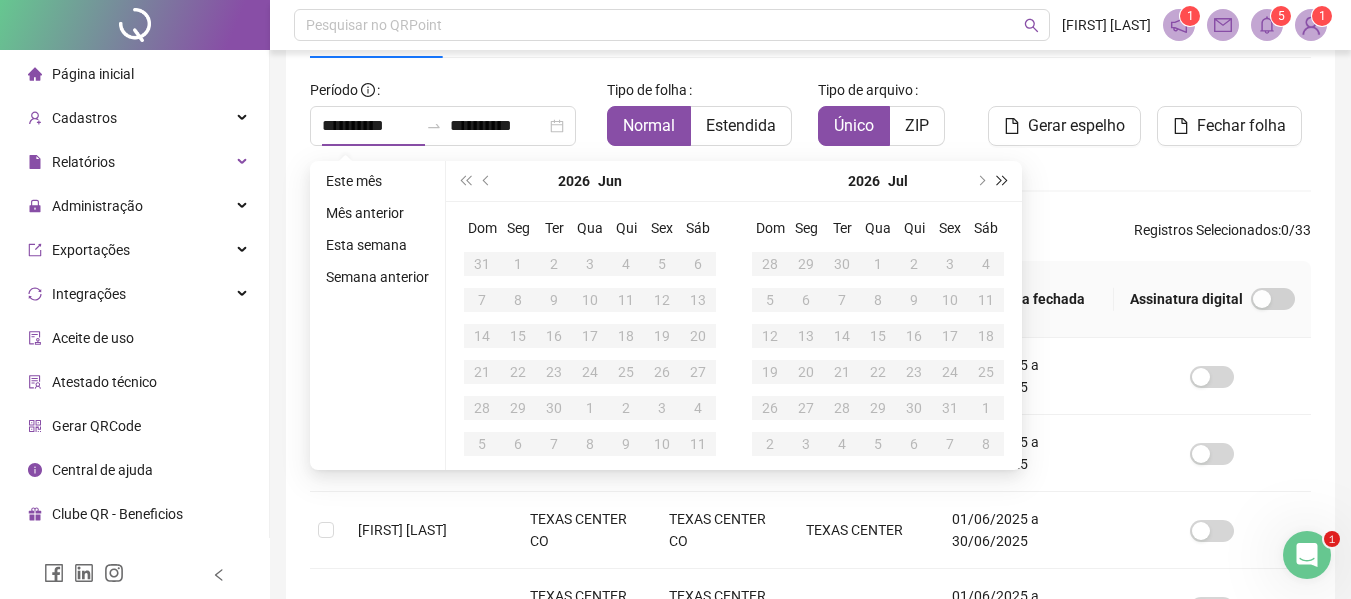 click at bounding box center [1003, 181] 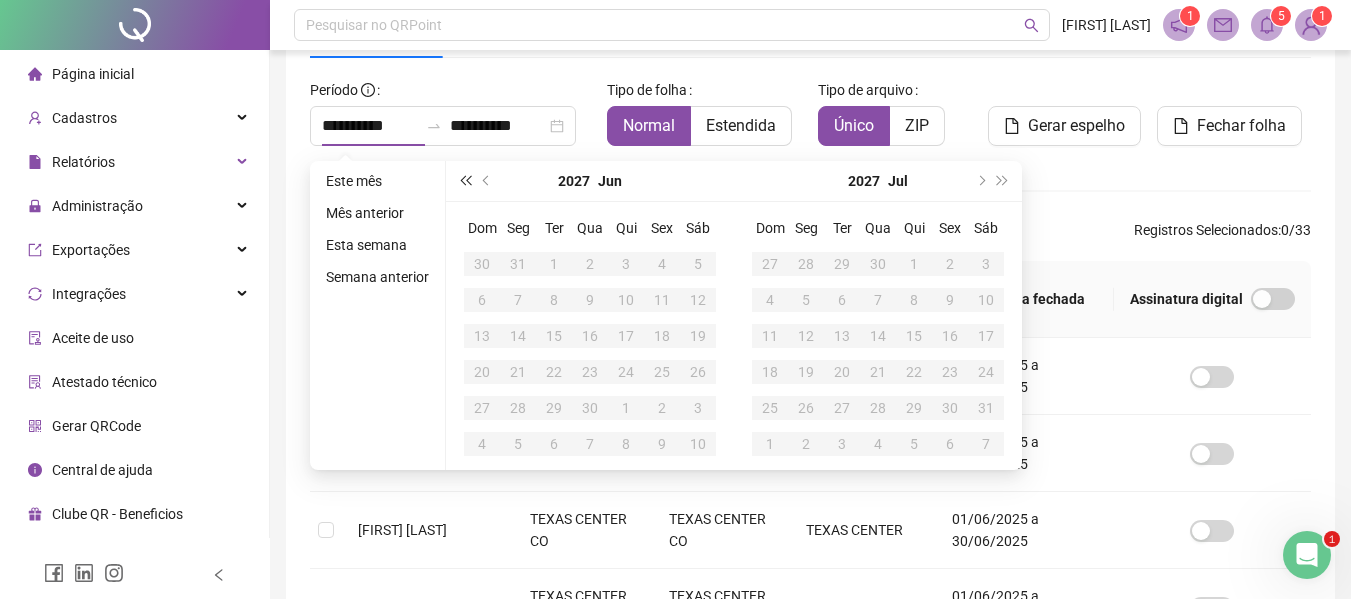 click at bounding box center (465, 181) 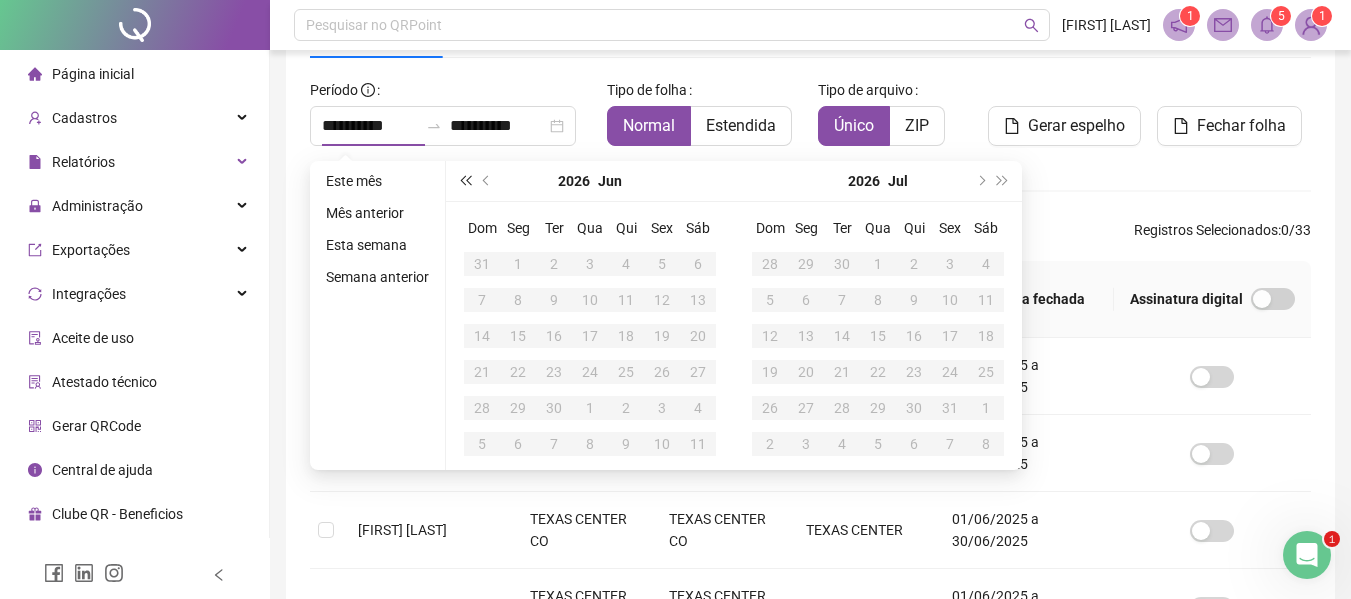 click at bounding box center (465, 181) 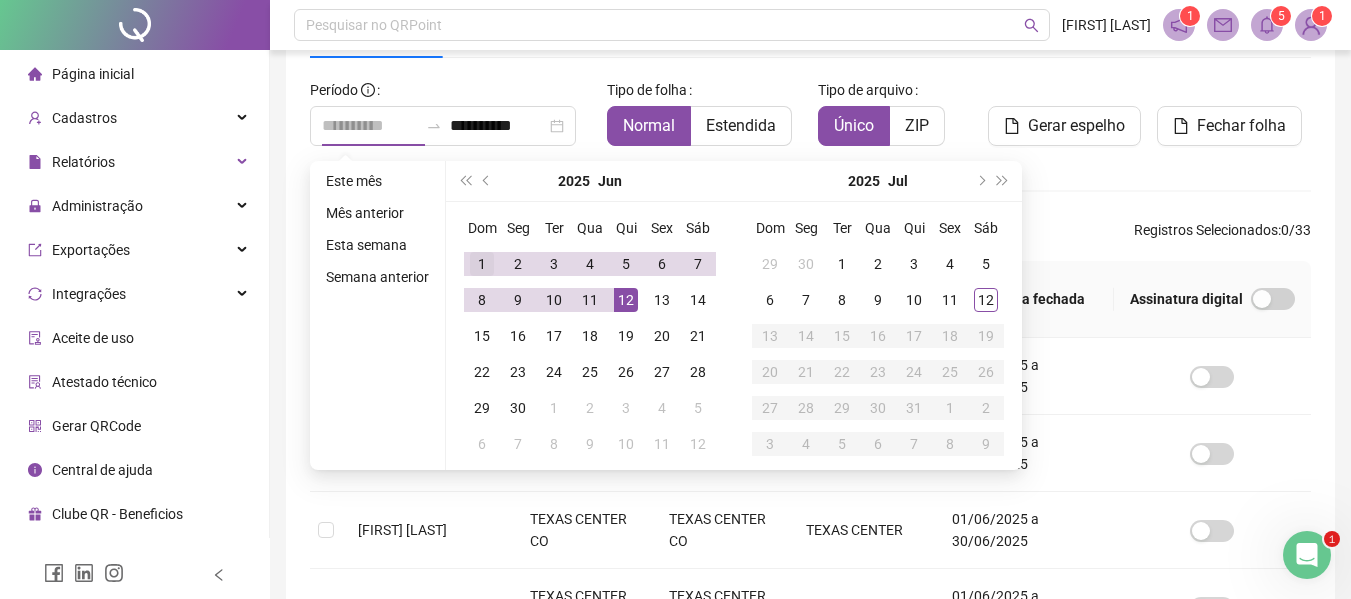 type on "**********" 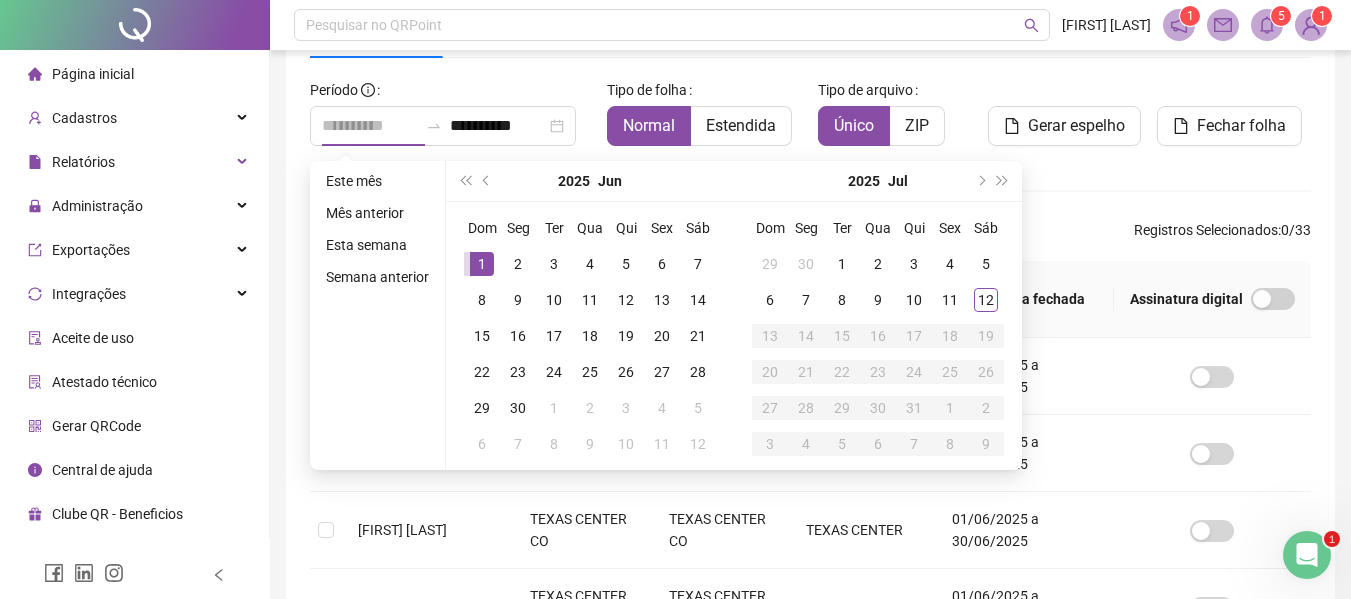 click on "1" at bounding box center (482, 264) 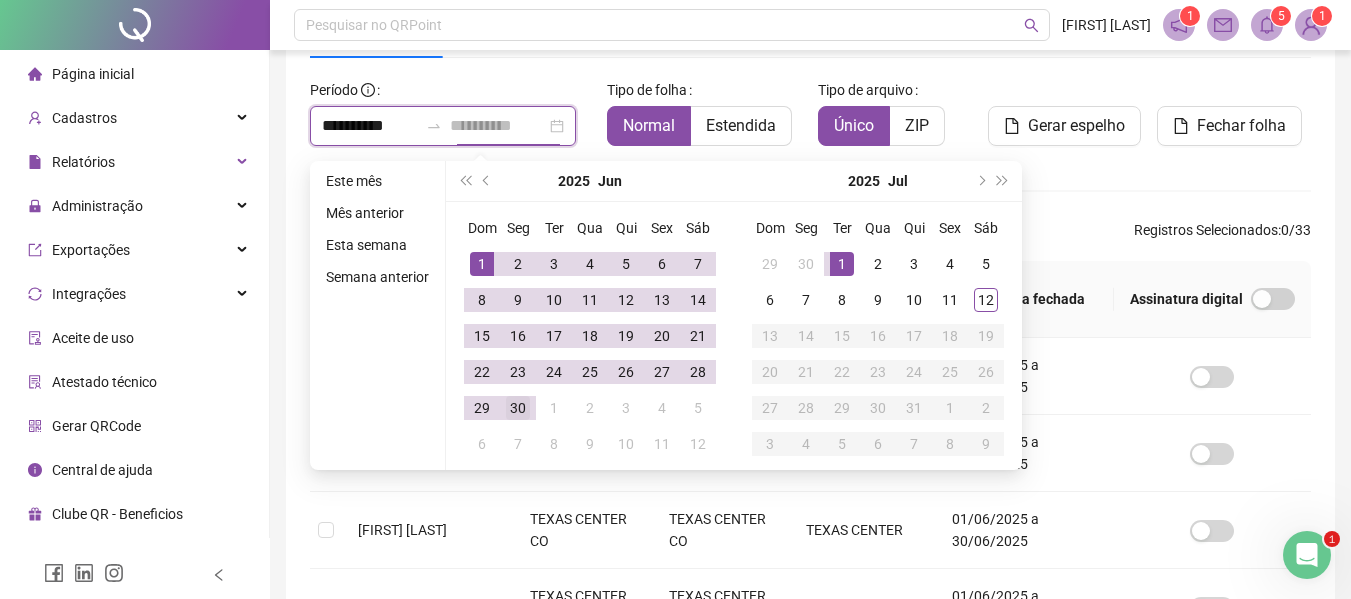 type on "**********" 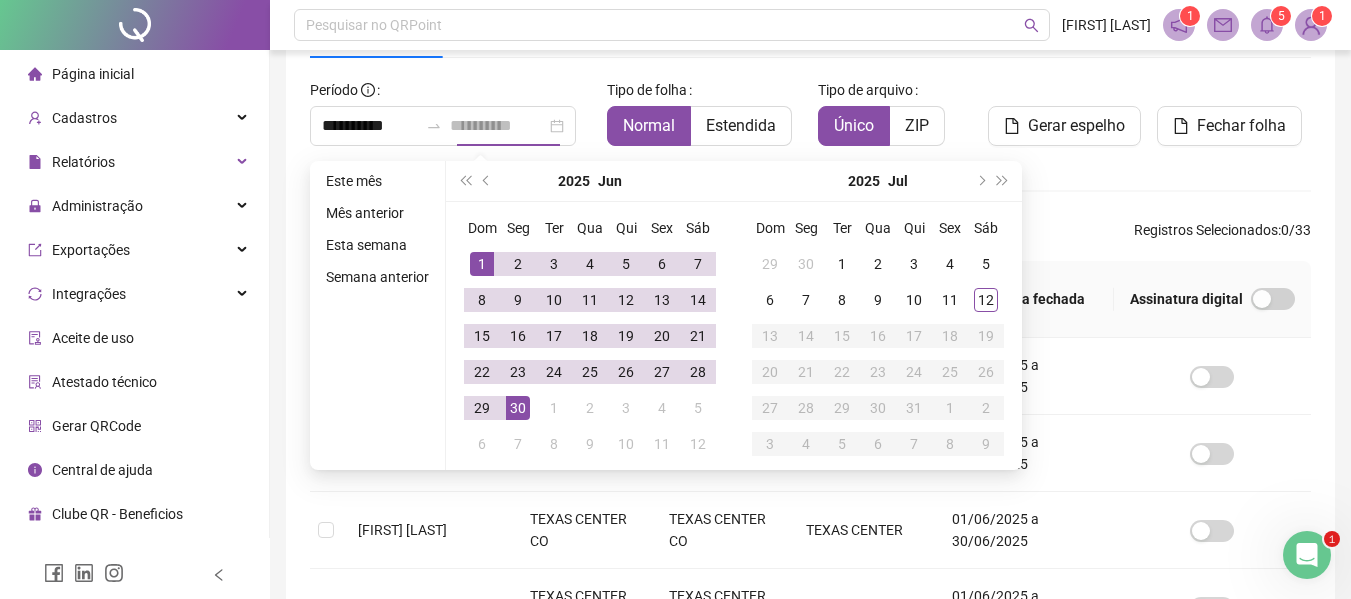 click on "30" at bounding box center [518, 408] 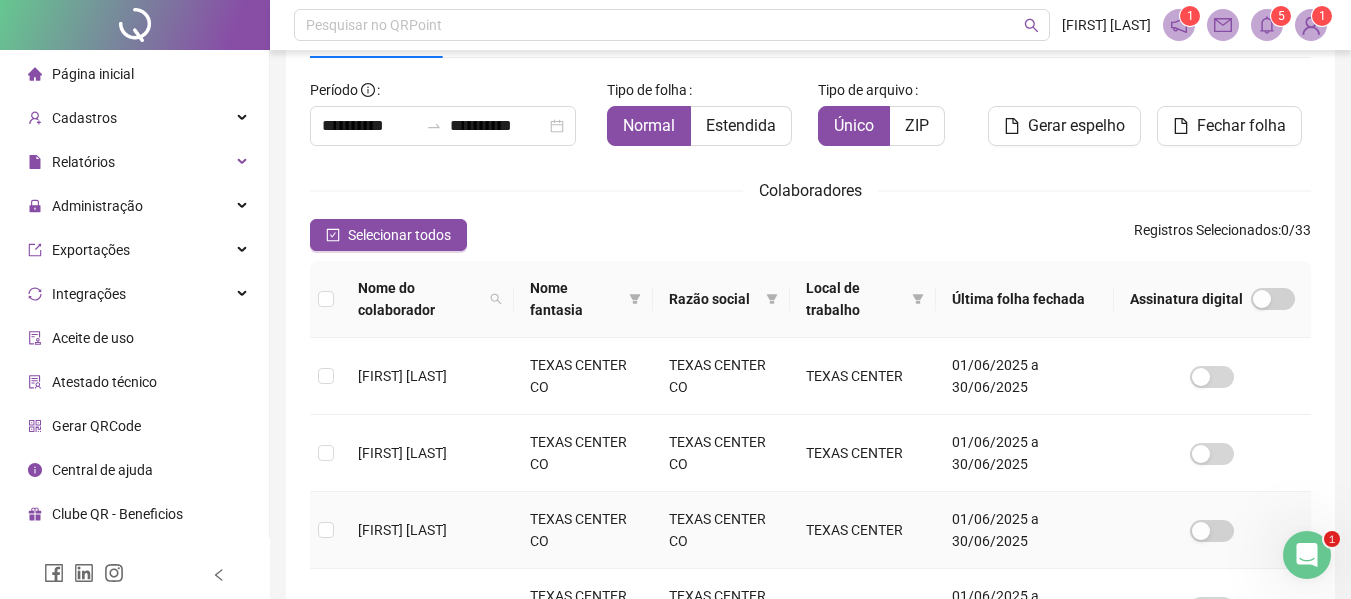 click at bounding box center (326, 530) 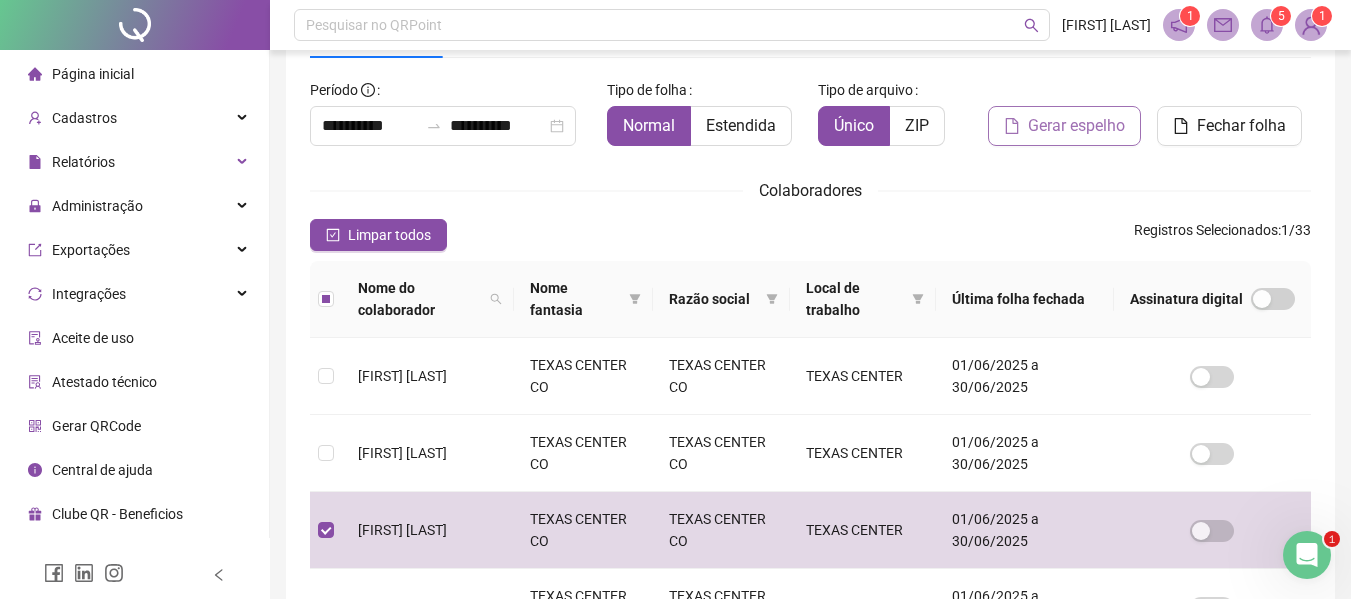 click on "Gerar espelho" at bounding box center [1076, 126] 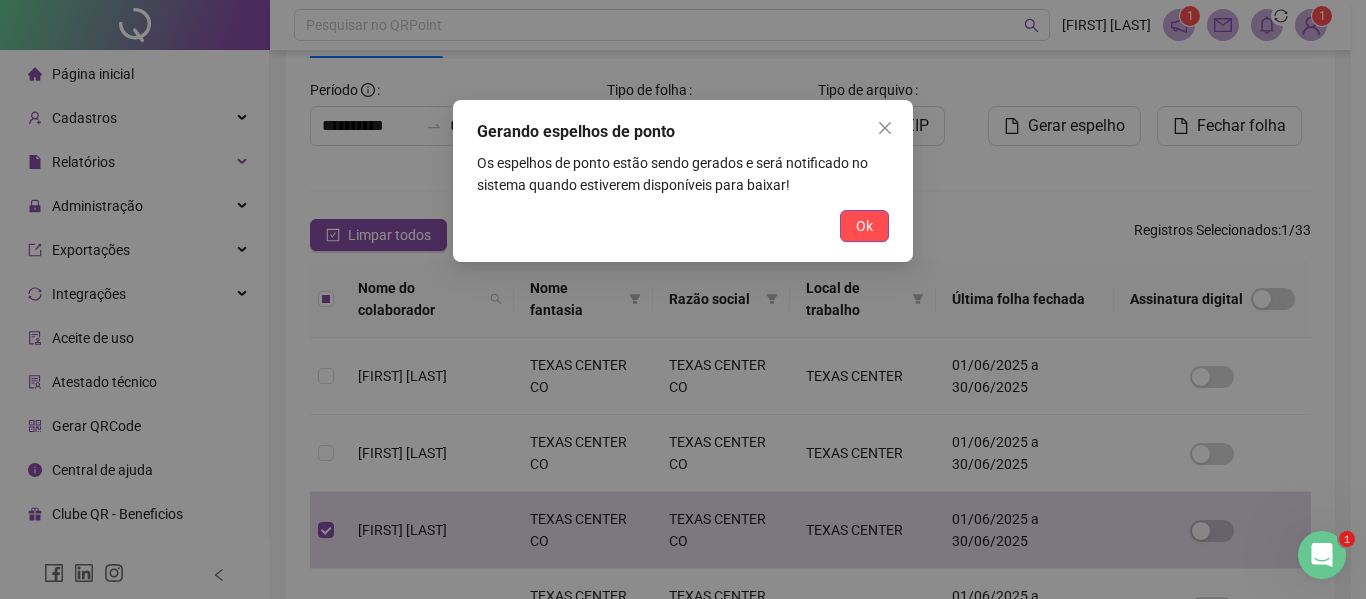 click on "Ok" at bounding box center (864, 226) 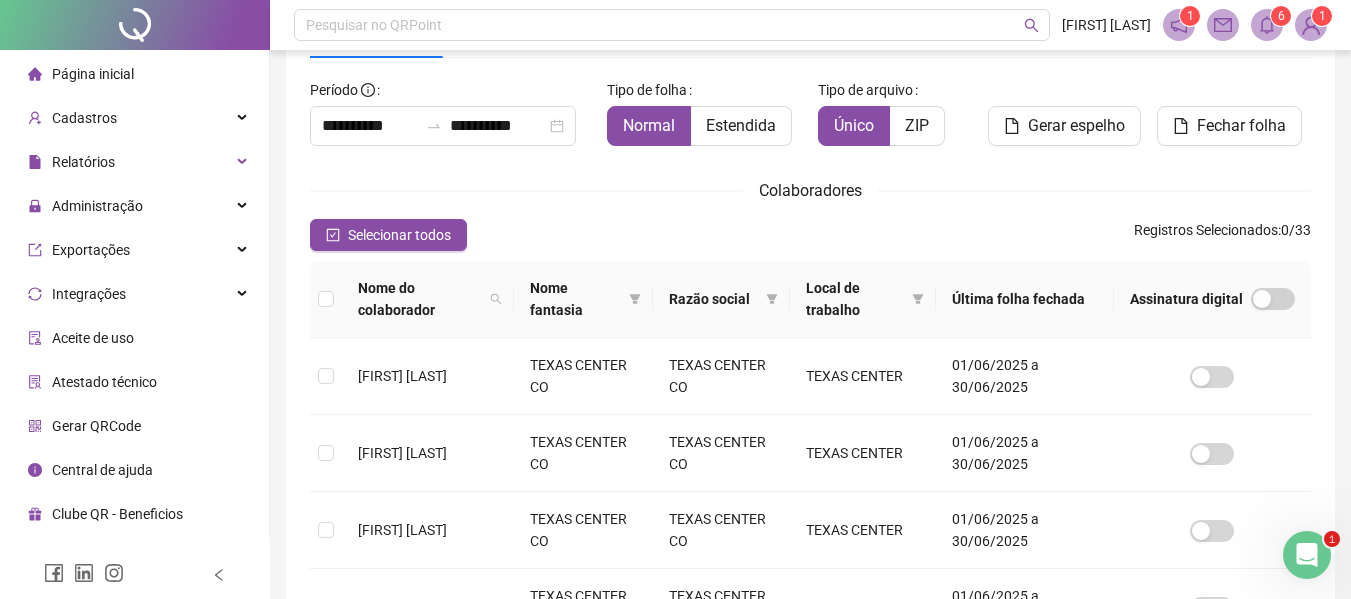 click 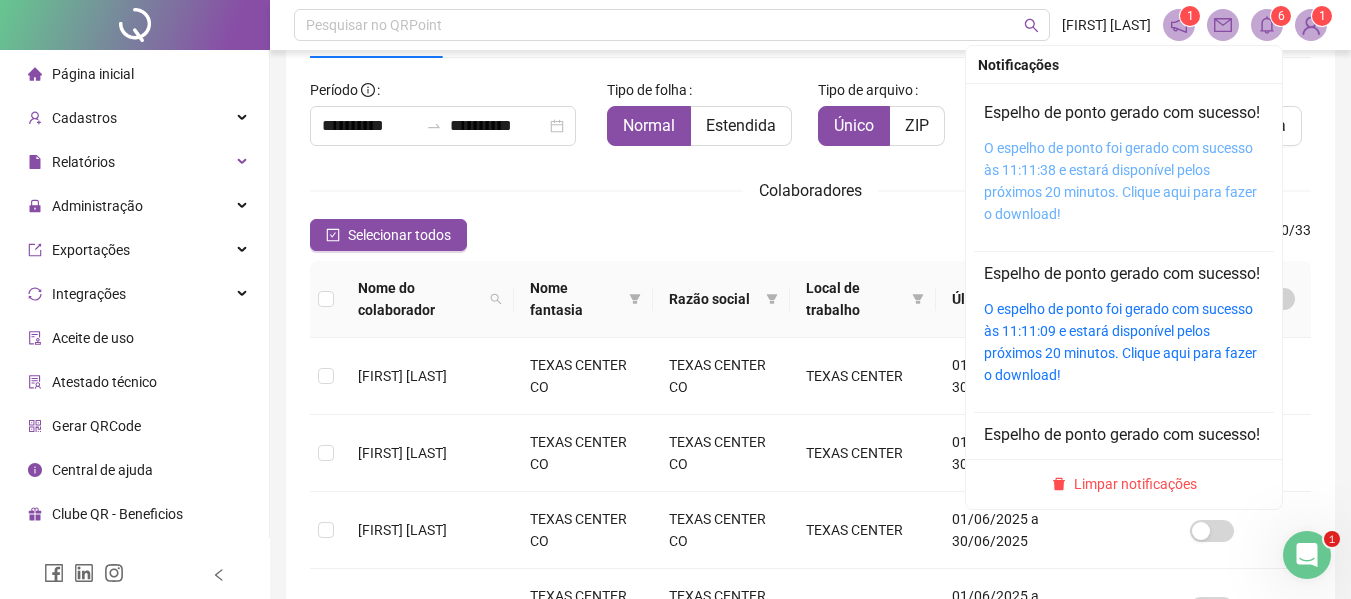 click on "O espelho de ponto foi gerado com sucesso às [TIME] e estará disponível pelos próximos 20 minutos.
Clique aqui para fazer o download!" at bounding box center (1120, 181) 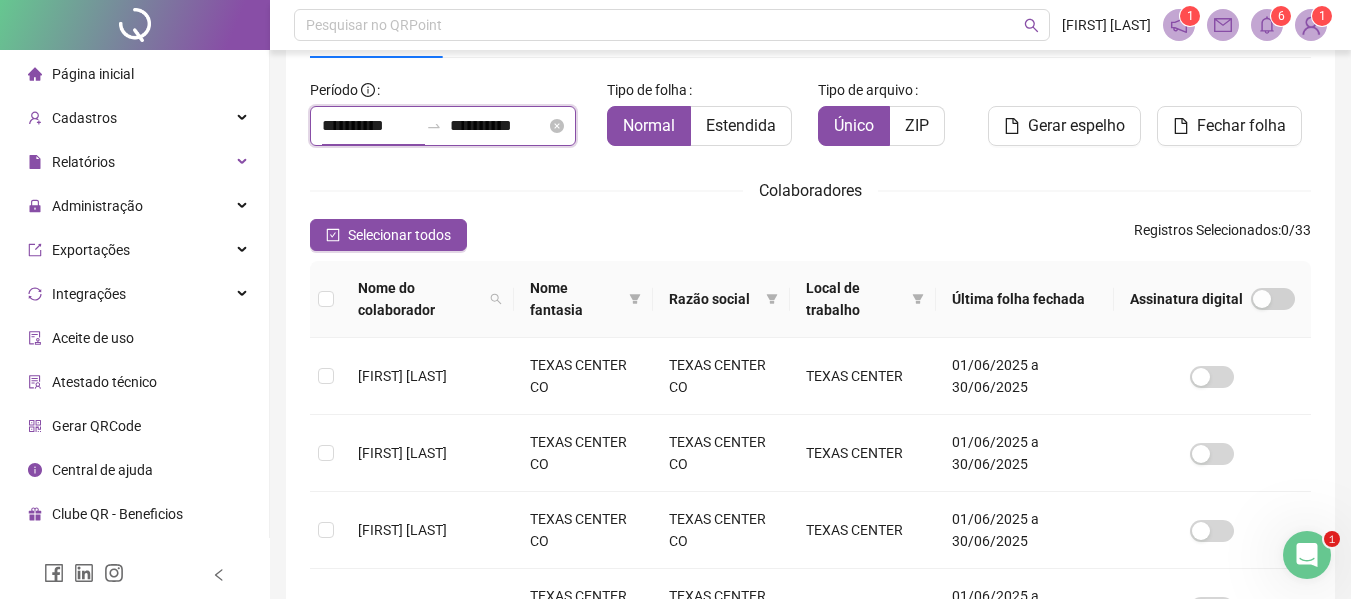 click on "**********" at bounding box center [370, 126] 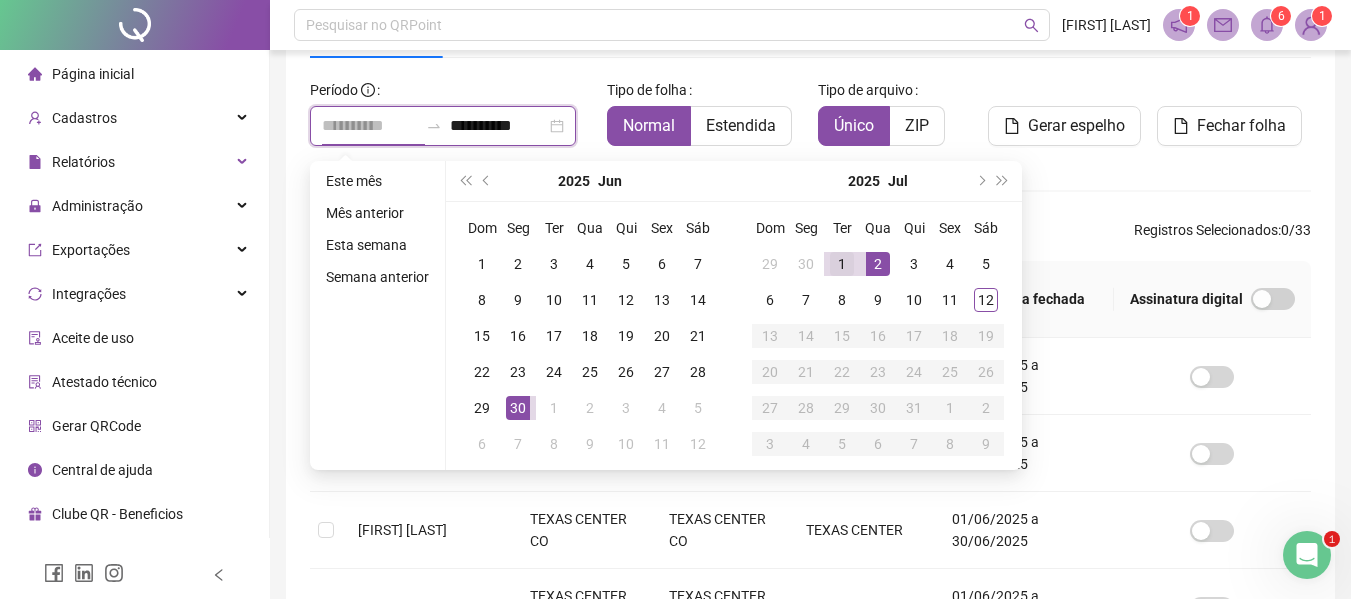 type on "**********" 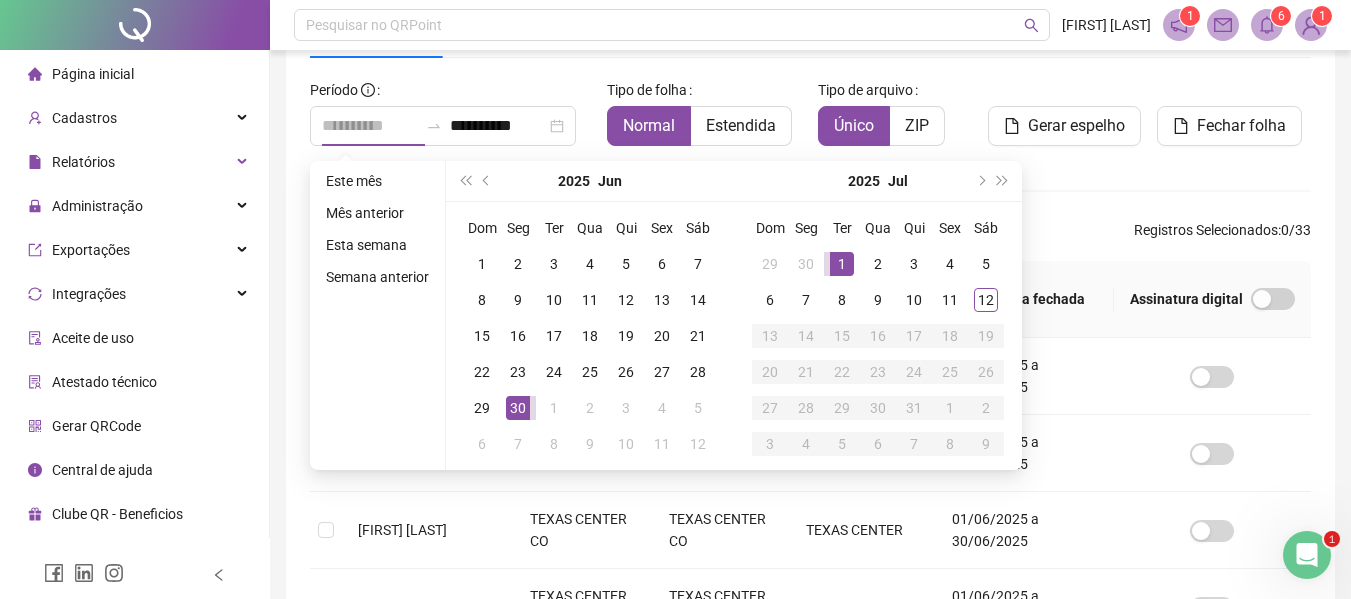 click on "1" at bounding box center (842, 264) 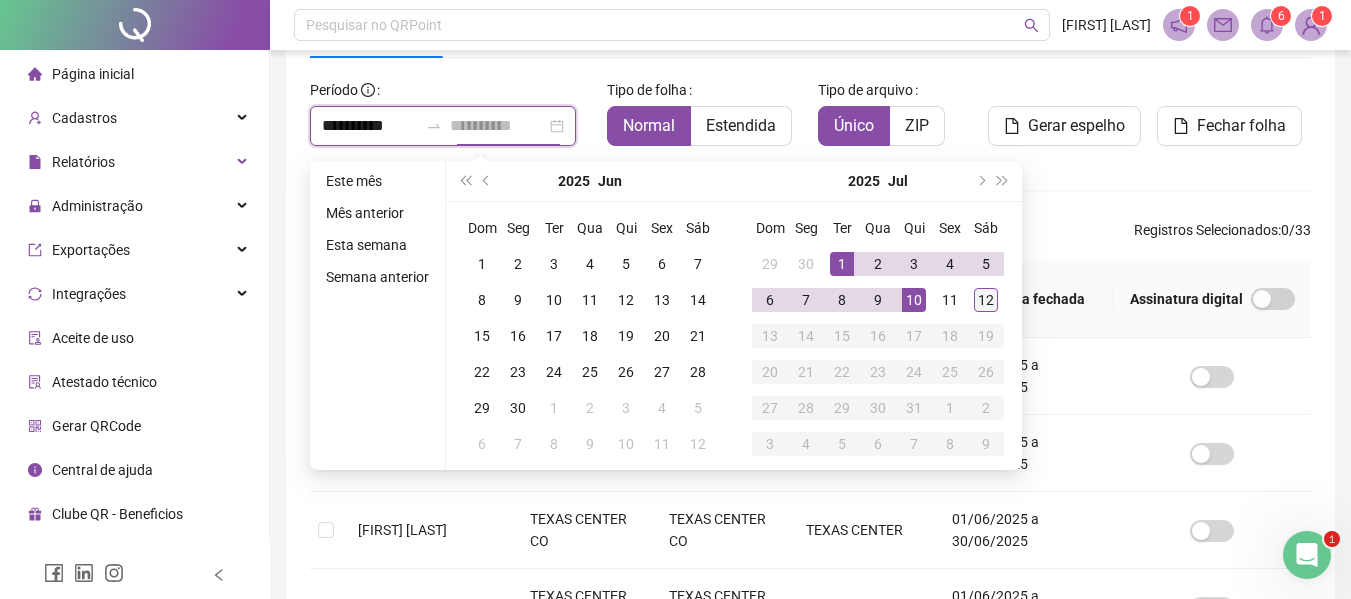 type on "**********" 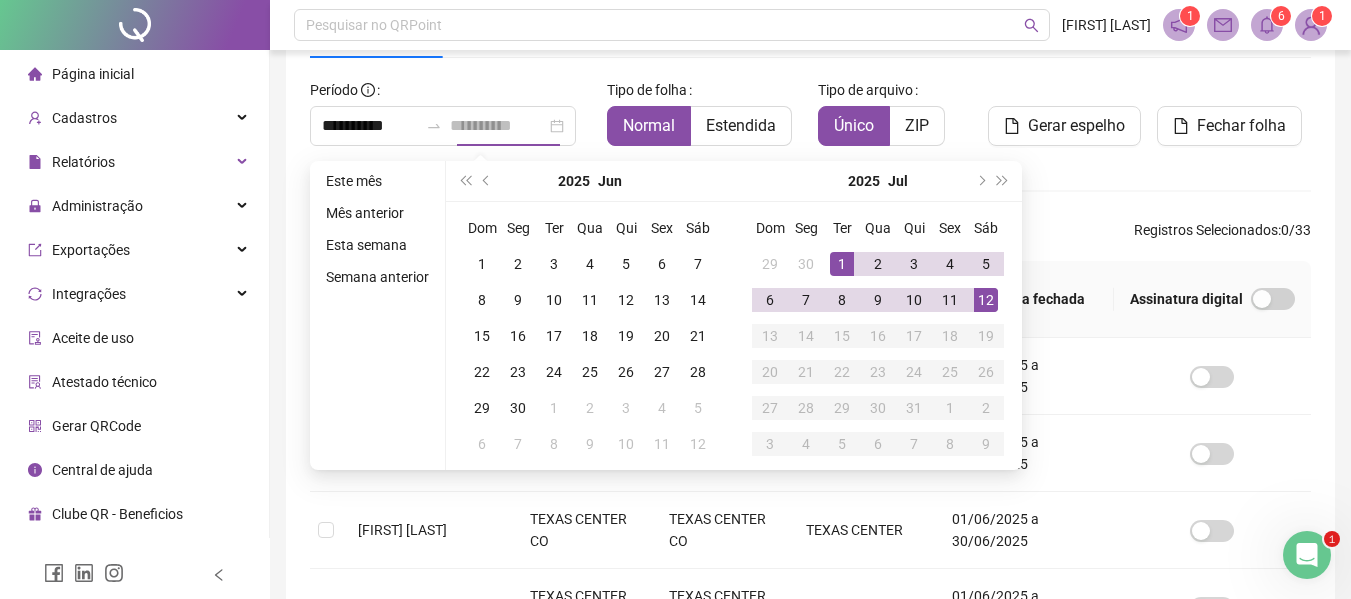 click on "12" at bounding box center [986, 300] 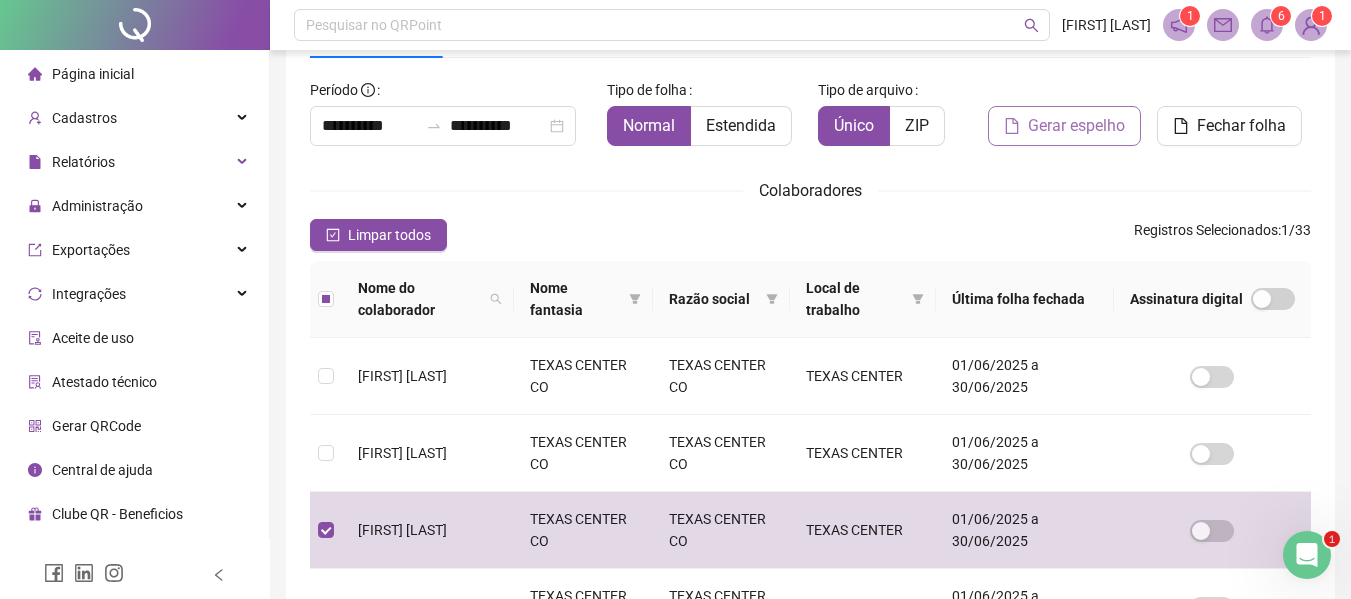 click on "Gerar espelho" at bounding box center (1076, 126) 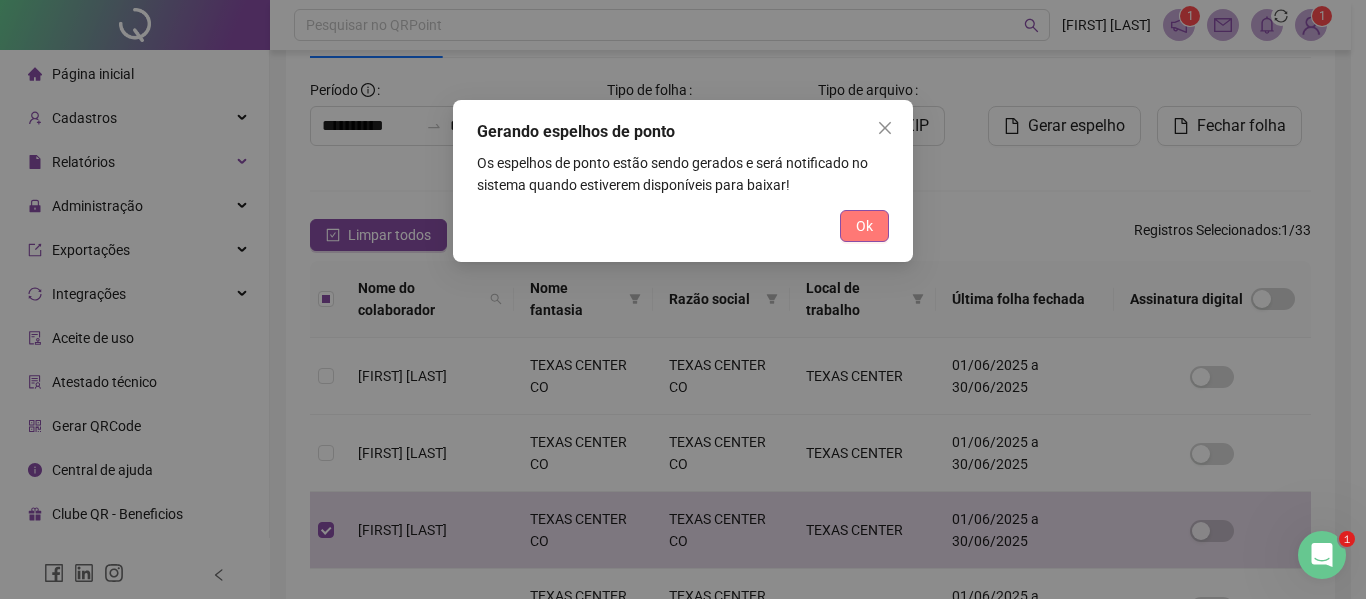 click on "Ok" at bounding box center (864, 226) 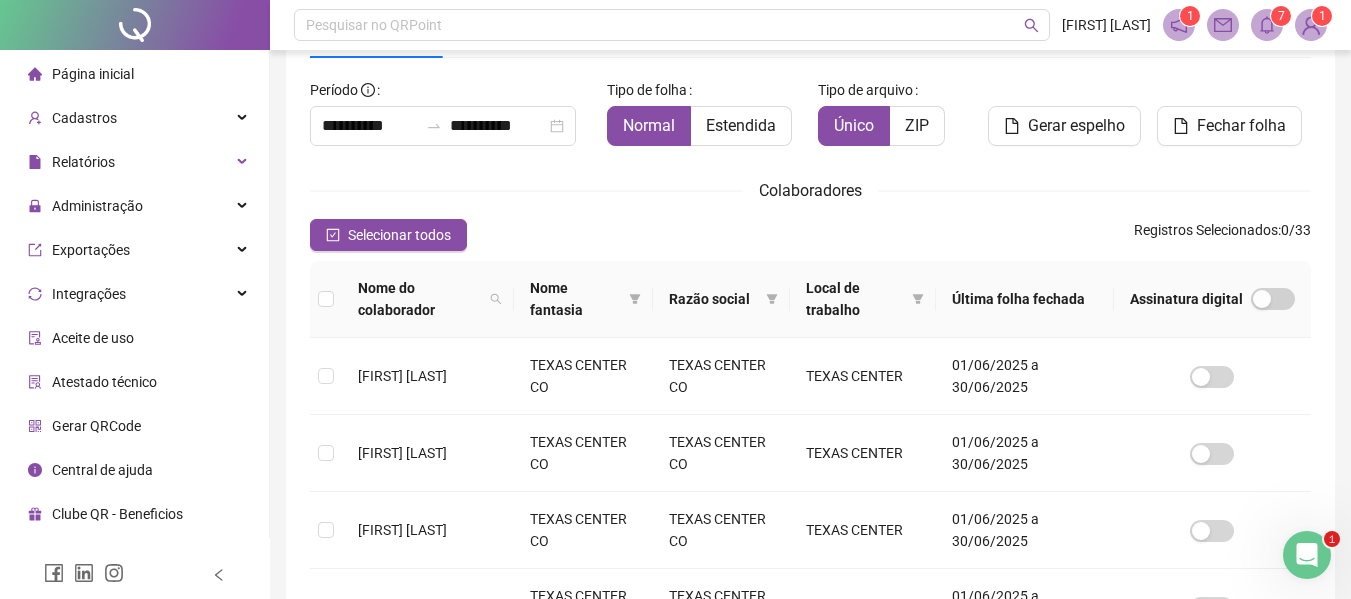 click 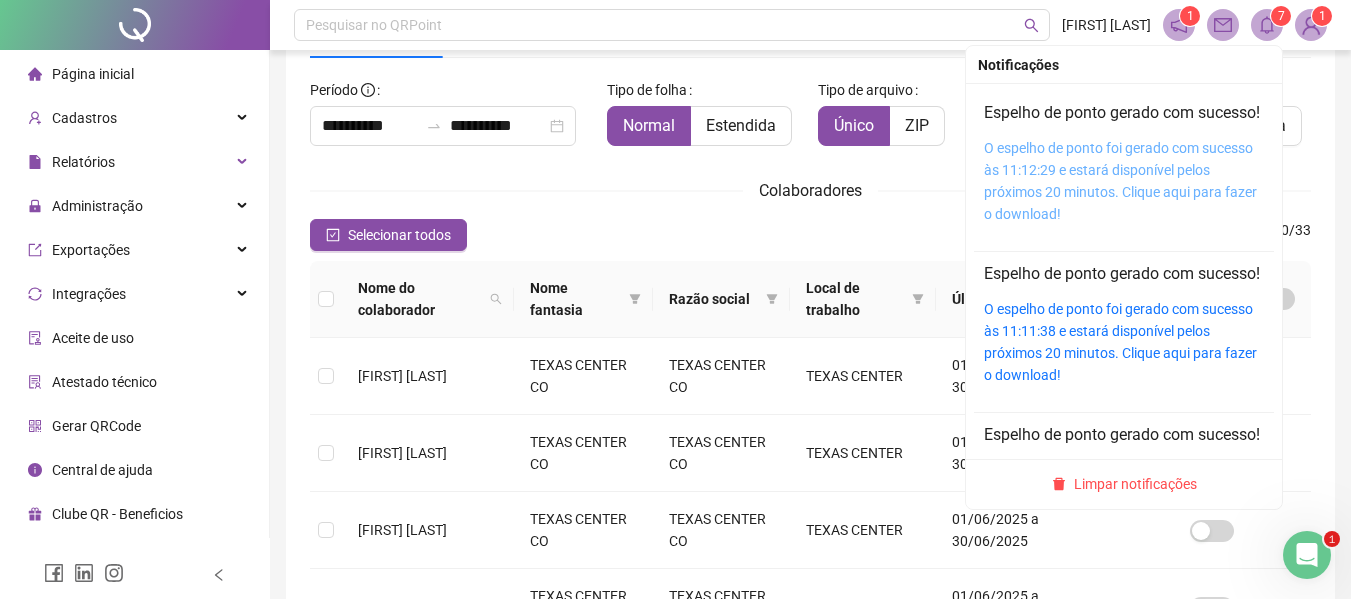 click on "O espelho de ponto foi gerado com sucesso às [TIME] e estará disponível pelos próximos 20 minutos.
Clique aqui para fazer o download!" at bounding box center [1120, 181] 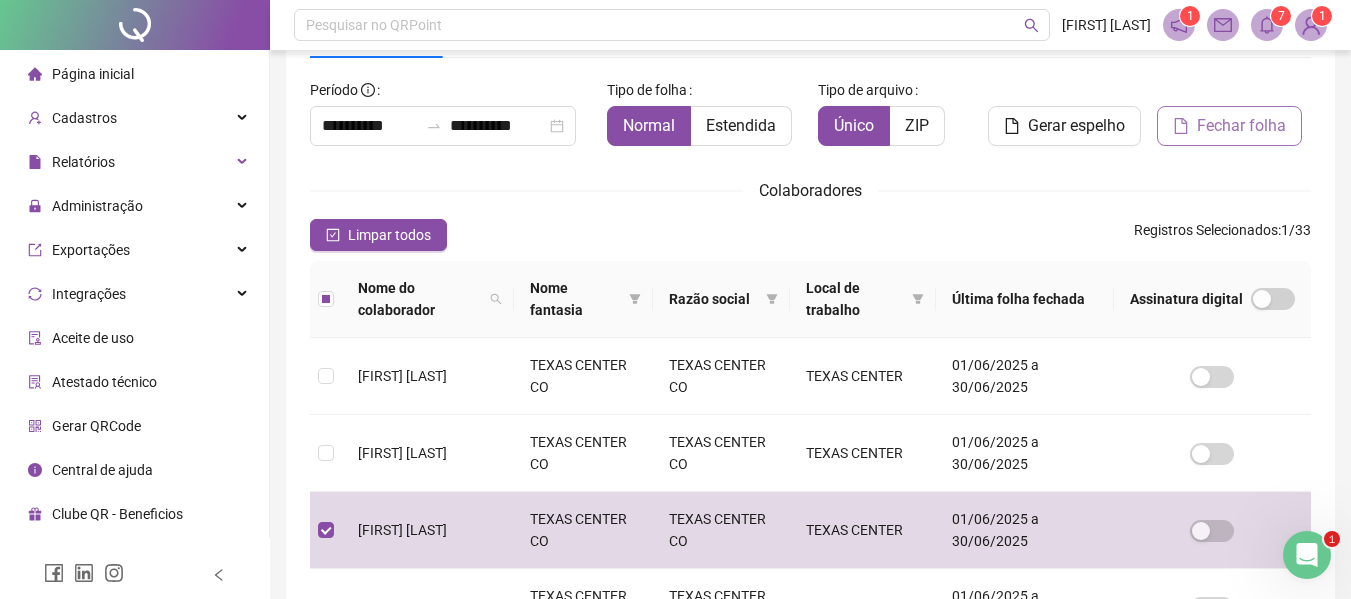 click on "Fechar folha" at bounding box center (1241, 126) 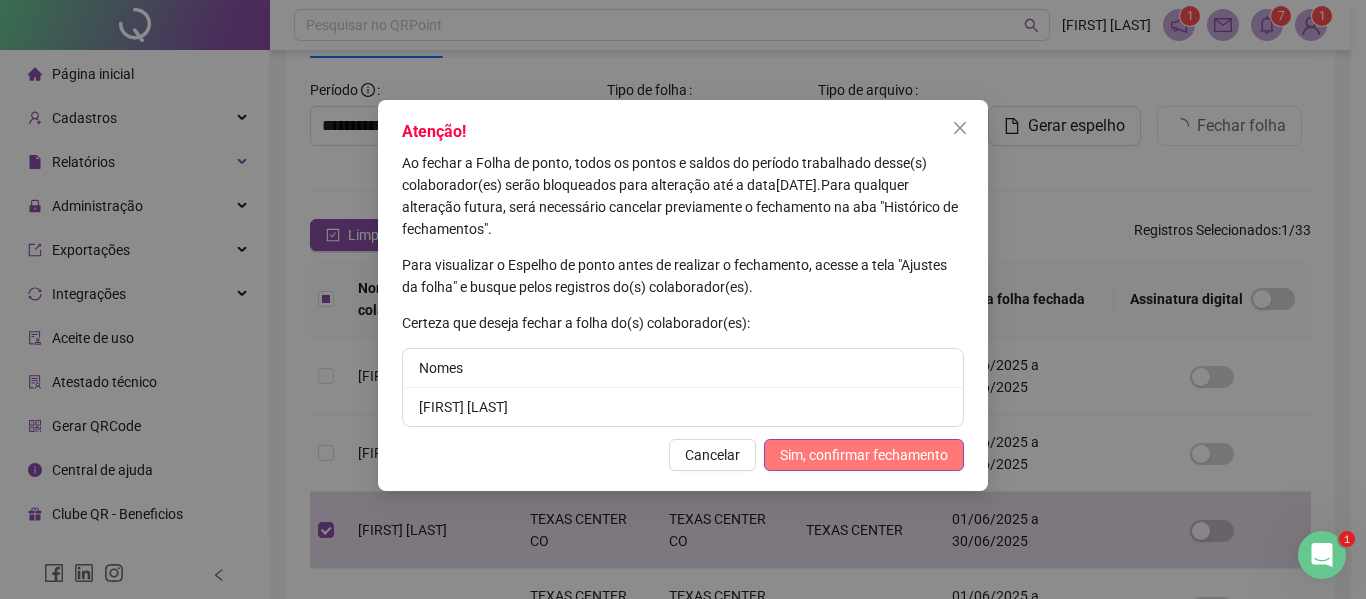 click on "Sim, confirmar fechamento" at bounding box center [864, 455] 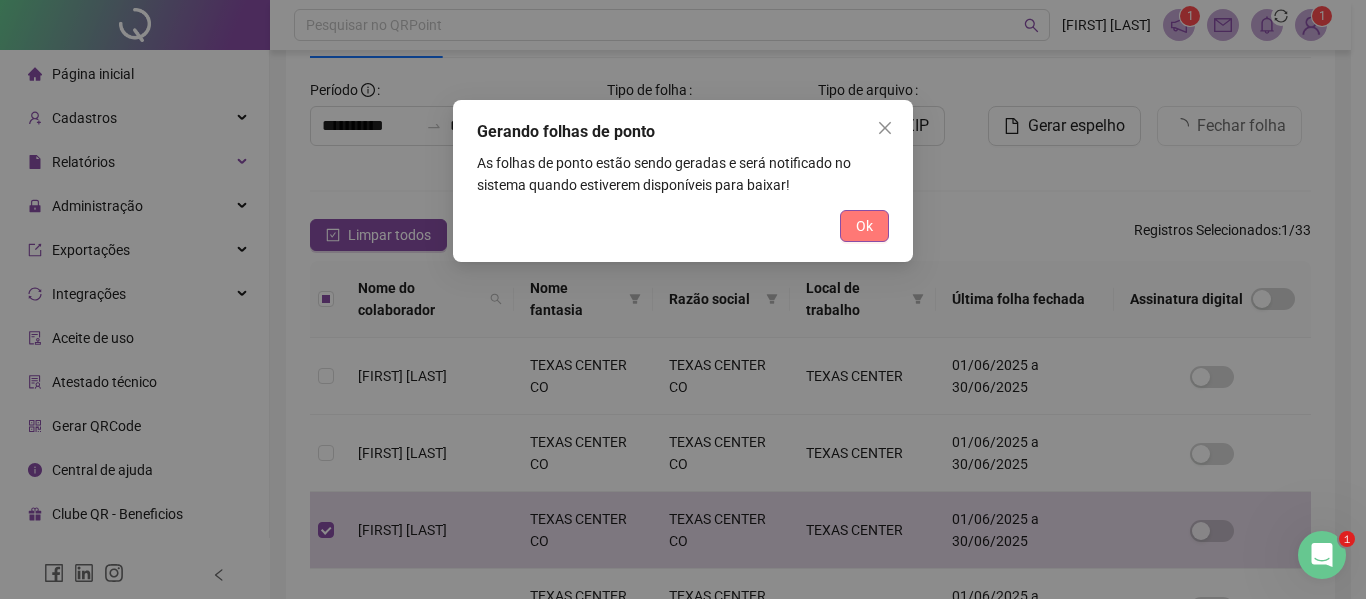 click on "Ok" at bounding box center (864, 226) 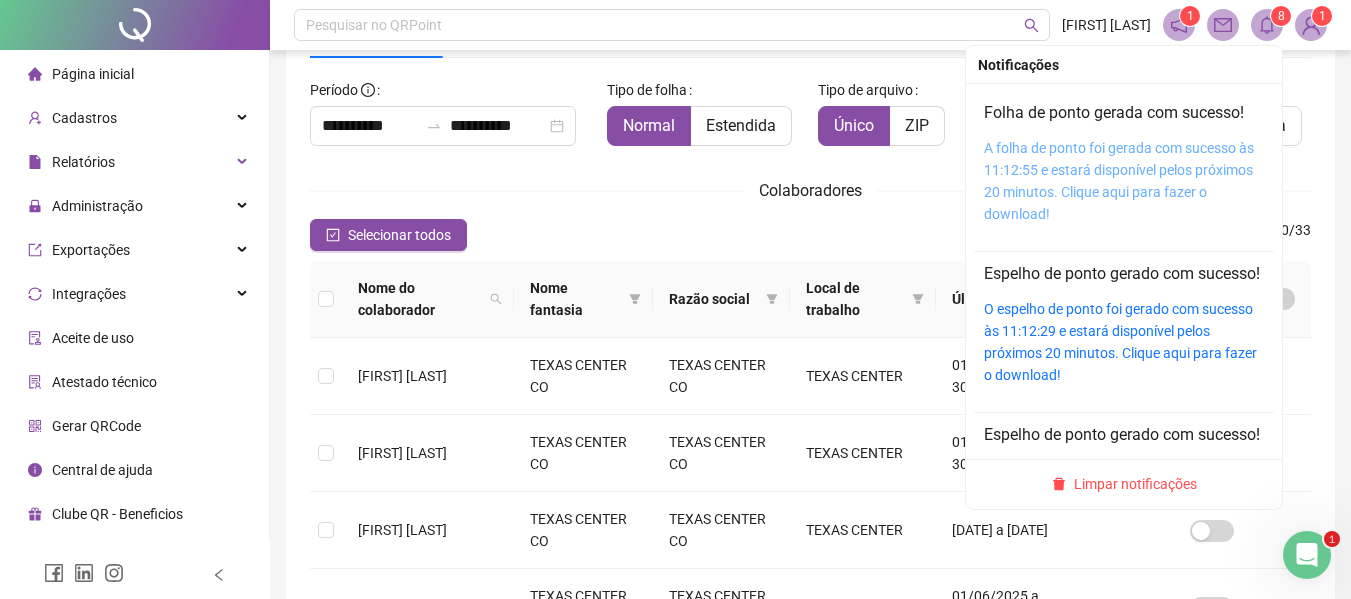 drag, startPoint x: 1078, startPoint y: 178, endPoint x: 1058, endPoint y: 197, distance: 27.58623 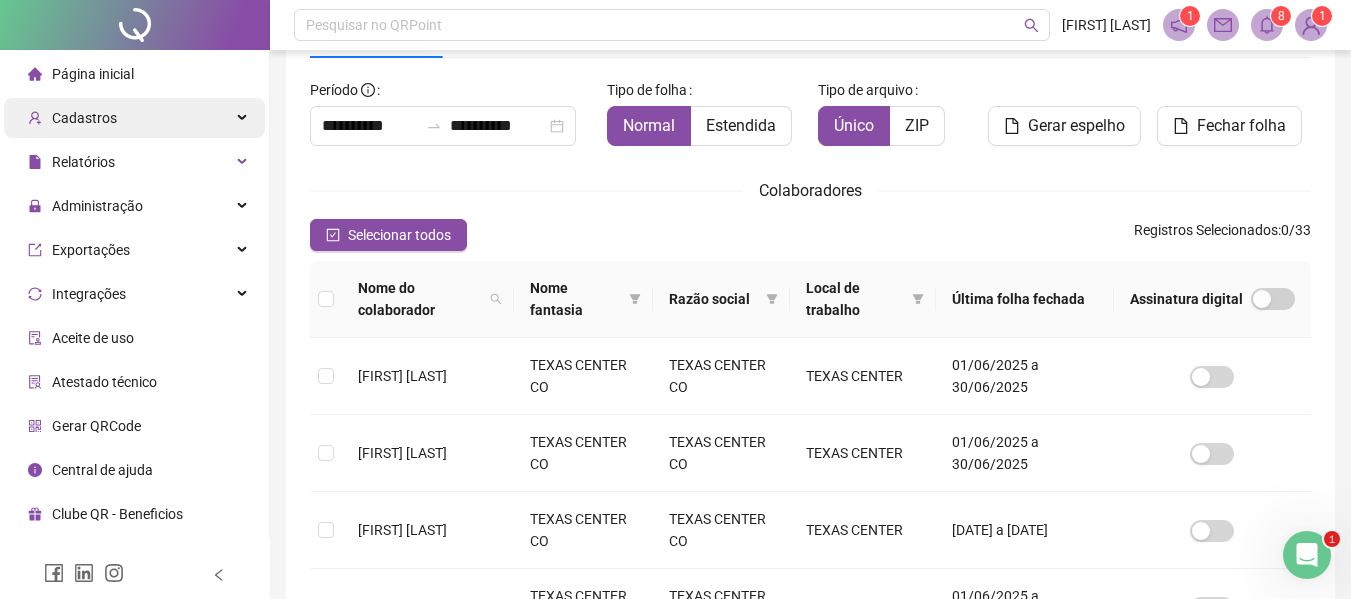 click on "Cadastros" at bounding box center (84, 118) 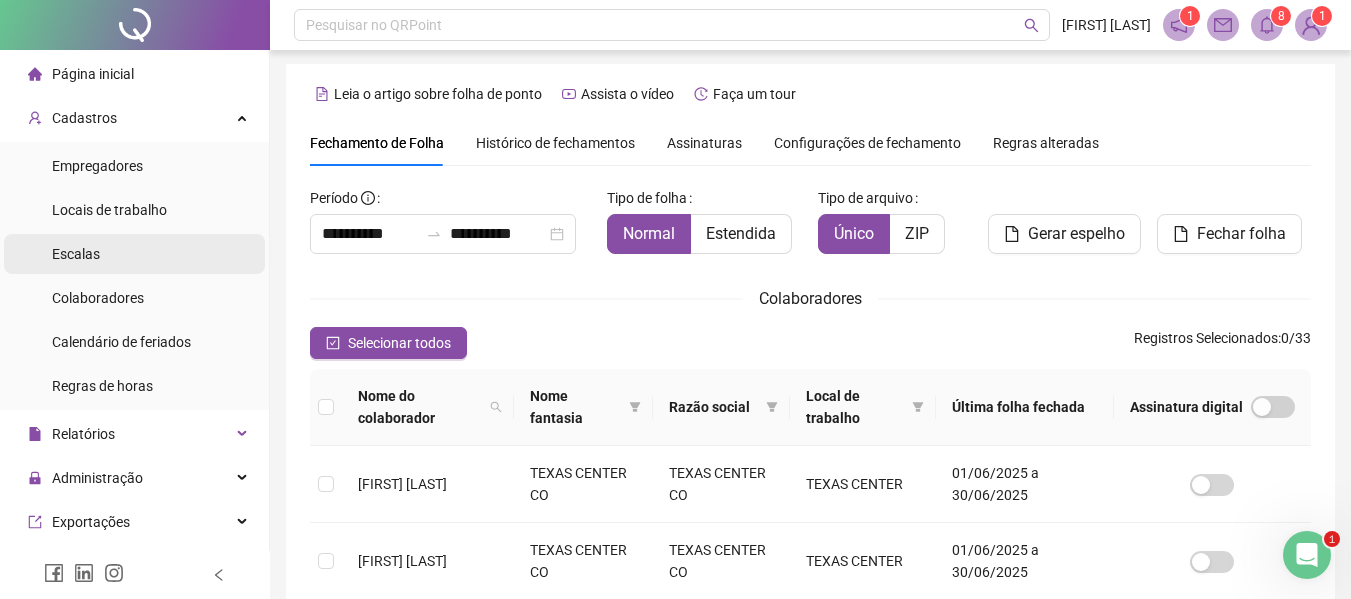 scroll, scrollTop: 0, scrollLeft: 0, axis: both 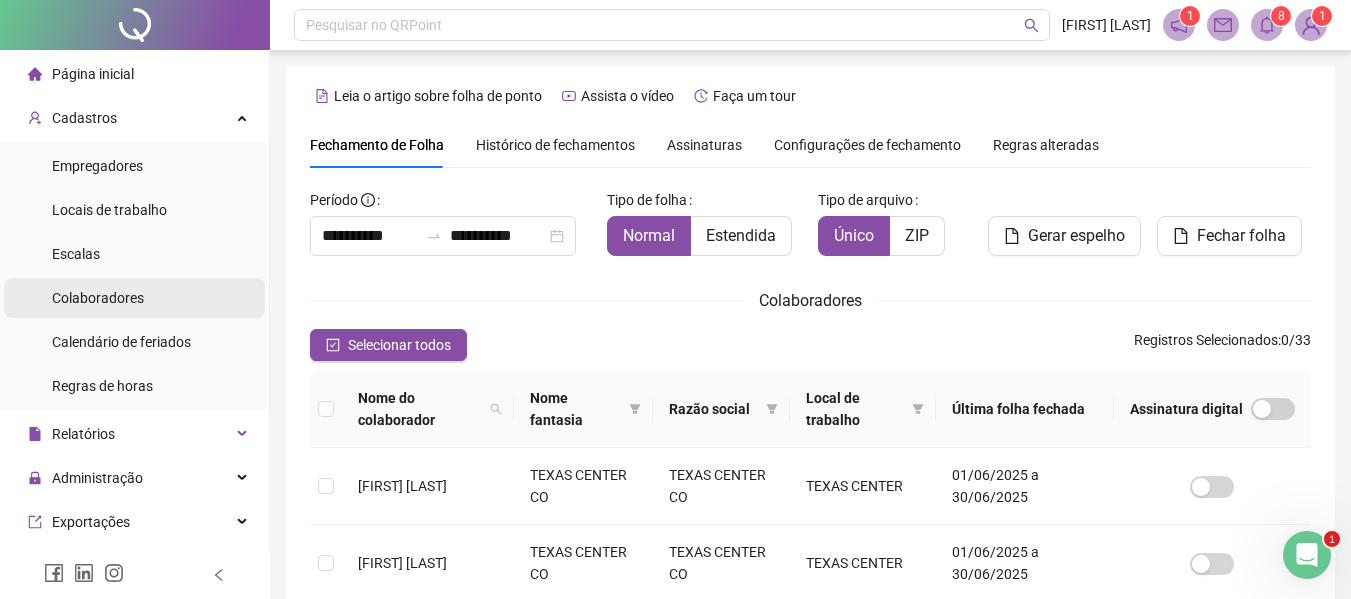 click on "Colaboradores" at bounding box center [98, 298] 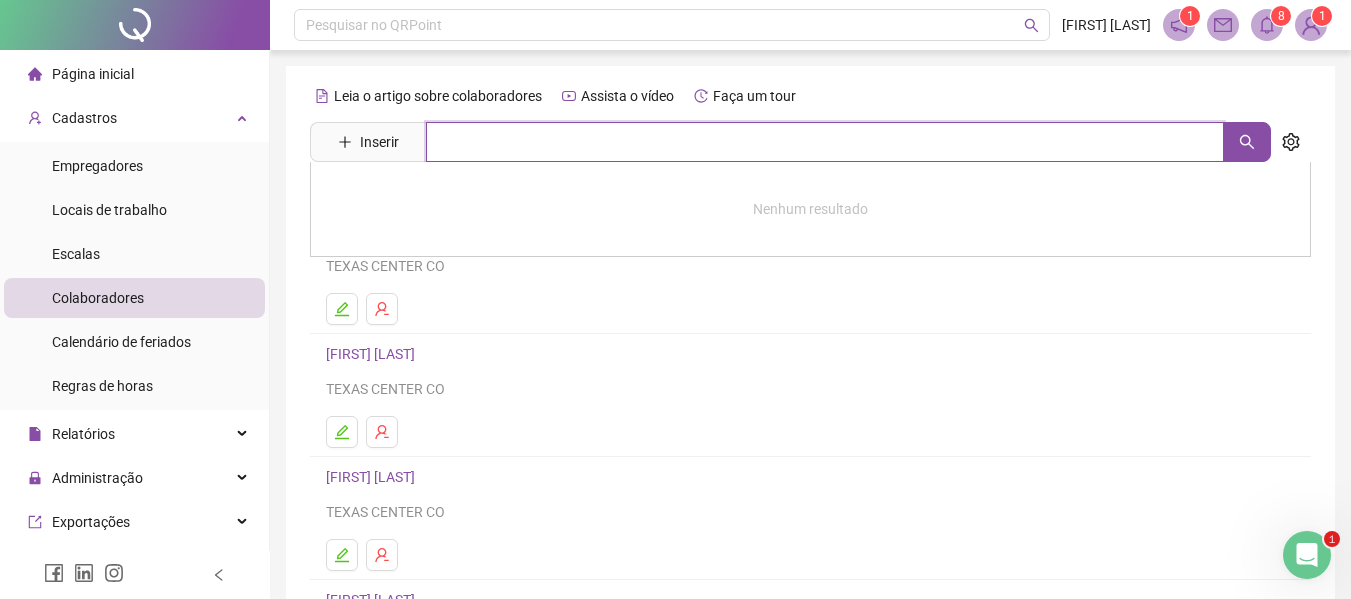 click at bounding box center [825, 142] 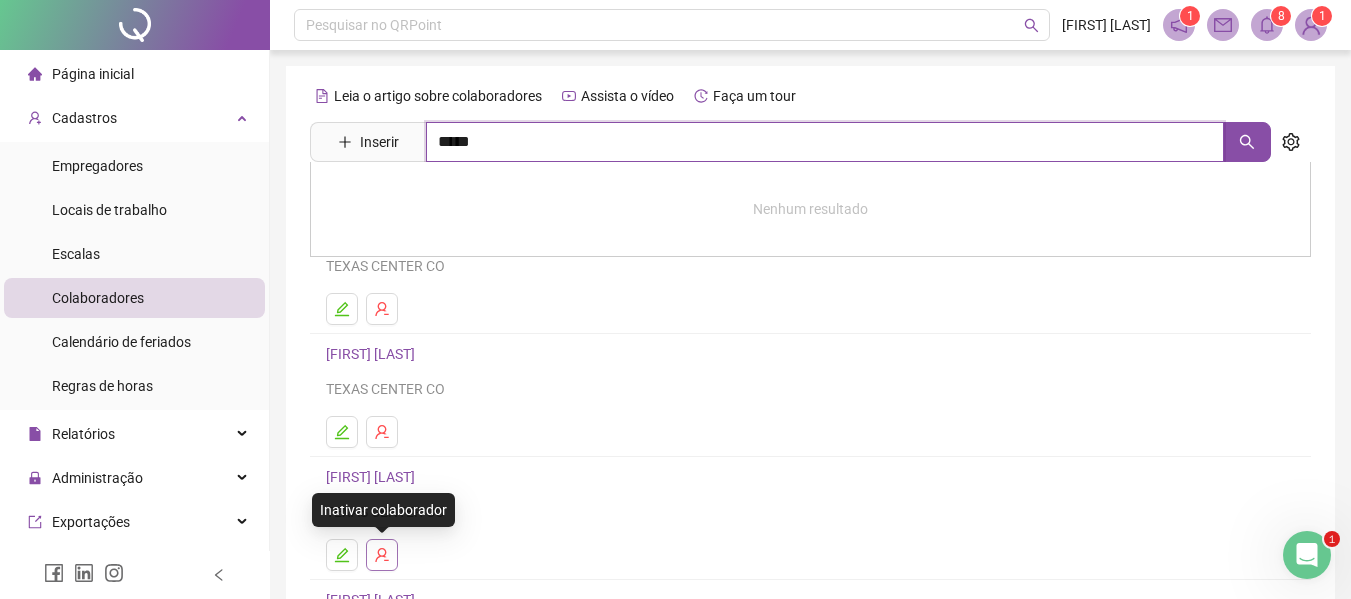 type on "*****" 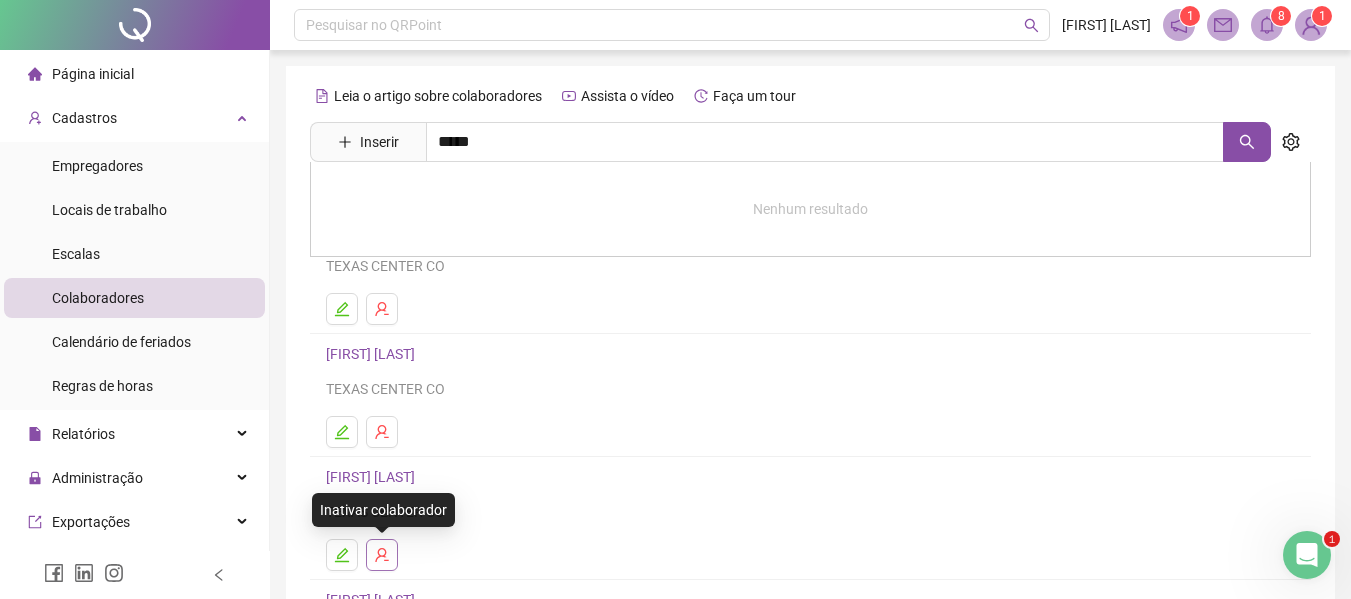 click 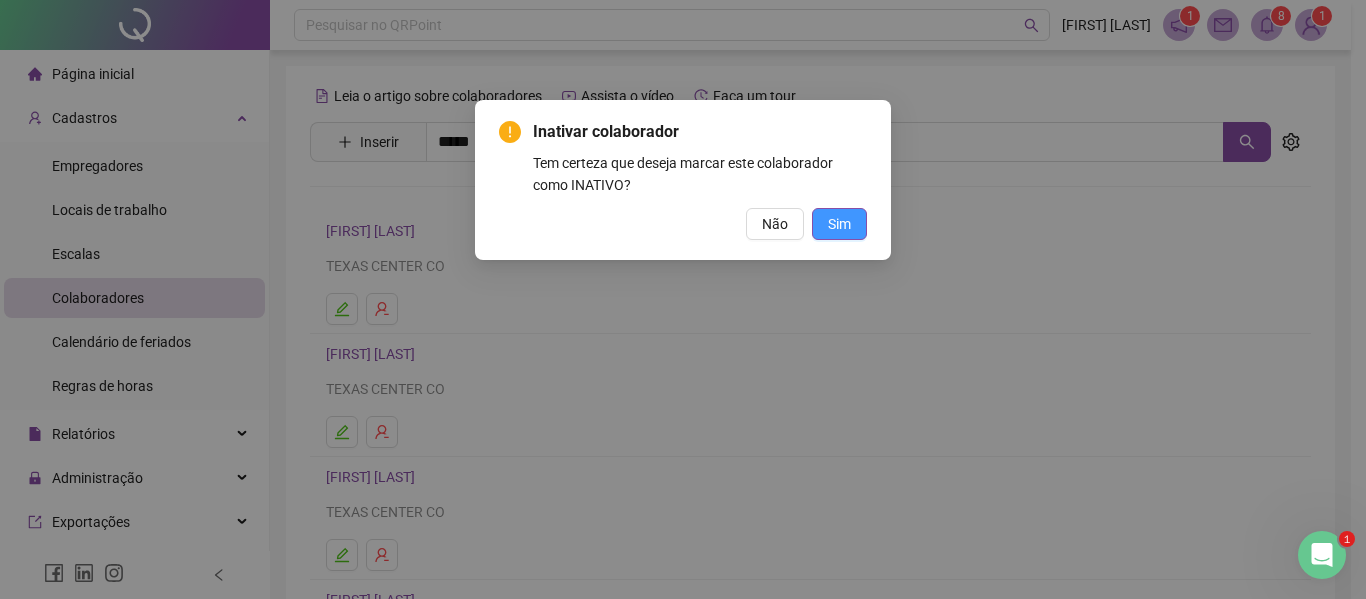 click on "Sim" at bounding box center [839, 224] 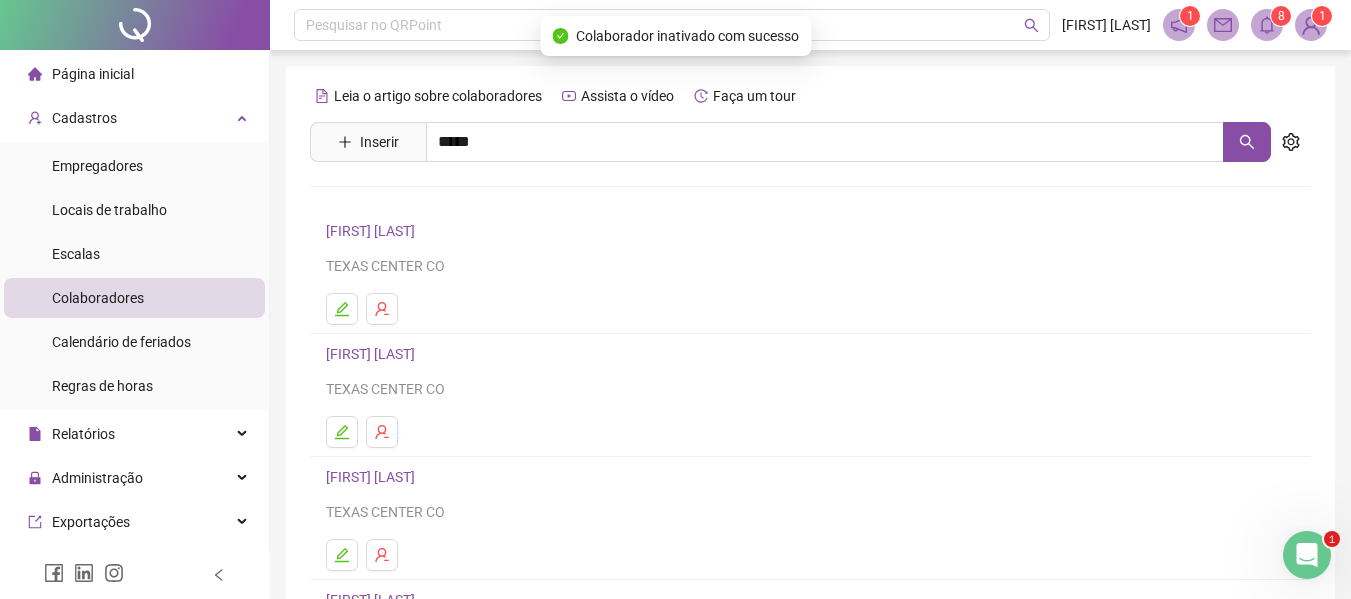 click on "Página inicial" at bounding box center [93, 74] 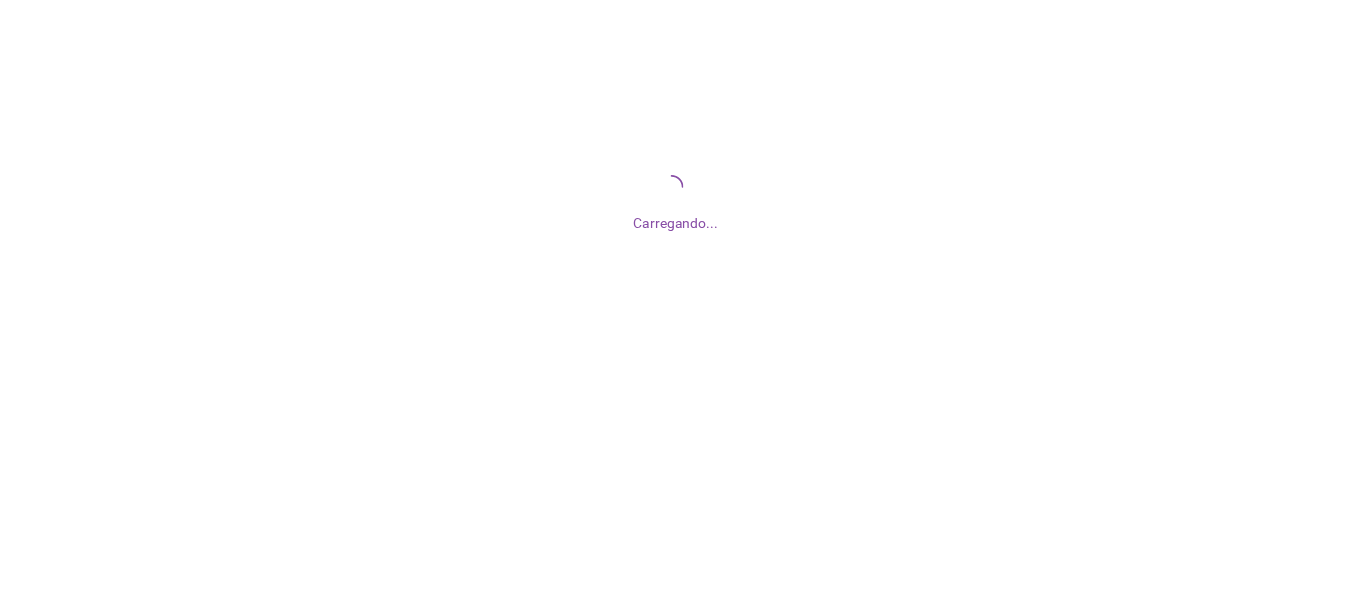 scroll, scrollTop: 0, scrollLeft: 0, axis: both 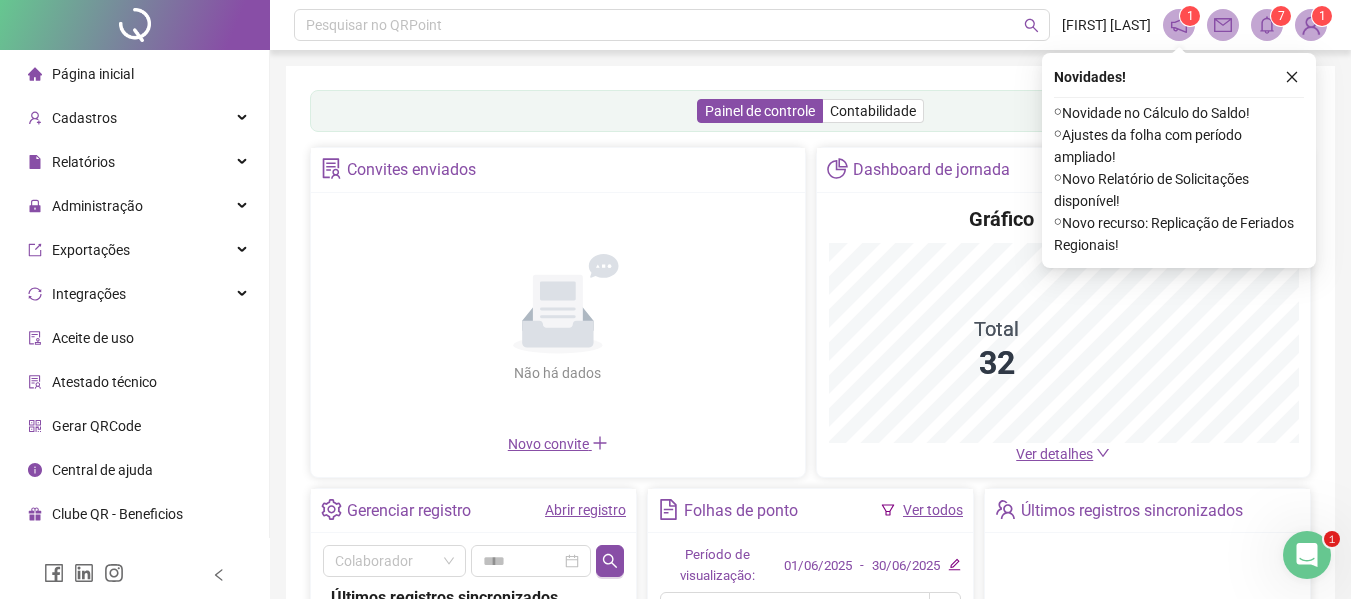 click on "Página inicial" at bounding box center (93, 74) 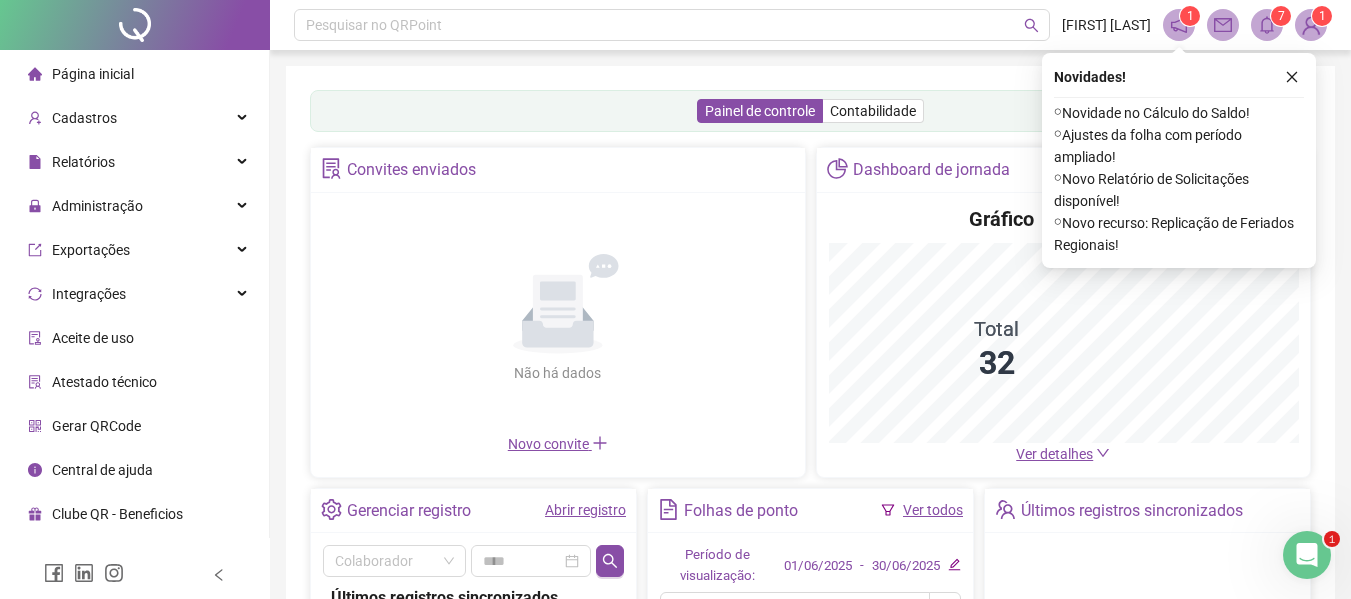click 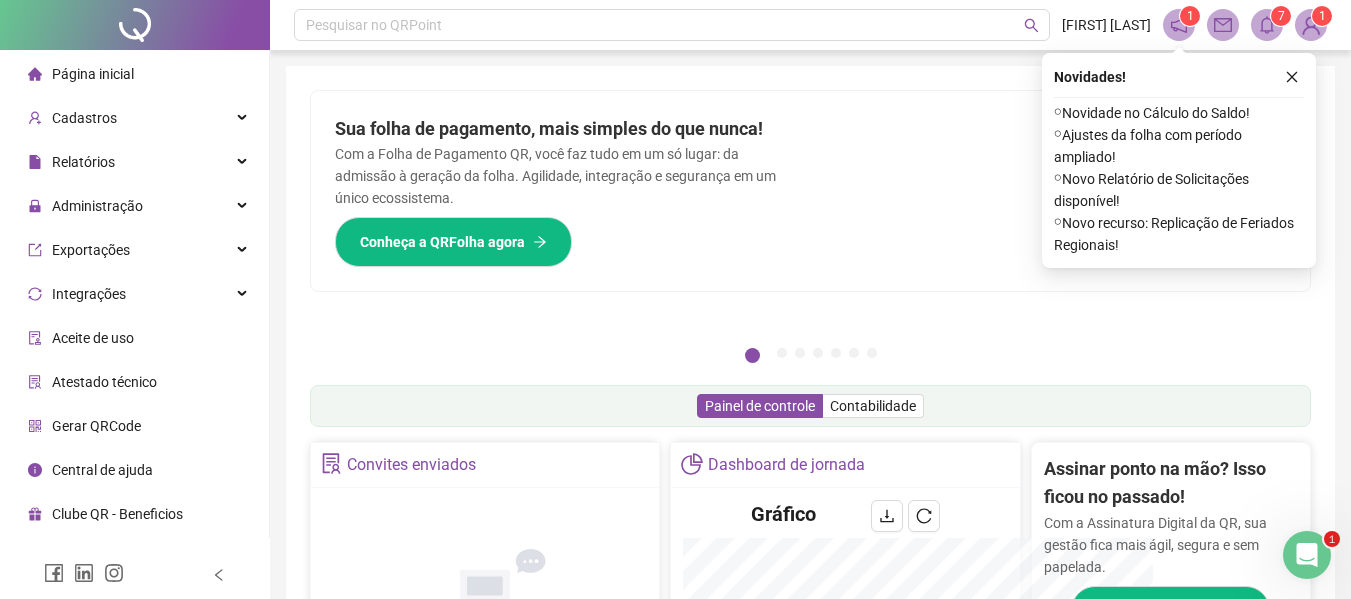 click on "Não há dados Não há dados" at bounding box center [485, 614] 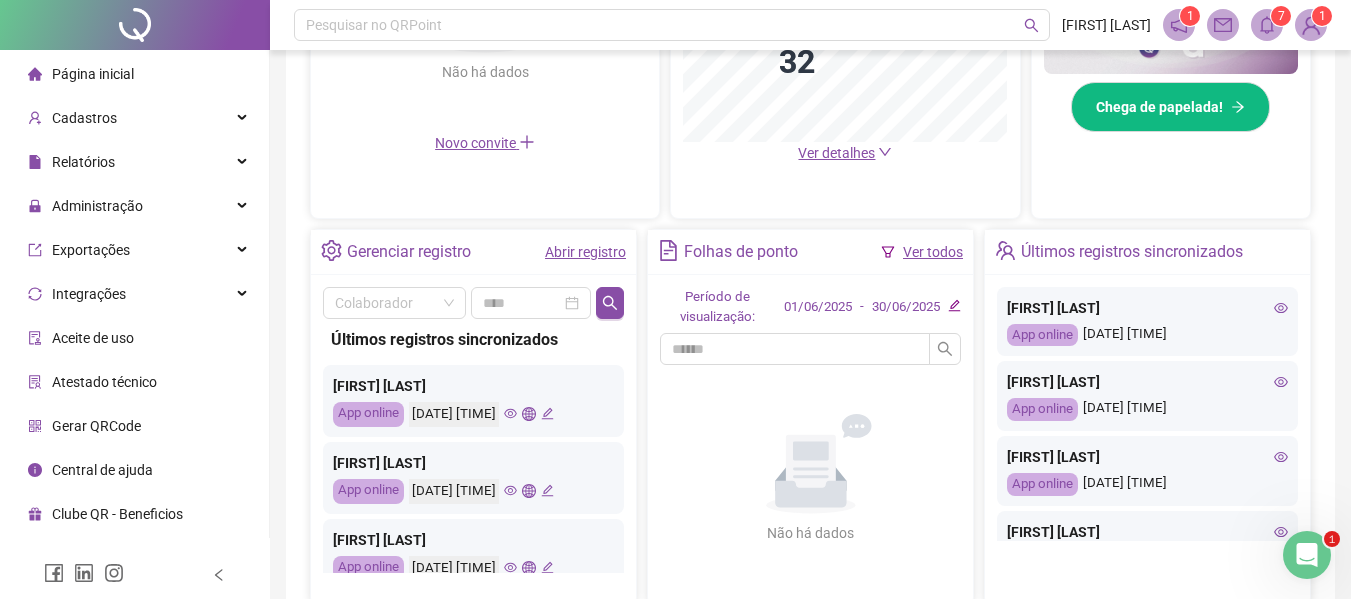 scroll, scrollTop: 600, scrollLeft: 0, axis: vertical 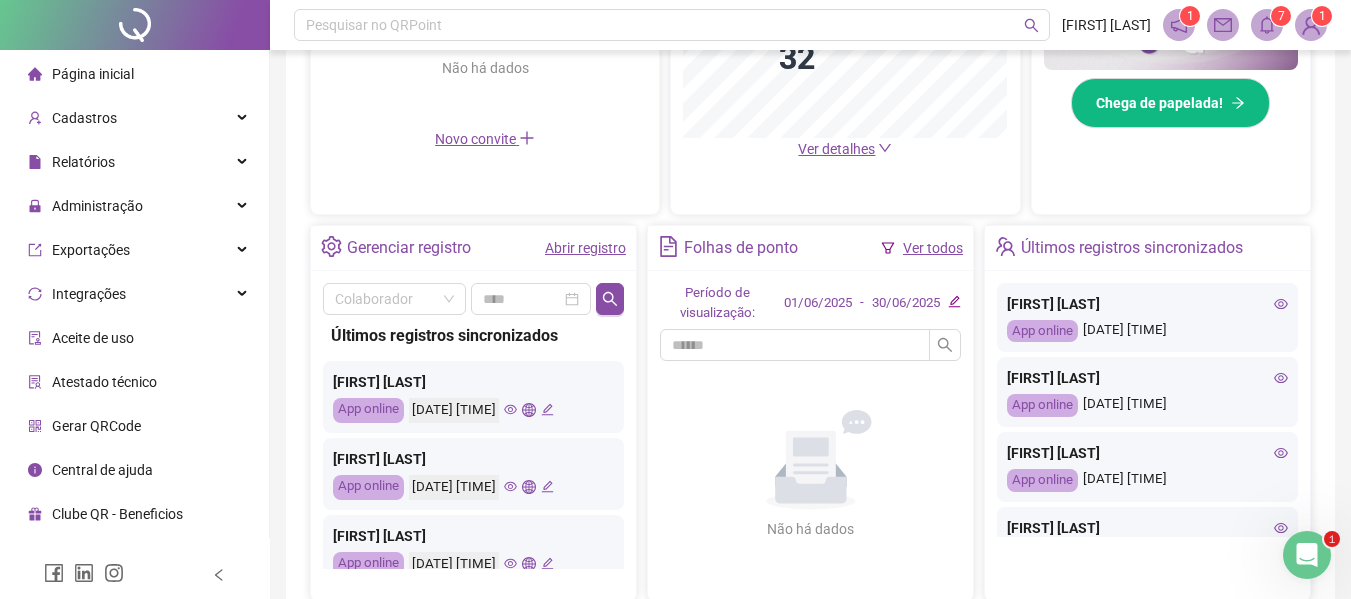 click on "Abrir registro" at bounding box center [585, 248] 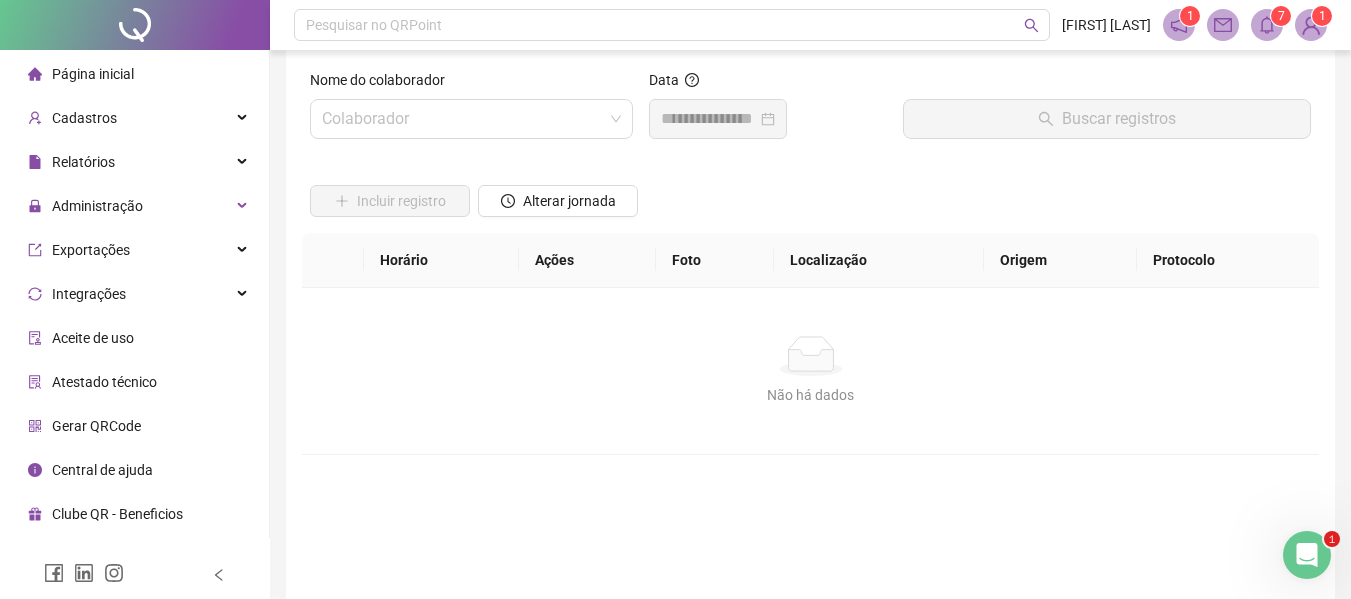 scroll, scrollTop: 0, scrollLeft: 0, axis: both 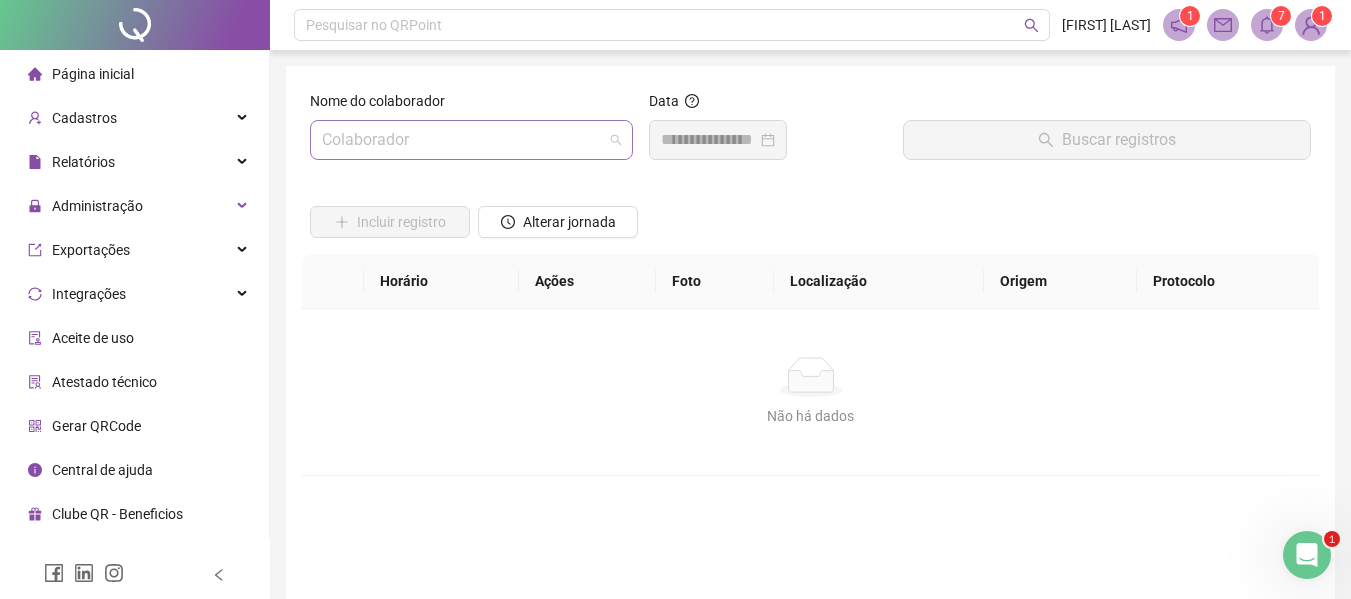 click at bounding box center [465, 140] 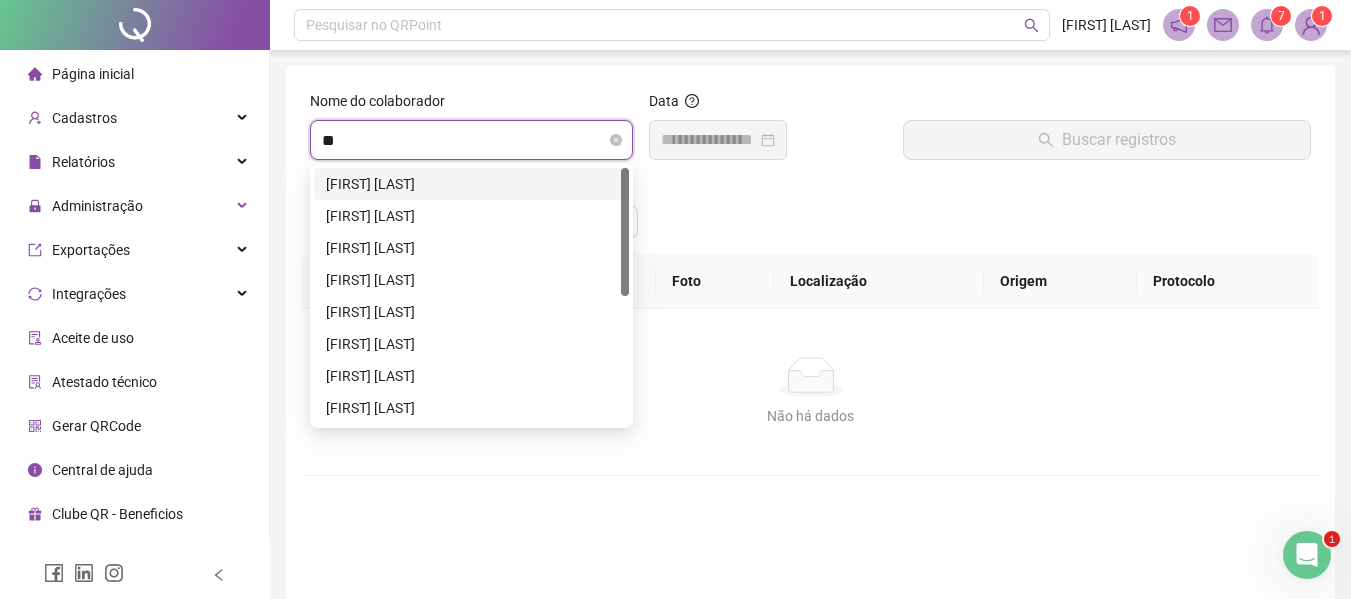 type on "***" 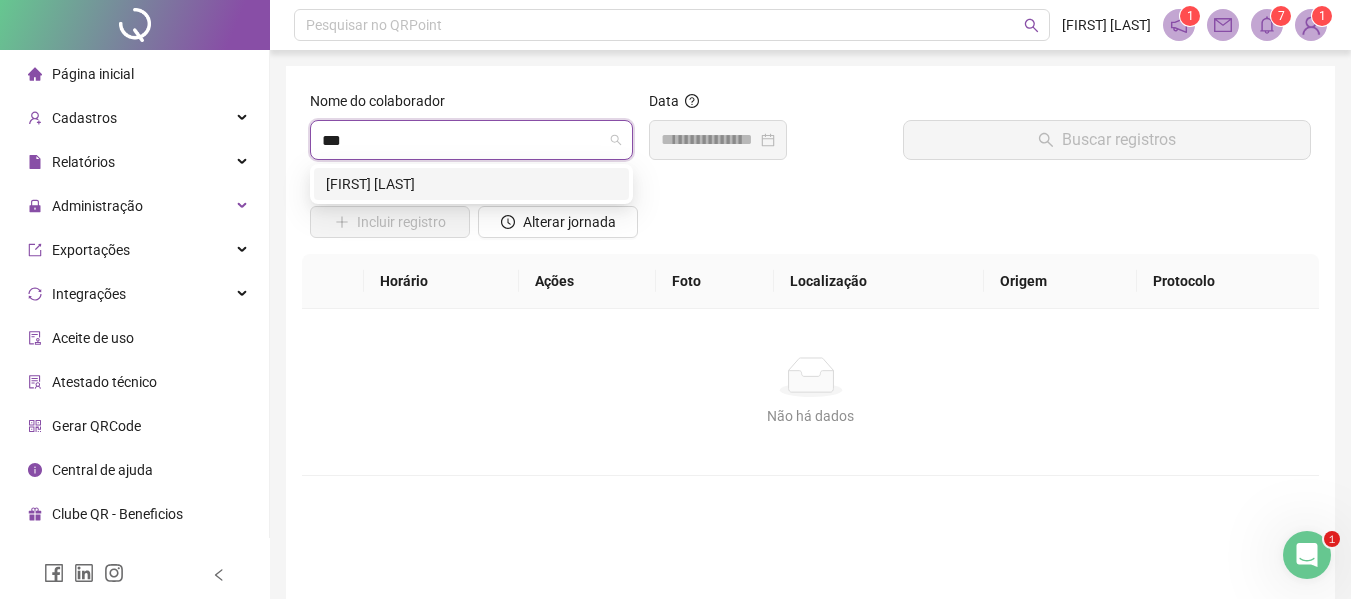 click on "[FIRST] [LAST]" at bounding box center (471, 184) 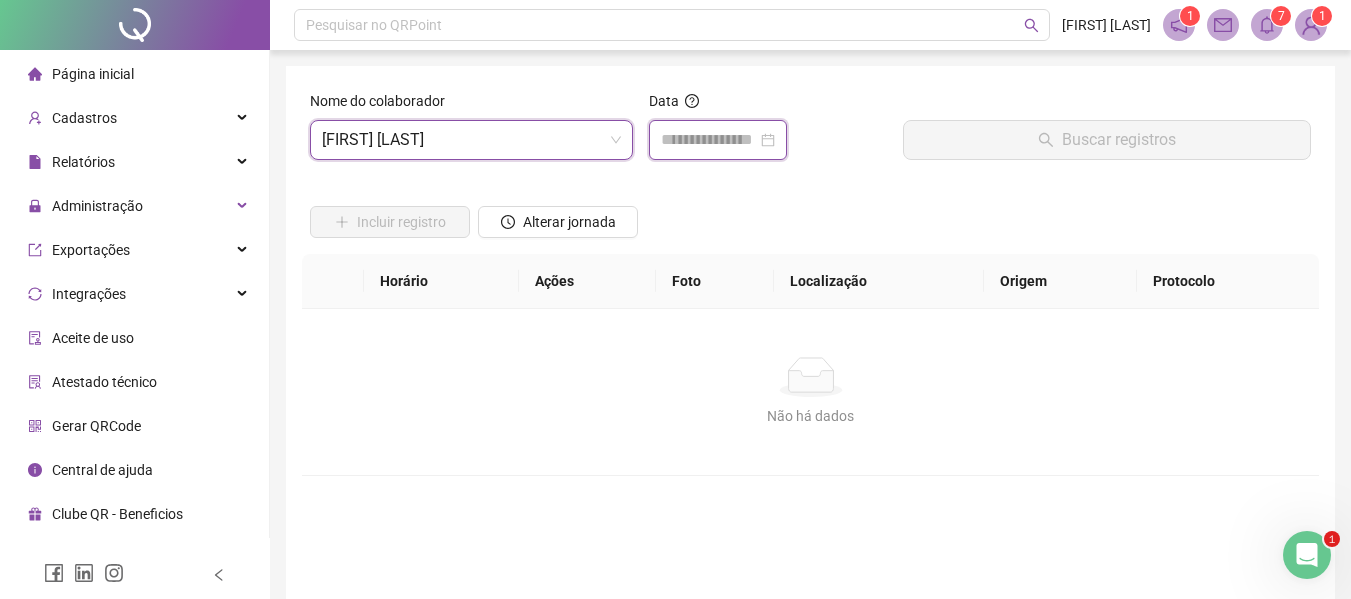 click at bounding box center [709, 140] 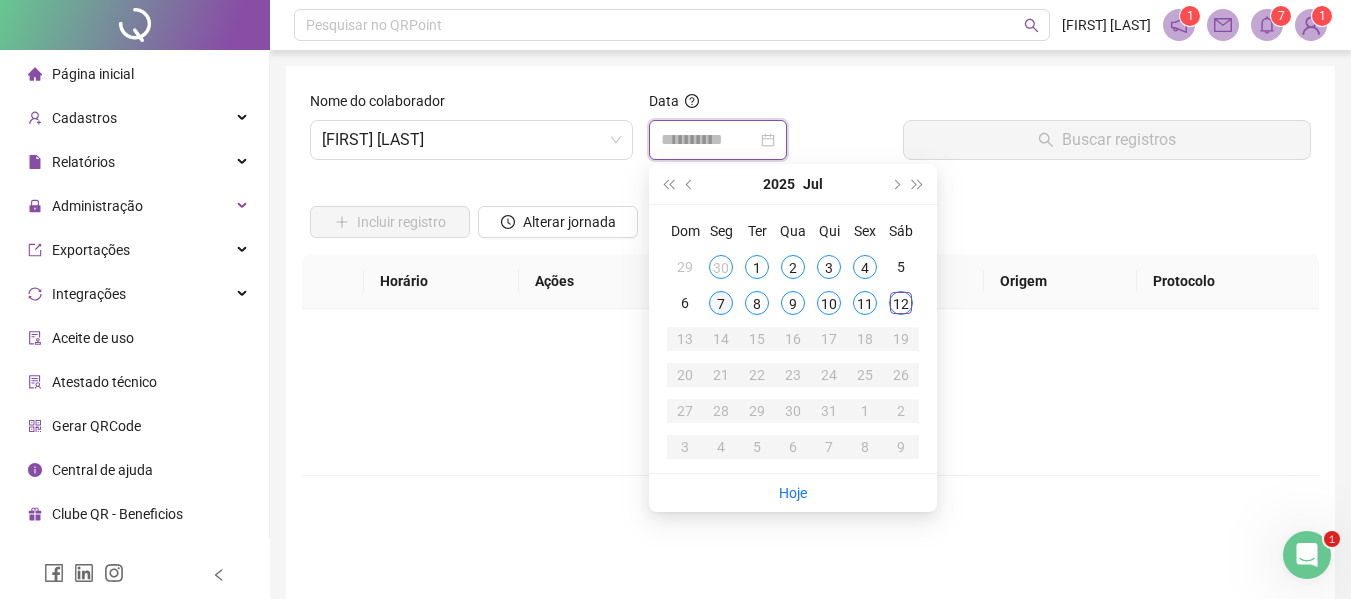 type on "**********" 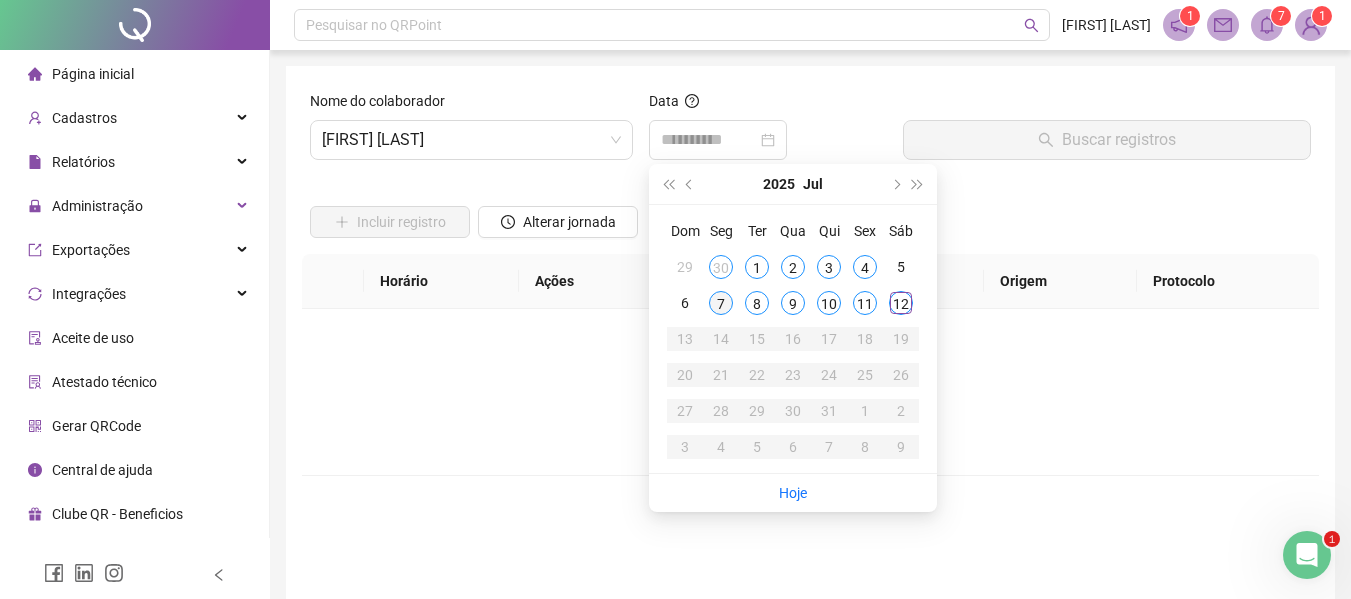 click on "7" at bounding box center [721, 303] 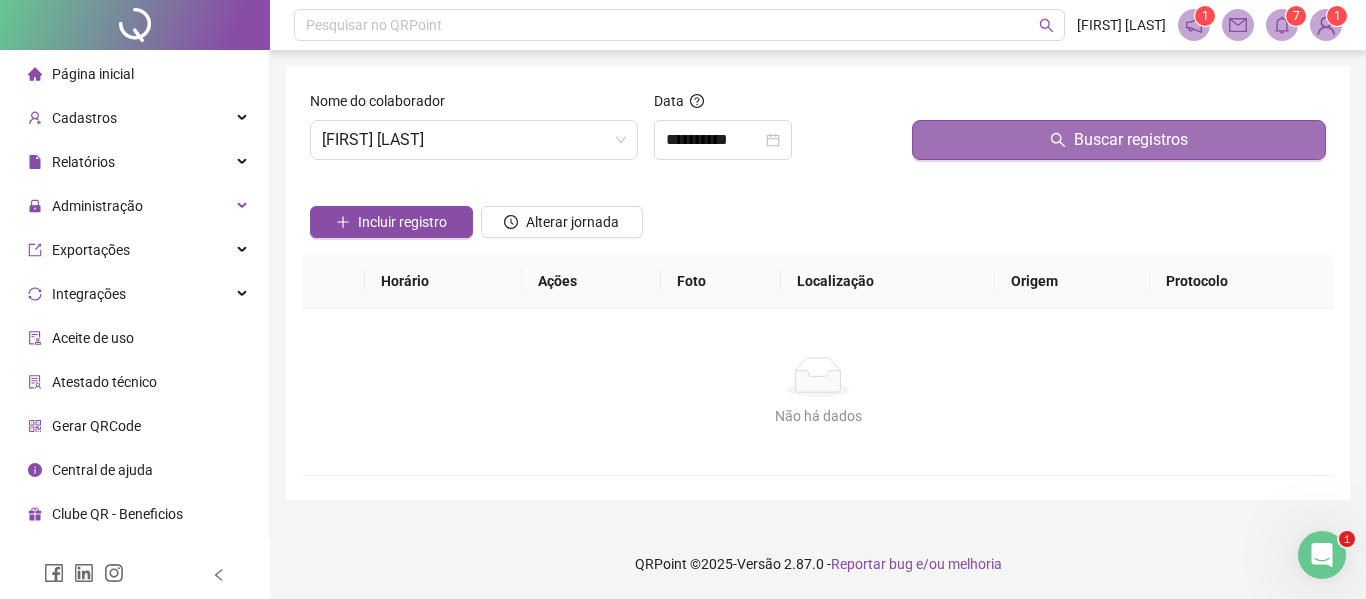 click on "Buscar registros" at bounding box center [1119, 140] 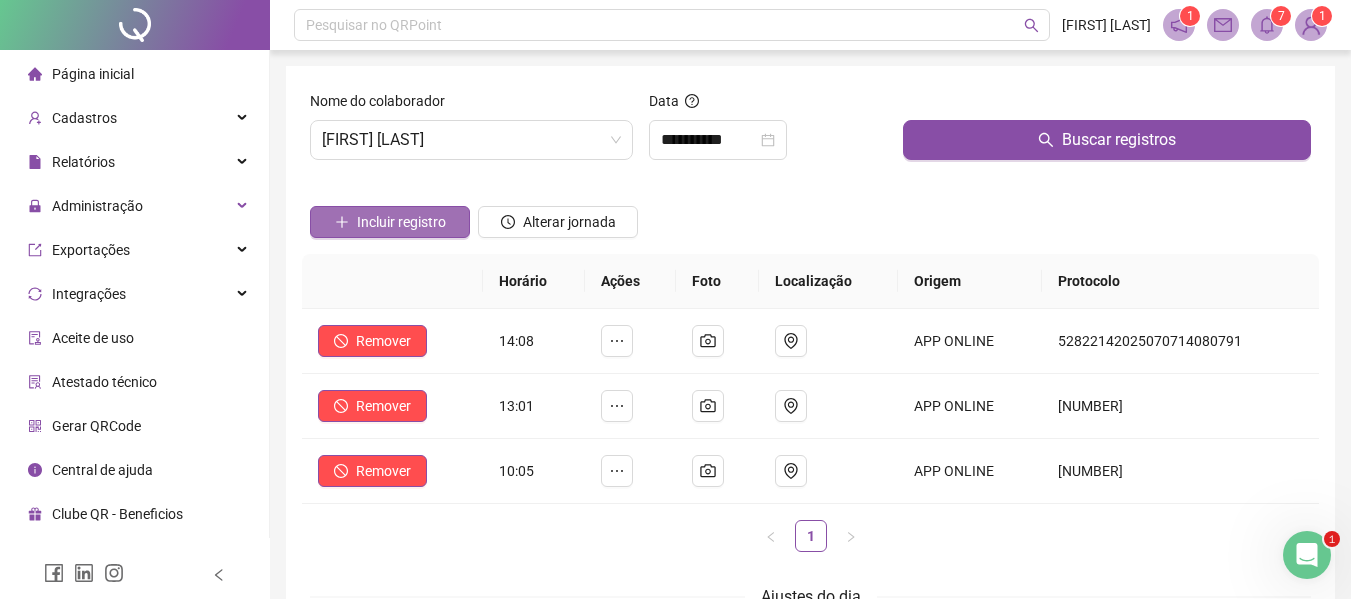 click on "Incluir registro" at bounding box center [401, 222] 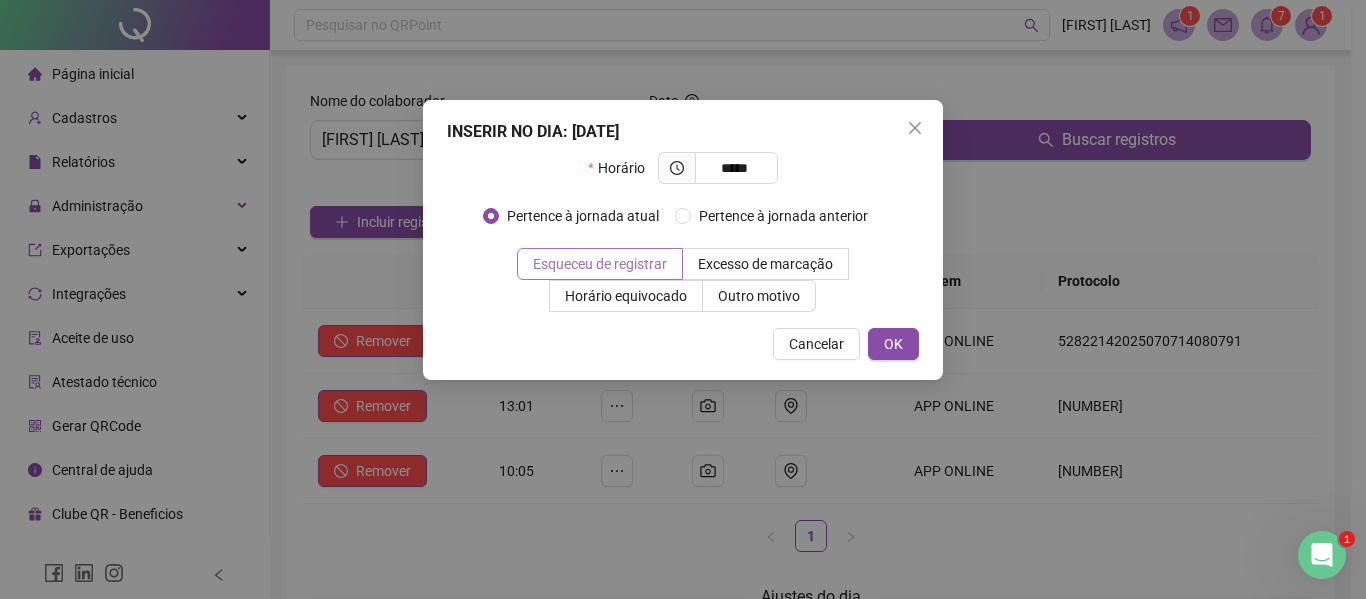 type on "*****" 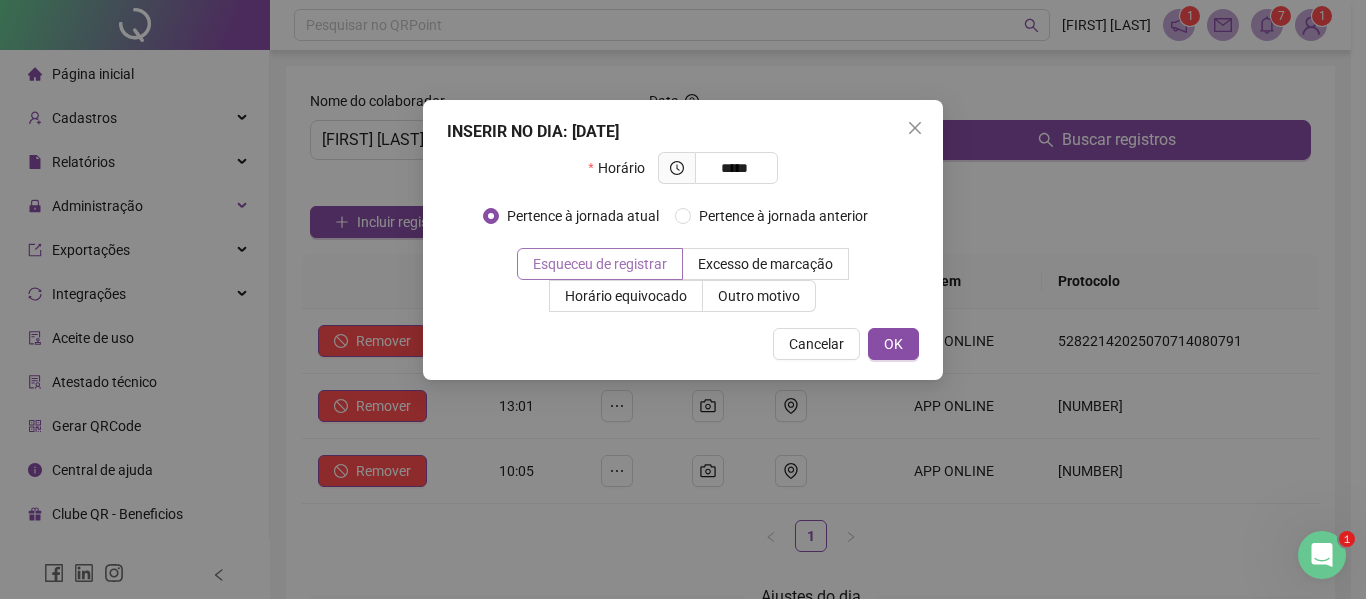 click on "Esqueceu de registrar" at bounding box center [600, 264] 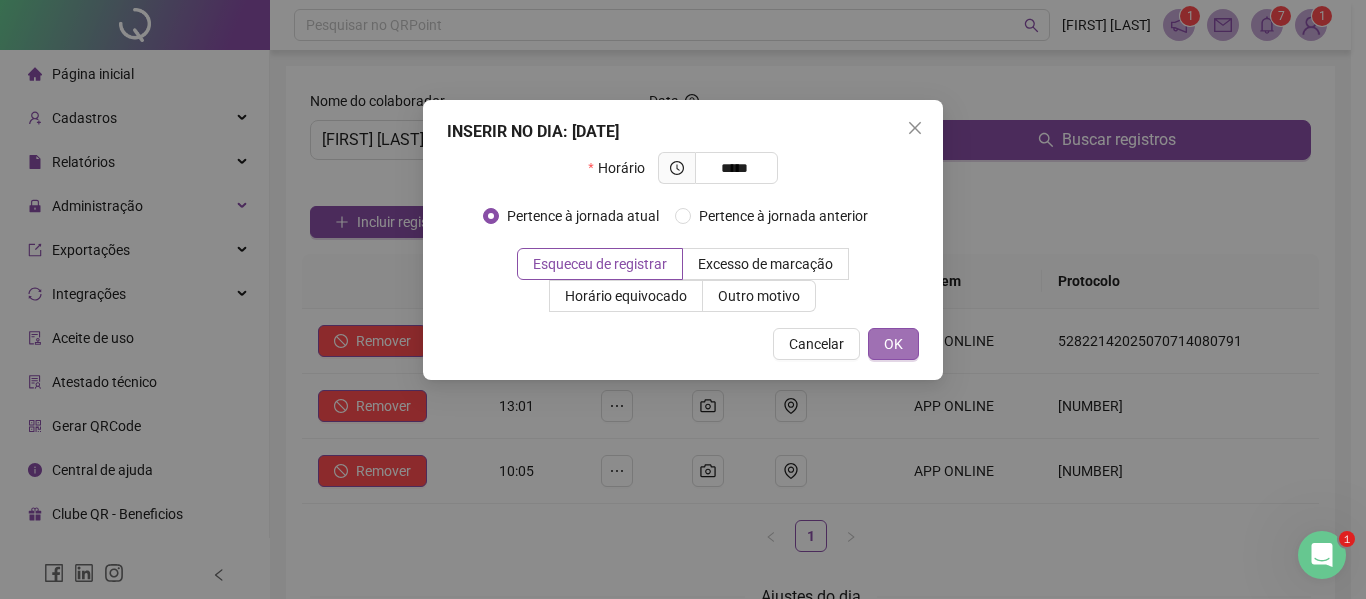 click on "OK" at bounding box center [893, 344] 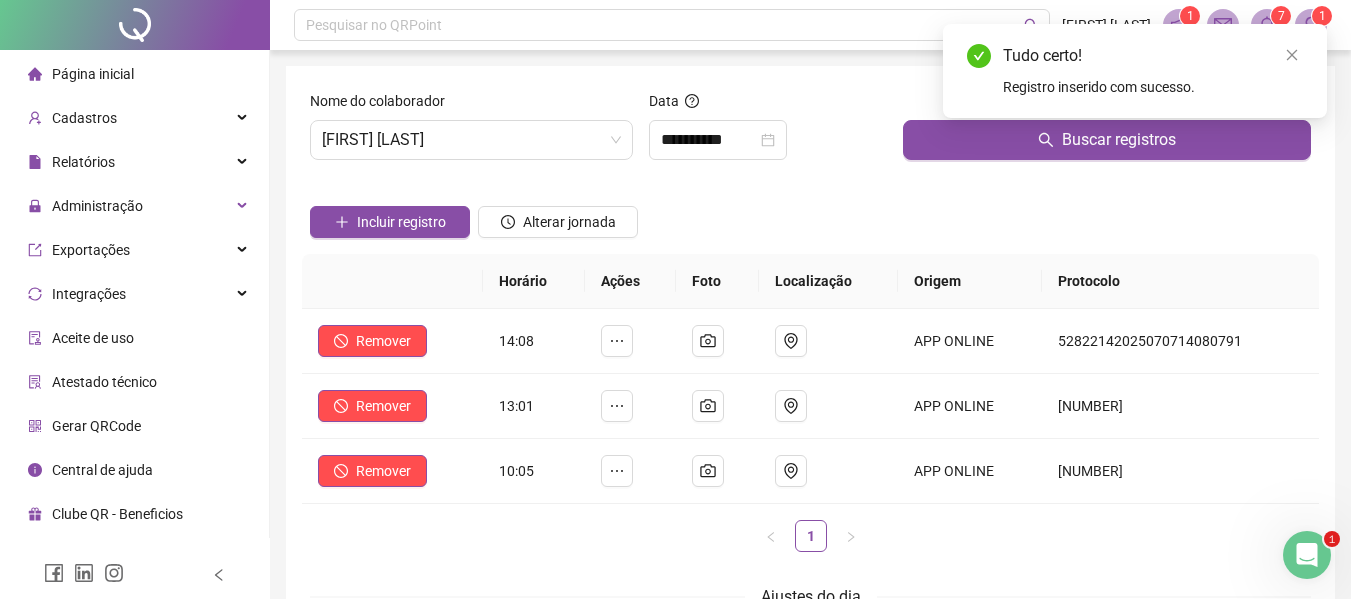 click on "Página inicial" at bounding box center [93, 74] 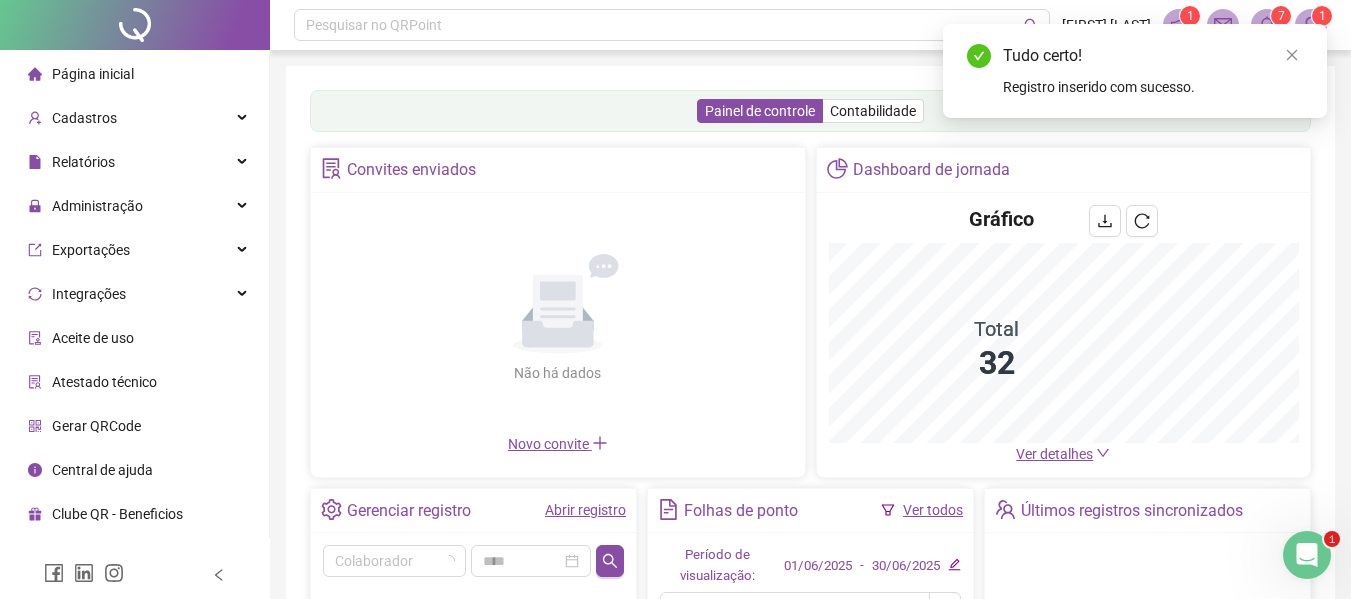 click on "Ver todos" at bounding box center [933, 510] 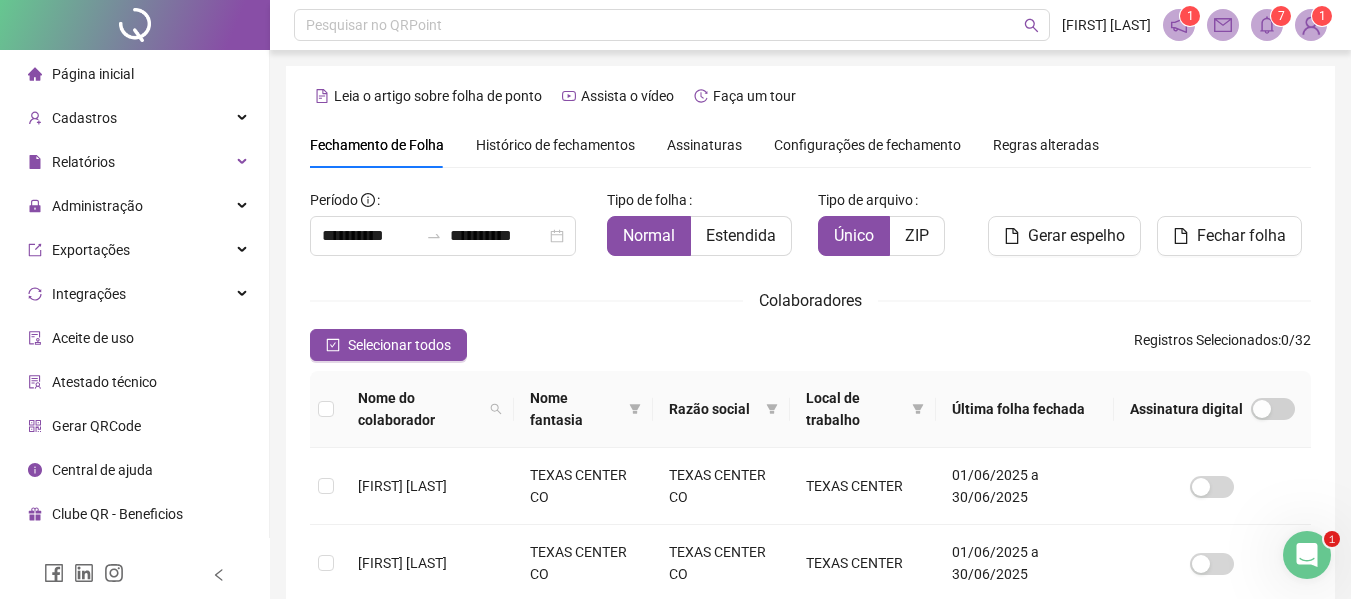 scroll, scrollTop: 110, scrollLeft: 0, axis: vertical 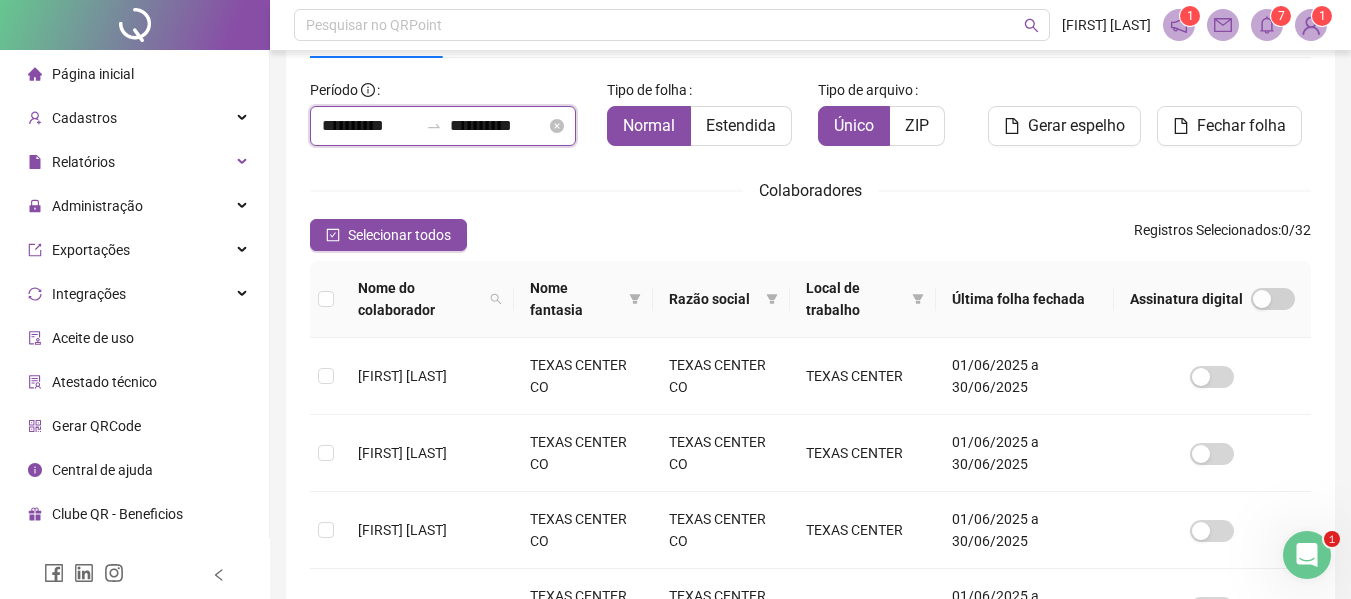 click on "**********" at bounding box center [370, 126] 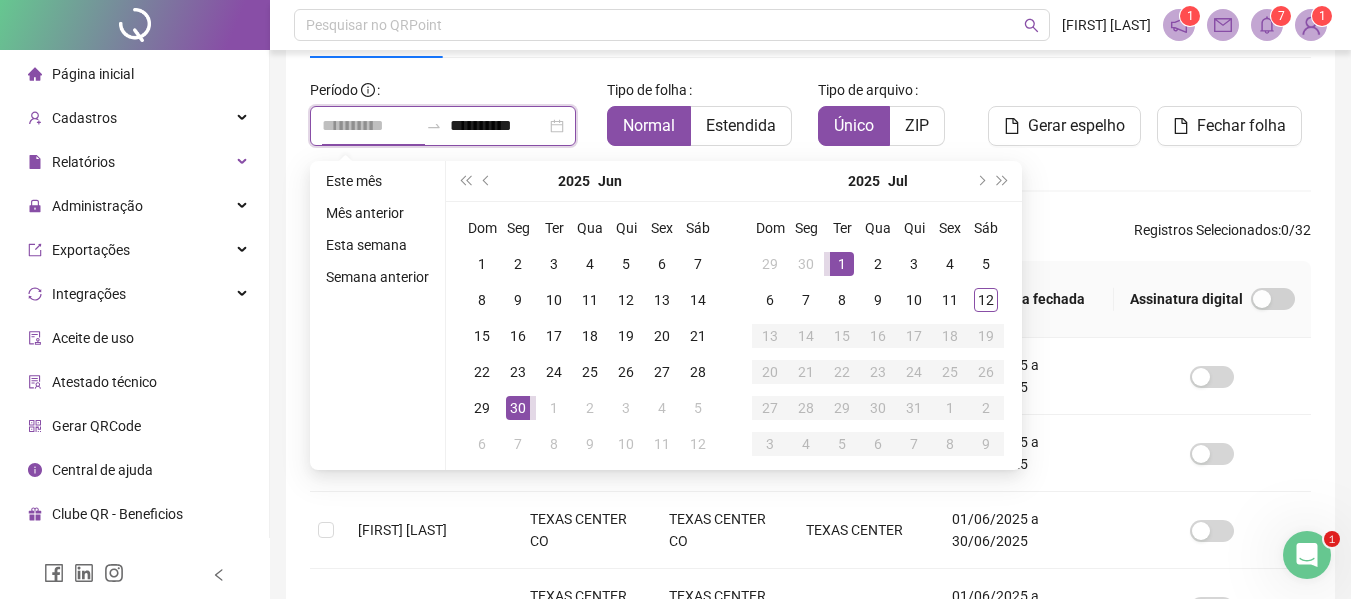 type on "**********" 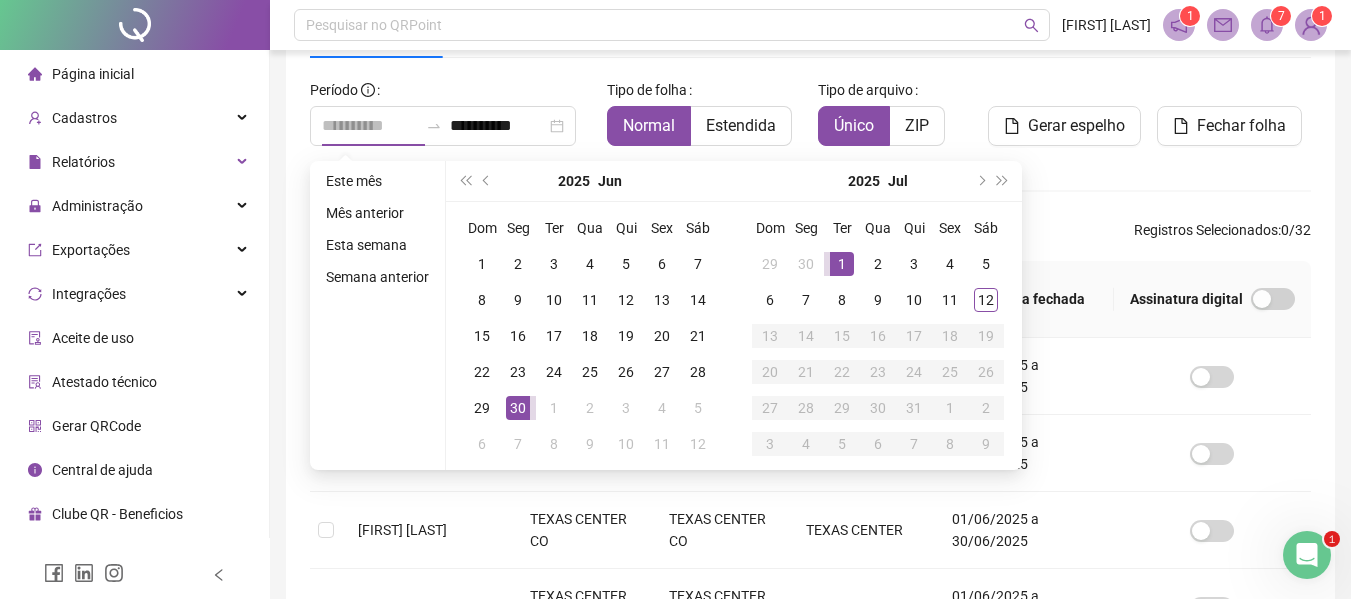 click on "1" at bounding box center (842, 264) 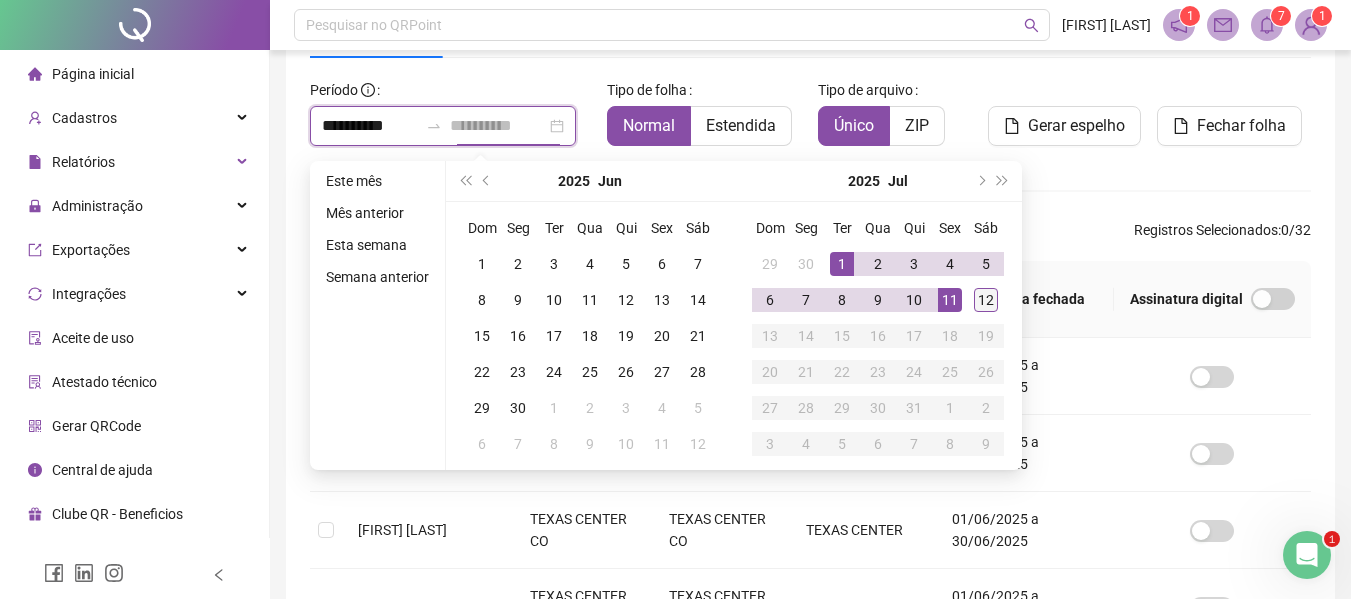 type on "**********" 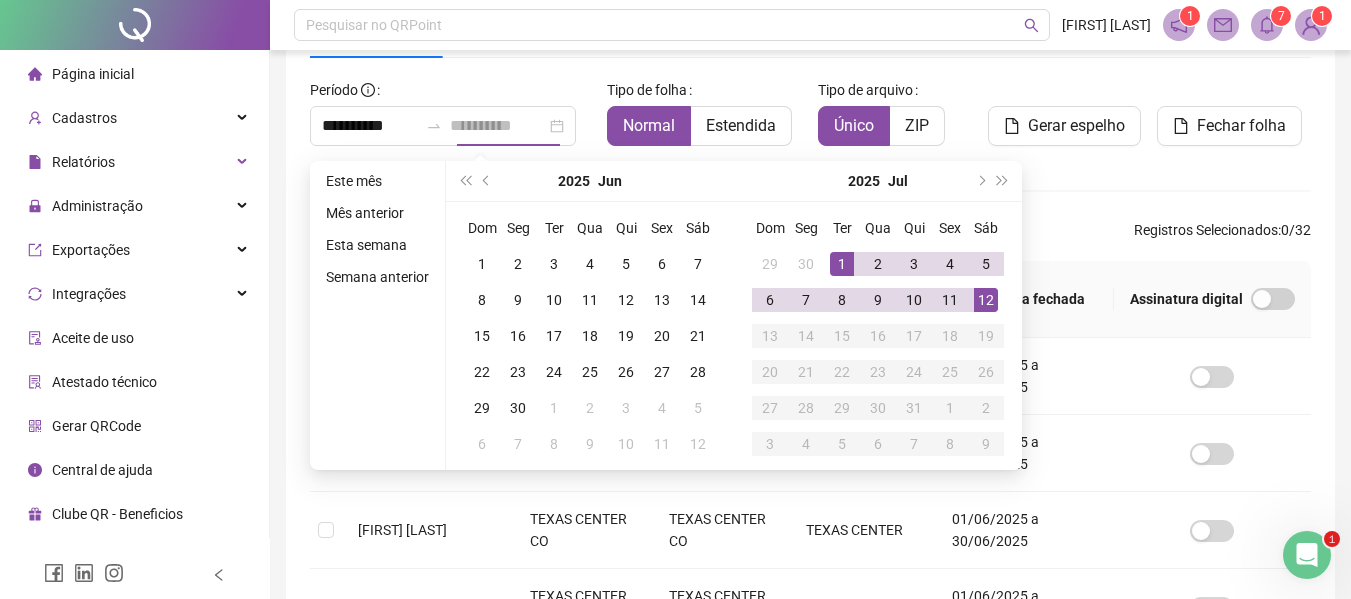 click on "12" at bounding box center (986, 300) 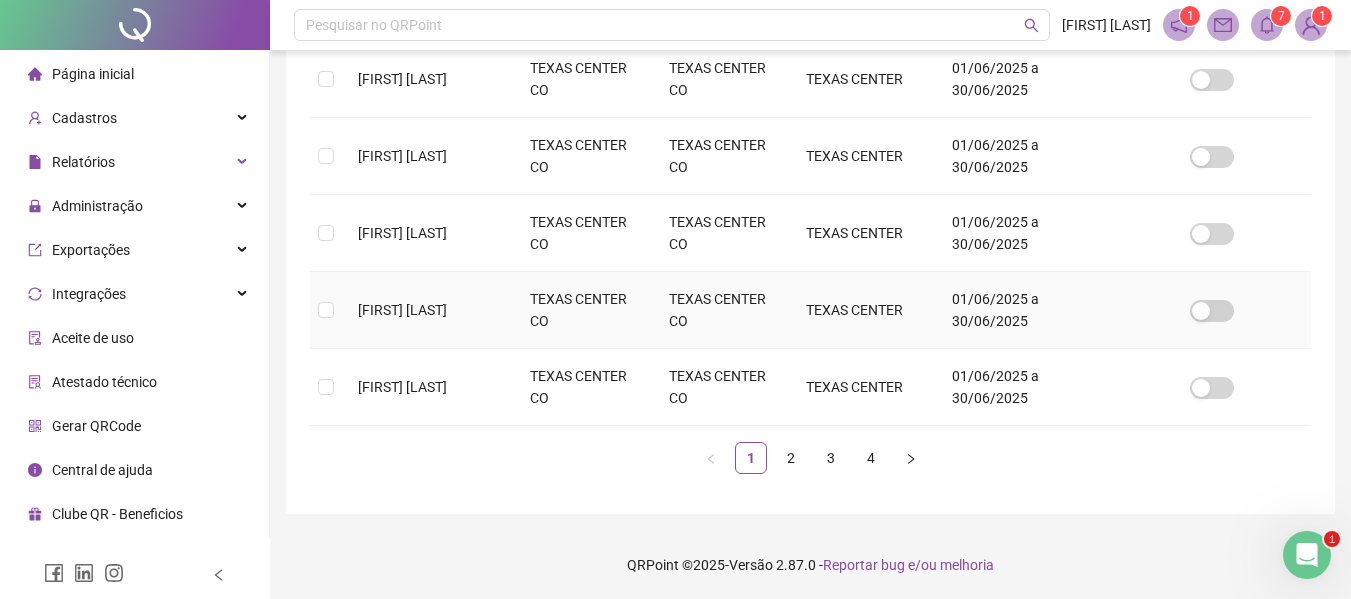 scroll, scrollTop: 793, scrollLeft: 0, axis: vertical 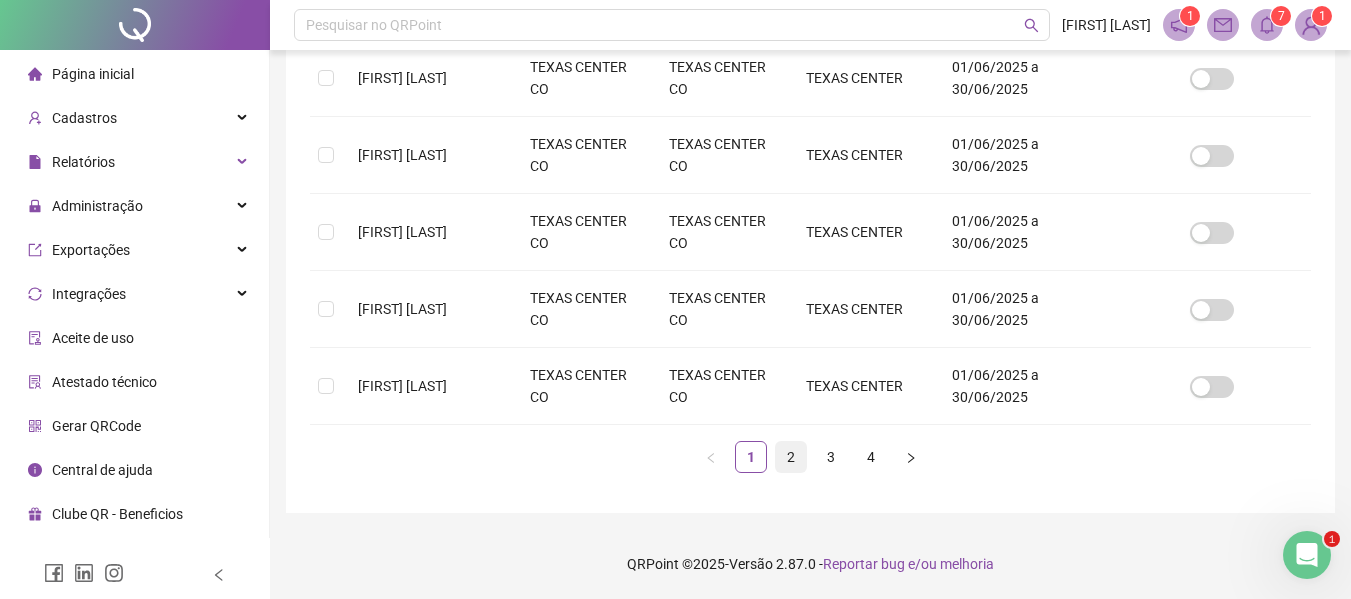 click on "2" at bounding box center [791, 457] 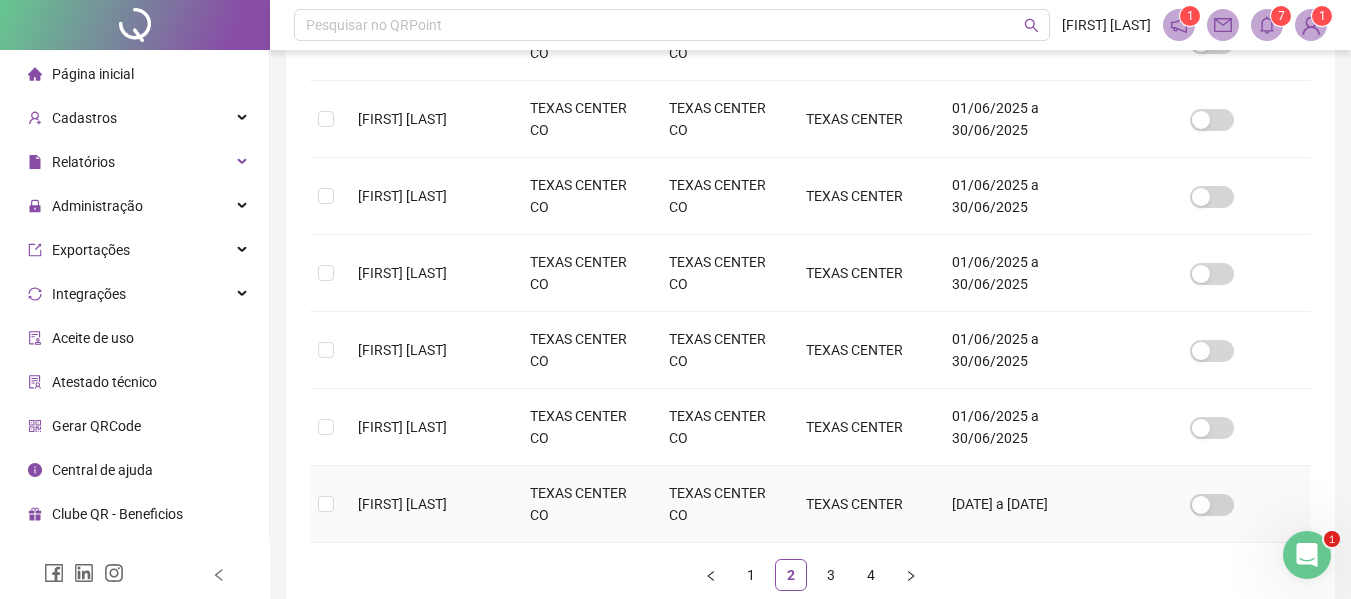 scroll, scrollTop: 710, scrollLeft: 0, axis: vertical 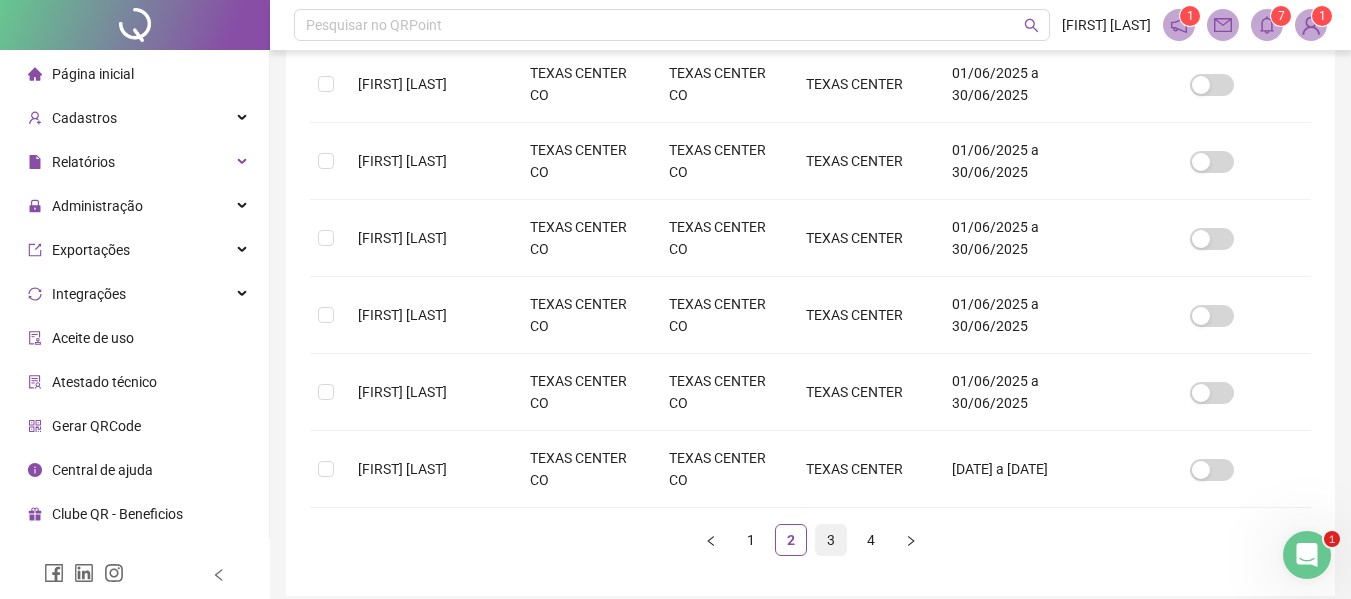 click on "3" at bounding box center (831, 540) 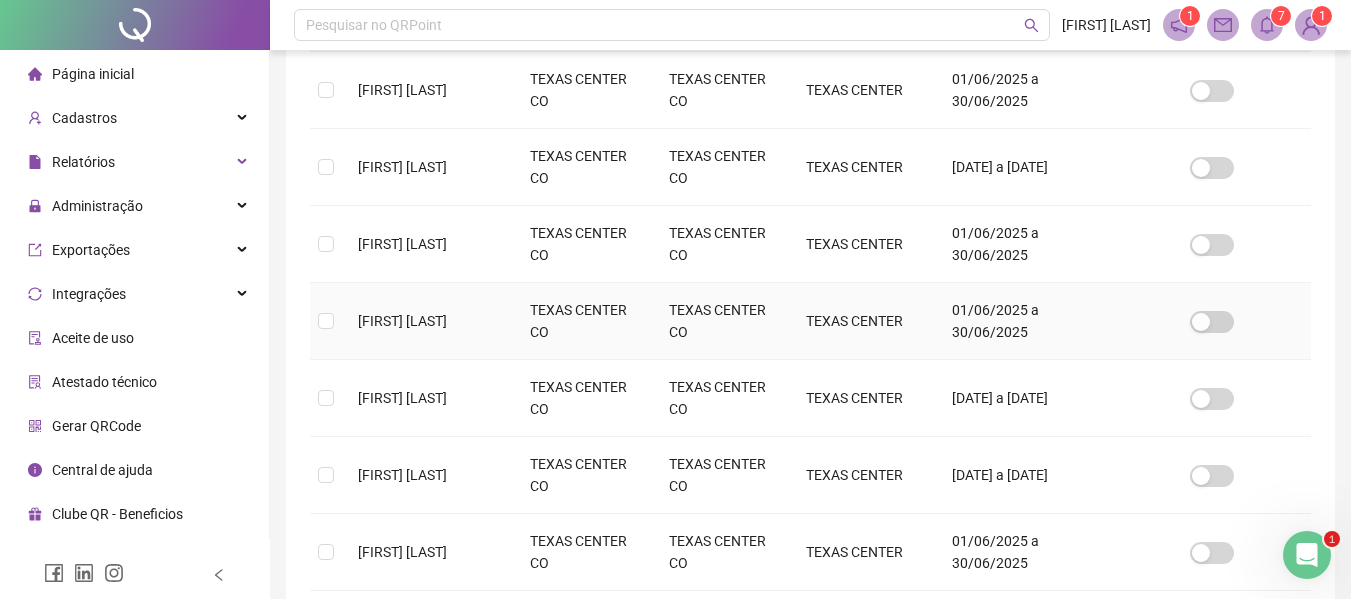 scroll, scrollTop: 410, scrollLeft: 0, axis: vertical 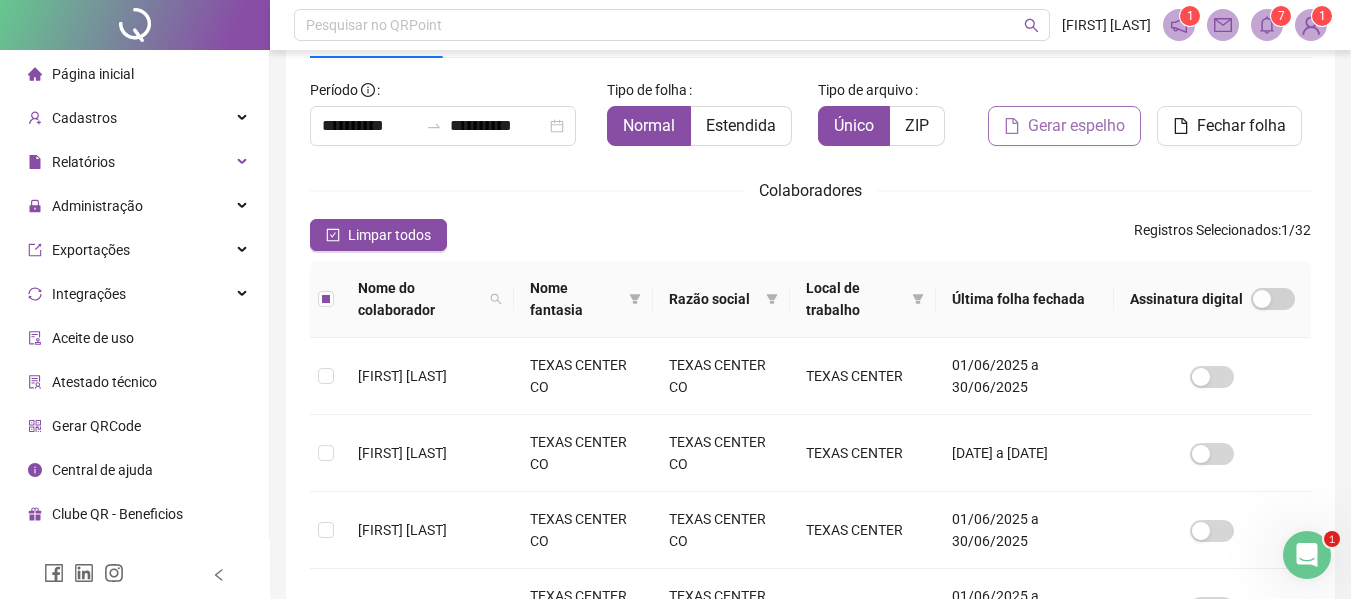 click on "Gerar espelho" at bounding box center (1076, 126) 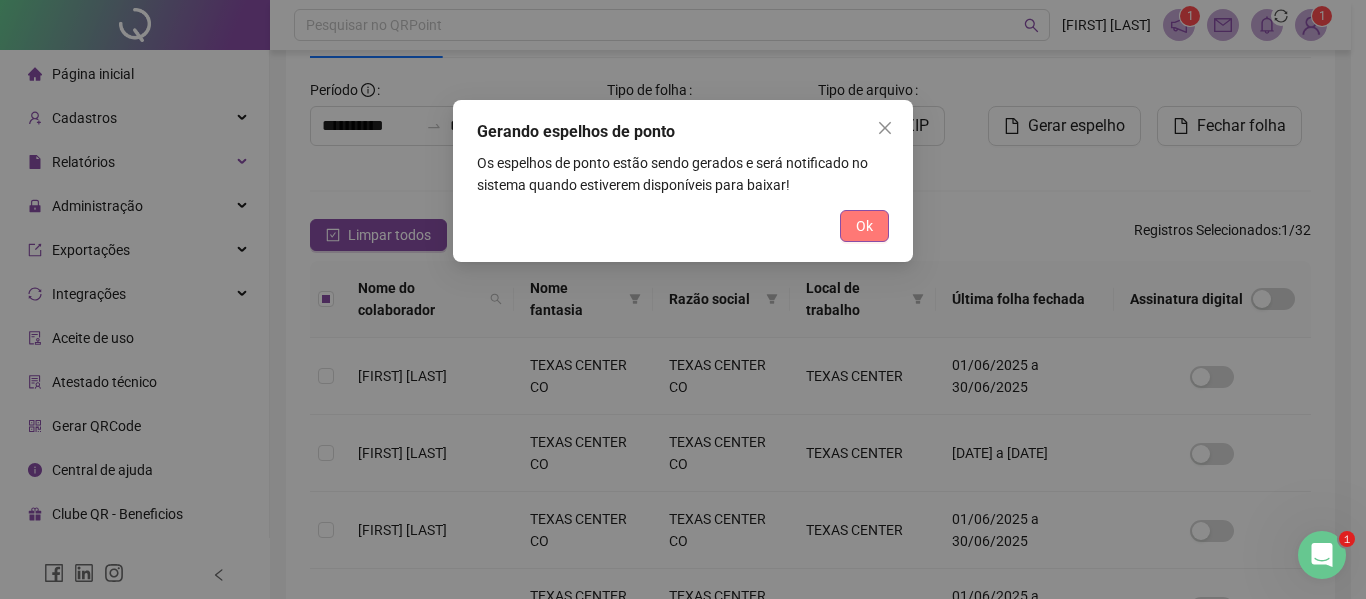click on "Ok" at bounding box center [864, 226] 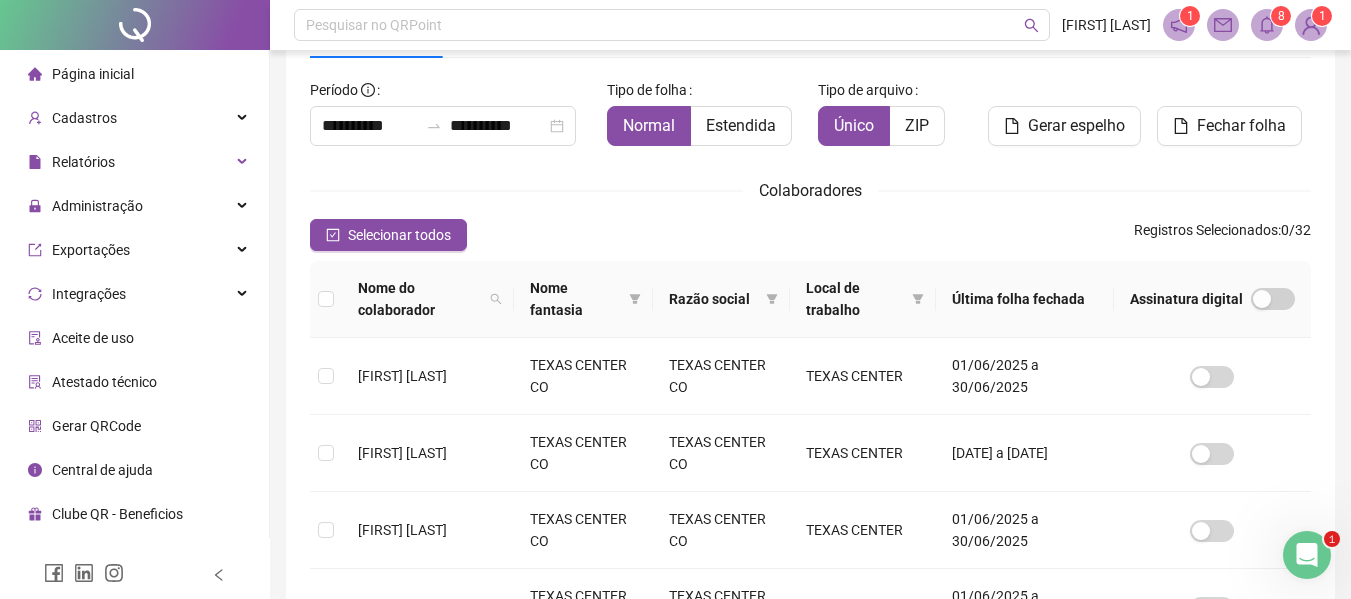 click on "8" at bounding box center (1281, 16) 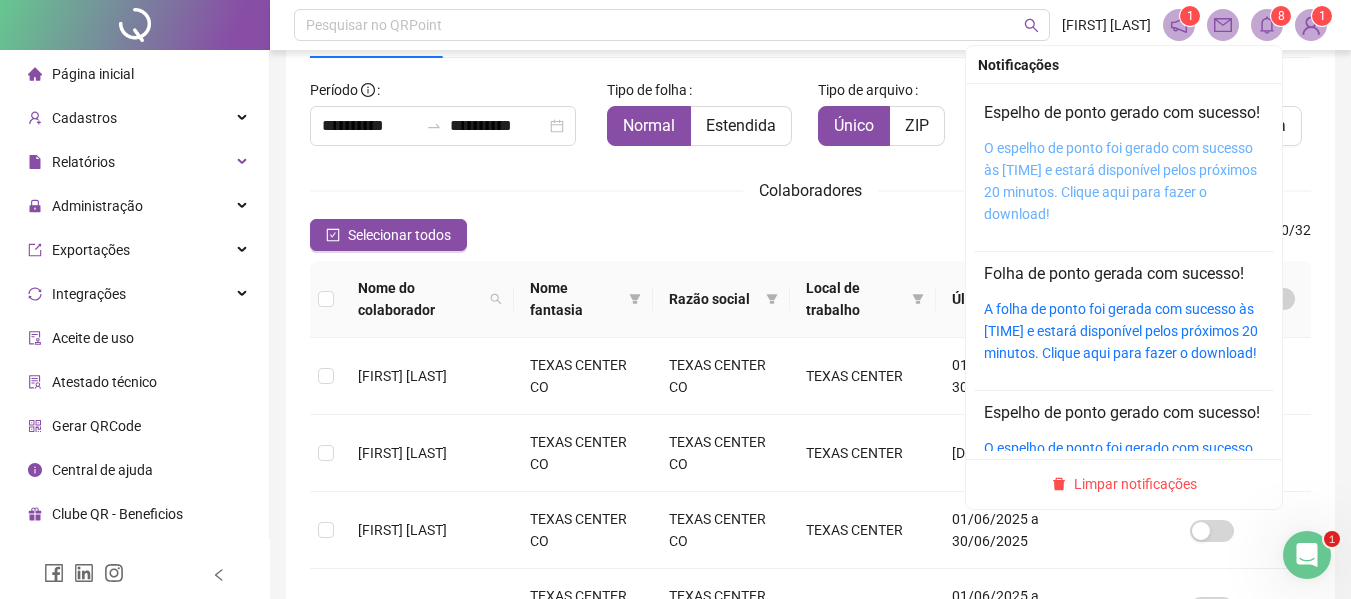 click on "O espelho de ponto foi gerado com sucesso às [TIME] e estará disponível pelos próximos 20 minutos.
Clique aqui para fazer o download!" at bounding box center (1120, 181) 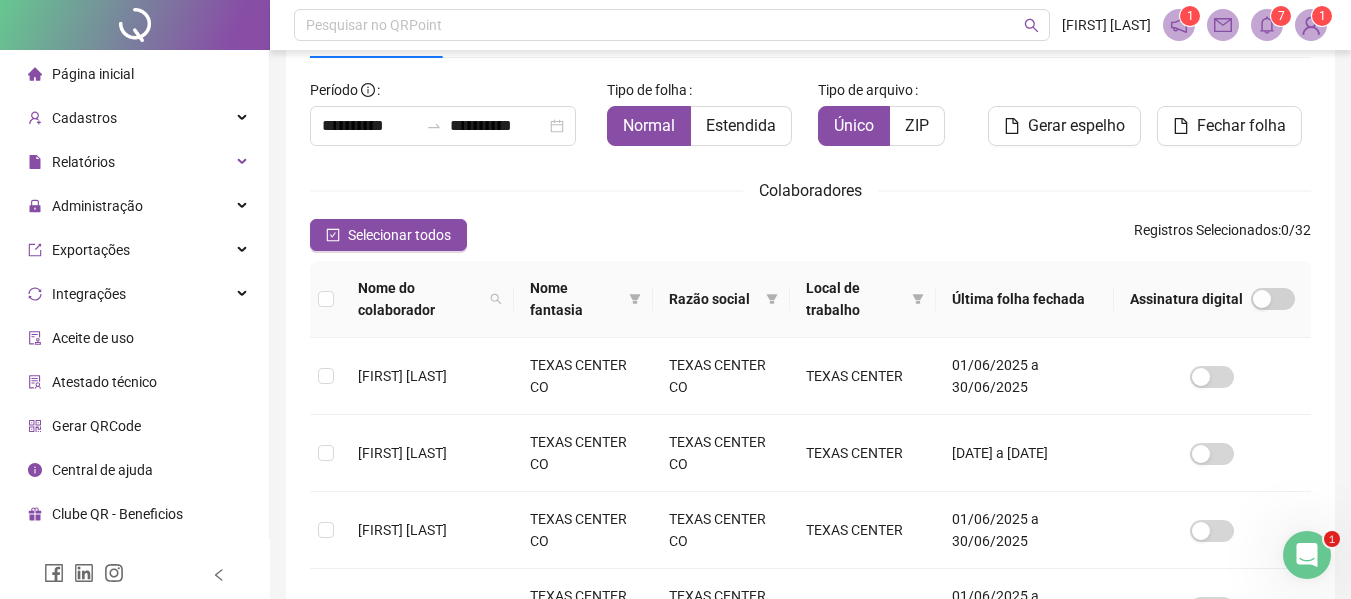 click on "Página inicial" at bounding box center [93, 74] 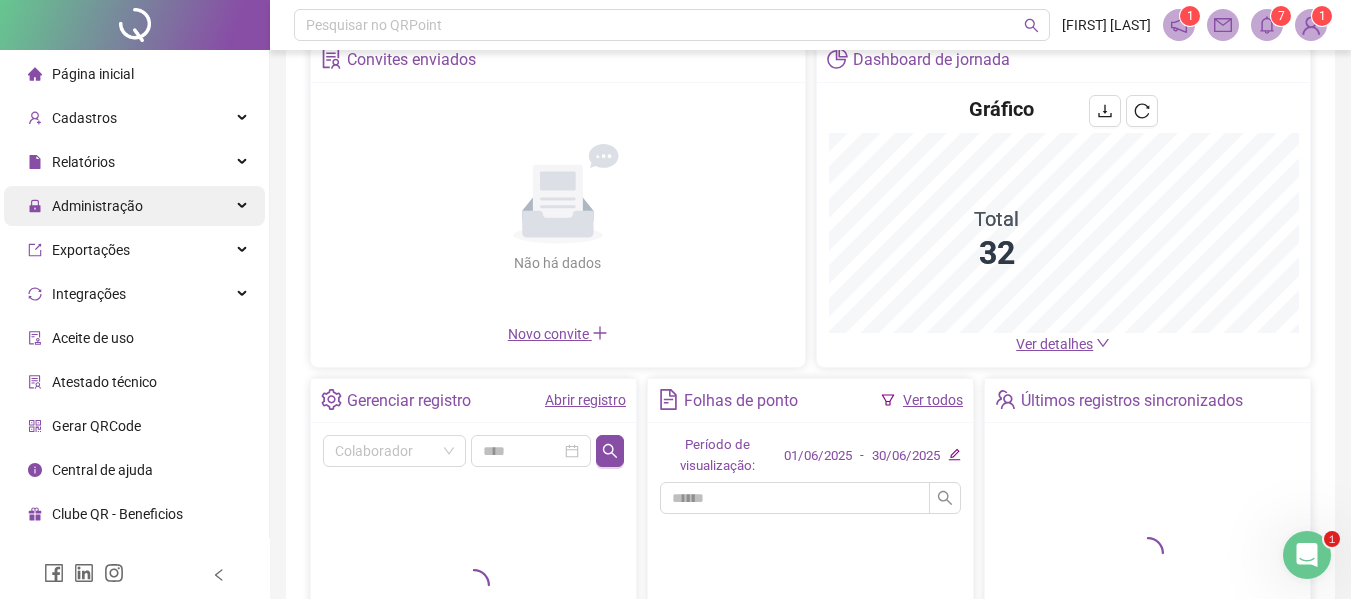 click on "Administração" at bounding box center [97, 206] 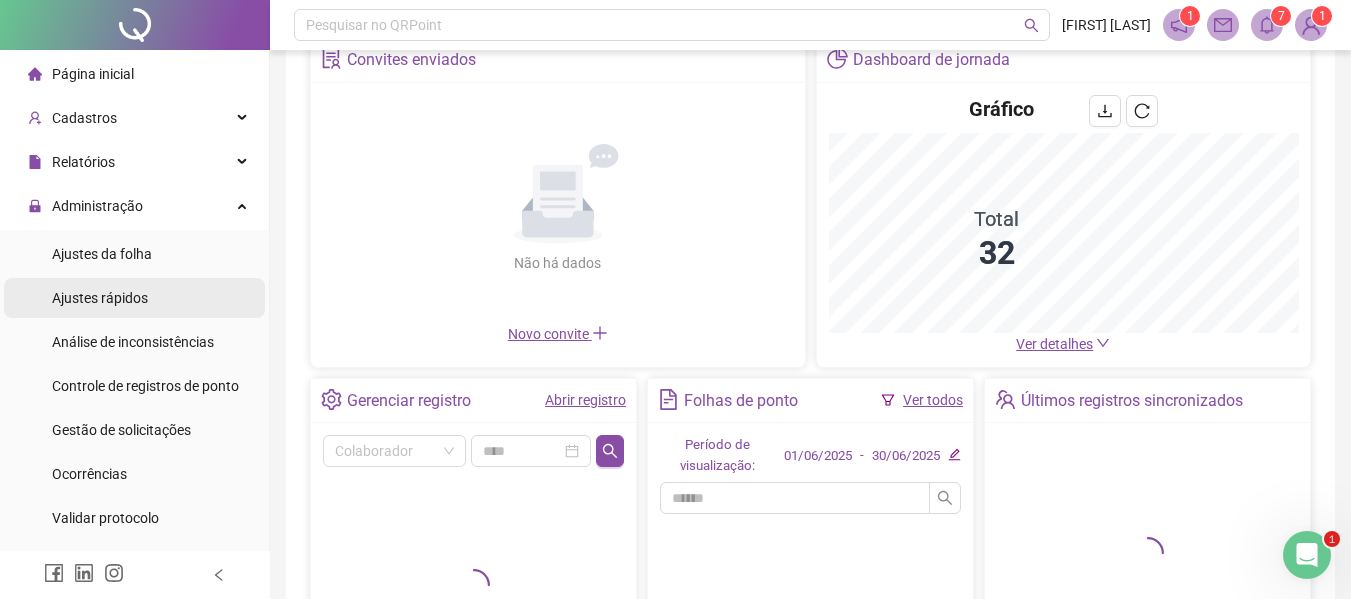 click on "Ajustes rápidos" at bounding box center [100, 298] 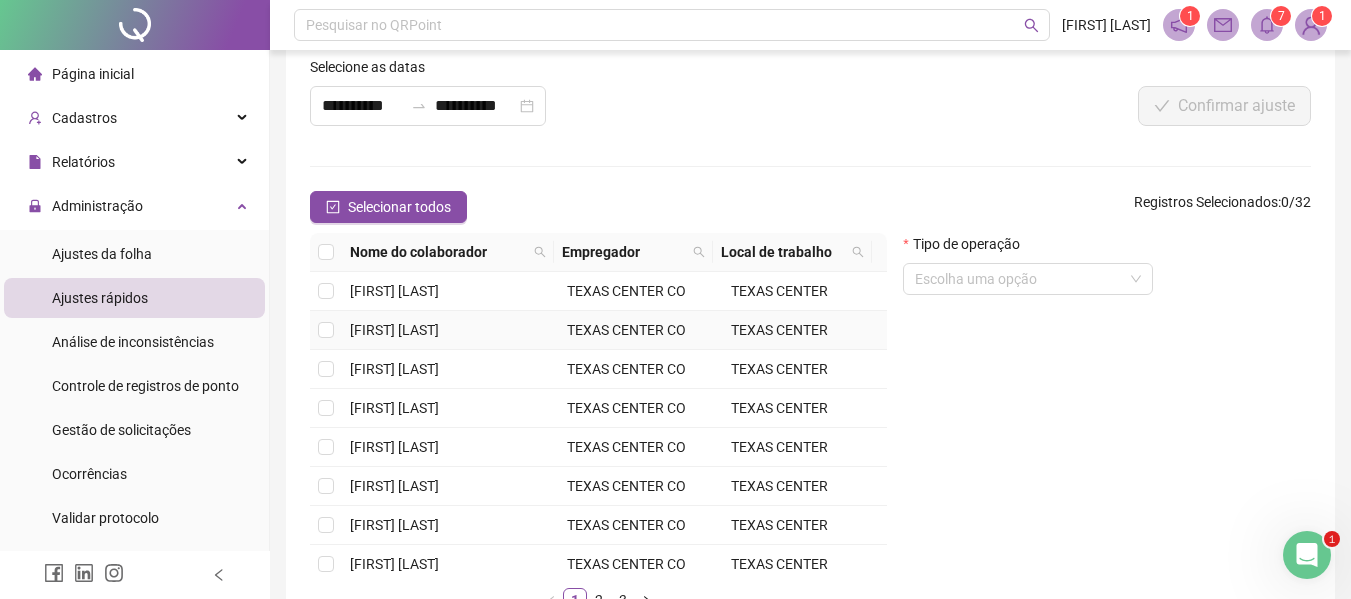 scroll, scrollTop: 235, scrollLeft: 0, axis: vertical 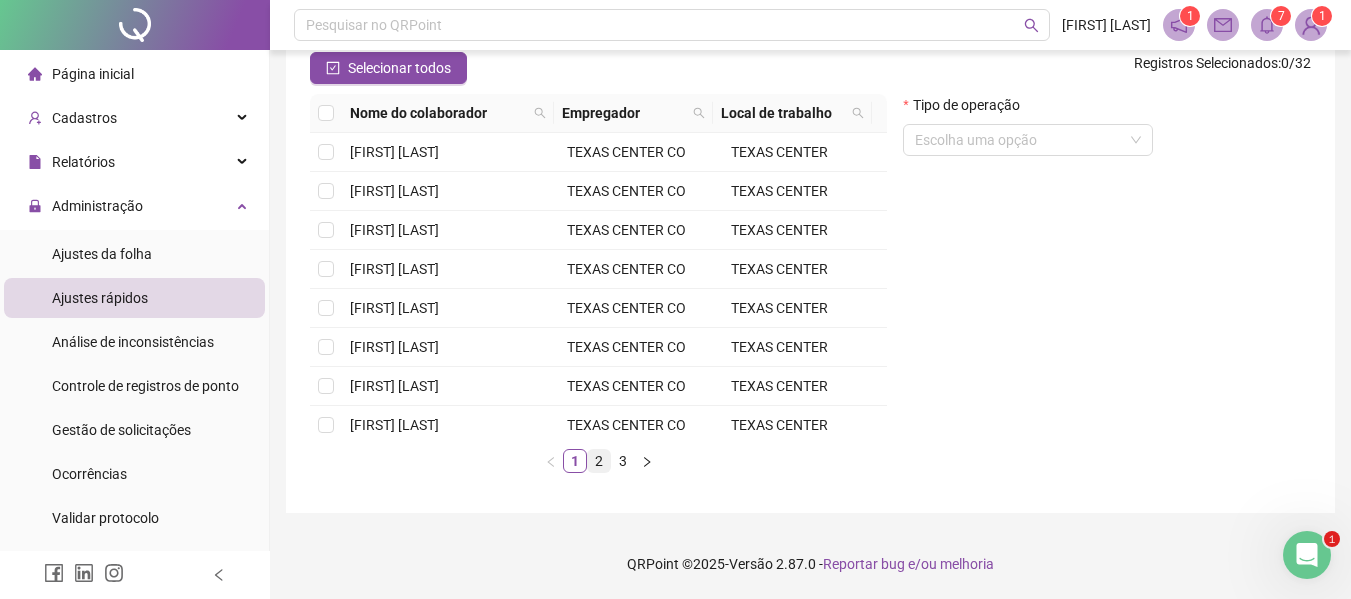 click on "2" at bounding box center (599, 461) 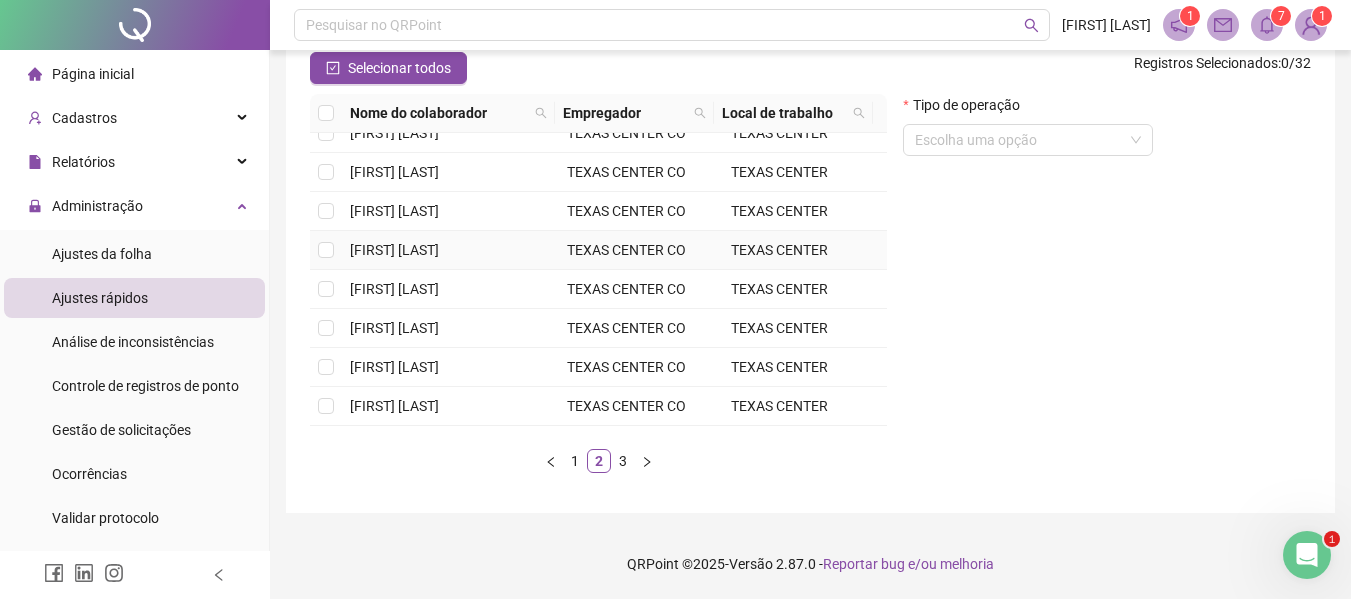 scroll, scrollTop: 300, scrollLeft: 0, axis: vertical 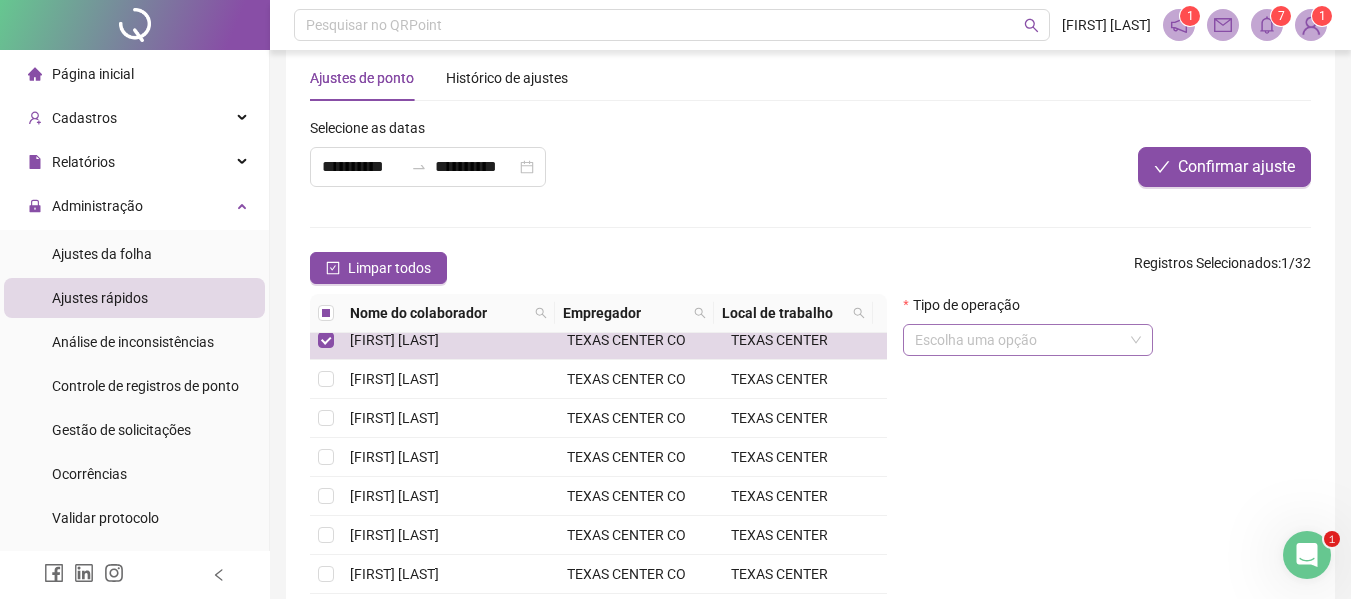click at bounding box center (1022, 340) 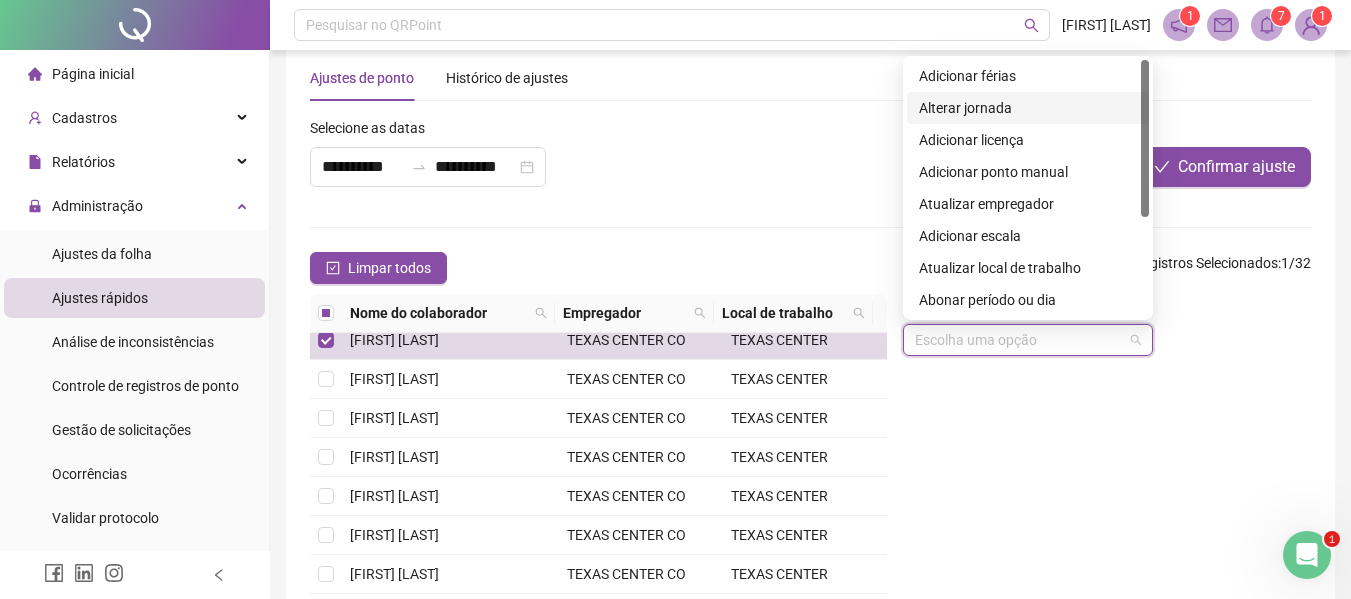 click on "Alterar jornada" at bounding box center [1028, 108] 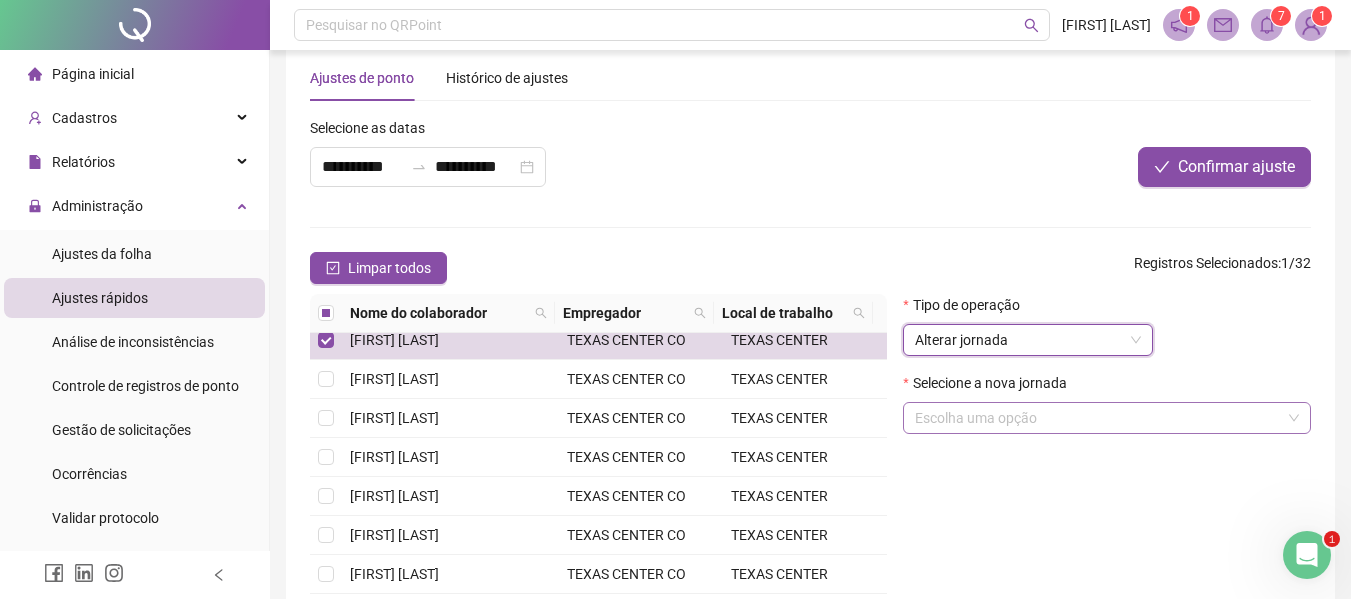 click at bounding box center [1101, 418] 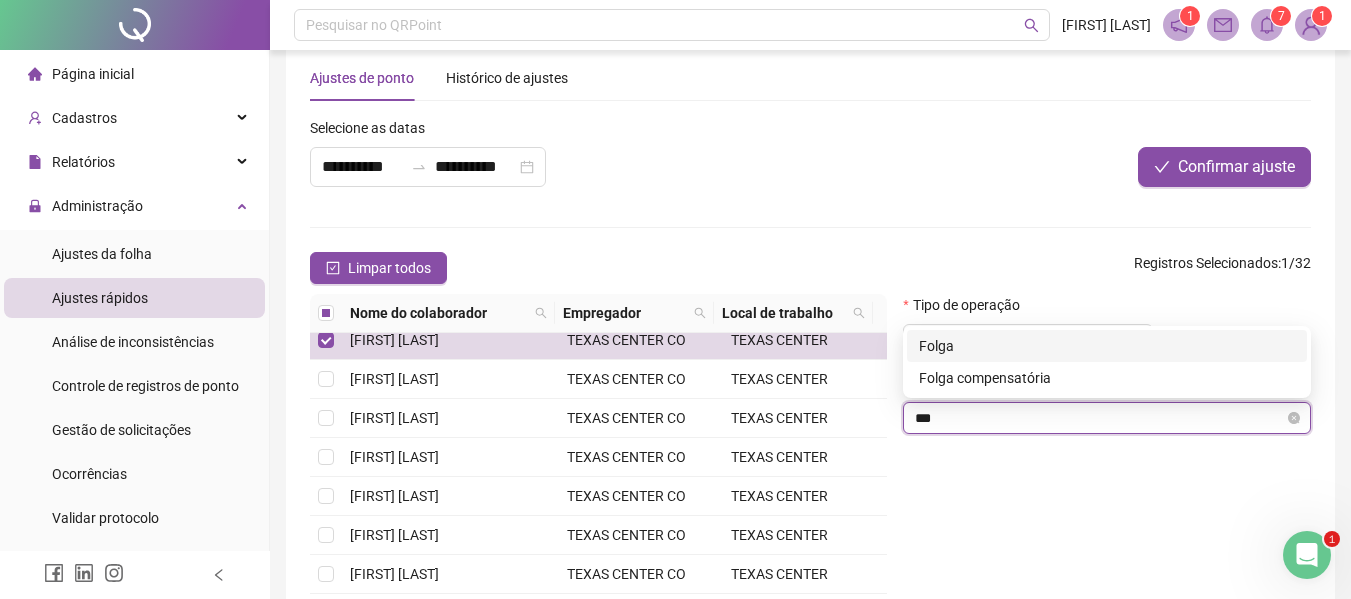 type on "****" 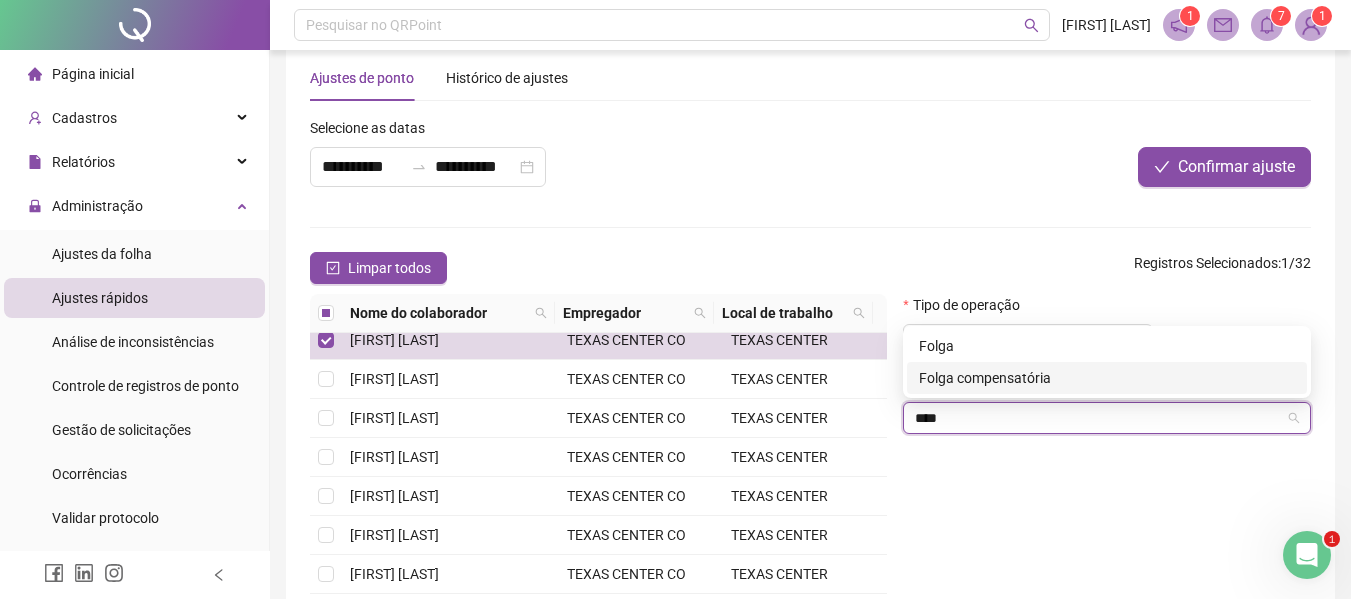 click on "Folga compensatória" at bounding box center [1107, 378] 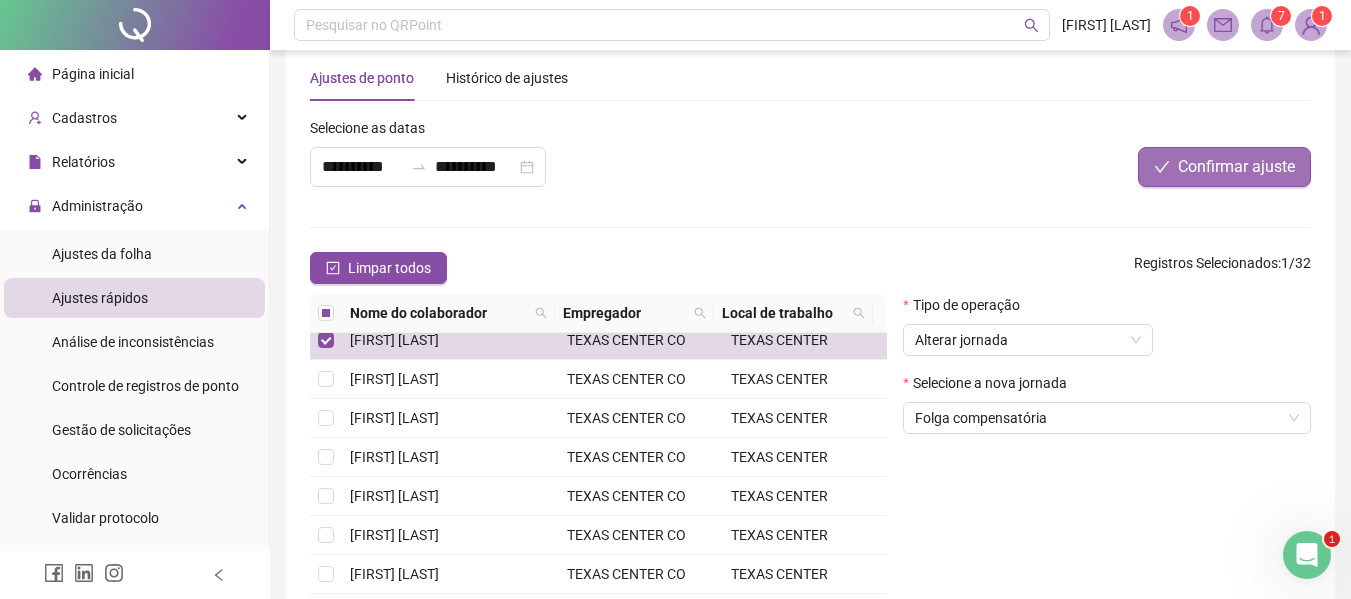 click on "Confirmar ajuste" at bounding box center (1224, 167) 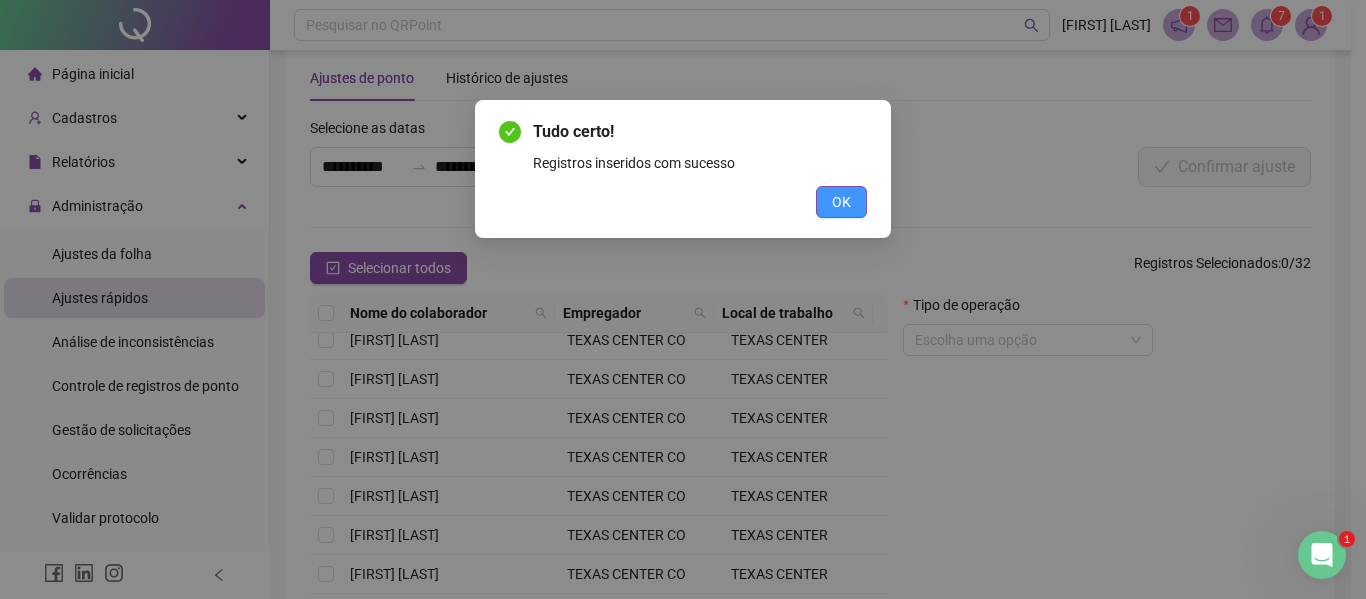 click on "OK" at bounding box center [841, 202] 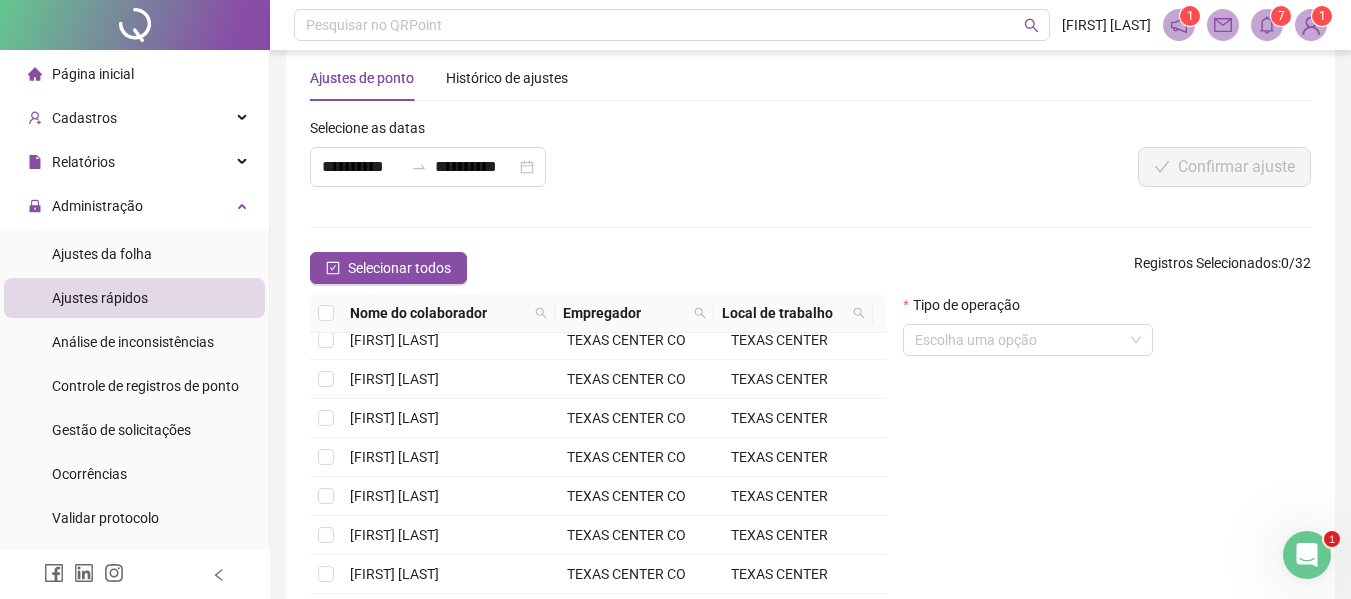 click on "Página inicial" at bounding box center (81, 74) 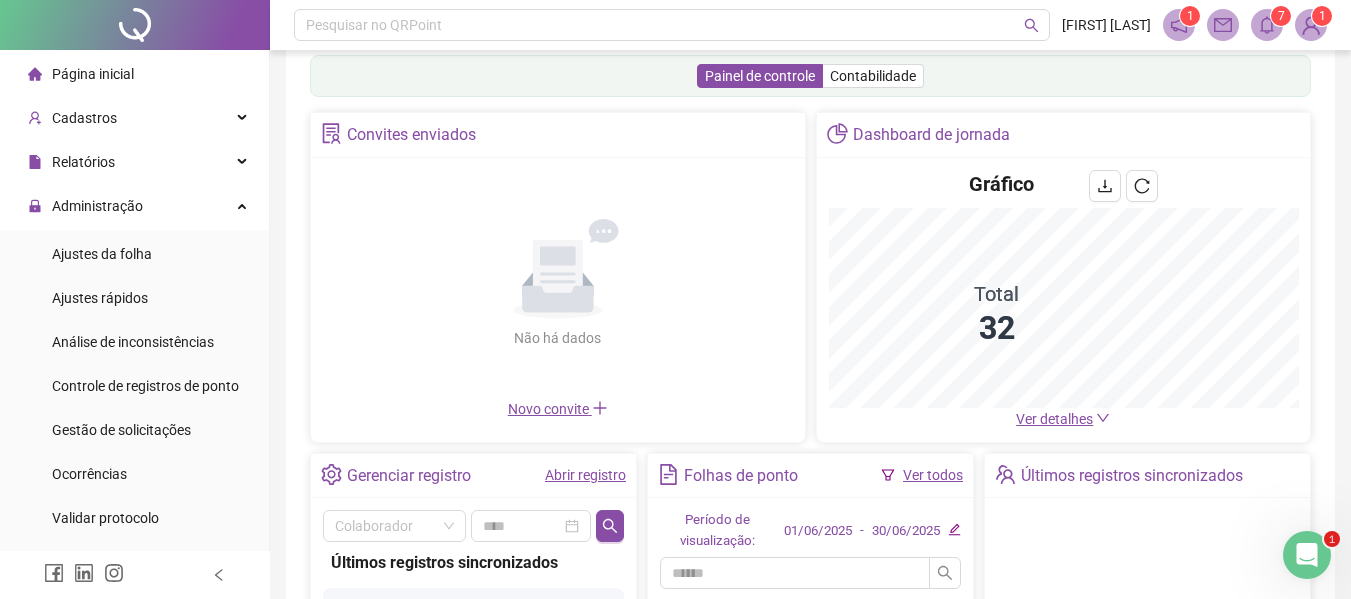click 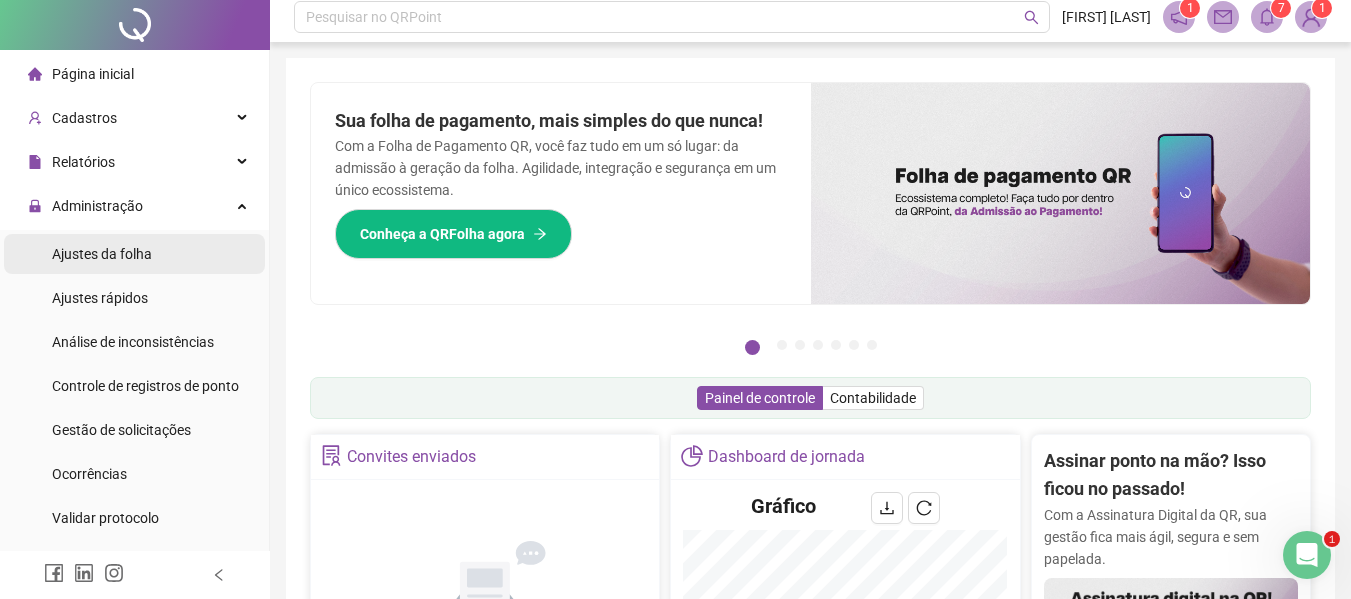 scroll, scrollTop: 0, scrollLeft: 0, axis: both 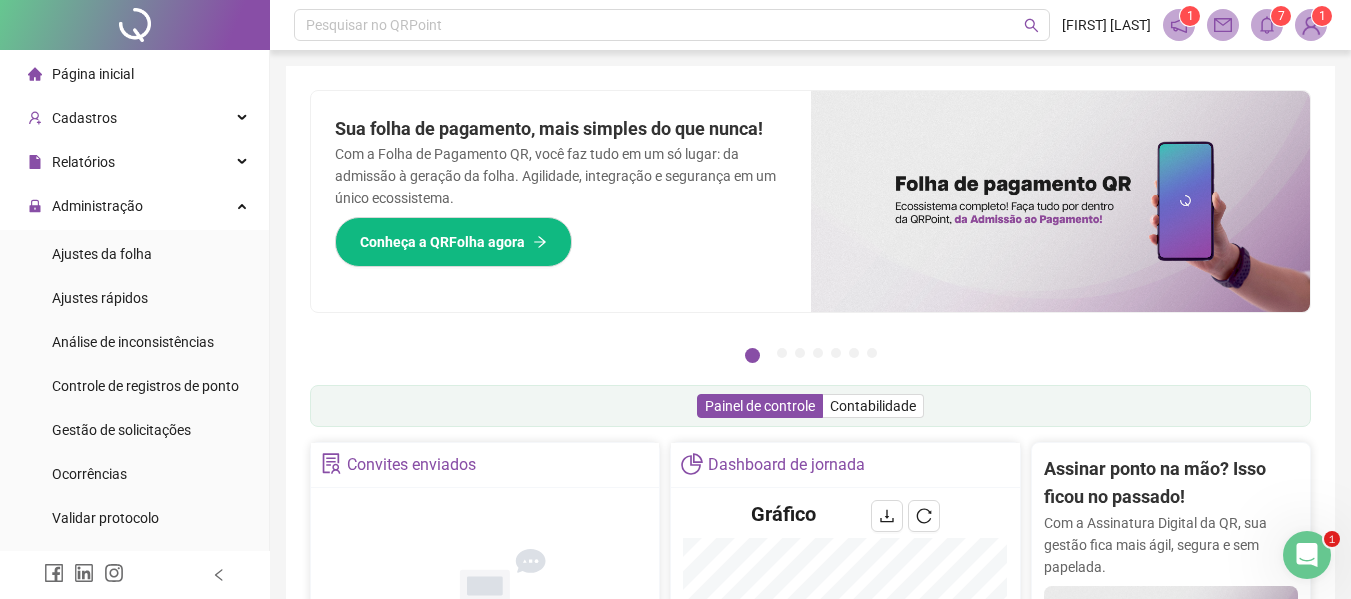 click on "Página inicial" at bounding box center (93, 74) 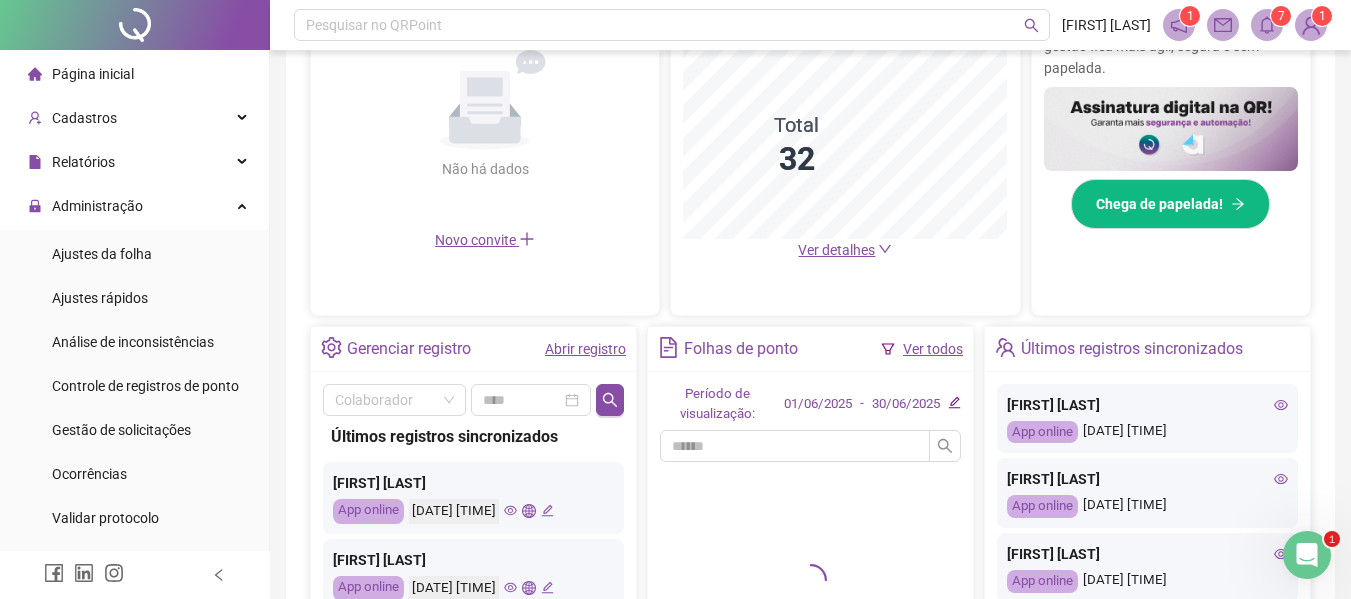 scroll, scrollTop: 500, scrollLeft: 0, axis: vertical 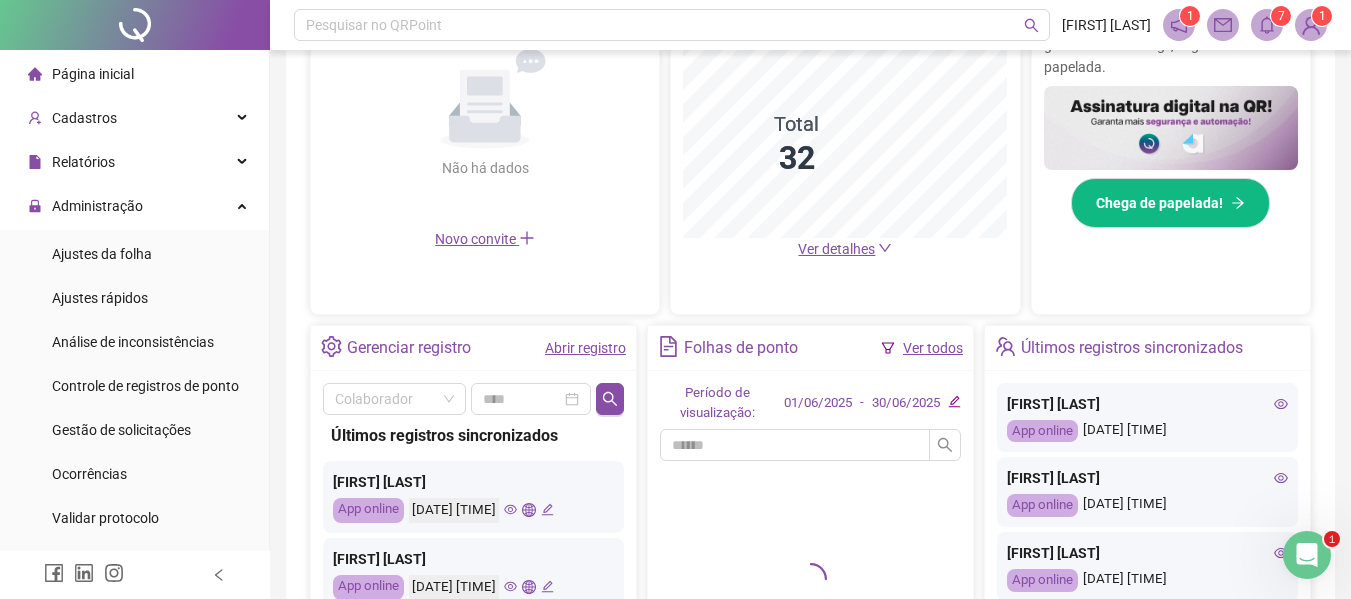 click on "Ver todos" at bounding box center (933, 348) 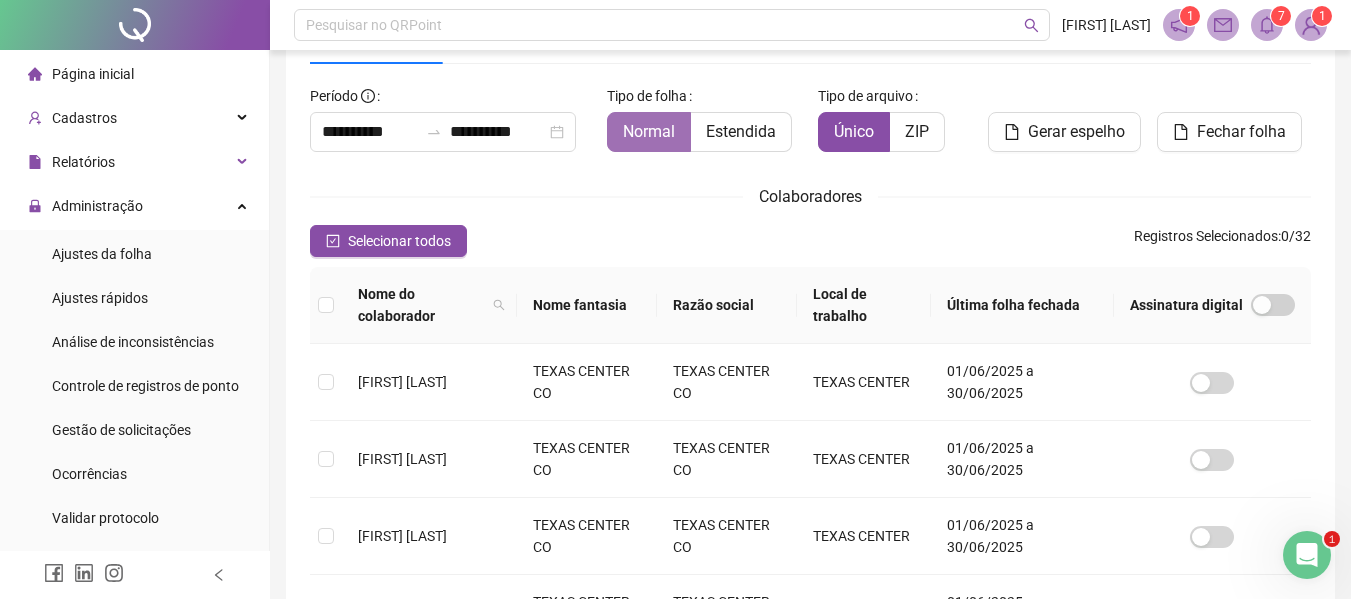 scroll, scrollTop: 110, scrollLeft: 0, axis: vertical 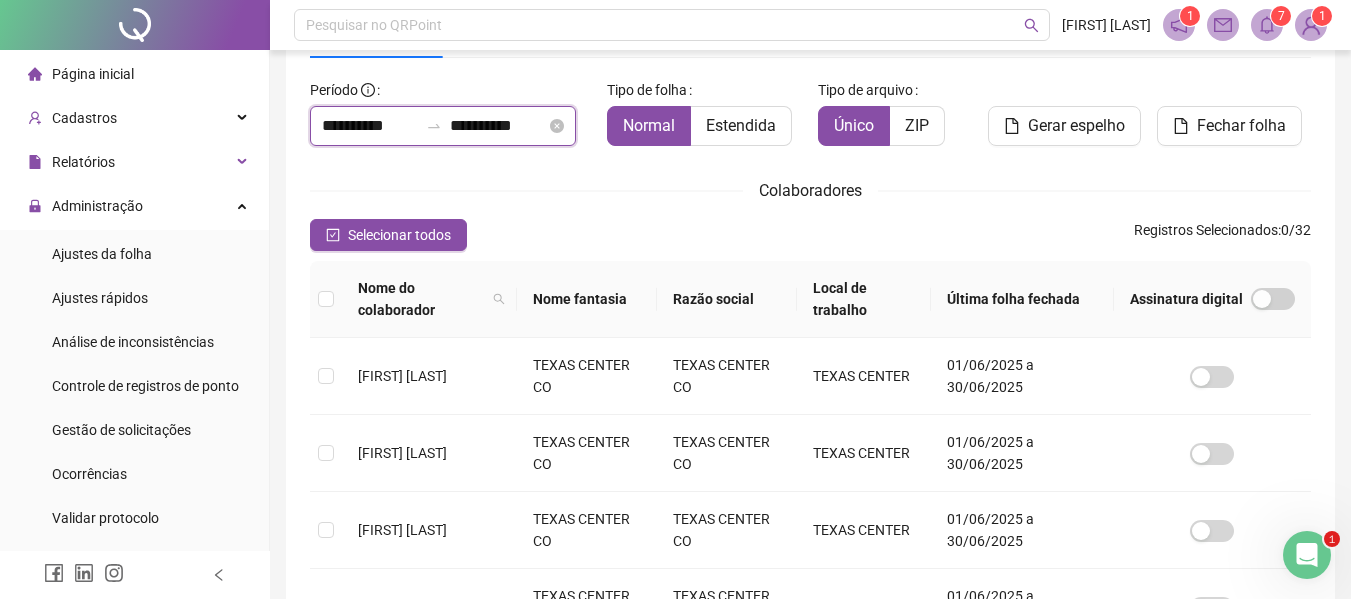 click on "**********" at bounding box center [370, 126] 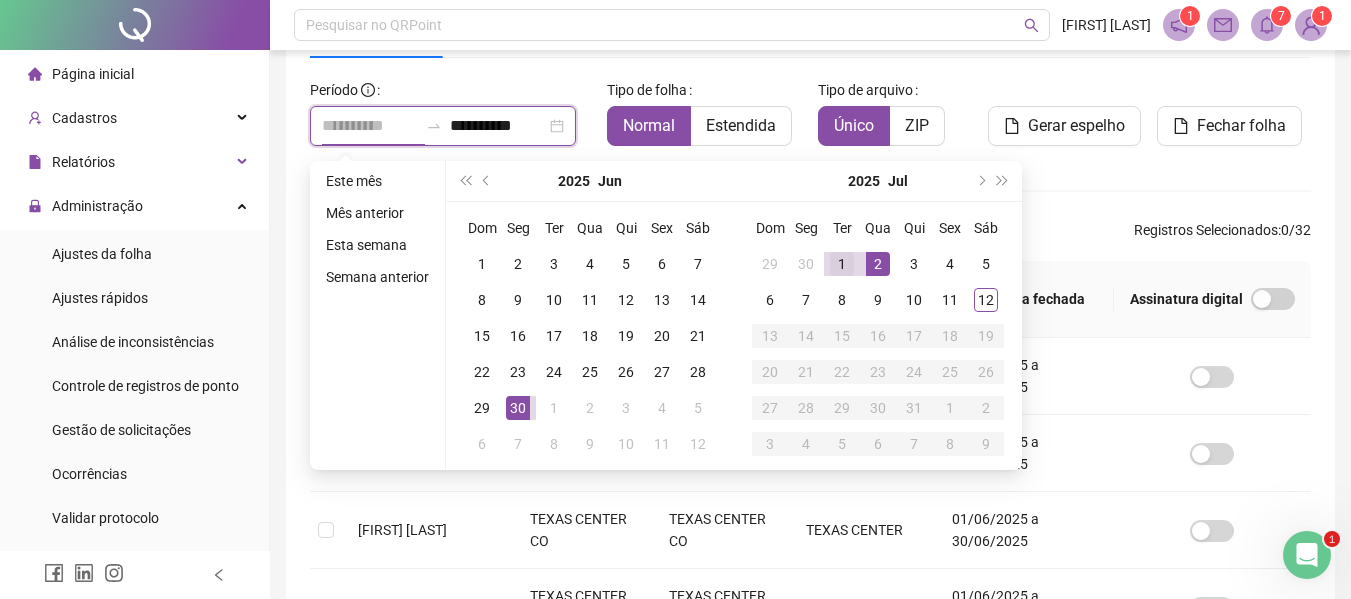type on "**********" 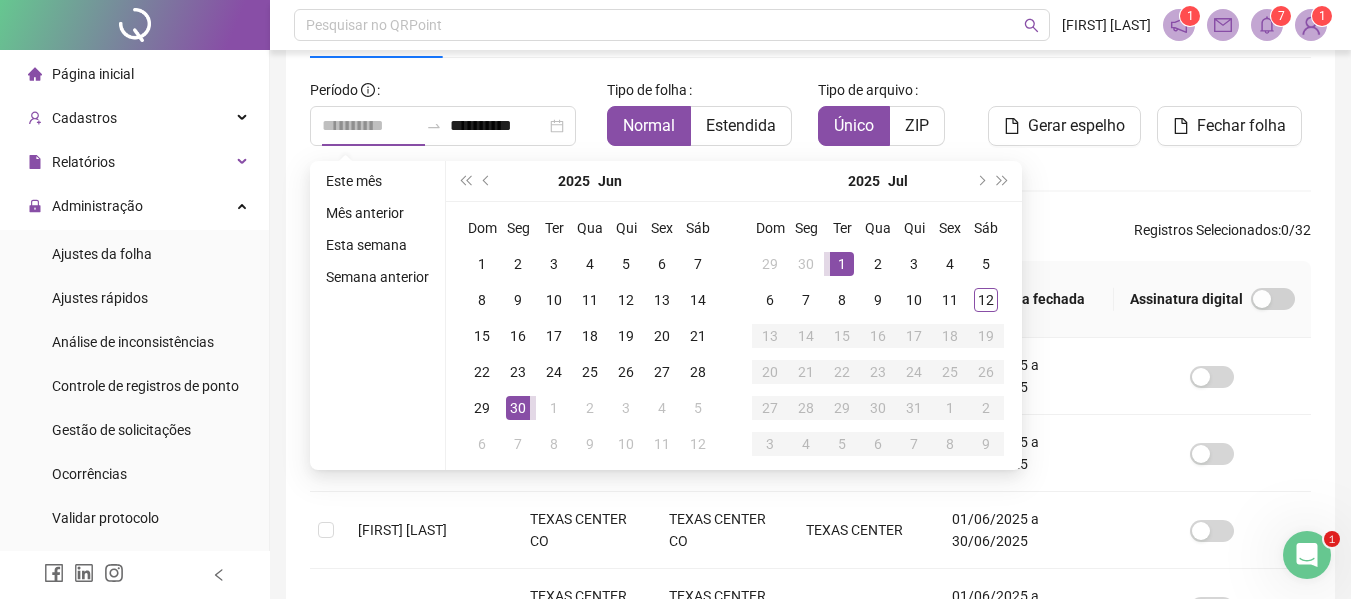 click on "1" at bounding box center [842, 264] 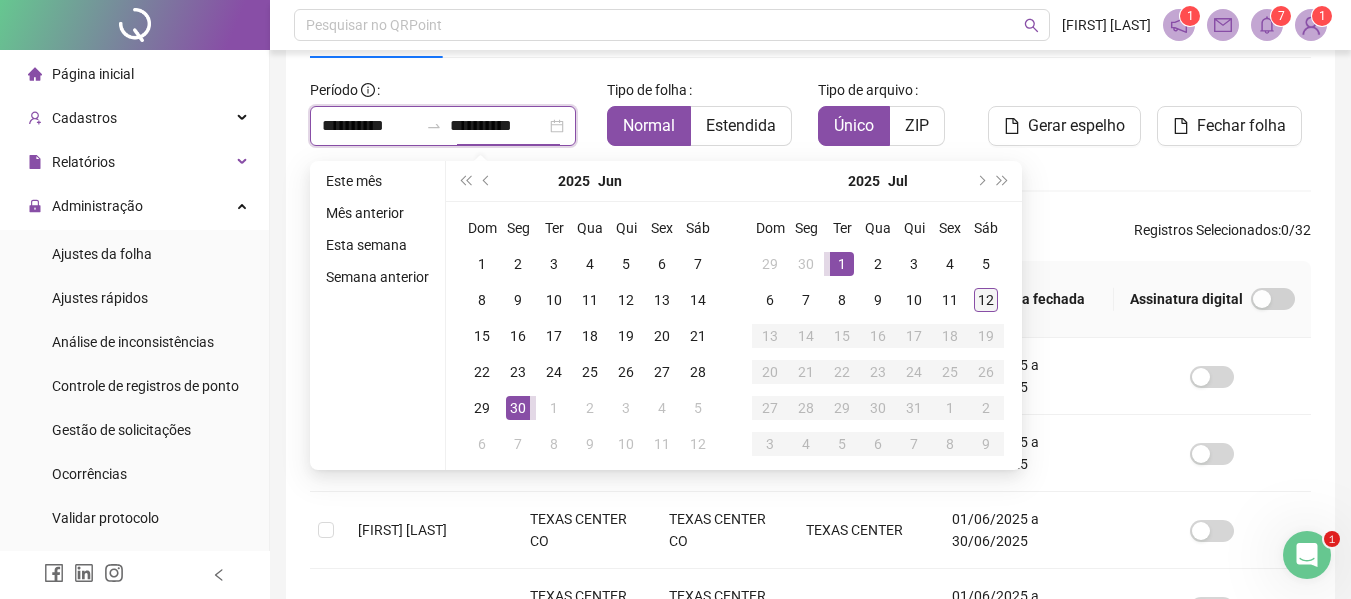 type on "**********" 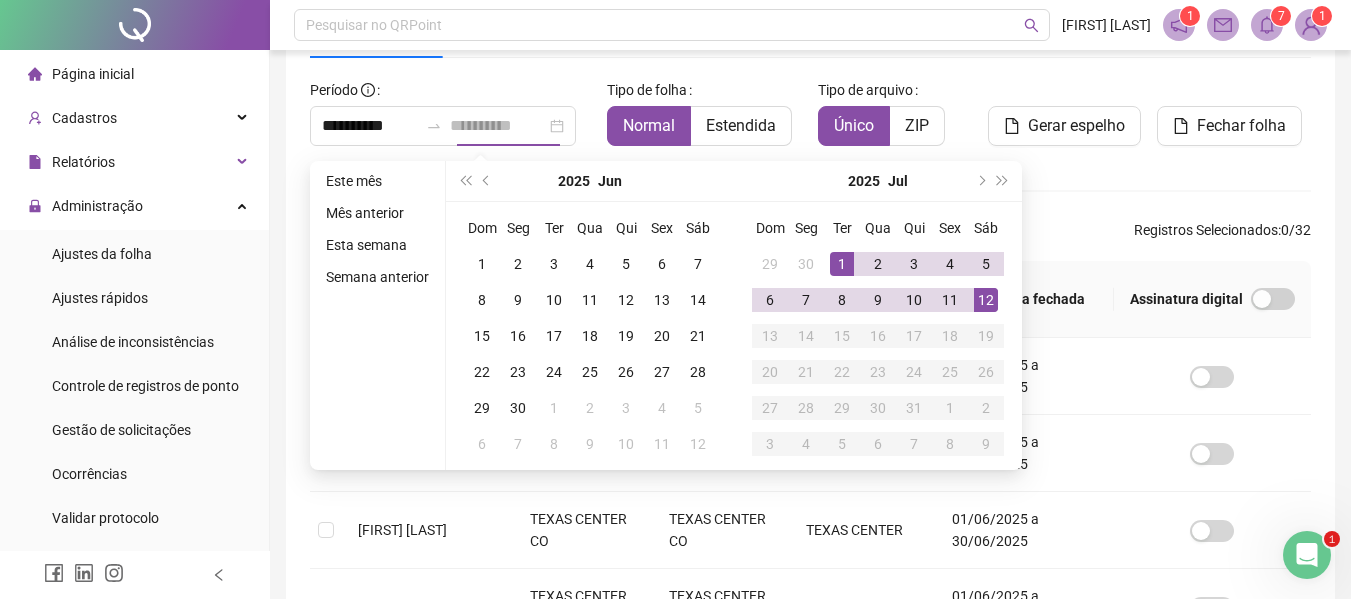 click on "12" at bounding box center [986, 300] 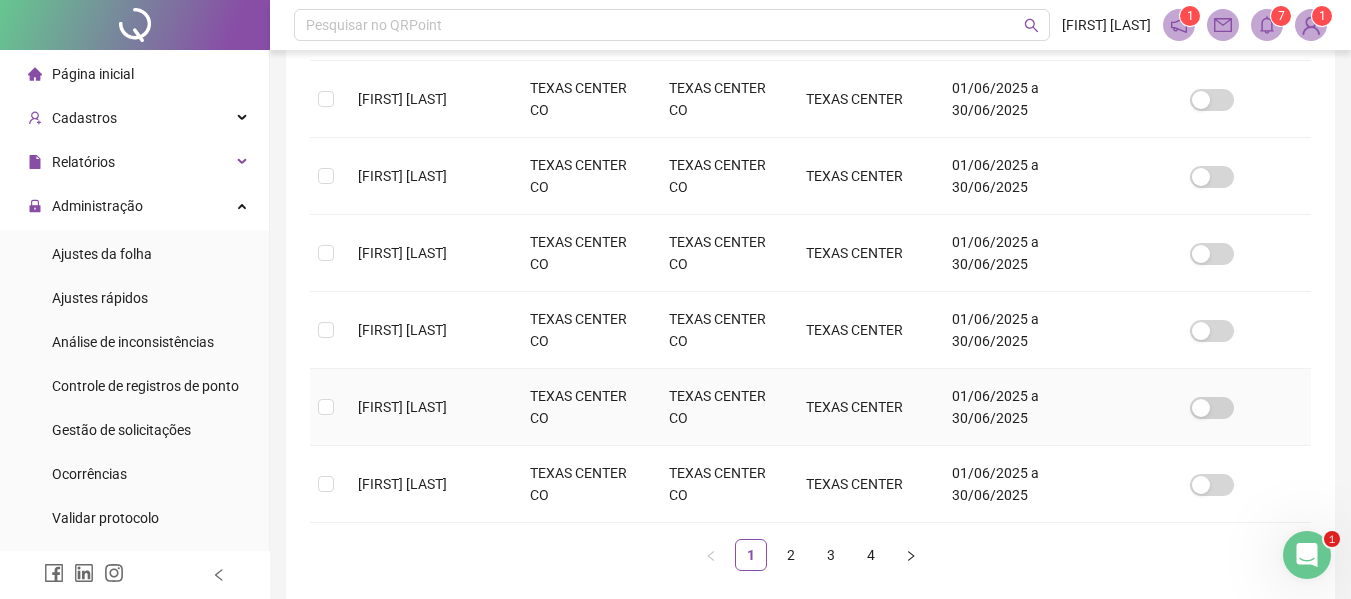 scroll, scrollTop: 793, scrollLeft: 0, axis: vertical 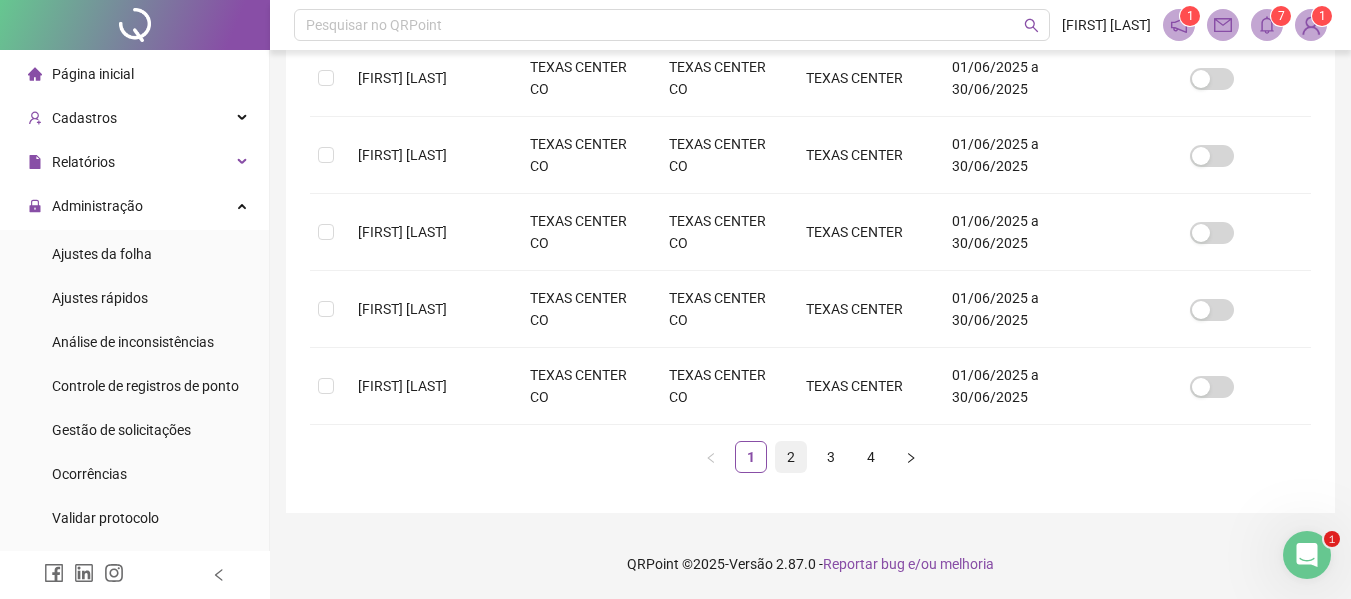 click on "2" at bounding box center [791, 457] 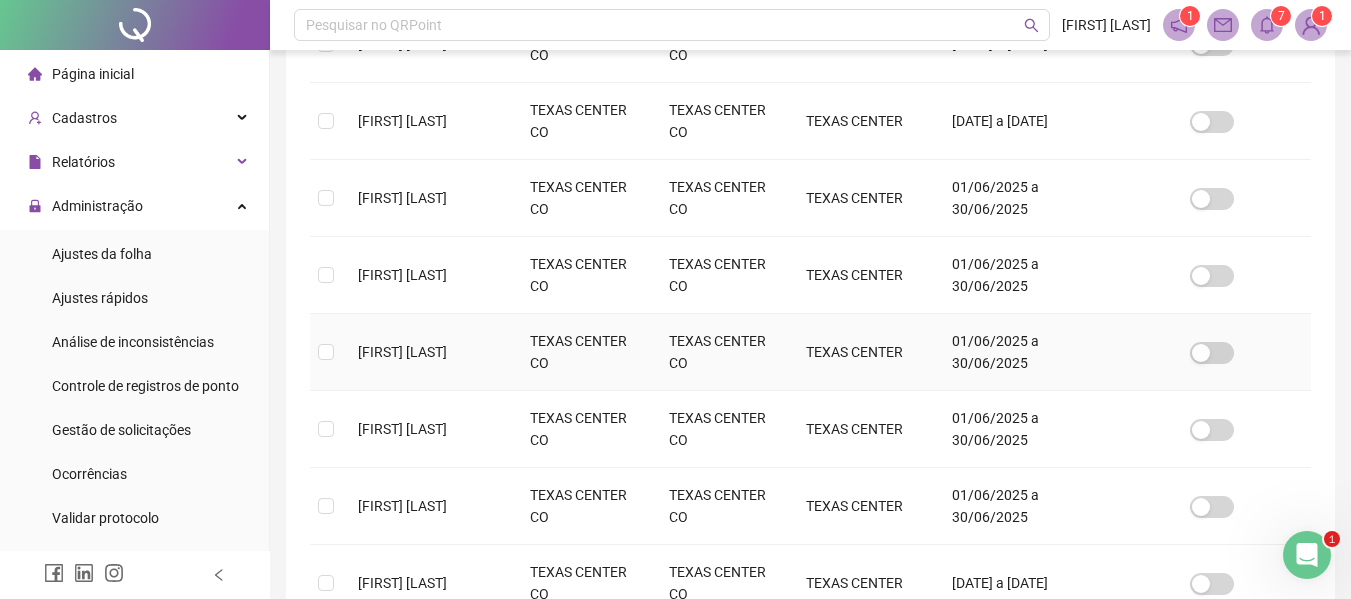 scroll, scrollTop: 710, scrollLeft: 0, axis: vertical 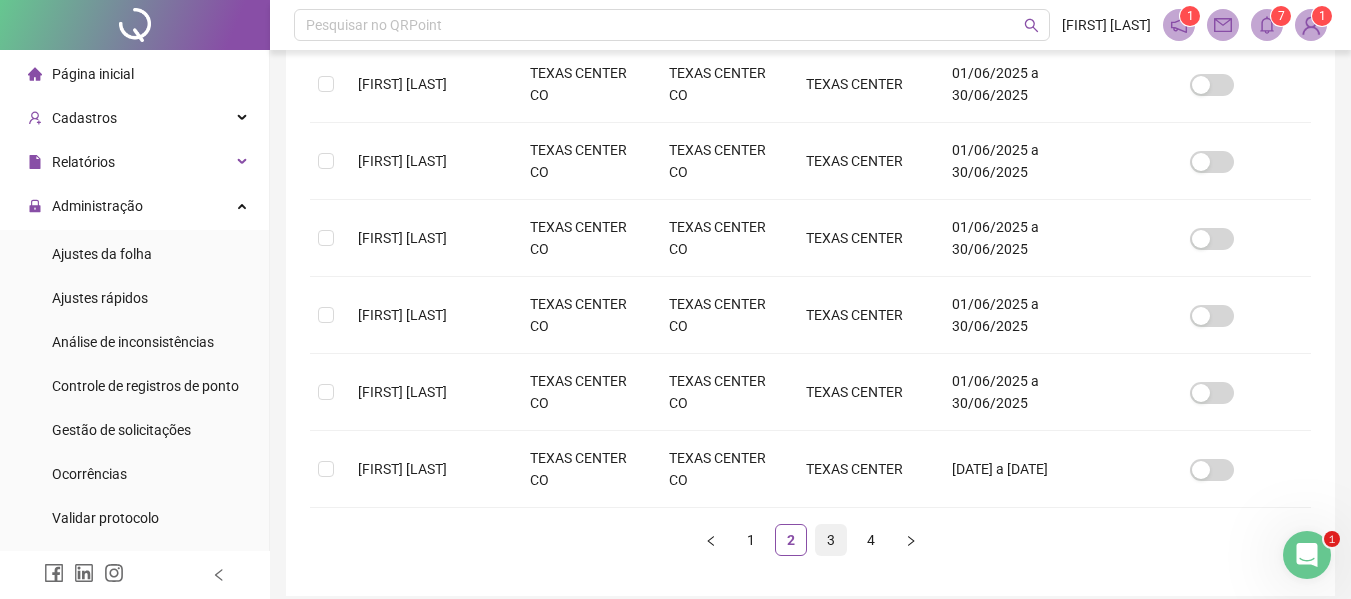 click on "3" at bounding box center (831, 540) 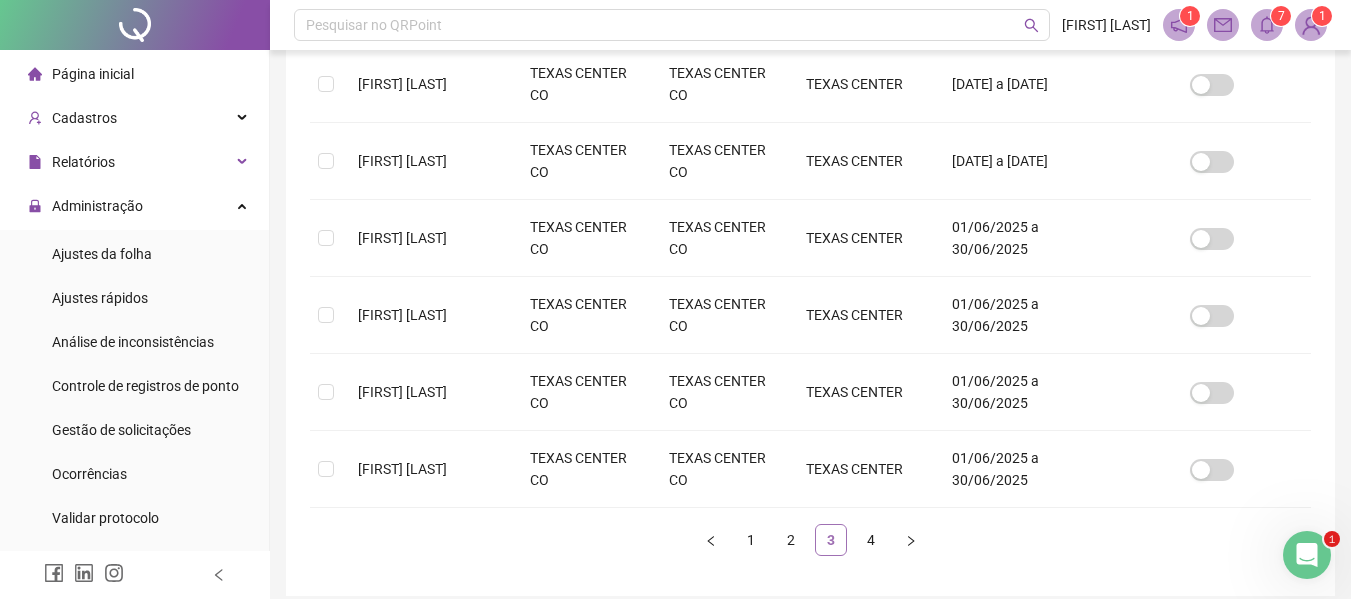 scroll, scrollTop: 110, scrollLeft: 0, axis: vertical 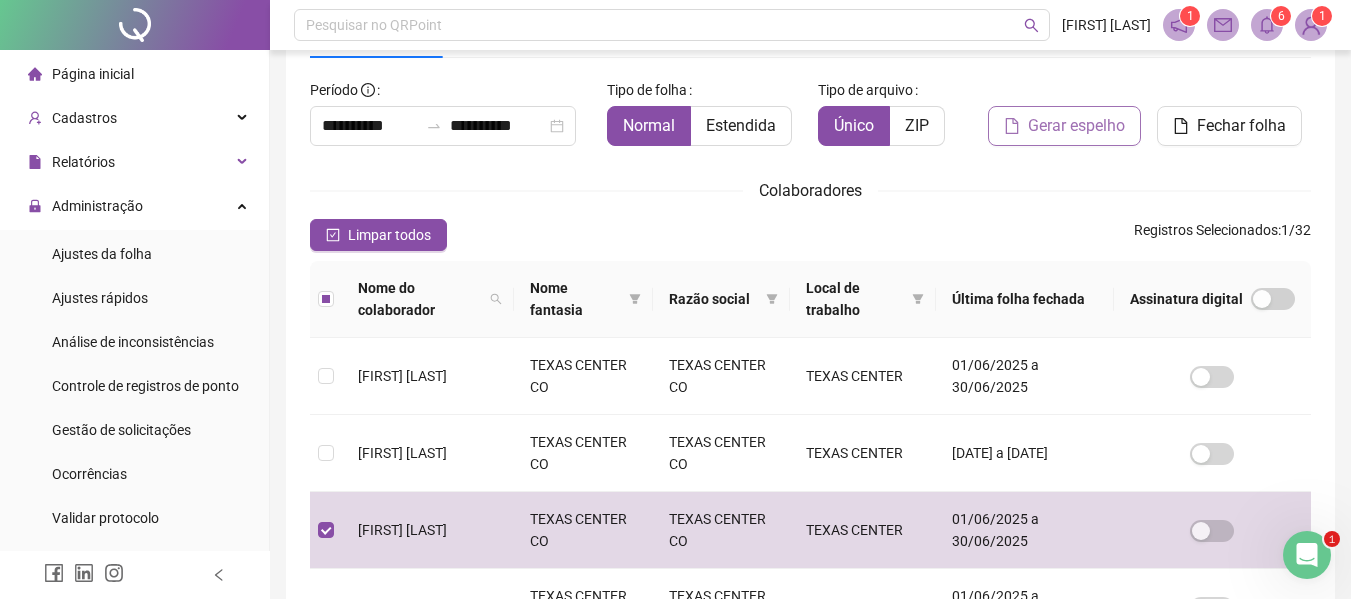 click on "Gerar espelho" at bounding box center [1076, 126] 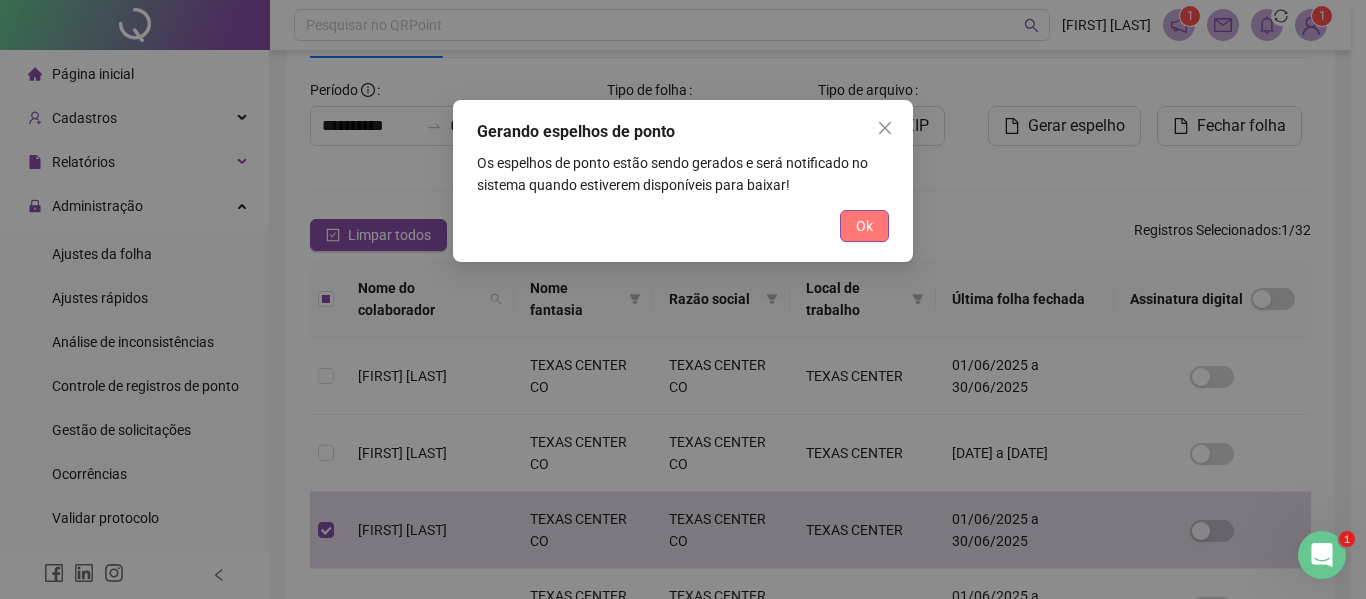 click on "Ok" at bounding box center (864, 226) 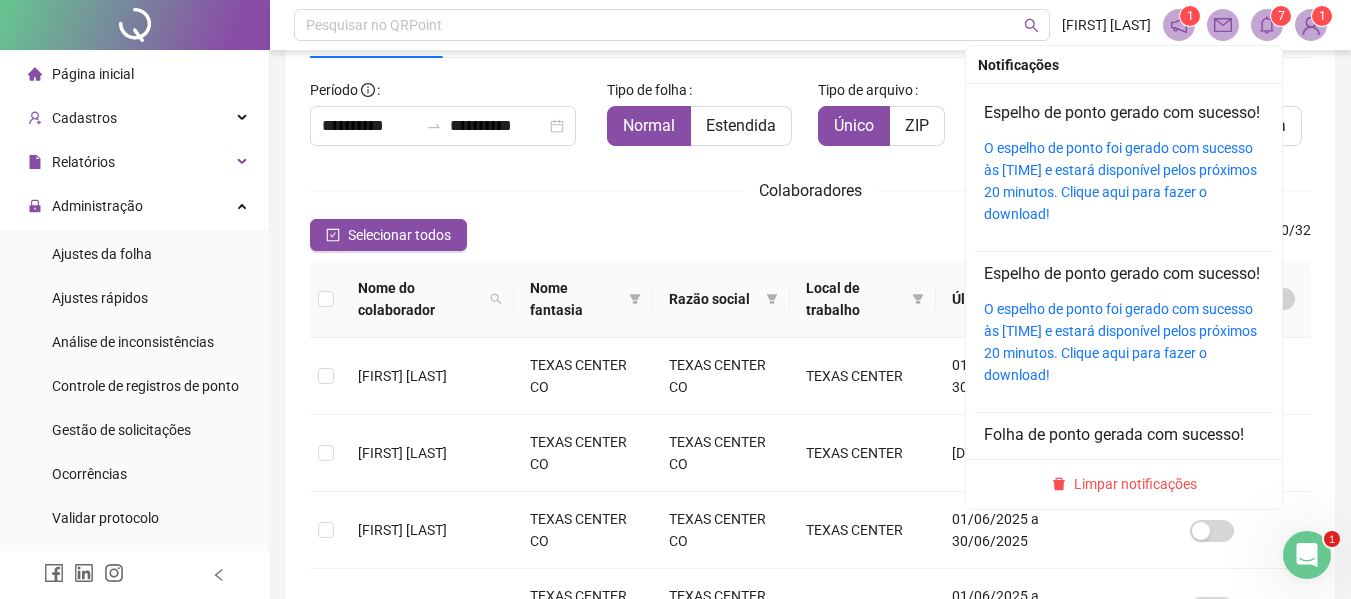 click at bounding box center (1267, 25) 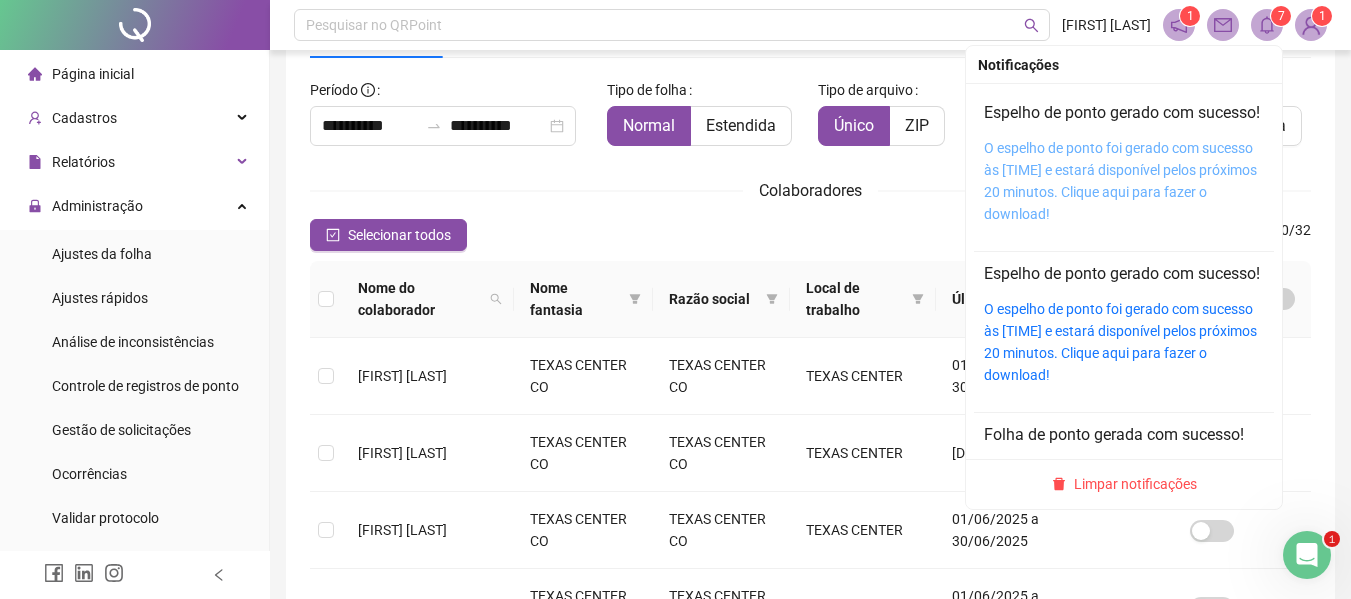 click on "O espelho de ponto foi gerado com sucesso às [TIME] e estará disponível pelos próximos 20 minutos.
Clique aqui para fazer o download!" at bounding box center [1120, 181] 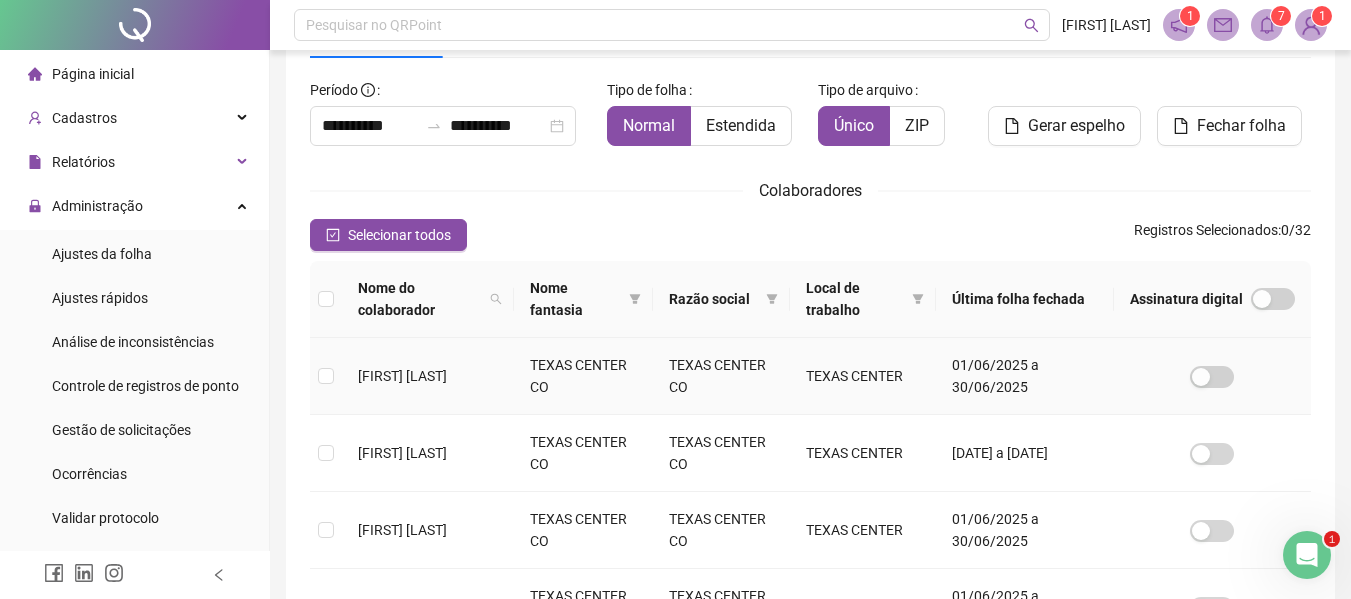 scroll, scrollTop: 0, scrollLeft: 0, axis: both 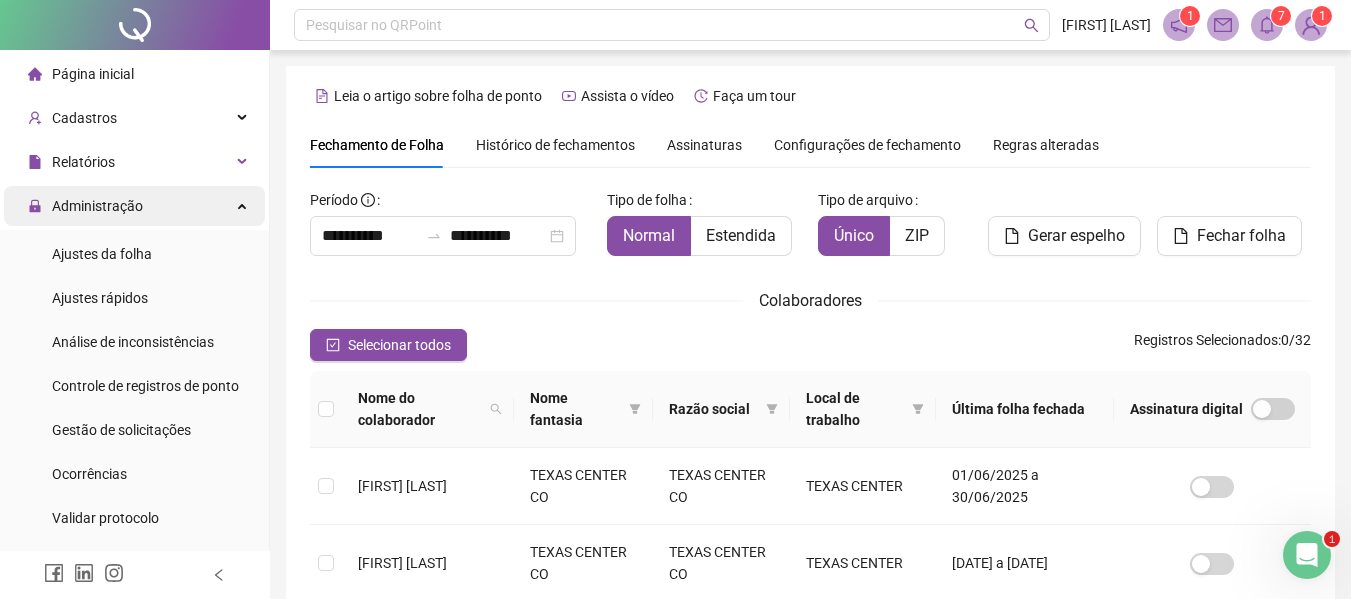 click on "Administração" at bounding box center (97, 206) 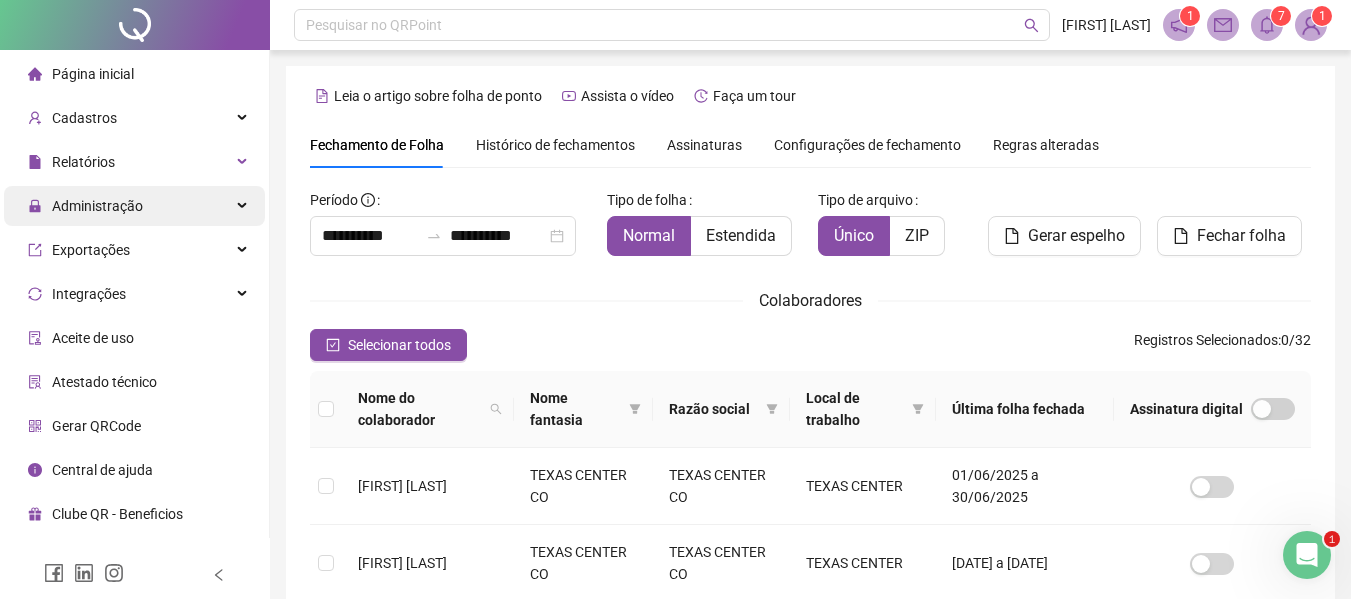 click on "Administração" at bounding box center [97, 206] 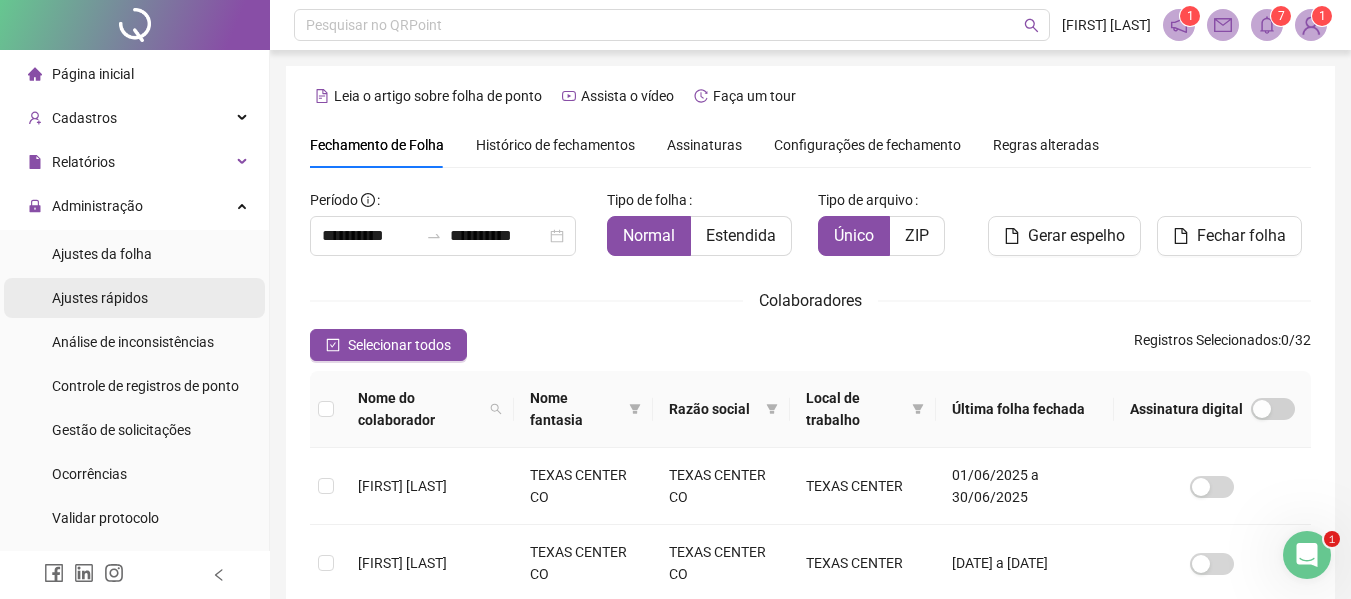 click on "Ajustes rápidos" at bounding box center (100, 298) 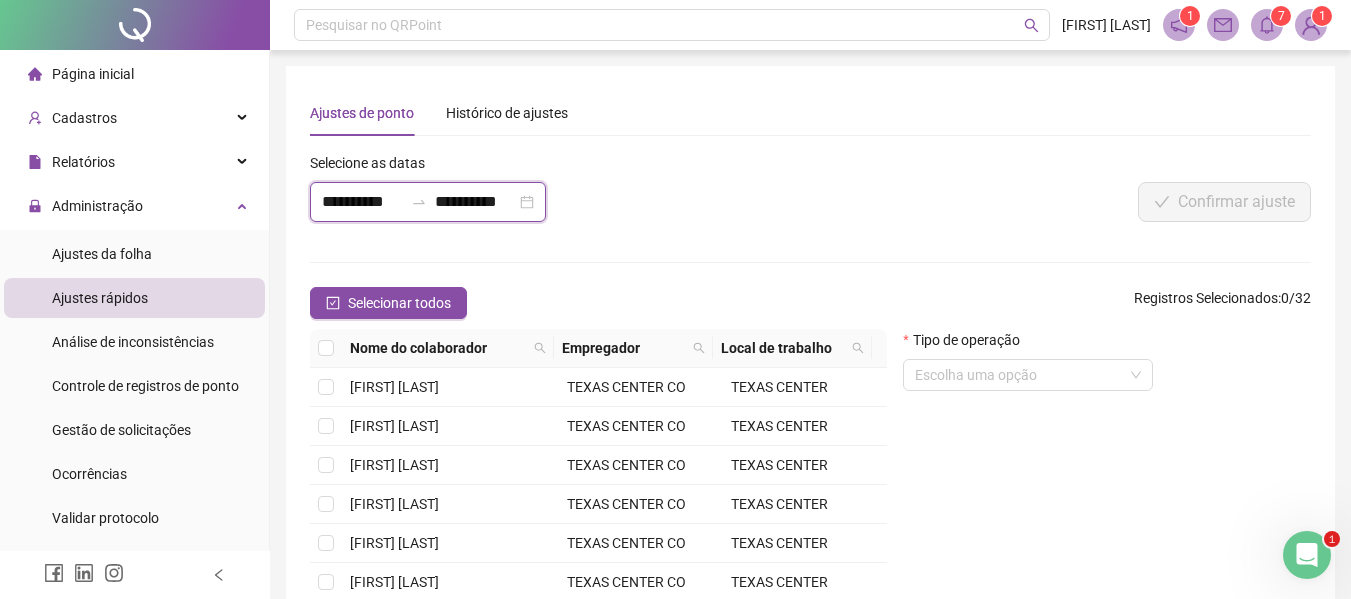 click on "**********" at bounding box center (362, 202) 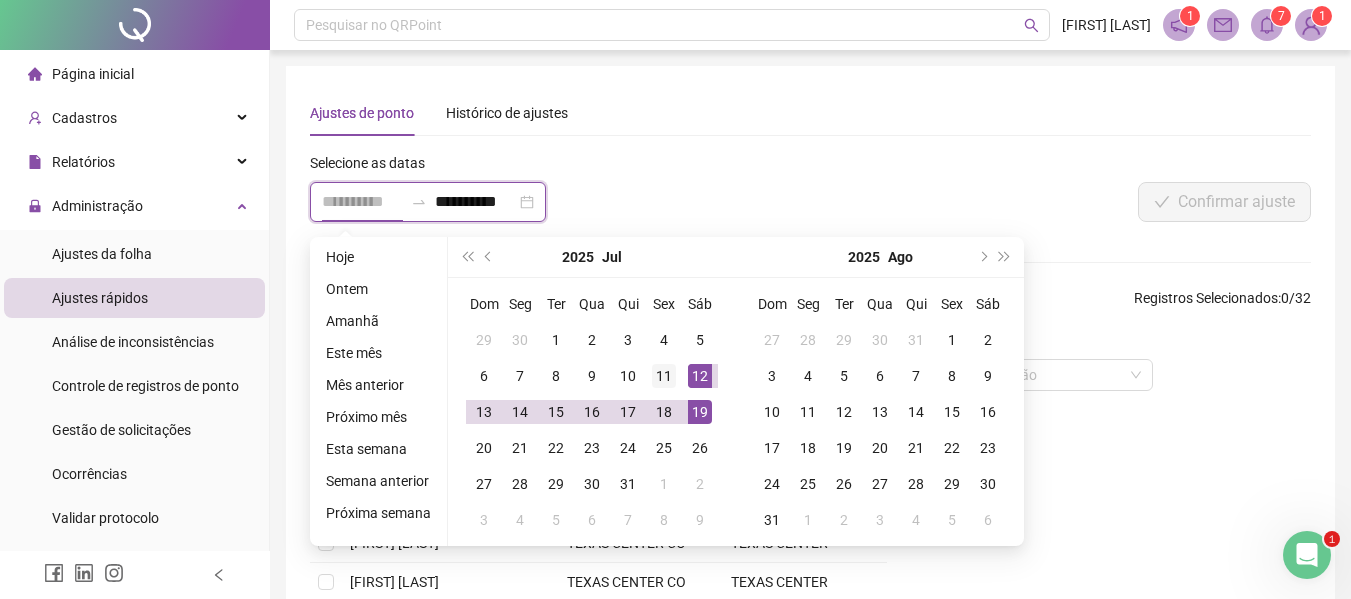 type on "**********" 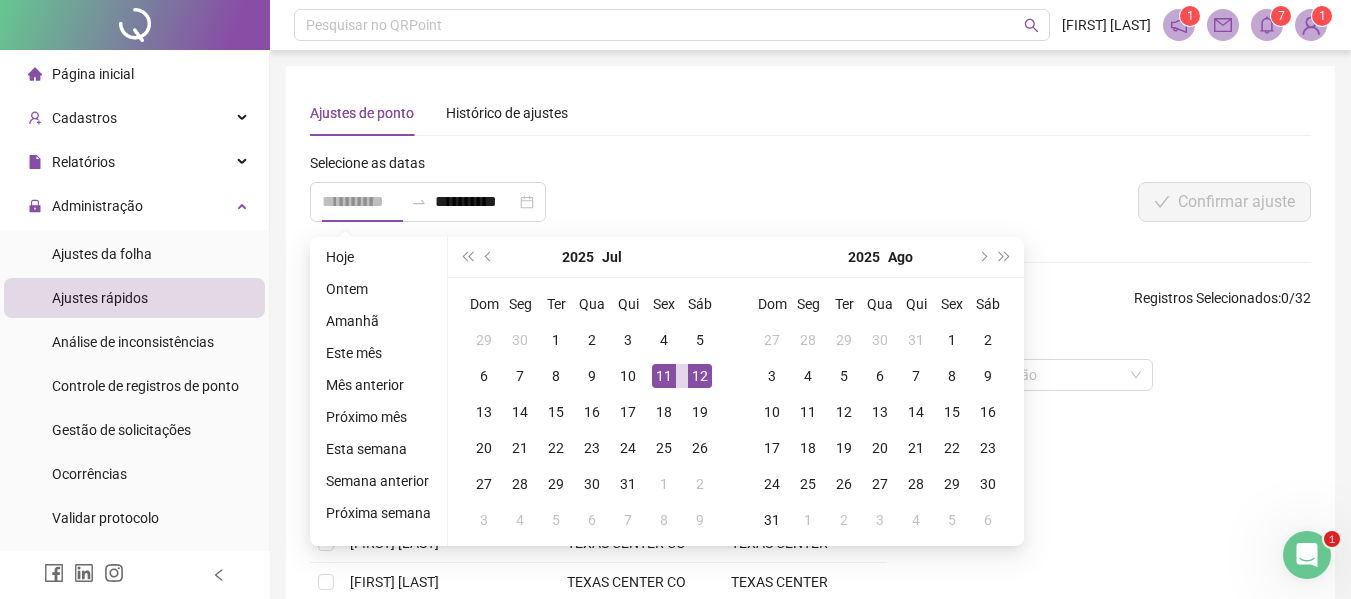 click on "11" at bounding box center [664, 376] 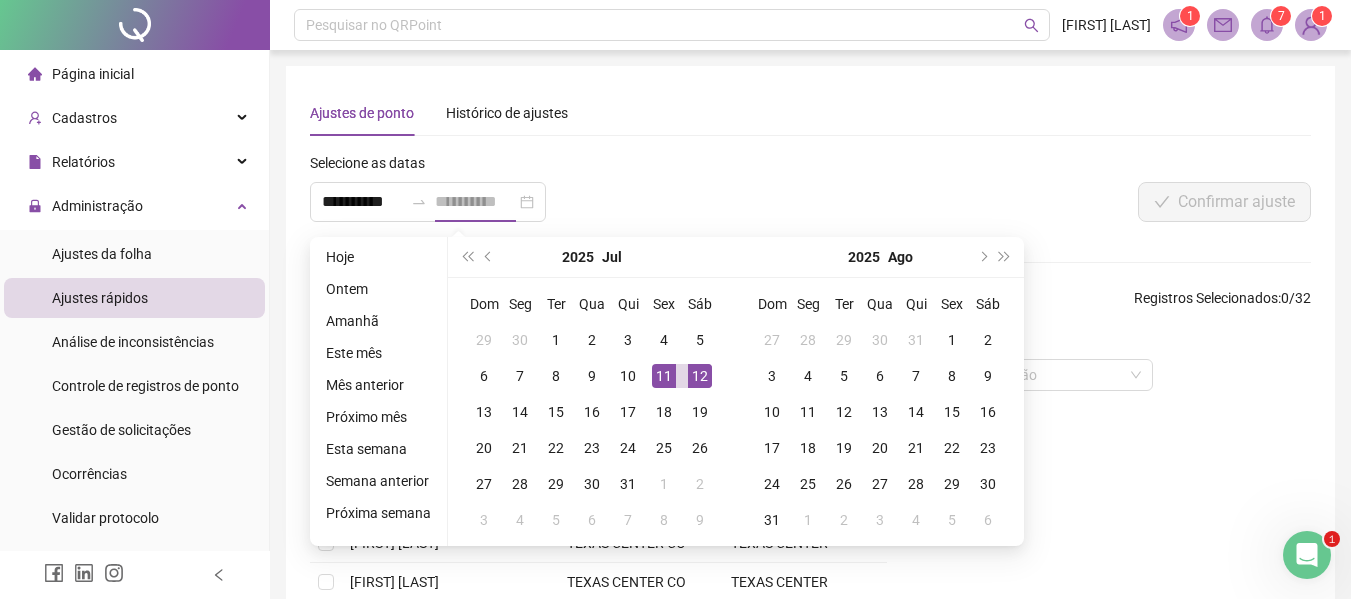 click on "11" at bounding box center (664, 376) 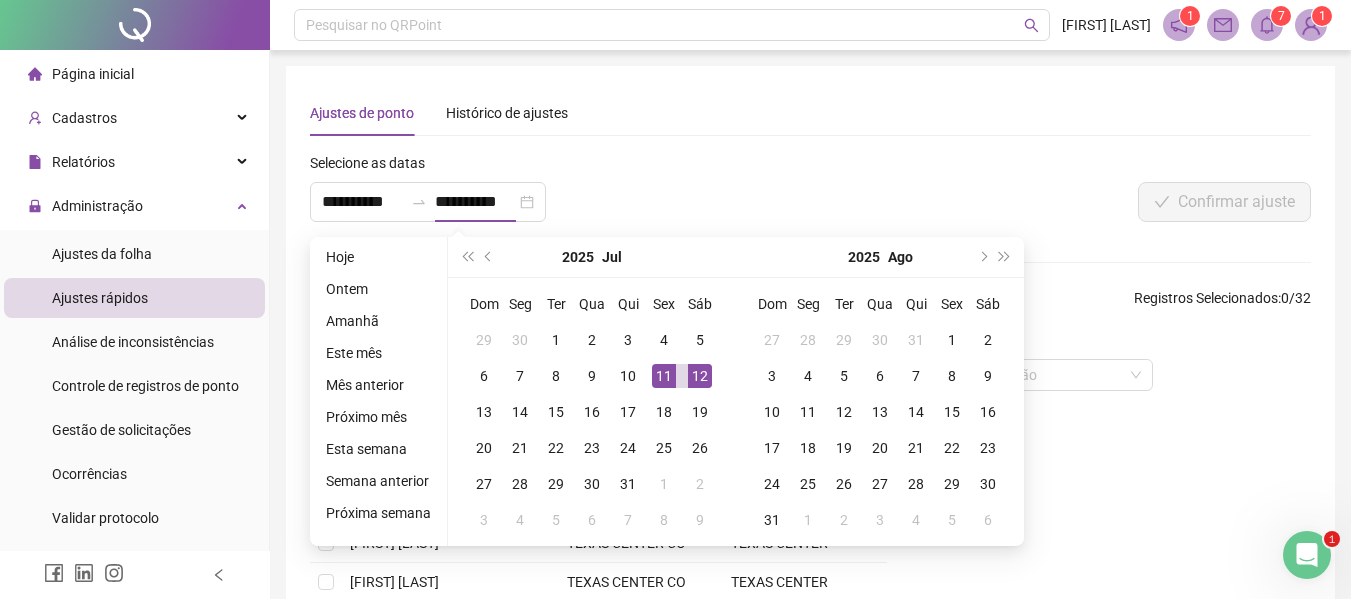 type on "**********" 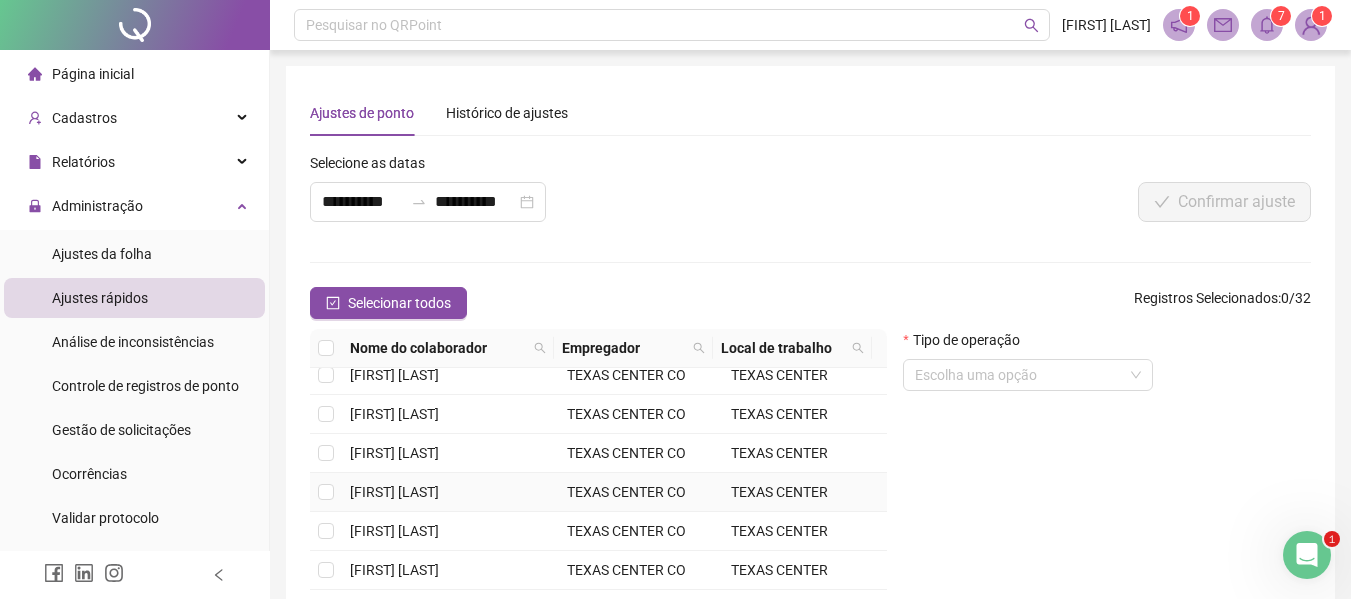 scroll, scrollTop: 351, scrollLeft: 0, axis: vertical 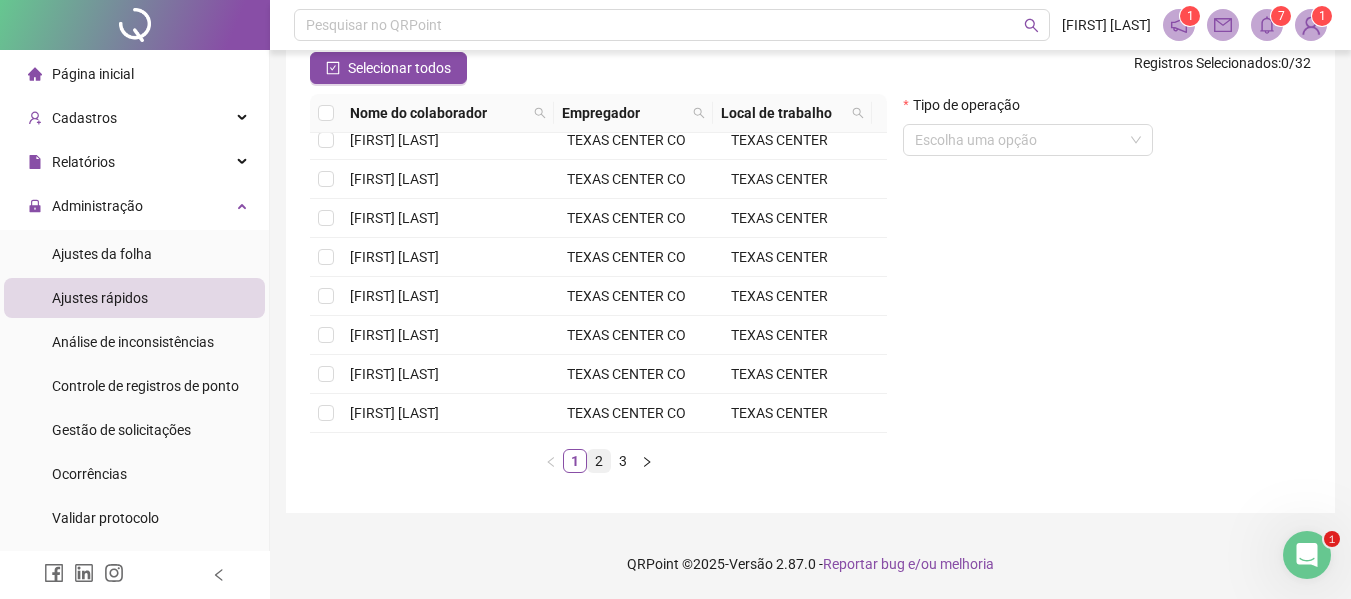 click on "2" at bounding box center [599, 461] 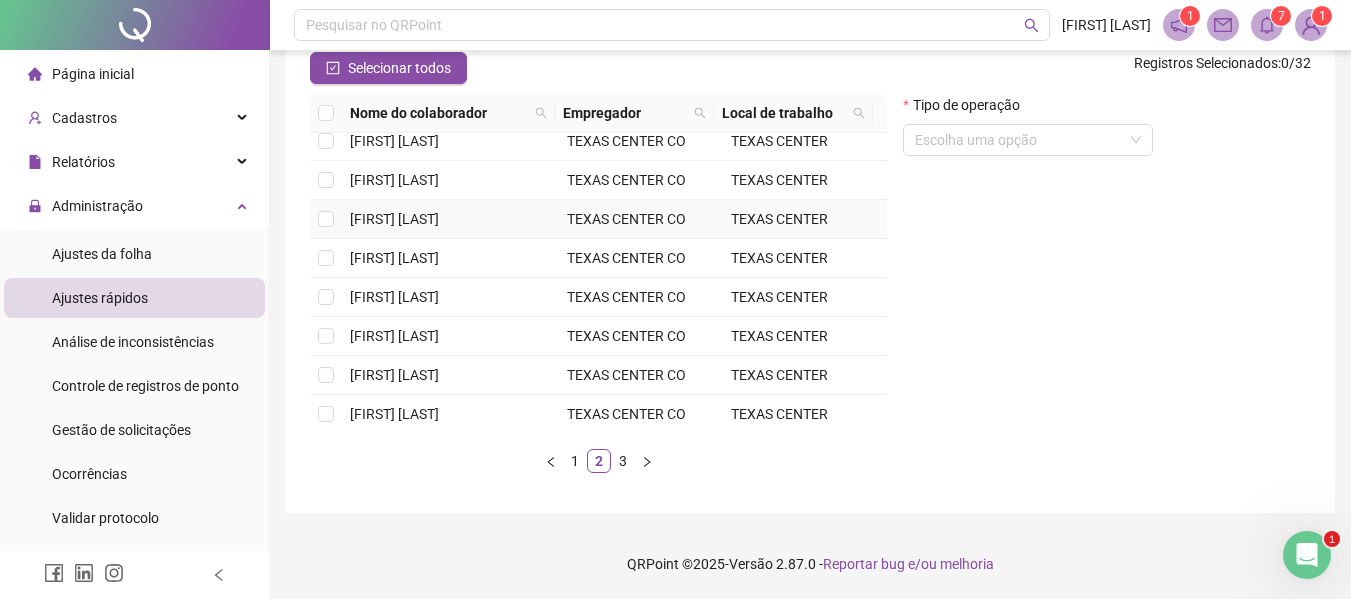 scroll, scrollTop: 200, scrollLeft: 0, axis: vertical 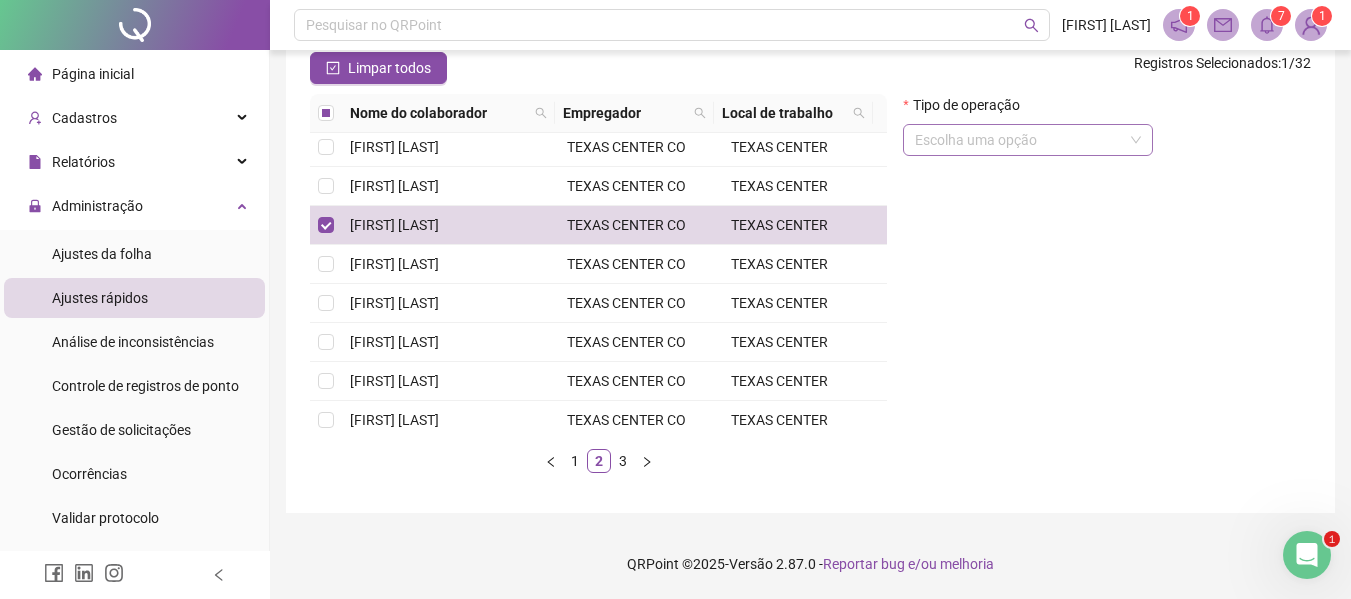 click at bounding box center (1022, 140) 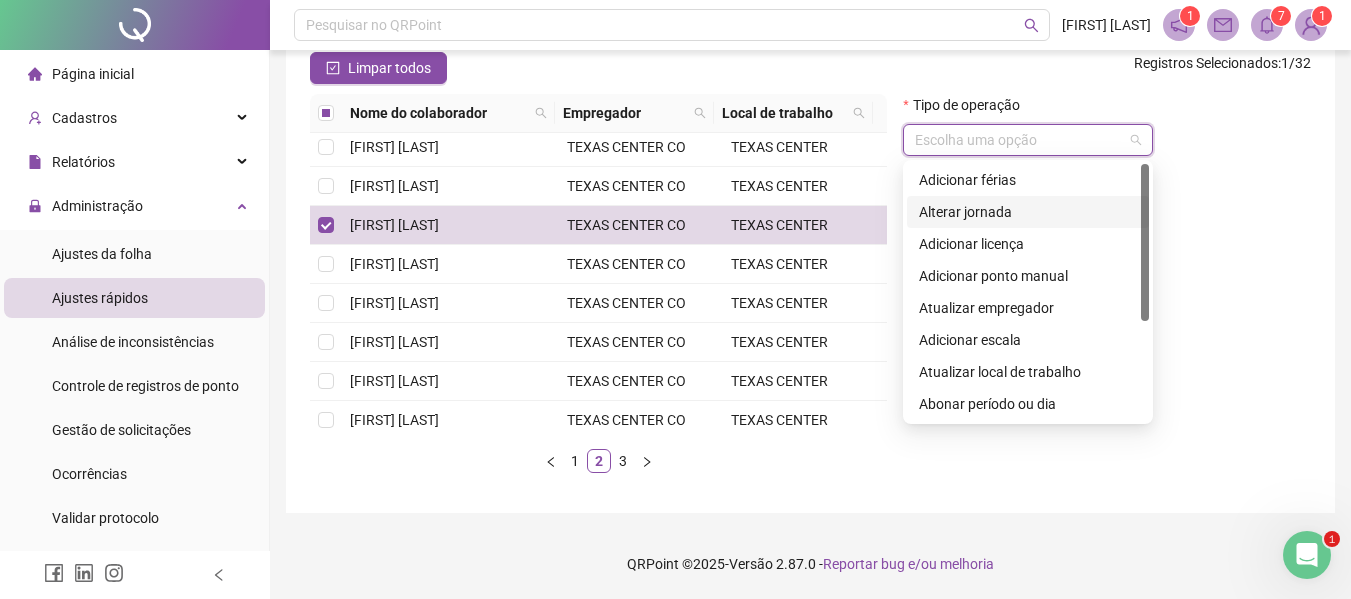 click on "Alterar jornada" at bounding box center [1028, 212] 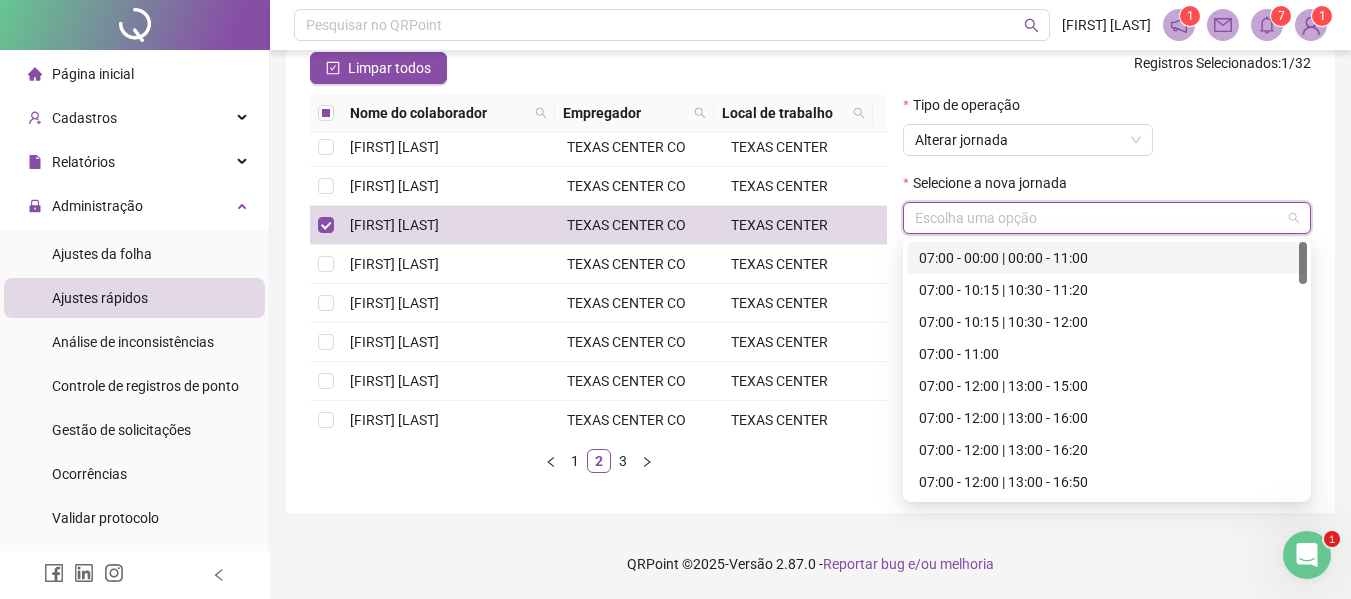 click at bounding box center (1101, 218) 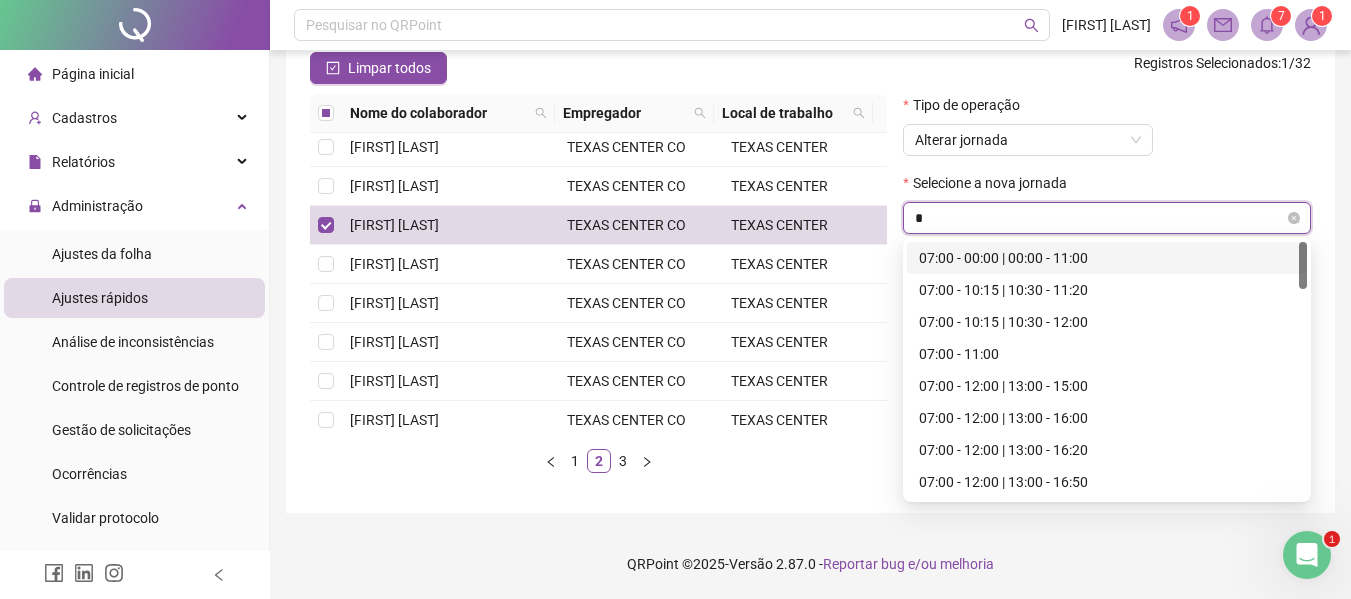type on "**" 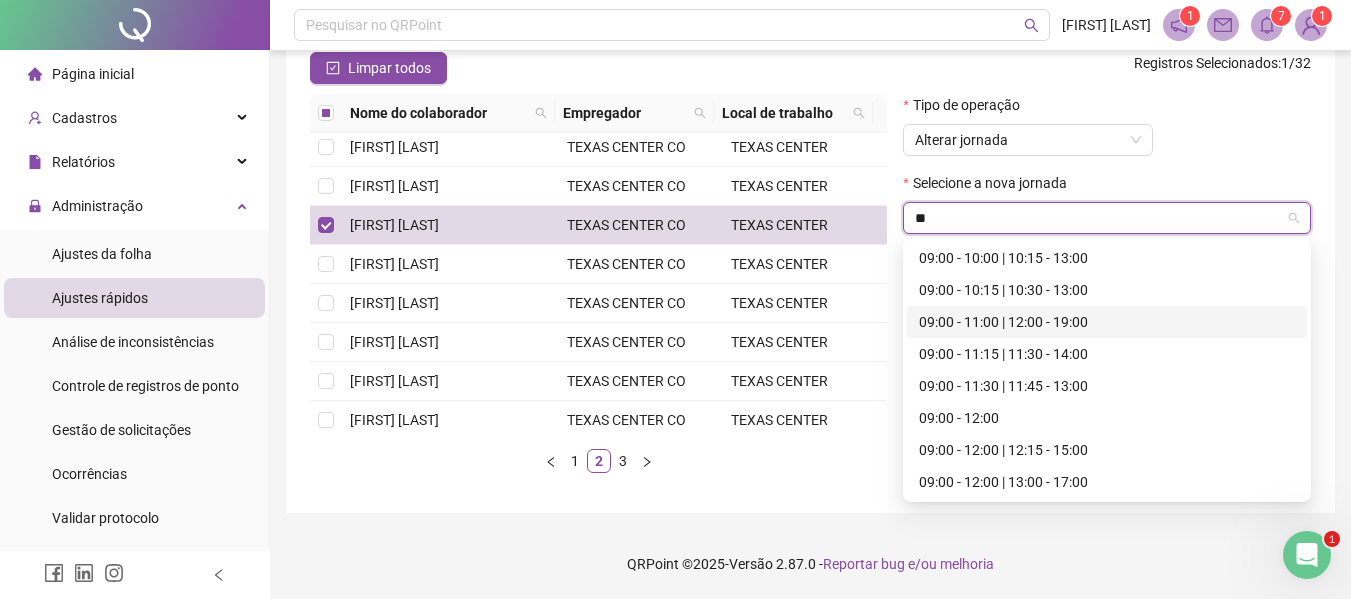 click on "09:00 - 11:00 | 12:00 - 19:00" at bounding box center (1107, 322) 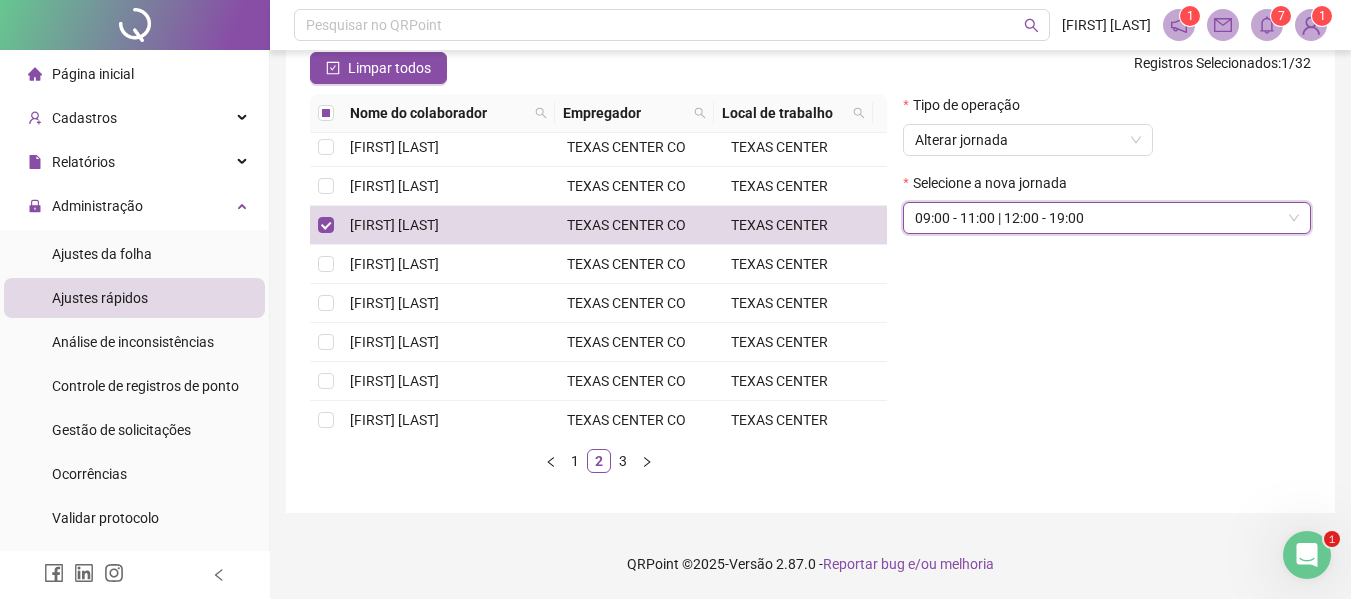 scroll, scrollTop: 135, scrollLeft: 0, axis: vertical 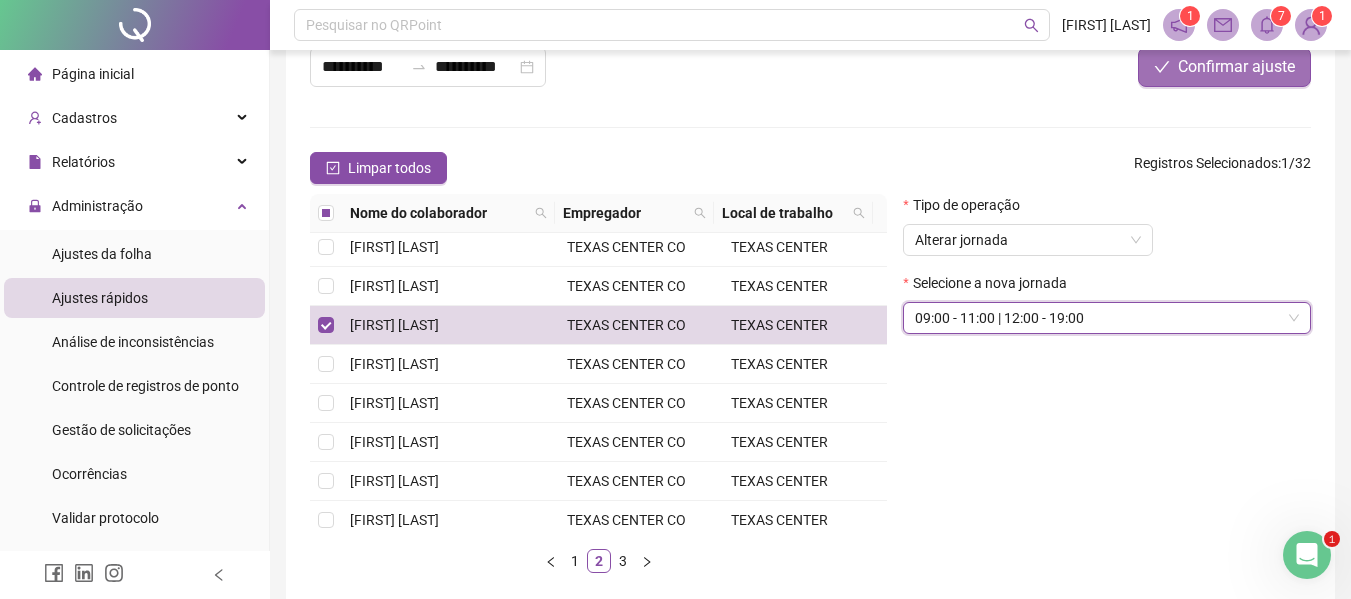 click on "Confirmar ajuste" at bounding box center (1236, 67) 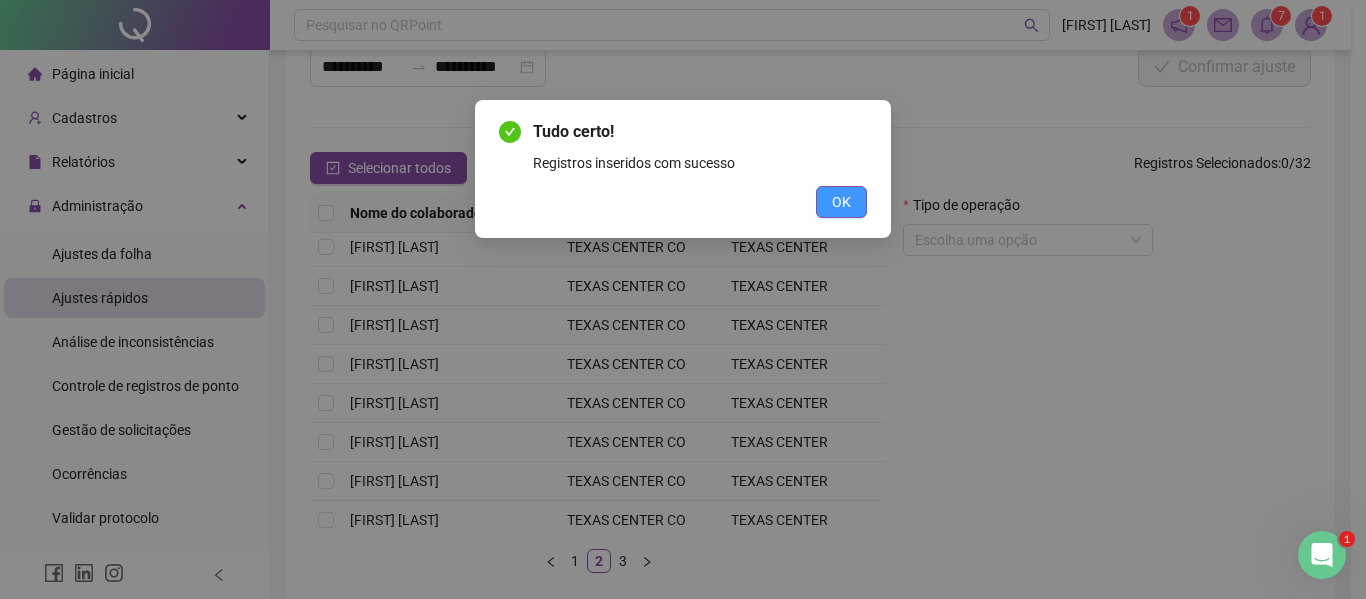 click on "OK" at bounding box center (841, 202) 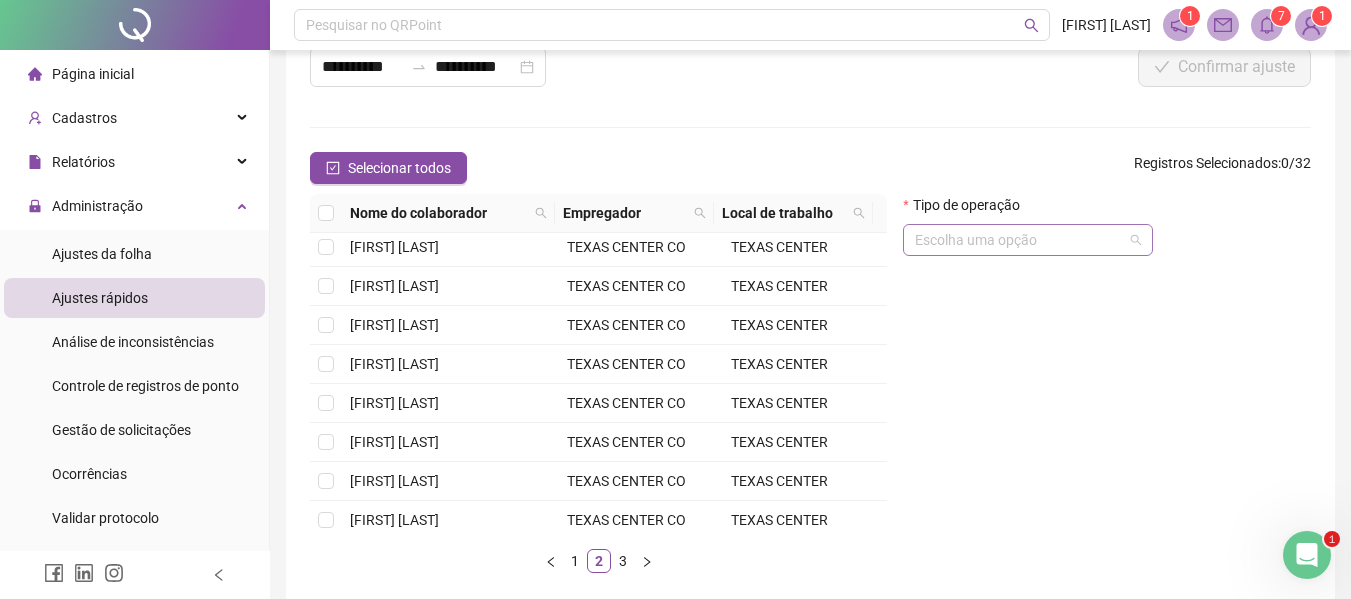 click at bounding box center [1022, 240] 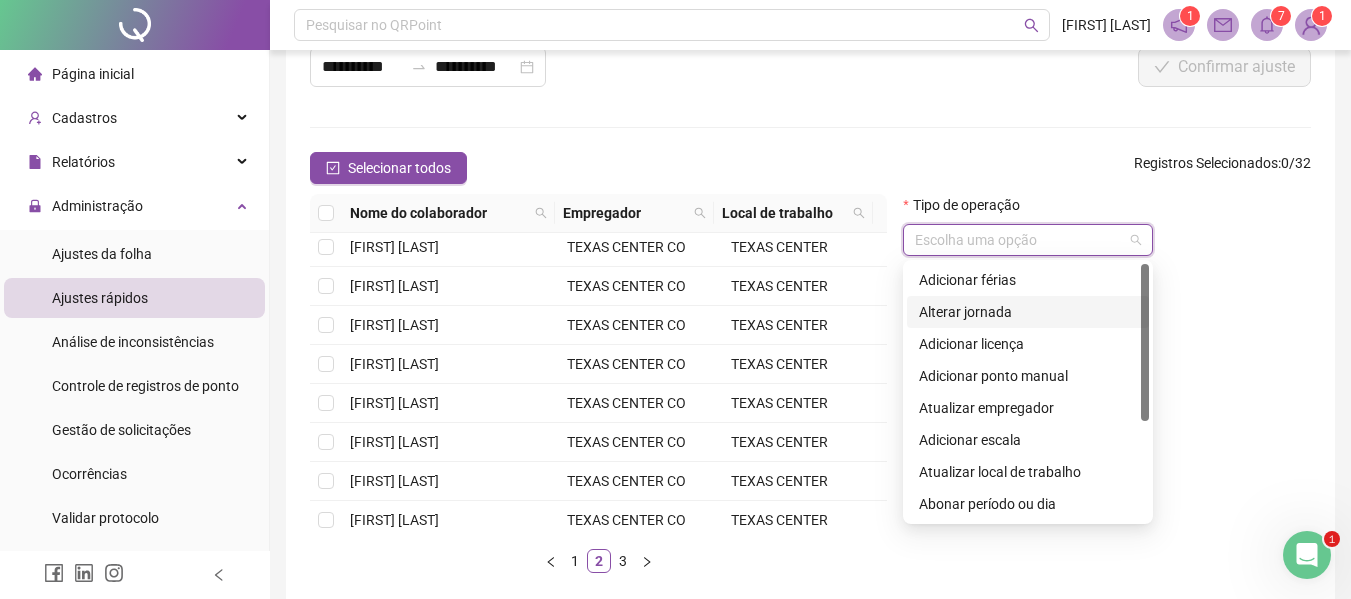 click on "Alterar jornada" at bounding box center [1028, 312] 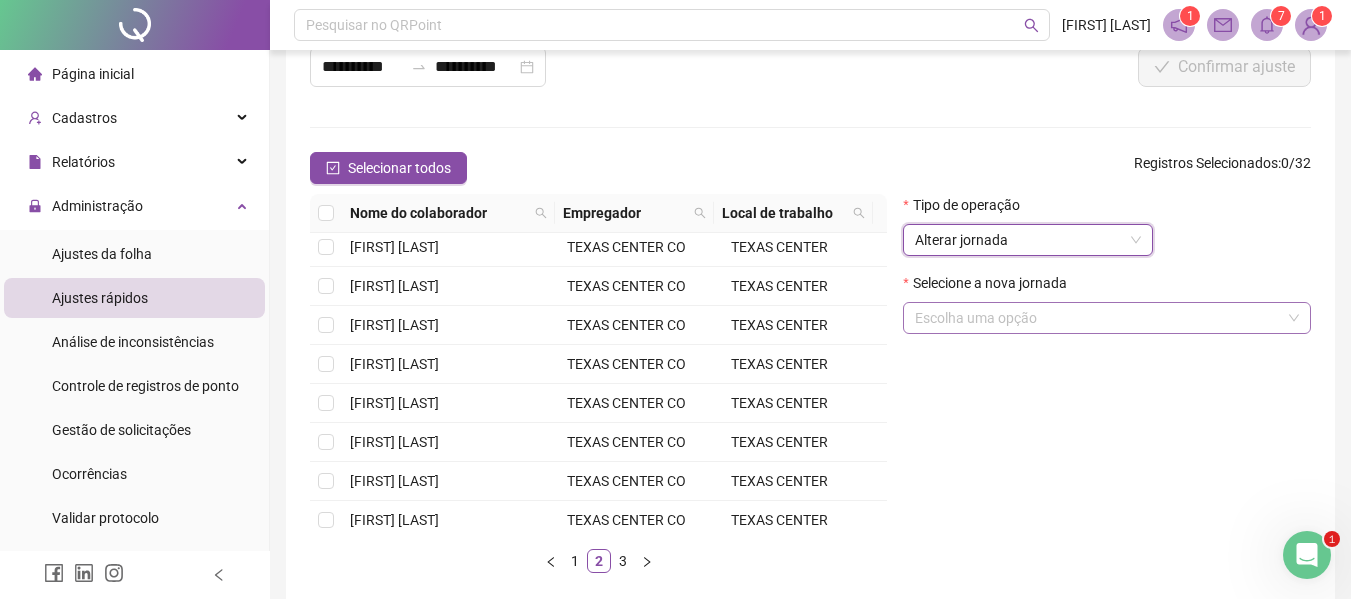 click at bounding box center (1101, 318) 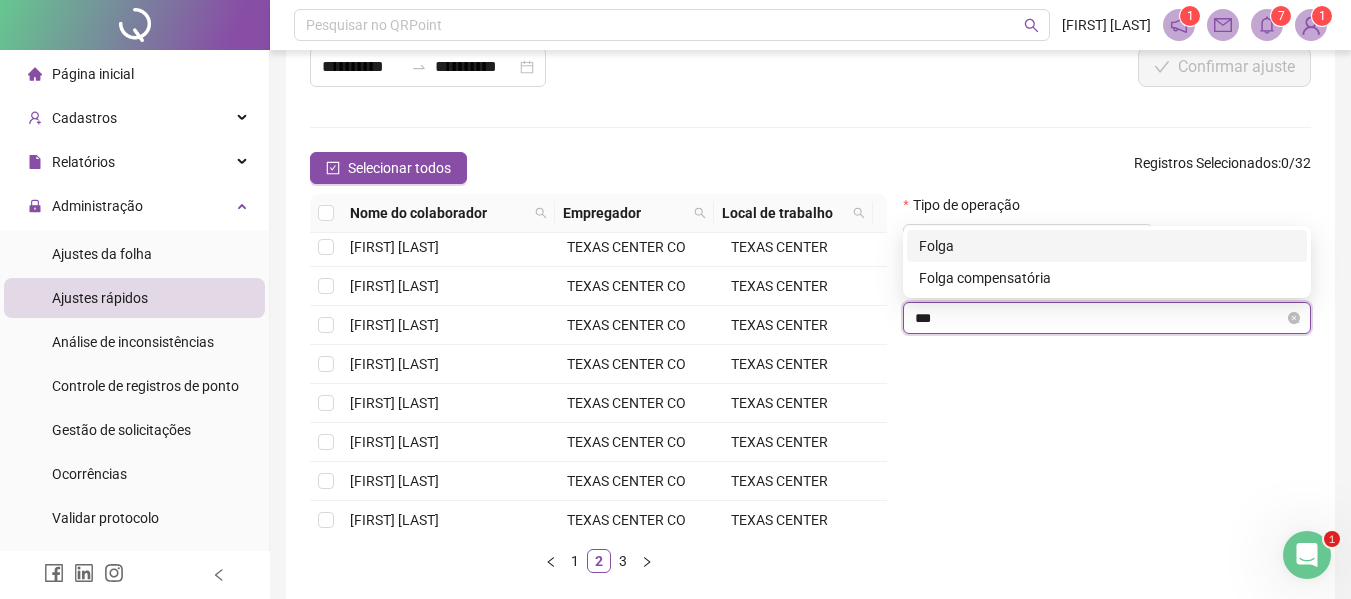 type on "****" 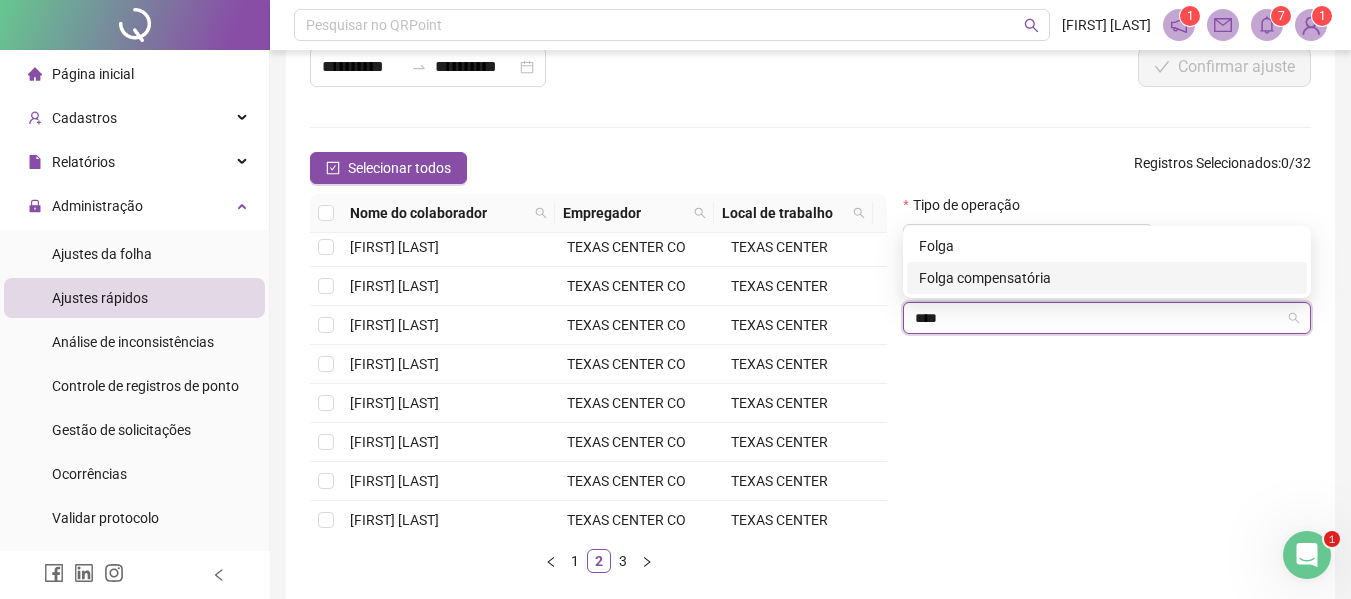 click on "Folga compensatória" at bounding box center [1107, 278] 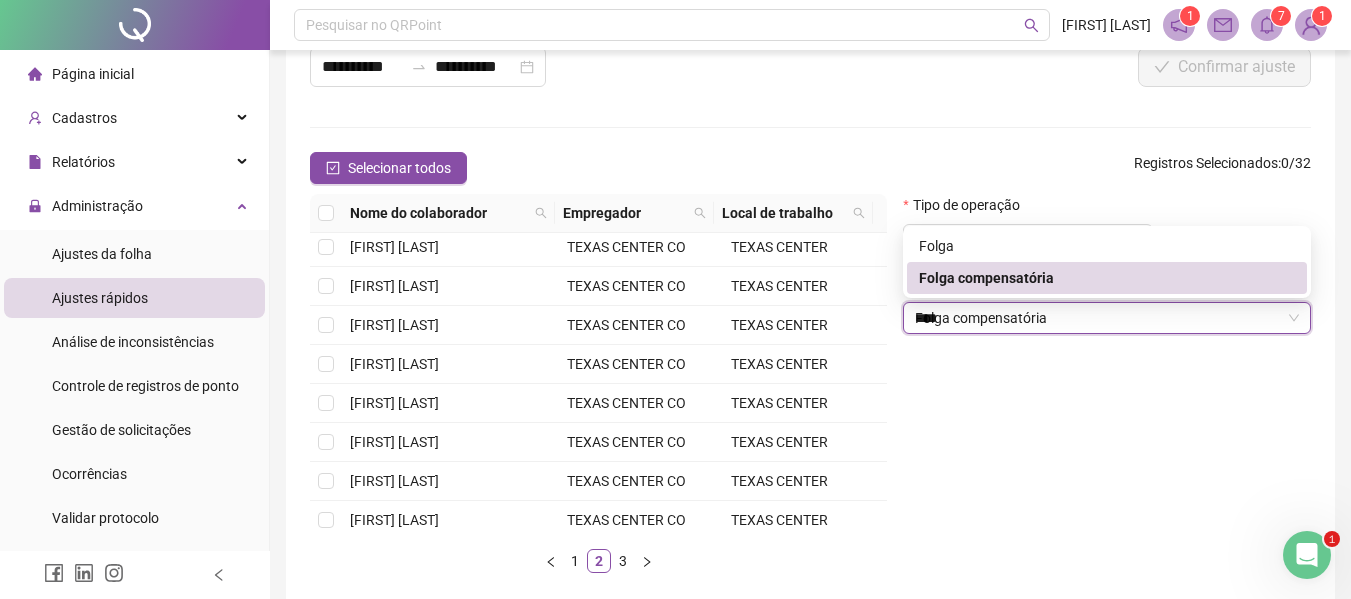 type 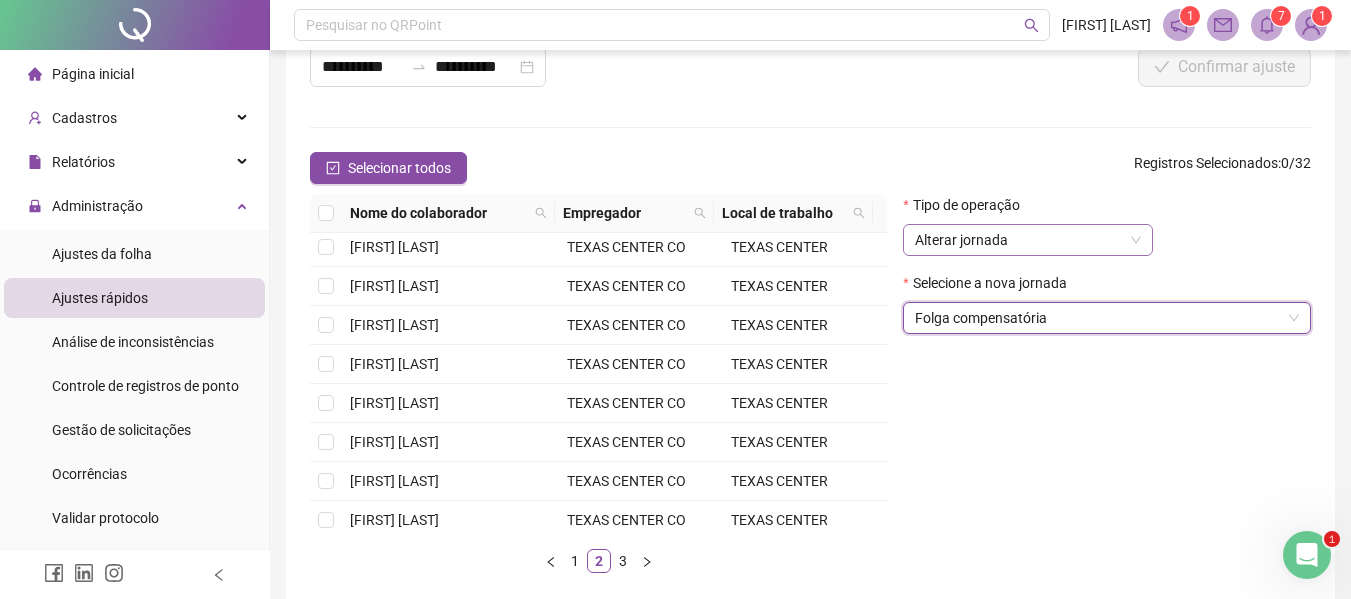 scroll, scrollTop: 35, scrollLeft: 0, axis: vertical 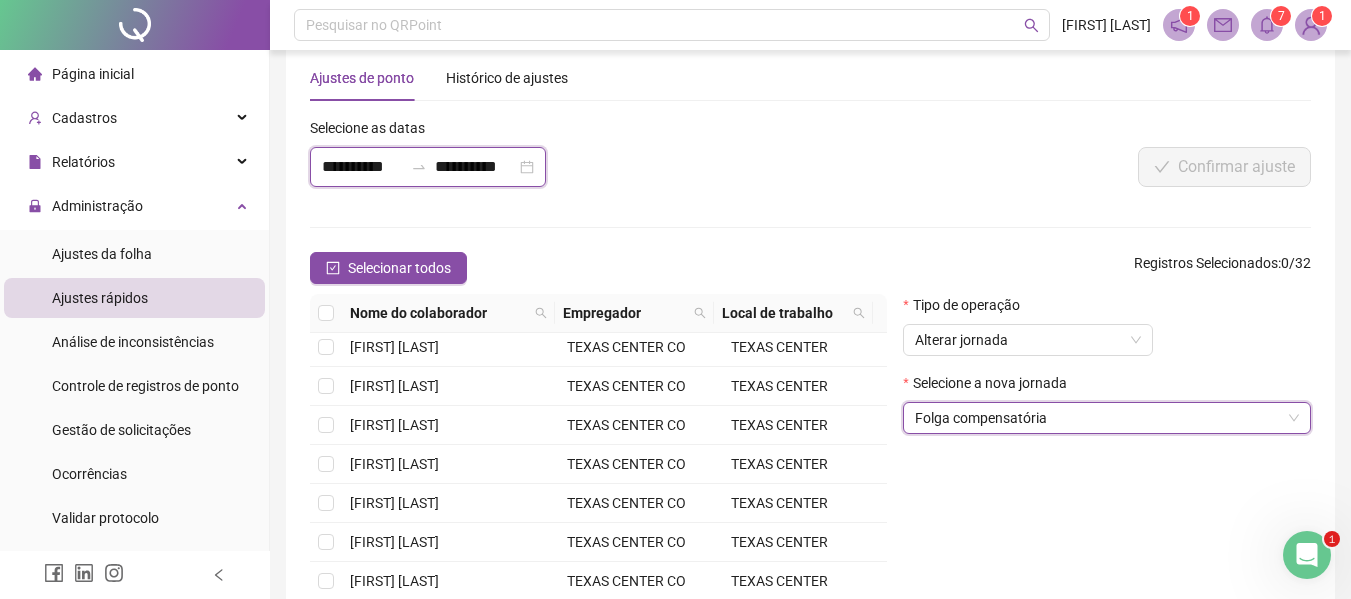 click on "**********" at bounding box center [362, 167] 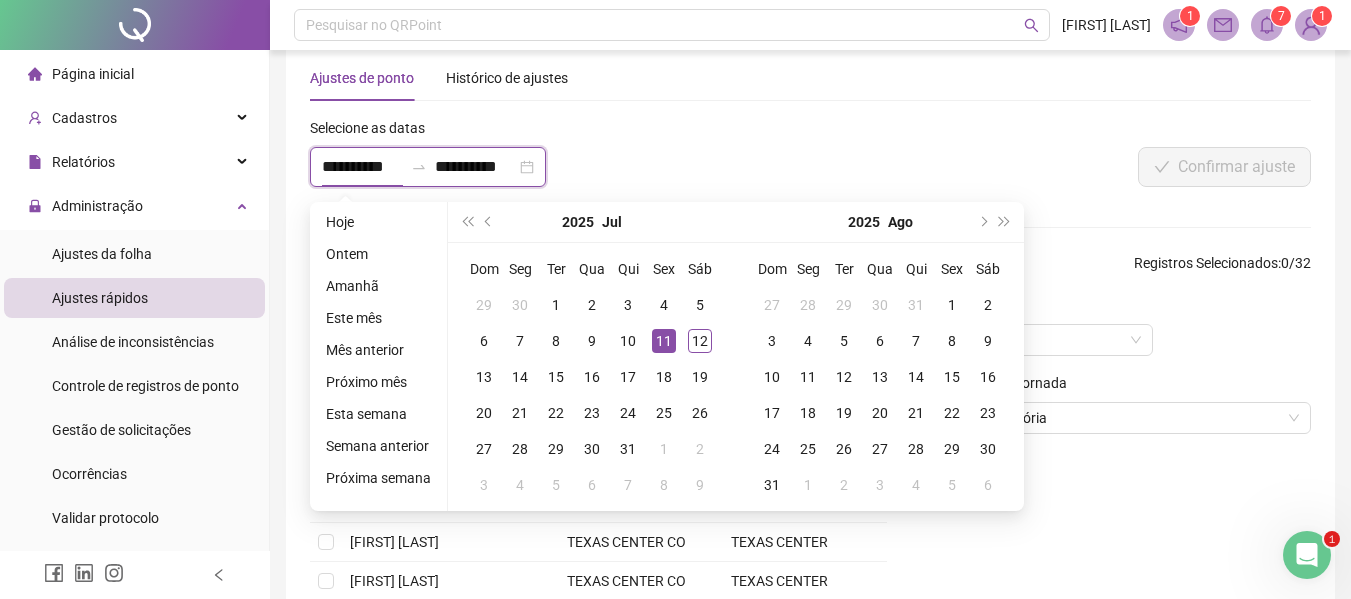 type on "**********" 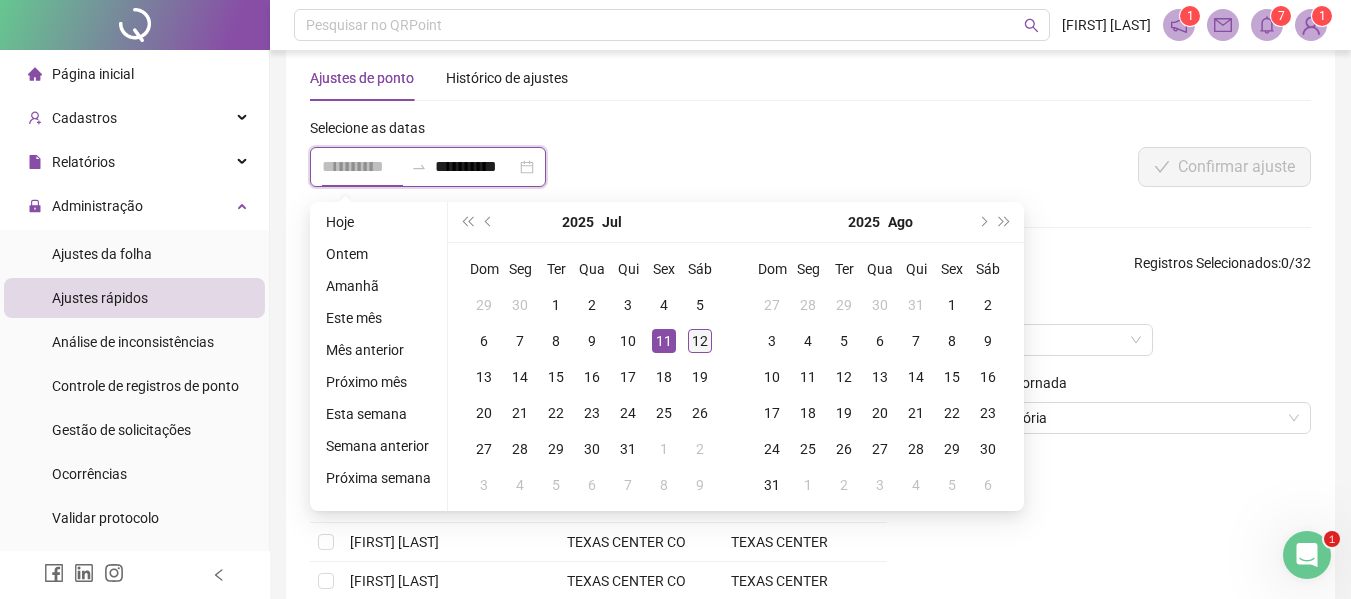type on "**********" 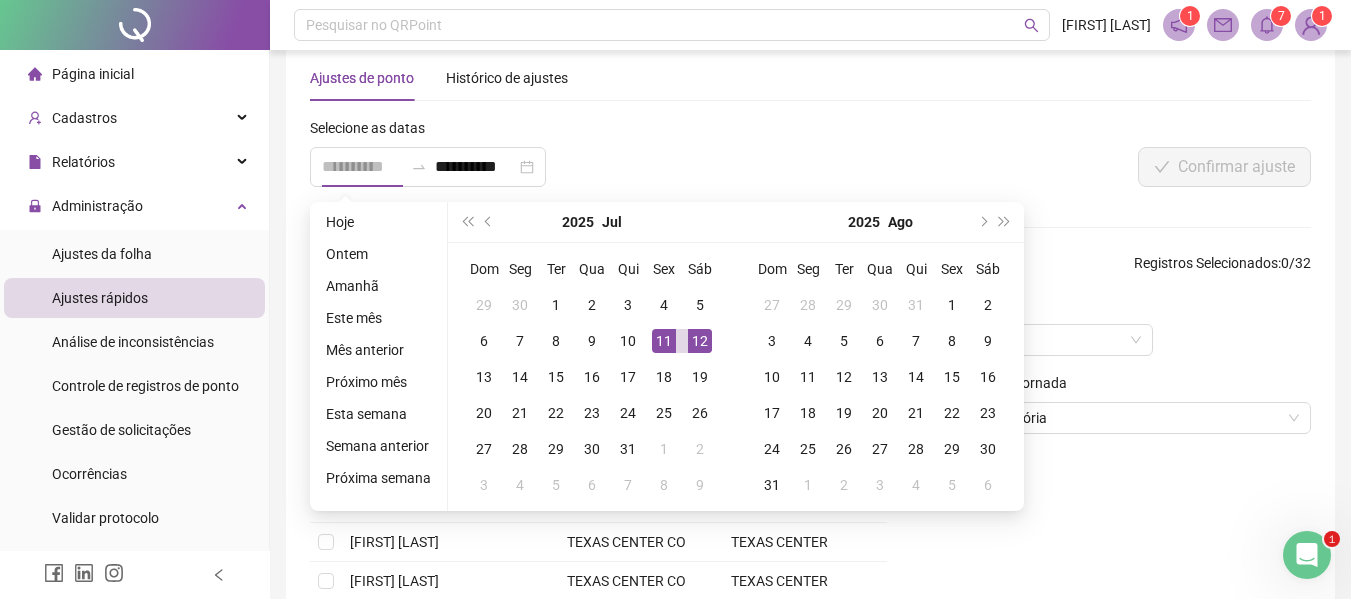 click on "12" at bounding box center (700, 341) 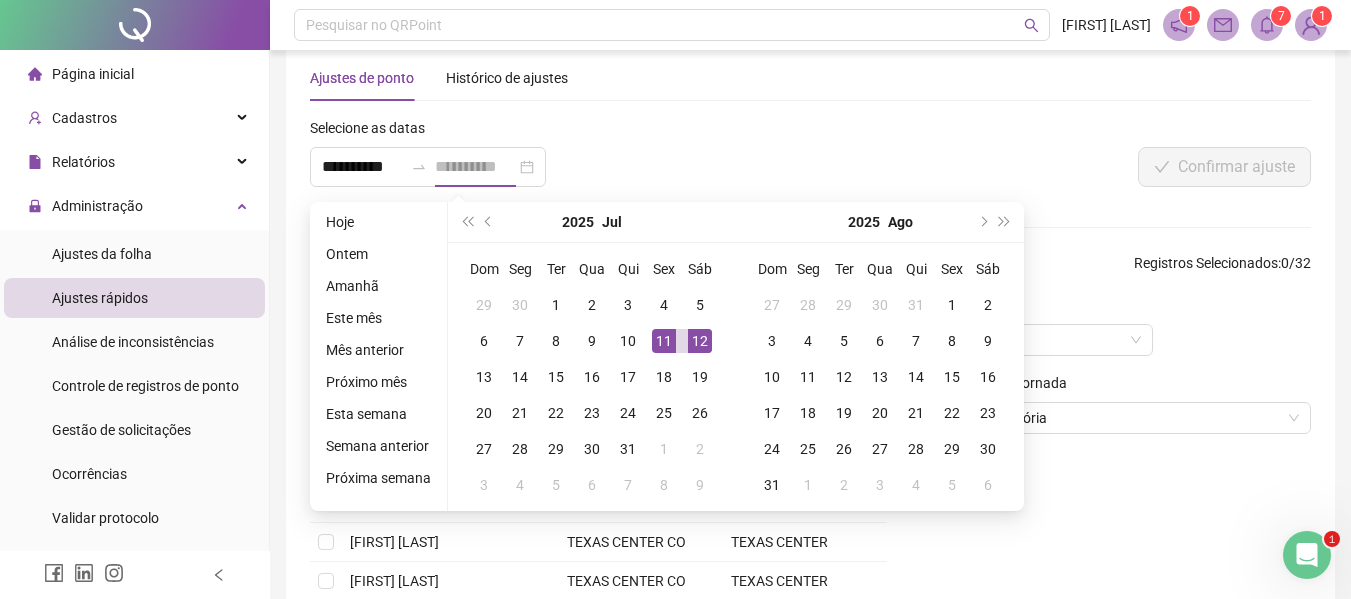click on "12" at bounding box center [700, 341] 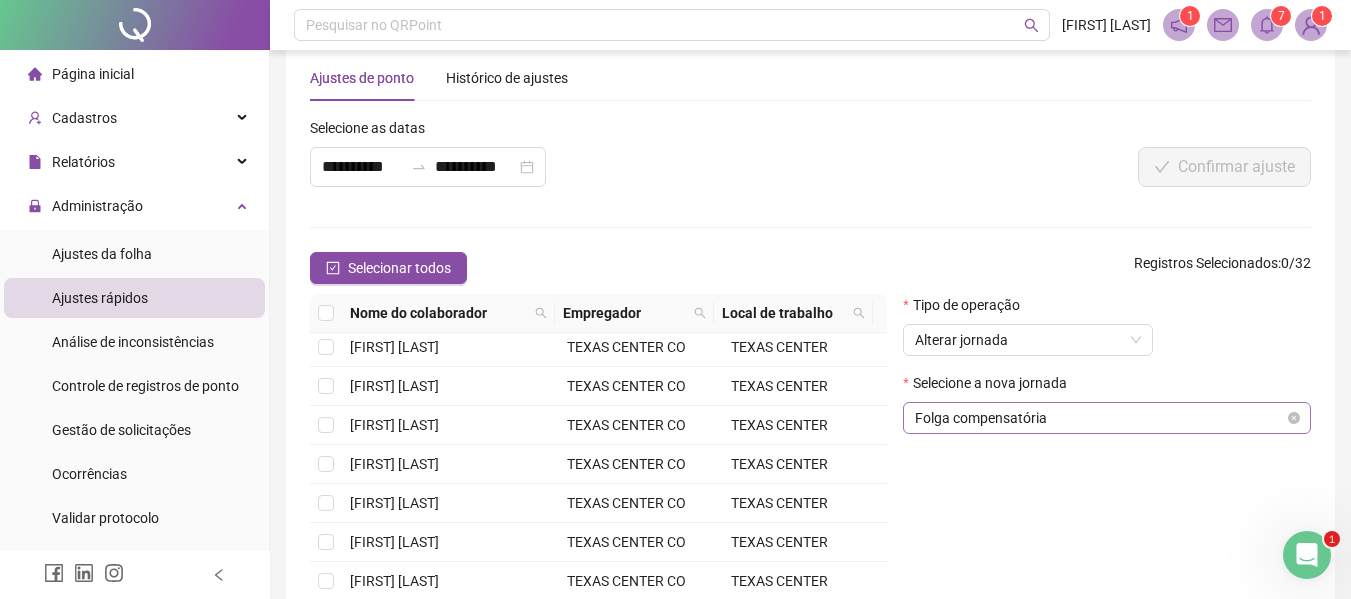 click on "Folga compensatória" at bounding box center (1107, 418) 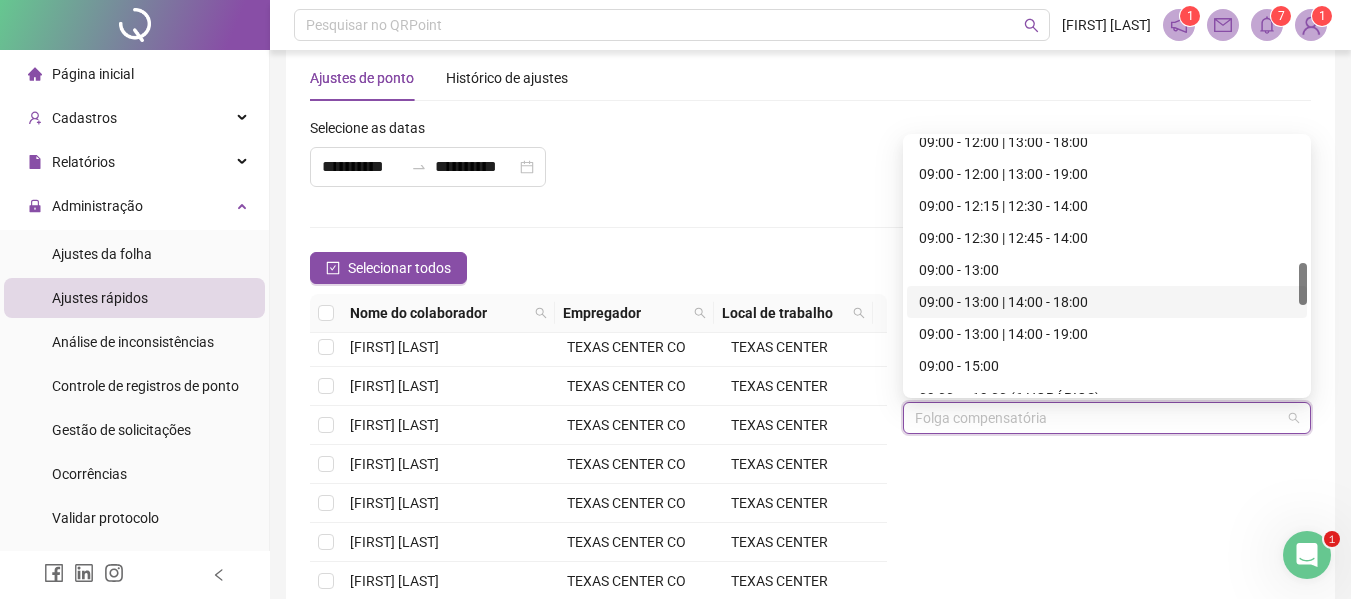 scroll, scrollTop: 648, scrollLeft: 0, axis: vertical 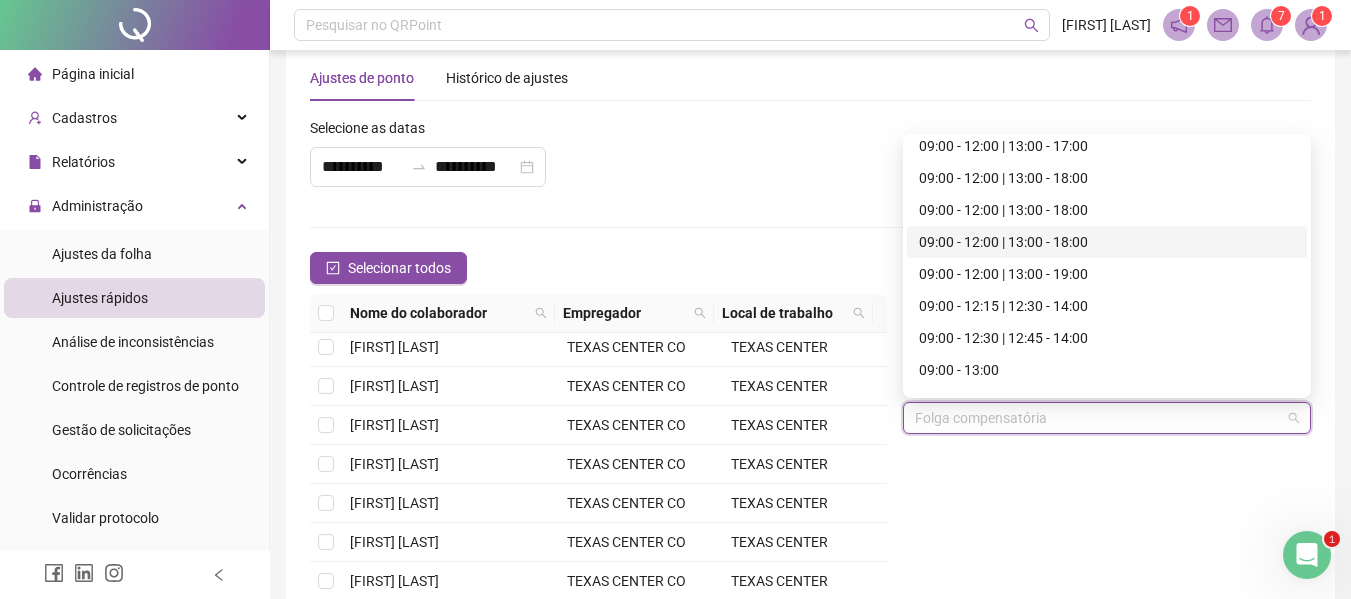 click on "09:00 - 12:00 | 13:00 - 18:00" at bounding box center (1107, 242) 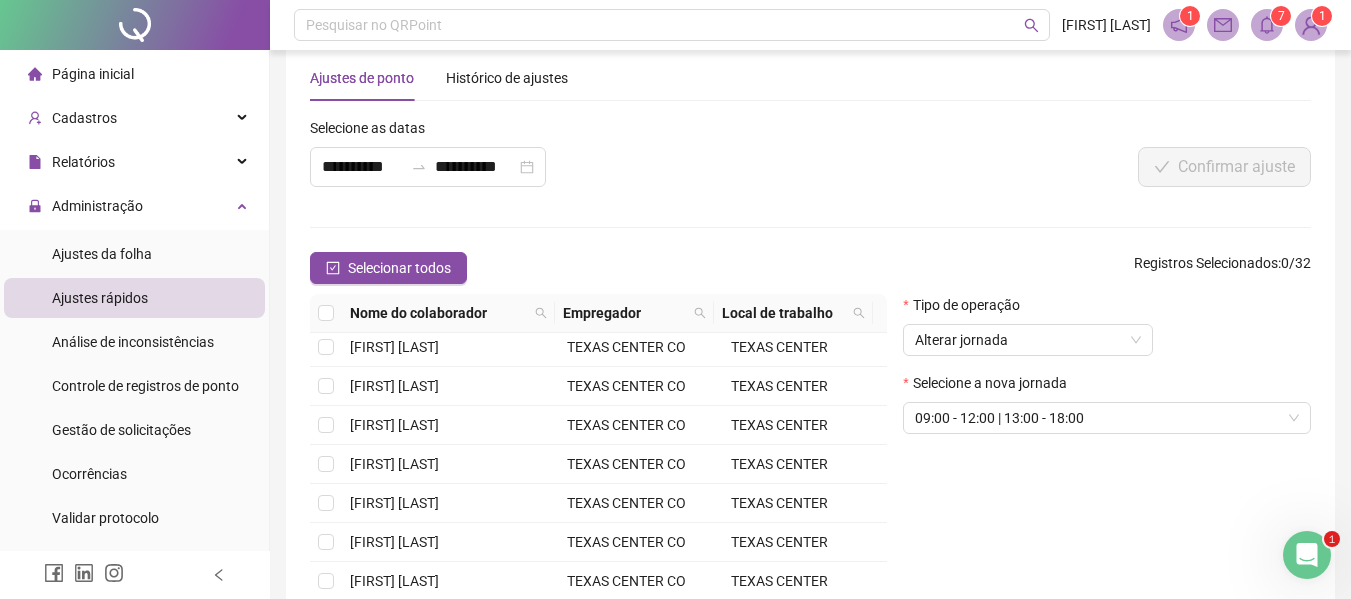 click on "Página inicial" at bounding box center (93, 74) 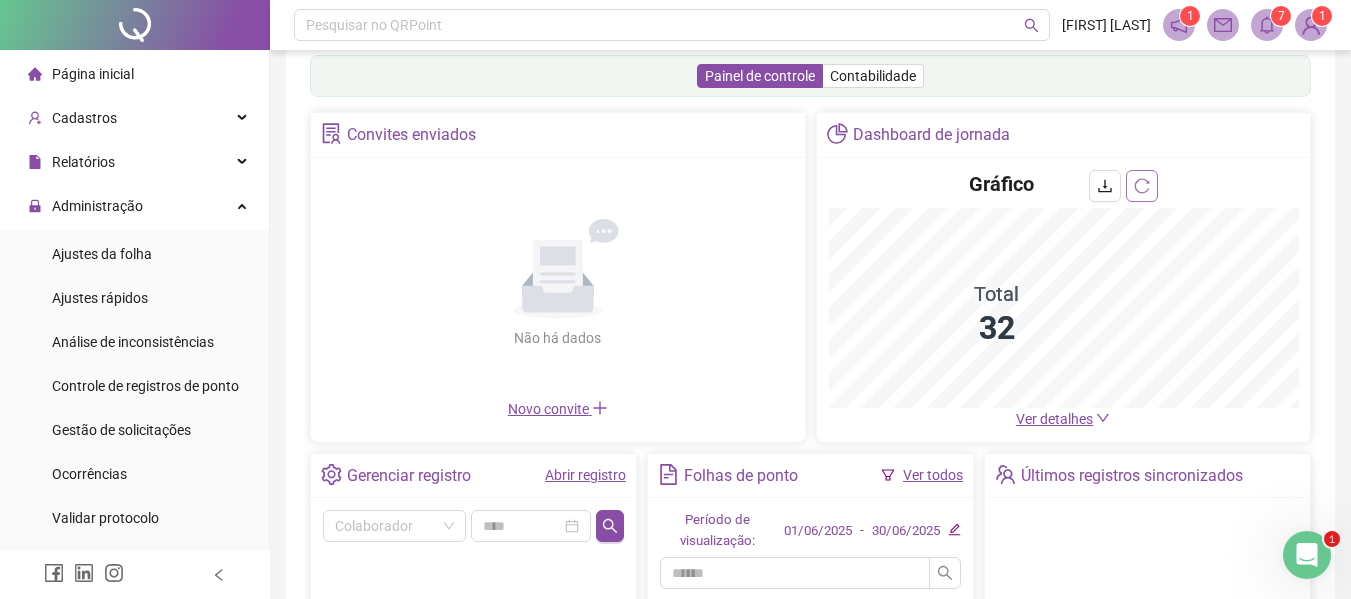 click at bounding box center [1142, 186] 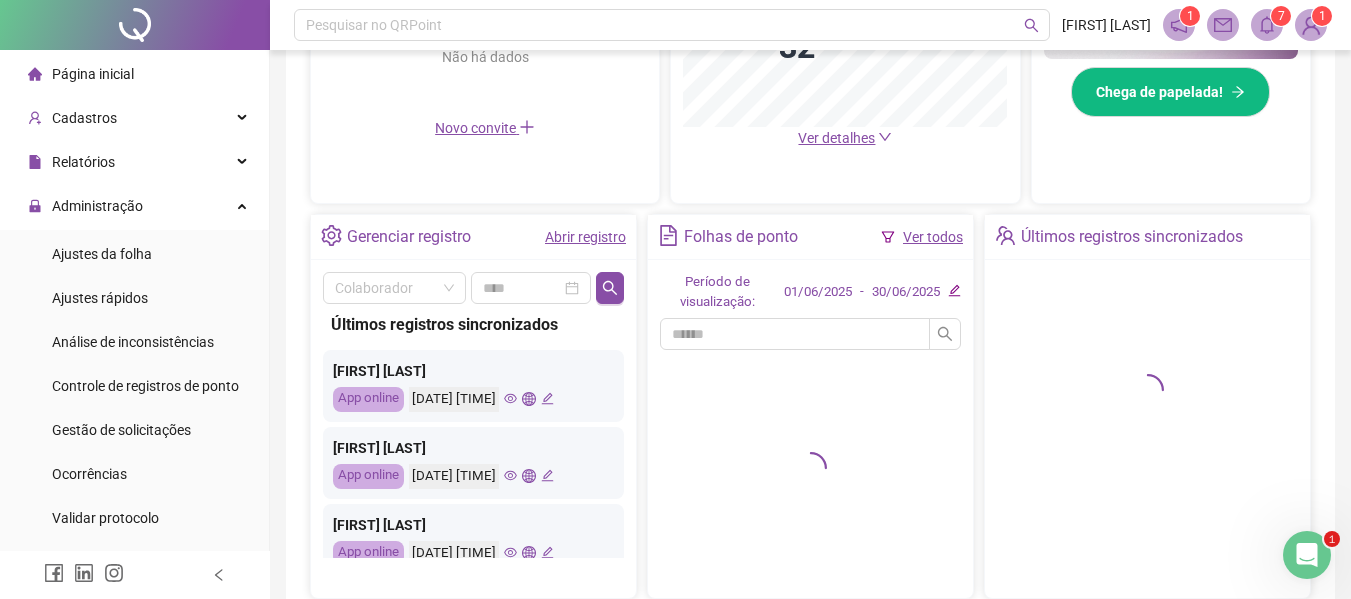 scroll, scrollTop: 721, scrollLeft: 0, axis: vertical 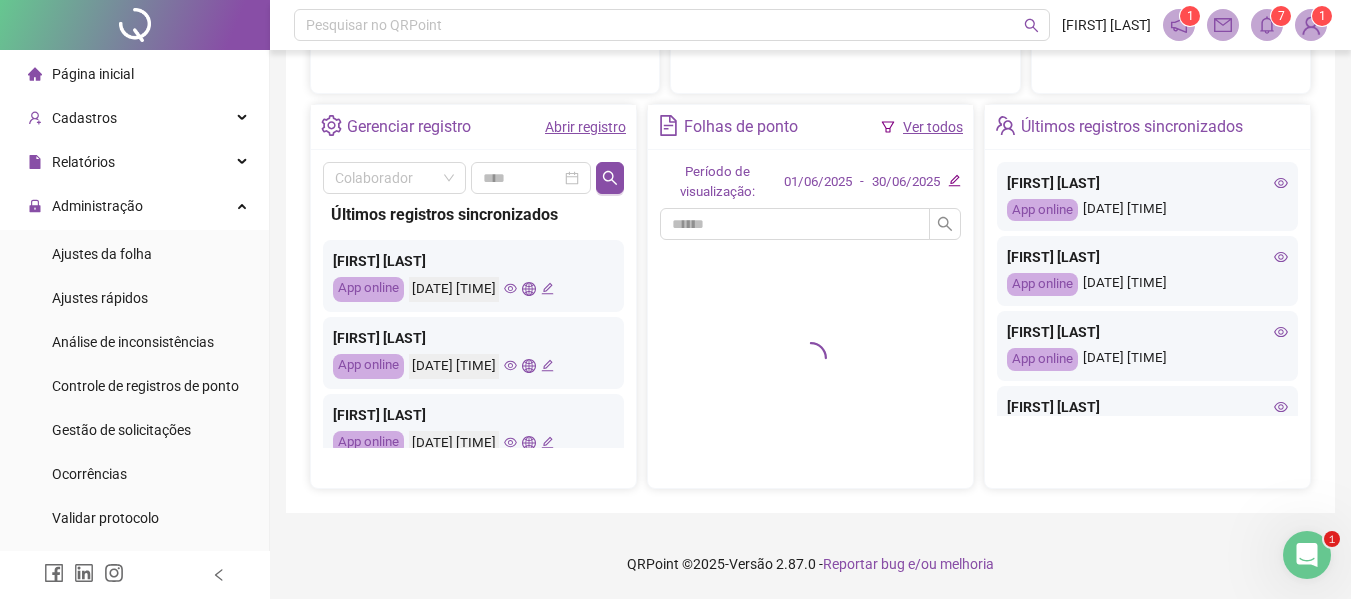 click on "Ver todos" at bounding box center (933, 127) 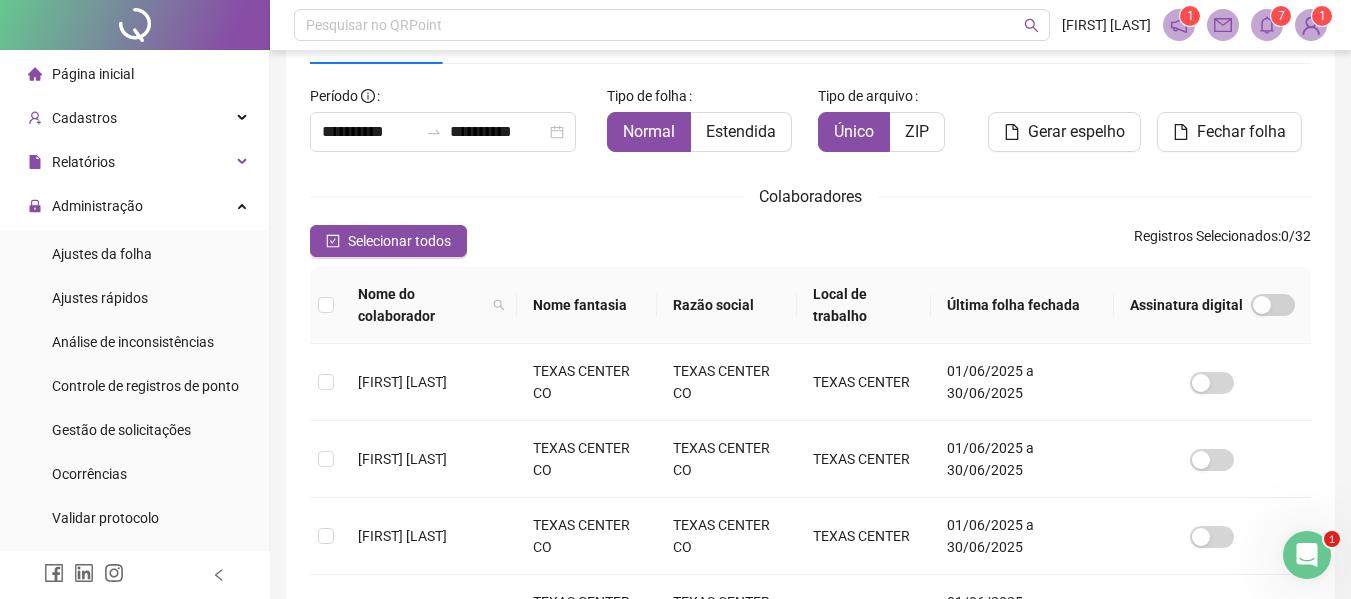 scroll, scrollTop: 110, scrollLeft: 0, axis: vertical 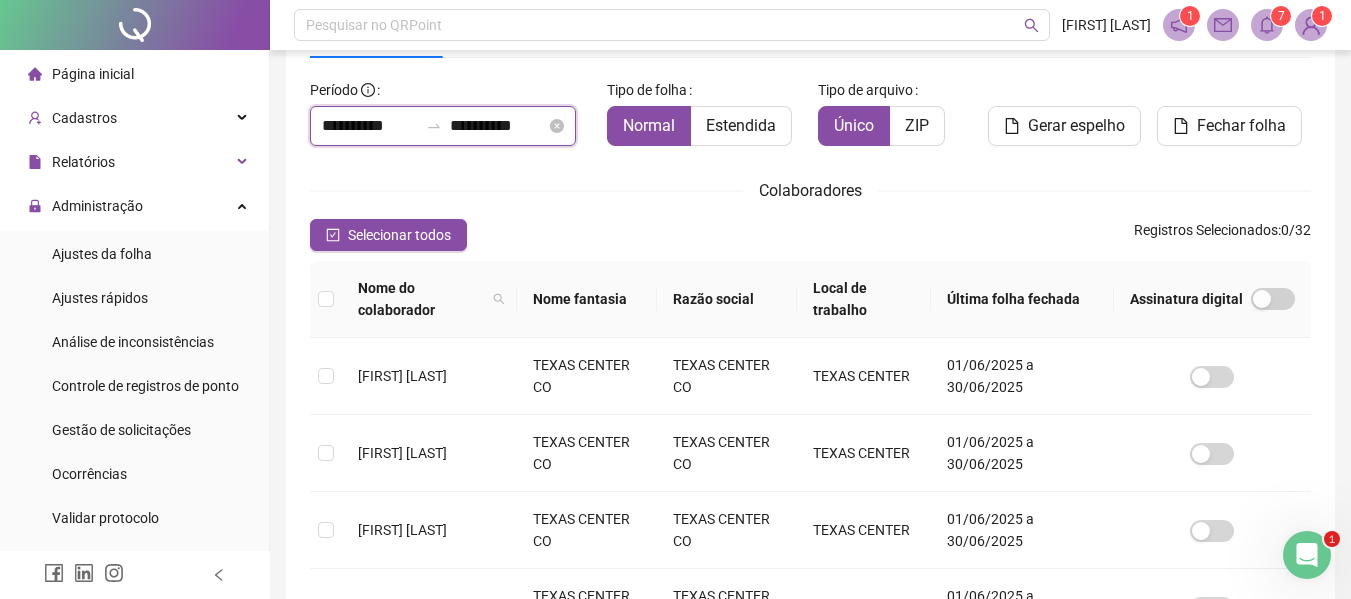 click on "**********" at bounding box center [370, 126] 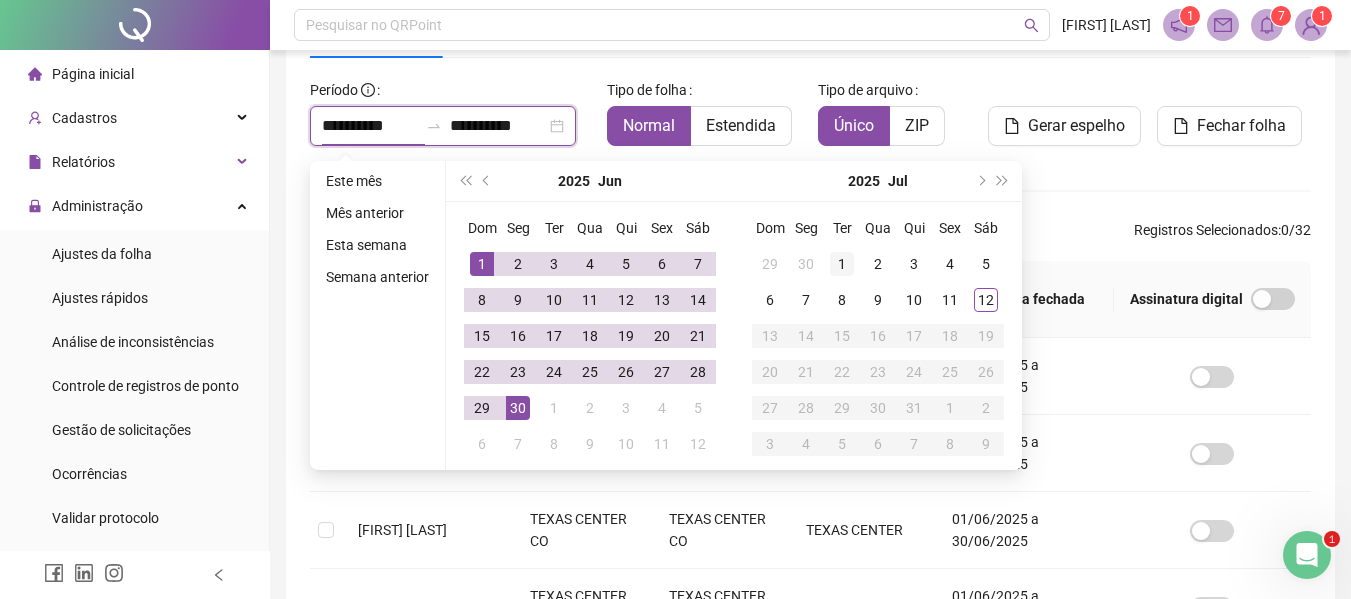 type on "**********" 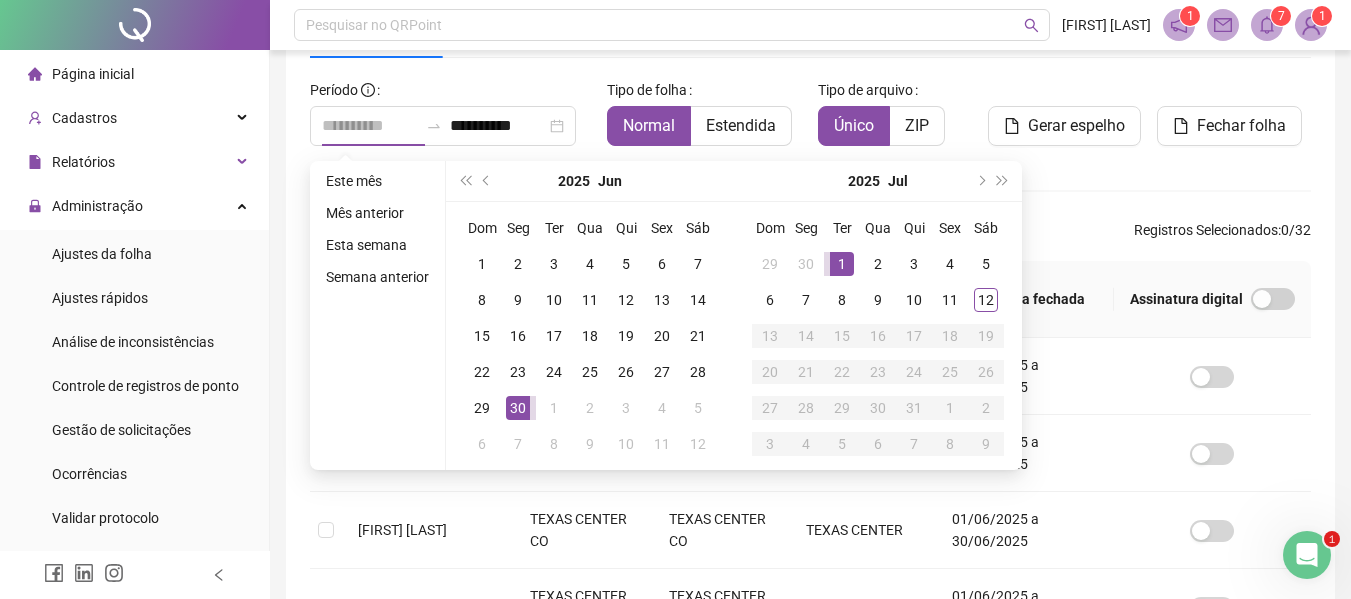 click on "1" at bounding box center [842, 264] 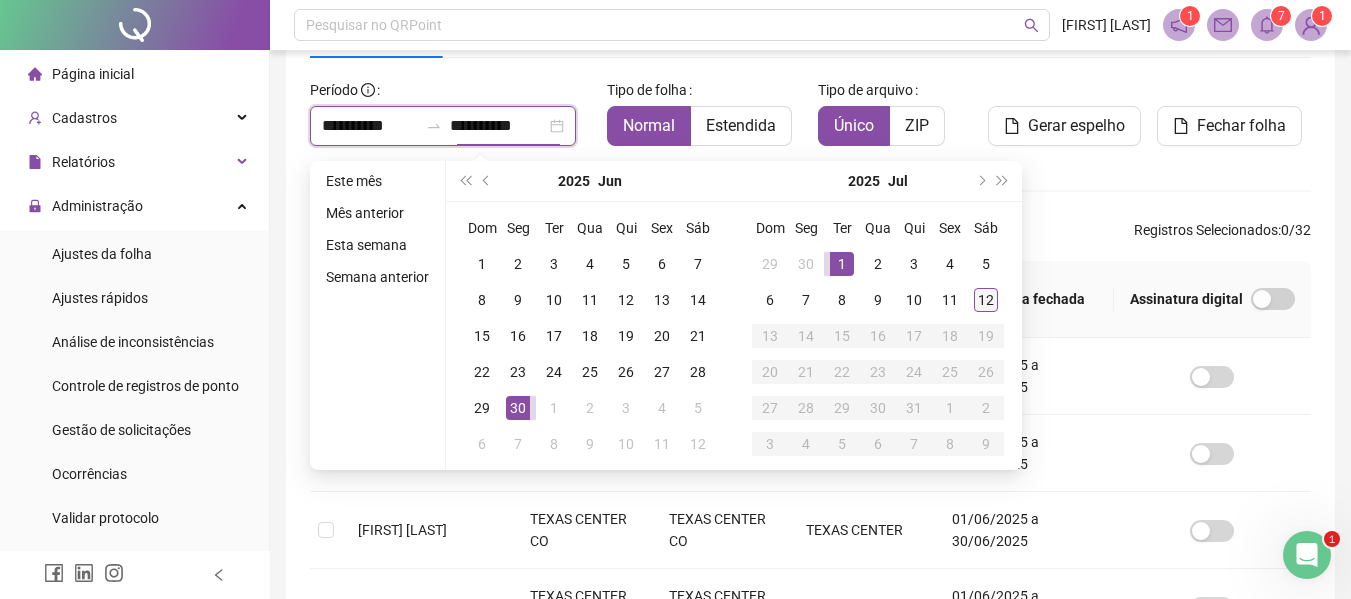 type on "**********" 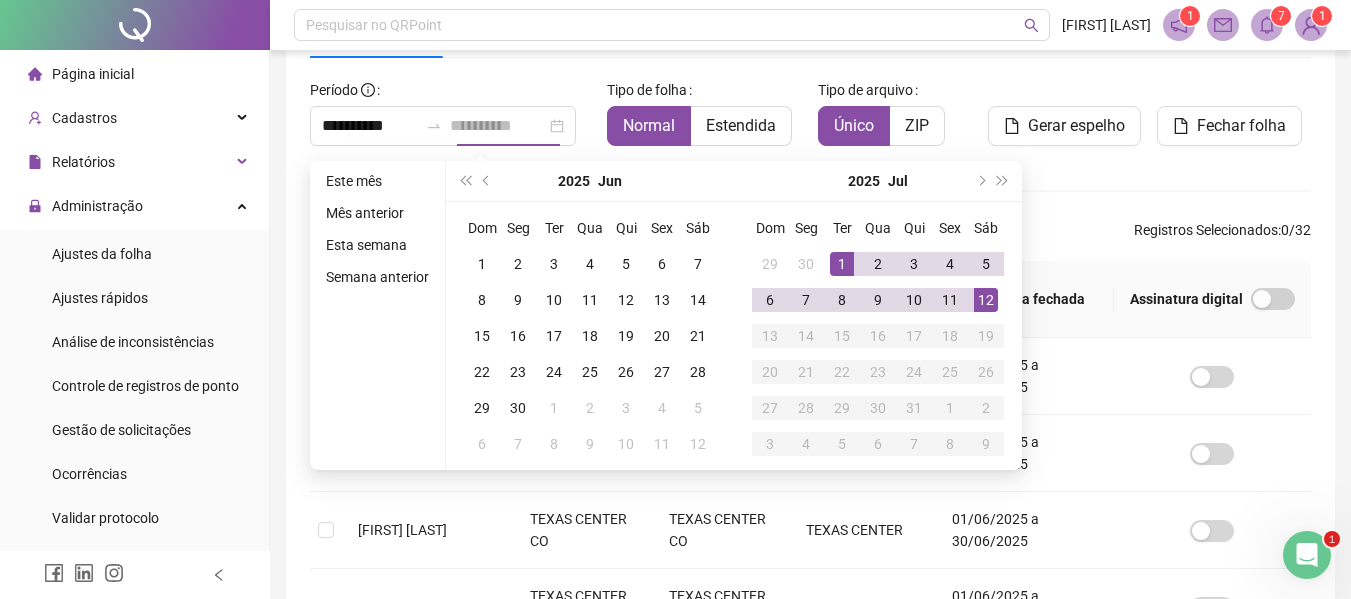 click on "12" at bounding box center [986, 300] 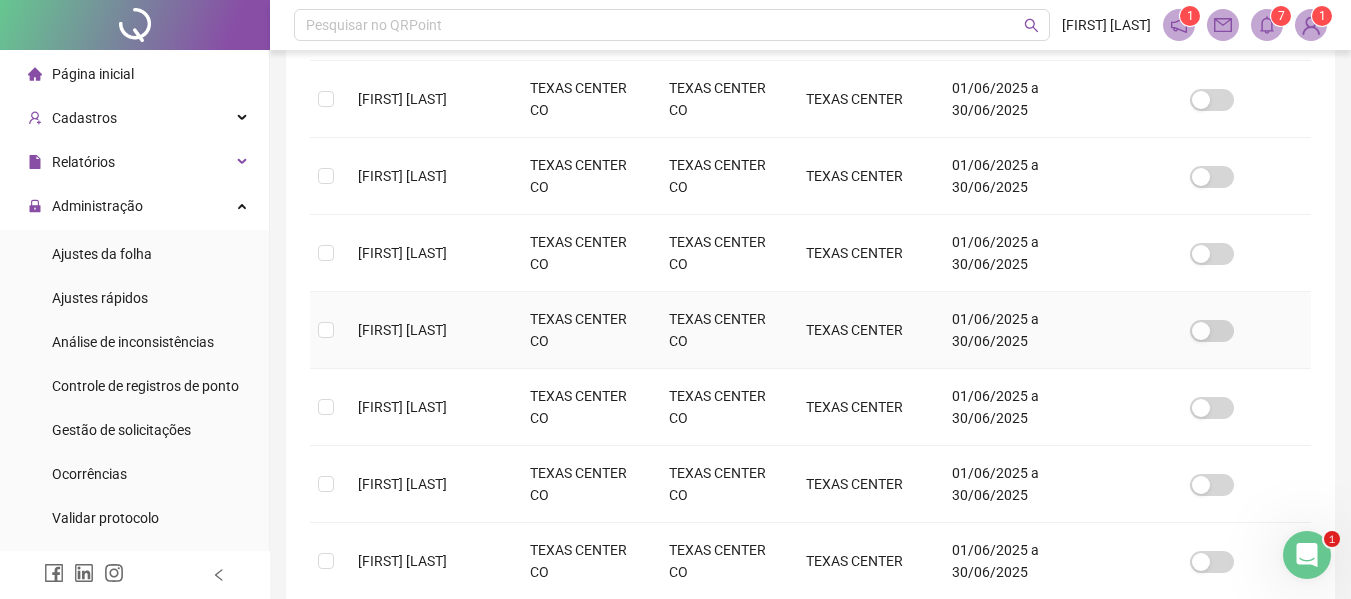 scroll, scrollTop: 710, scrollLeft: 0, axis: vertical 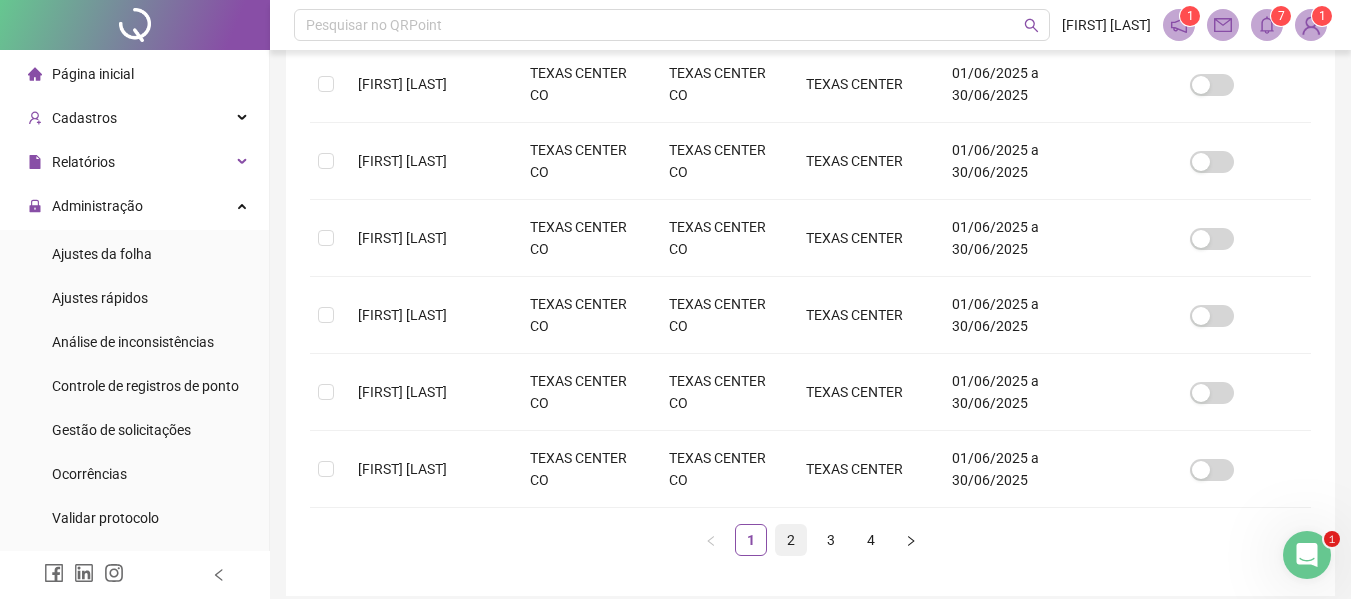 click on "2" at bounding box center [791, 540] 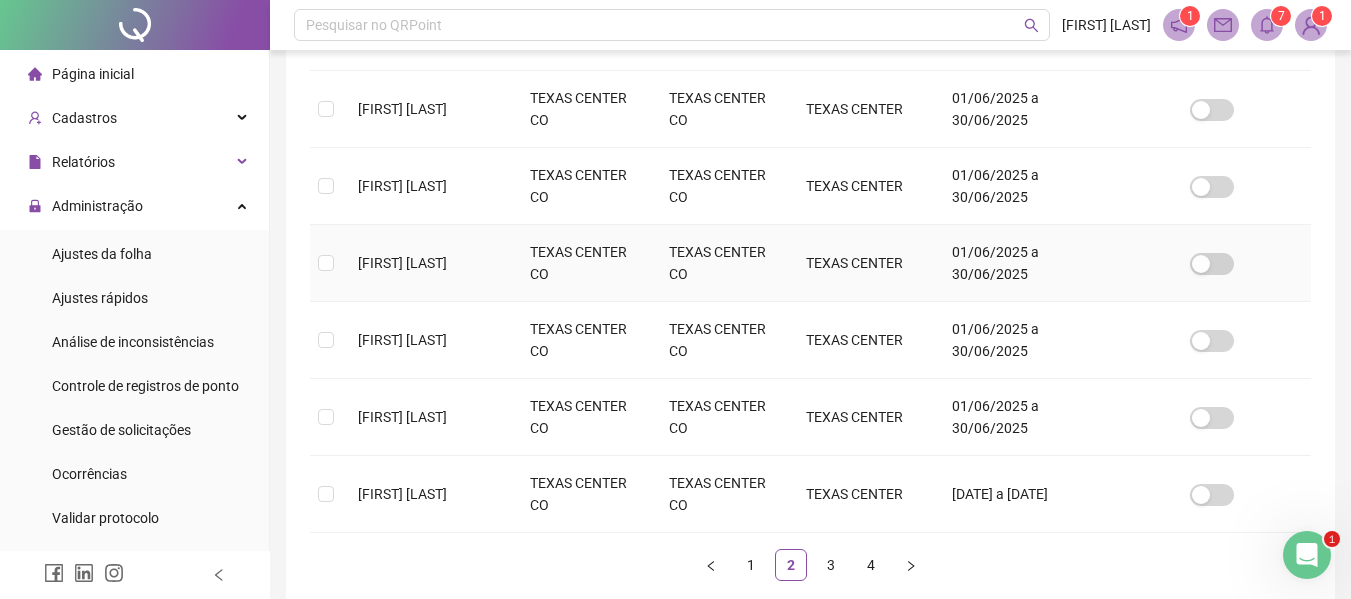 scroll, scrollTop: 710, scrollLeft: 0, axis: vertical 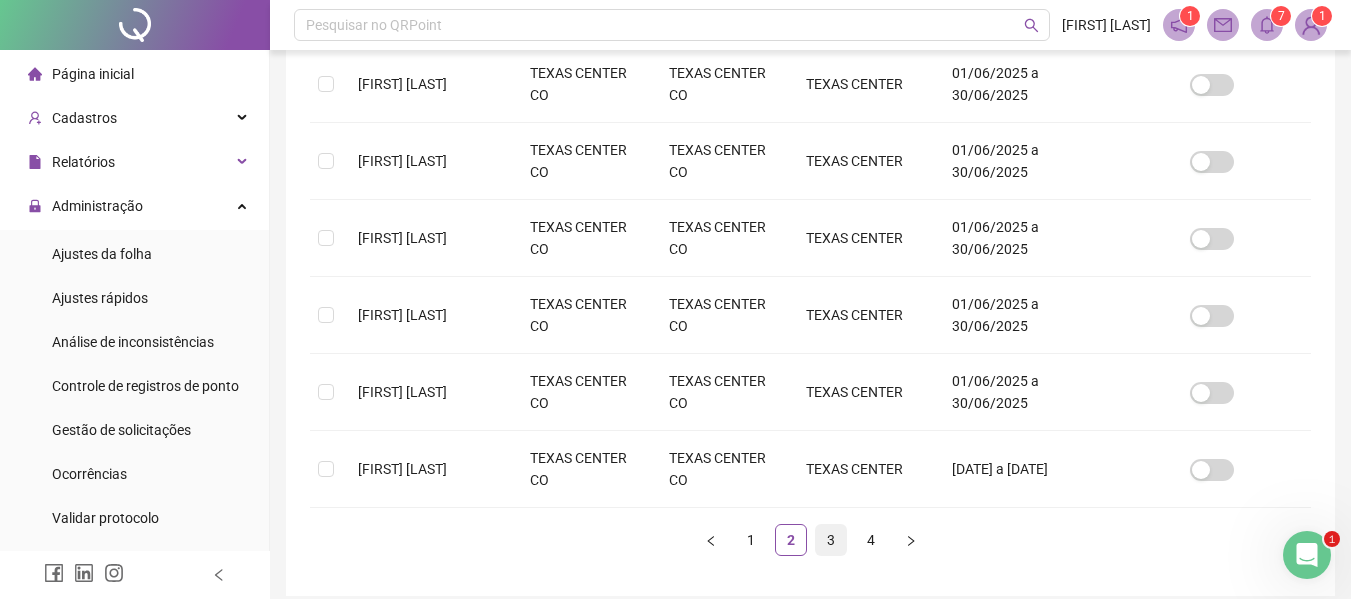 click on "3" at bounding box center [831, 540] 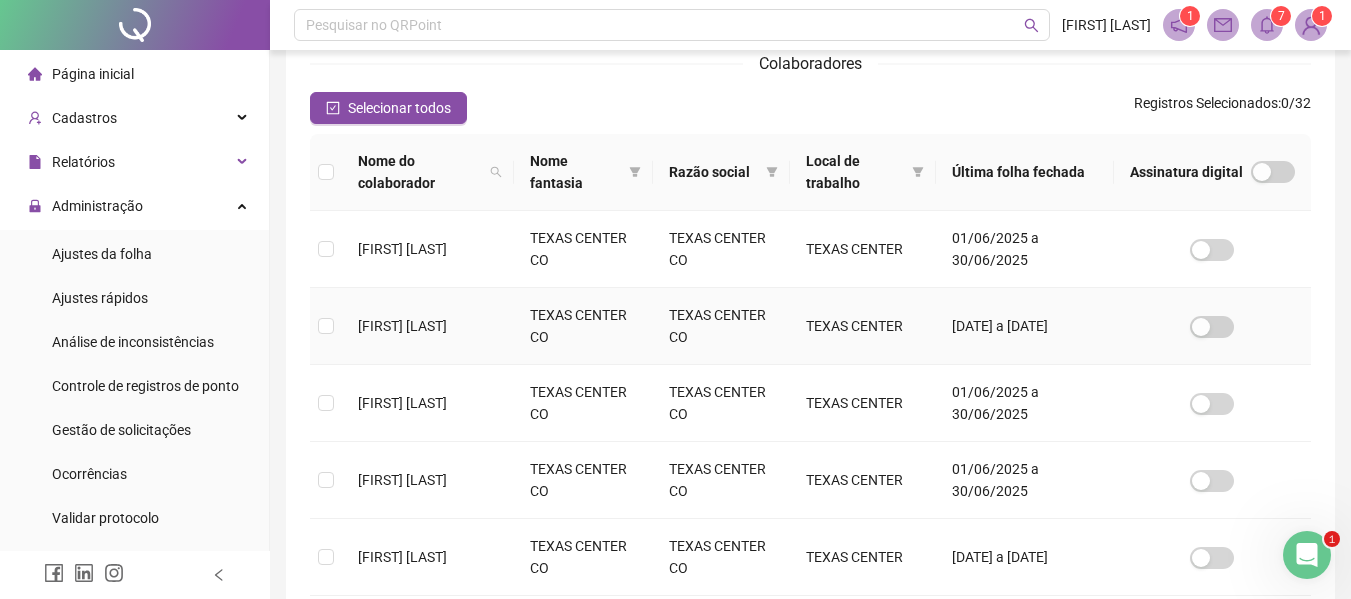 scroll, scrollTop: 410, scrollLeft: 0, axis: vertical 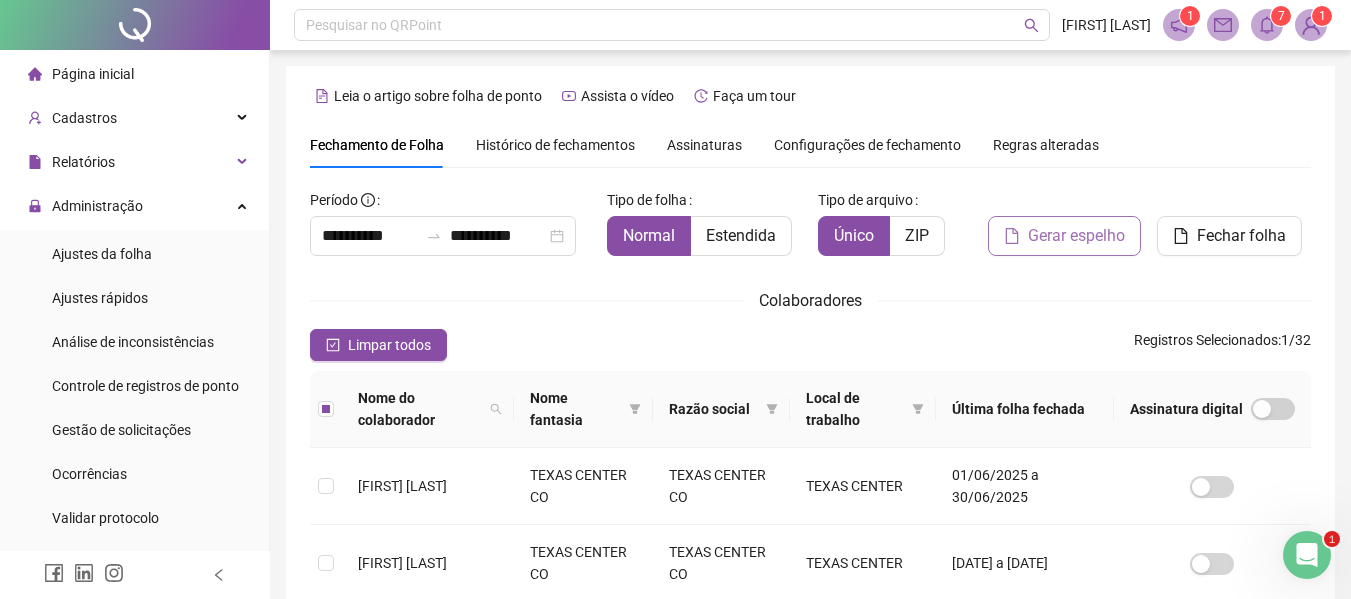 click on "Gerar espelho" at bounding box center (1076, 236) 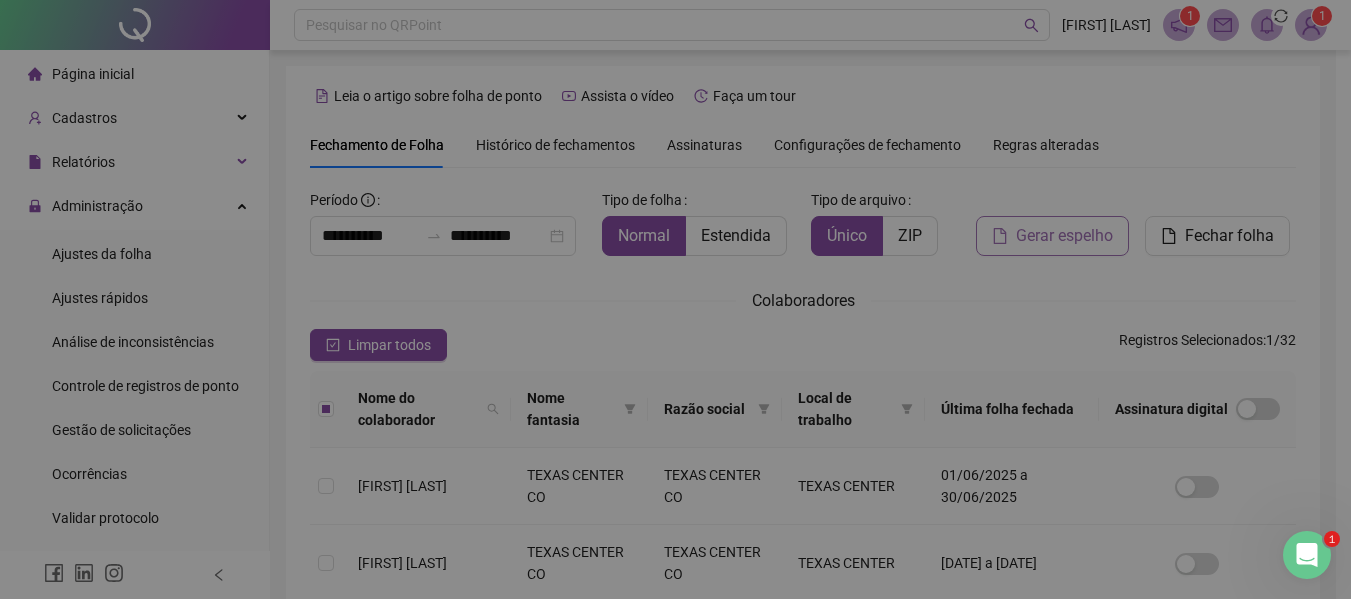 scroll, scrollTop: 110, scrollLeft: 0, axis: vertical 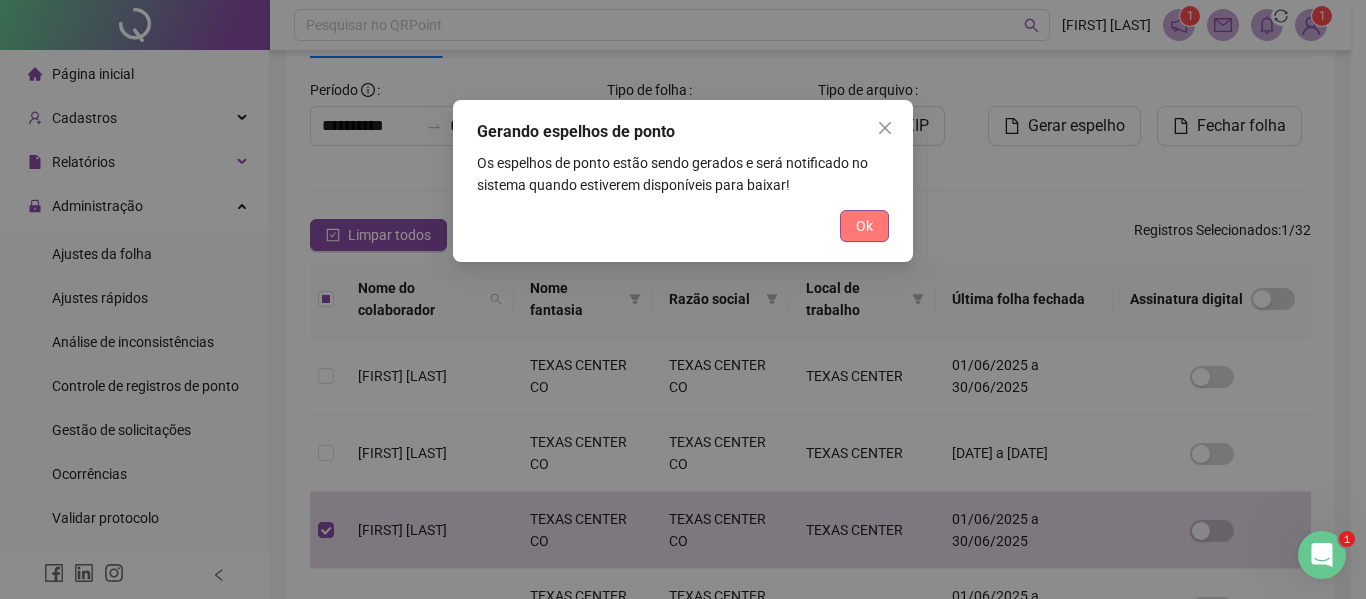 click on "Ok" at bounding box center [864, 226] 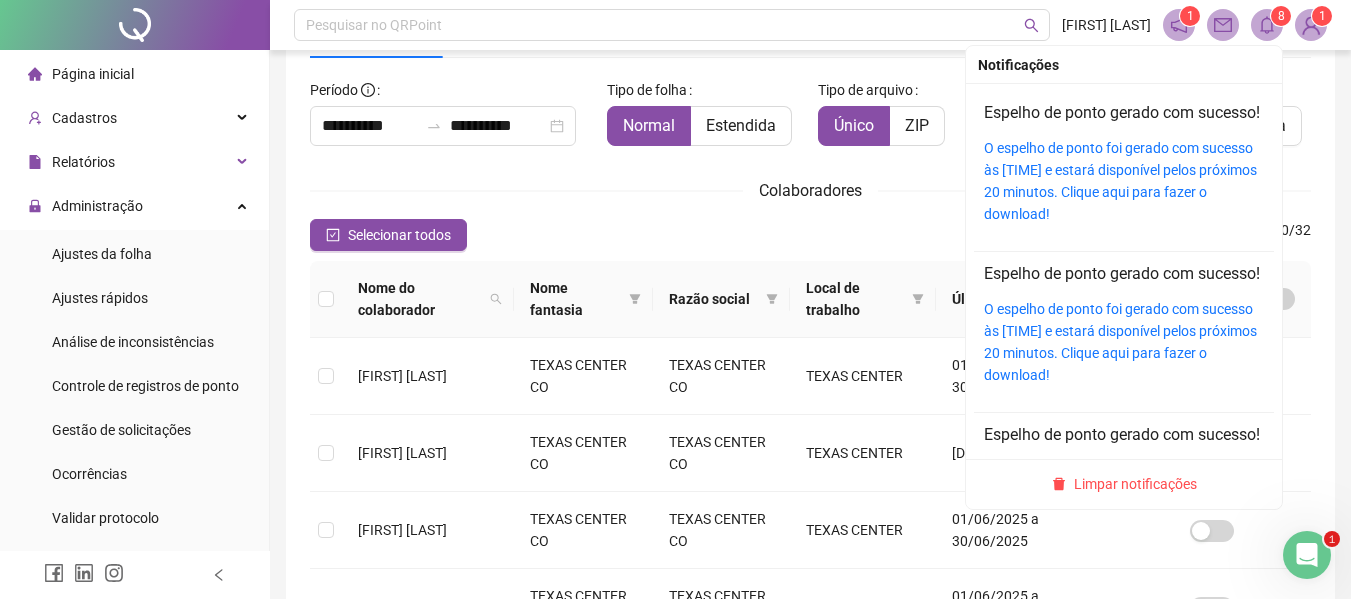 click on "O espelho de ponto foi gerado com sucesso às [TIME] e estará disponível pelos próximos 20 minutos.
Clique aqui para fazer o download!" at bounding box center [1124, 181] 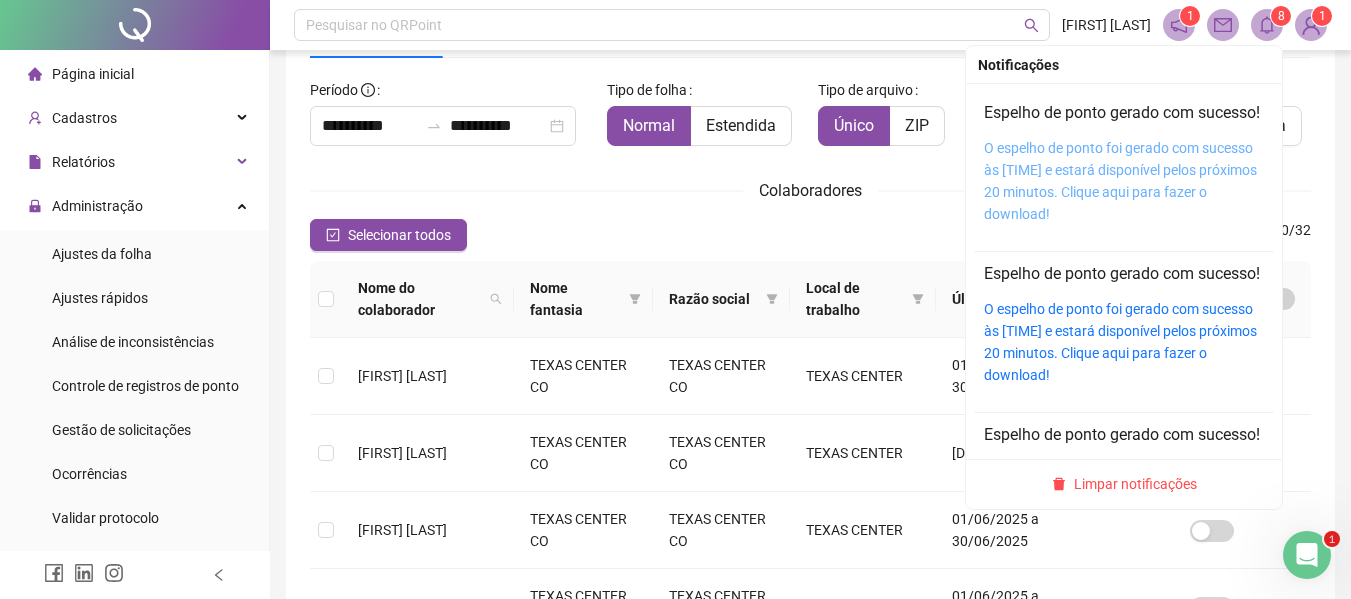 click on "O espelho de ponto foi gerado com sucesso às [TIME] e estará disponível pelos próximos 20 minutos.
Clique aqui para fazer o download!" at bounding box center [1120, 181] 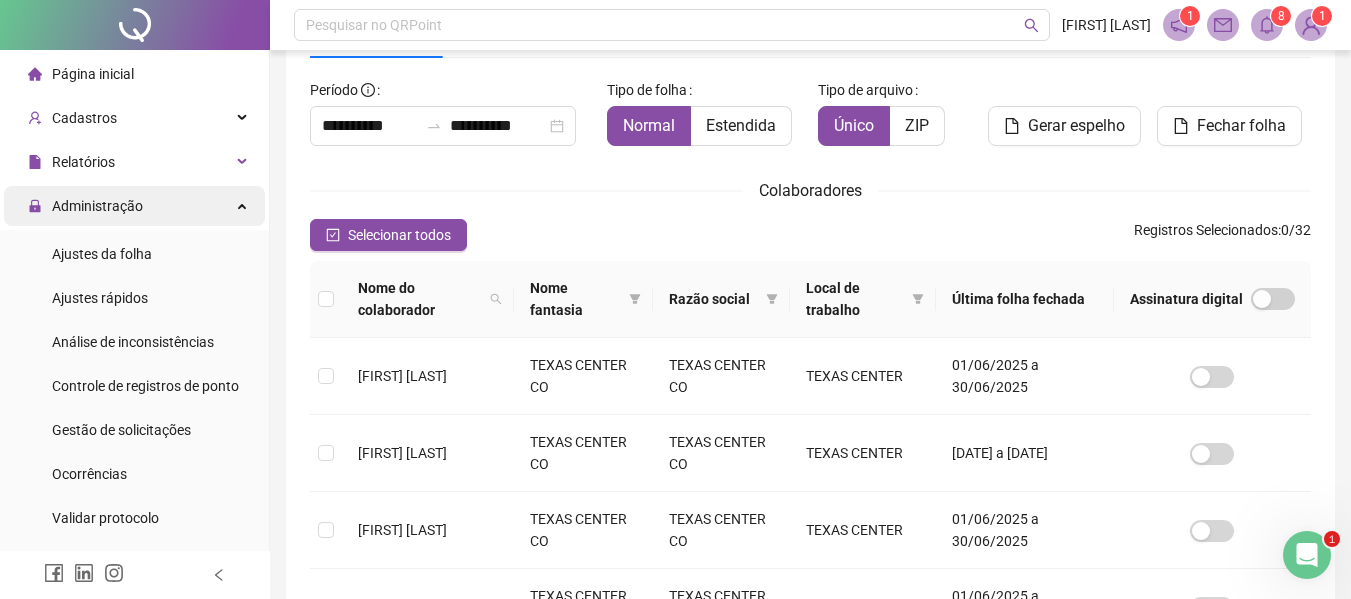 click on "Administração" at bounding box center [85, 206] 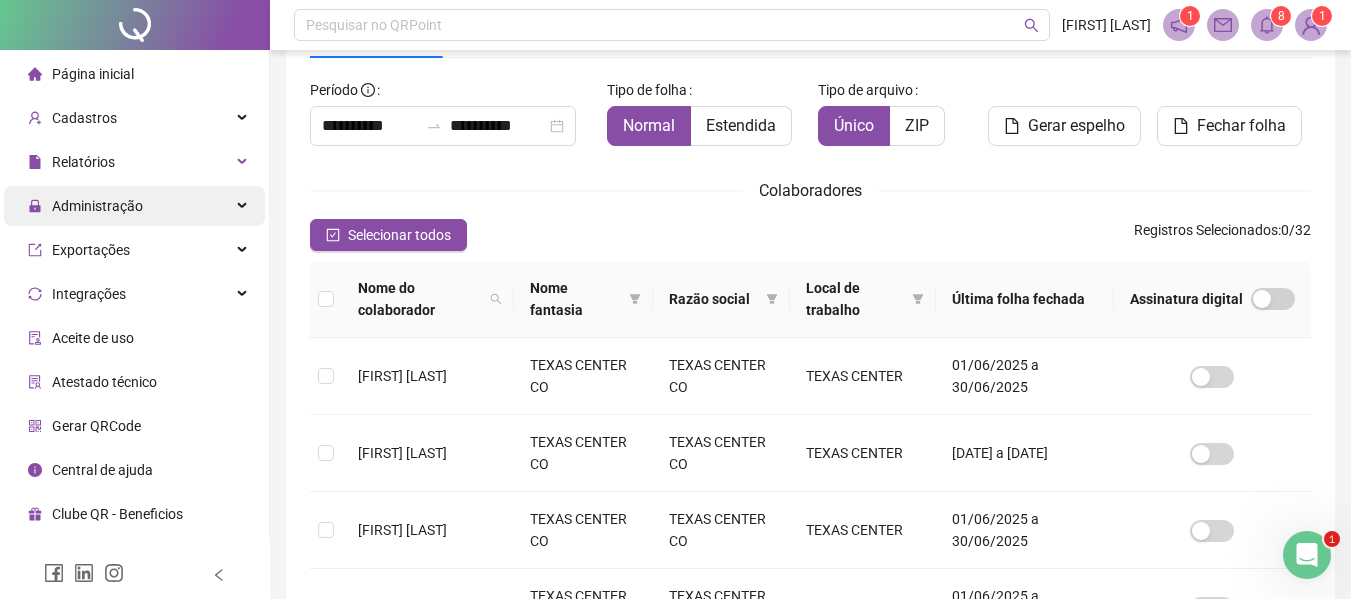 click on "Administração" at bounding box center (97, 206) 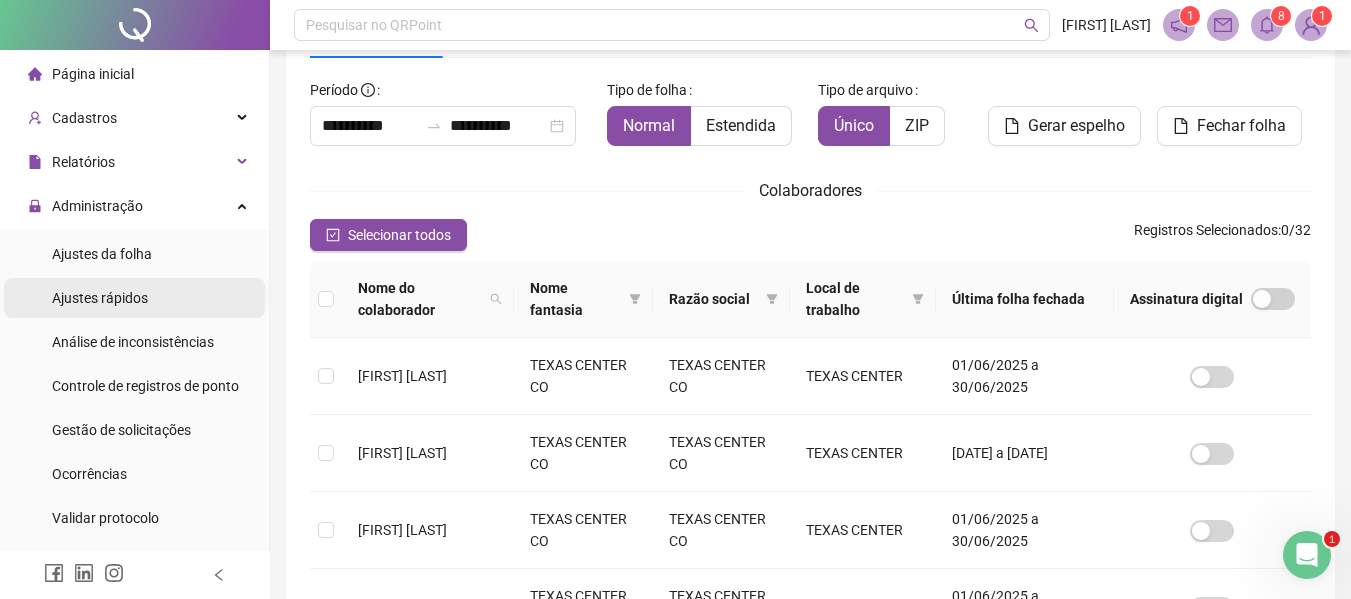 click on "Ajustes rápidos" at bounding box center [100, 298] 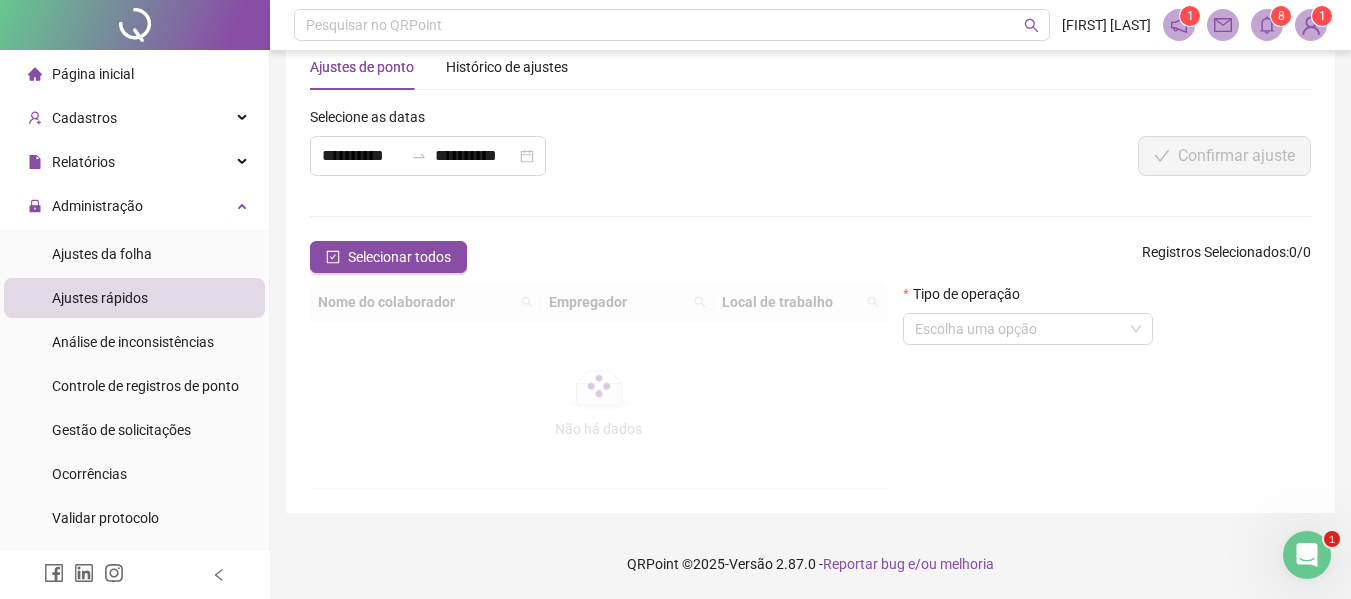 scroll, scrollTop: 110, scrollLeft: 0, axis: vertical 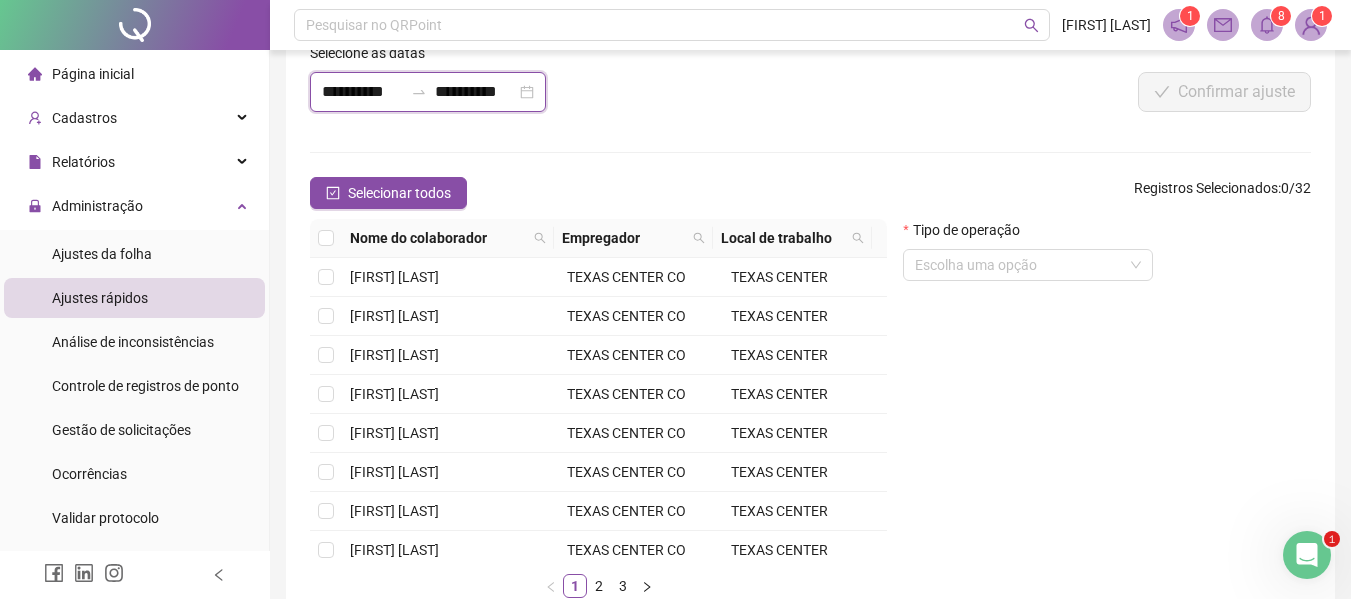 click on "**********" at bounding box center (362, 92) 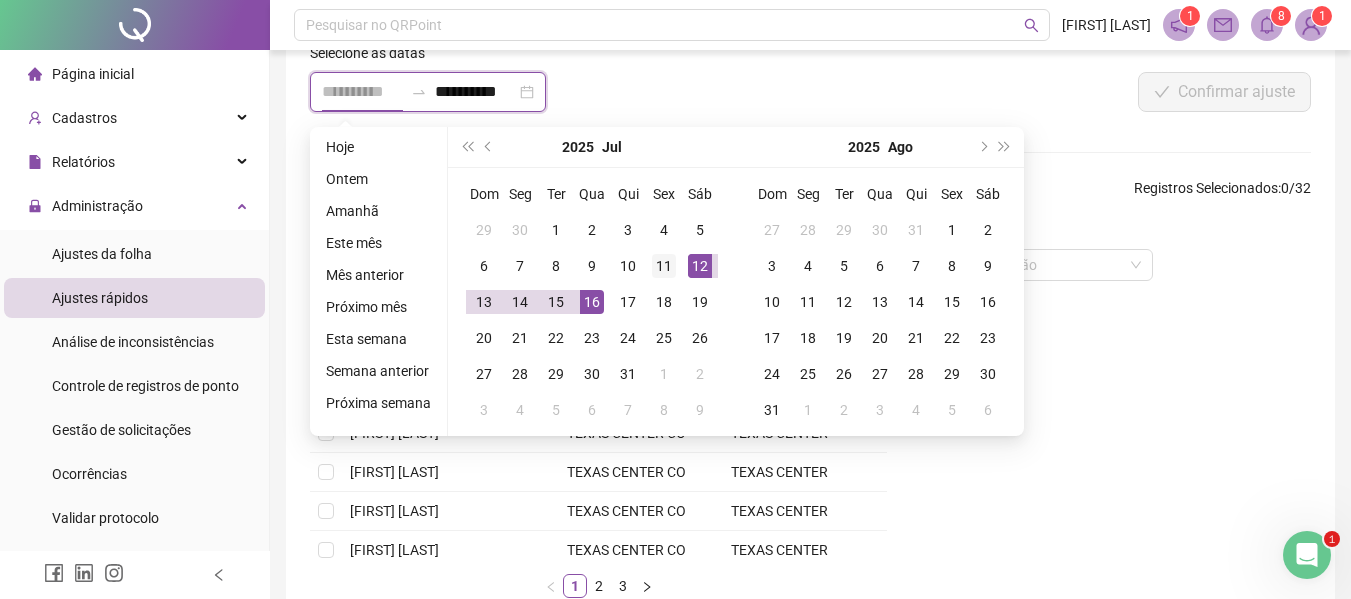 type on "**********" 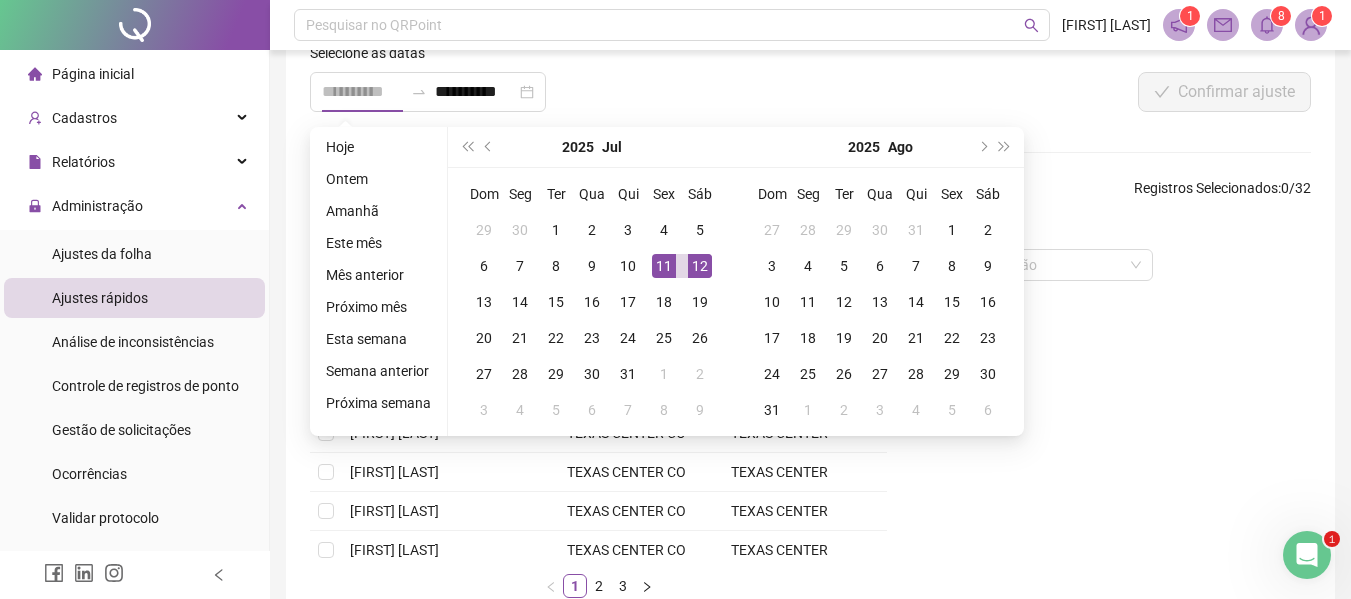 click on "11" at bounding box center [664, 266] 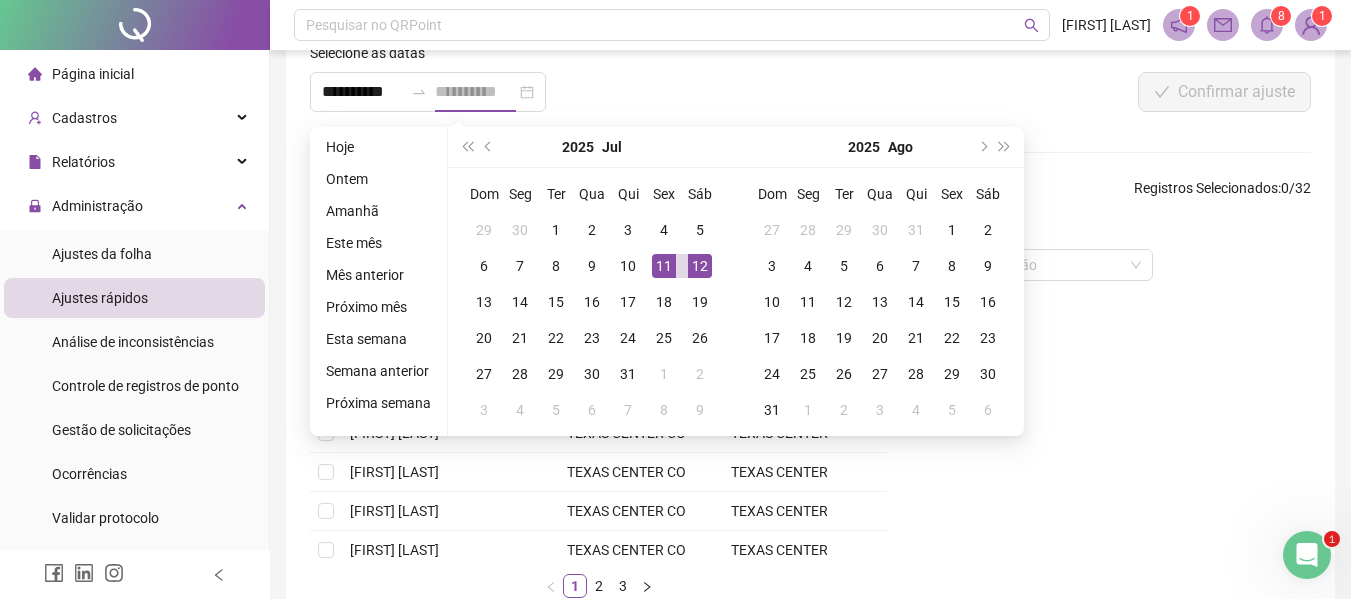 click on "11" at bounding box center [664, 266] 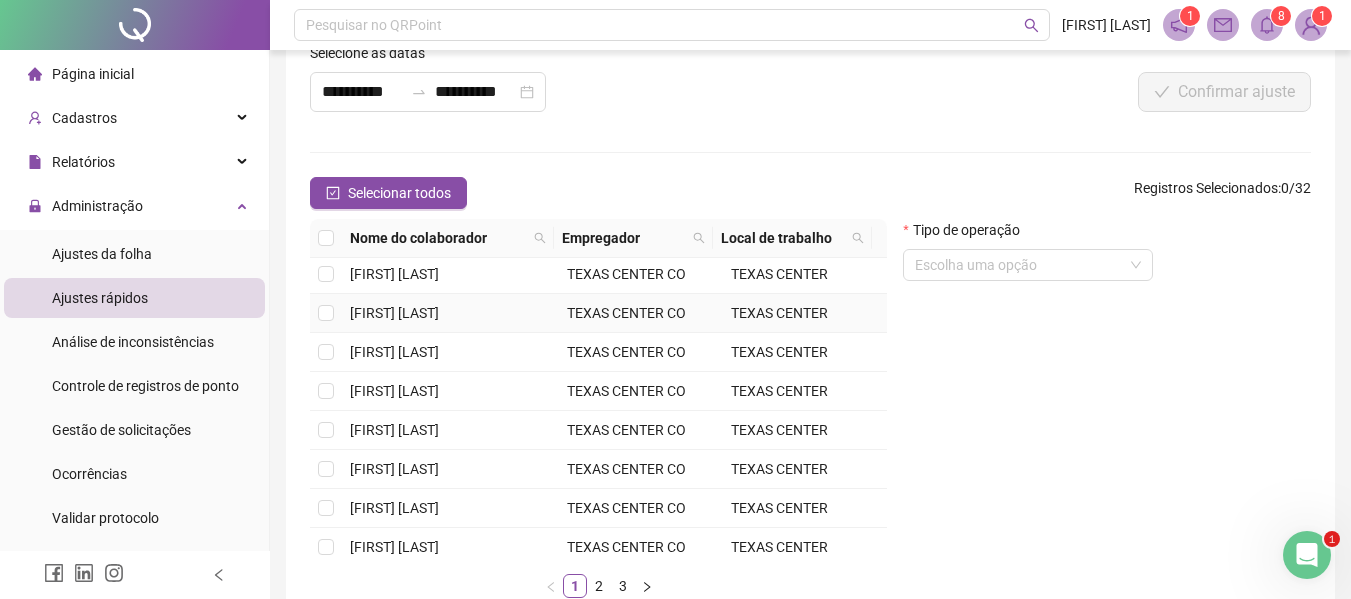 scroll, scrollTop: 351, scrollLeft: 0, axis: vertical 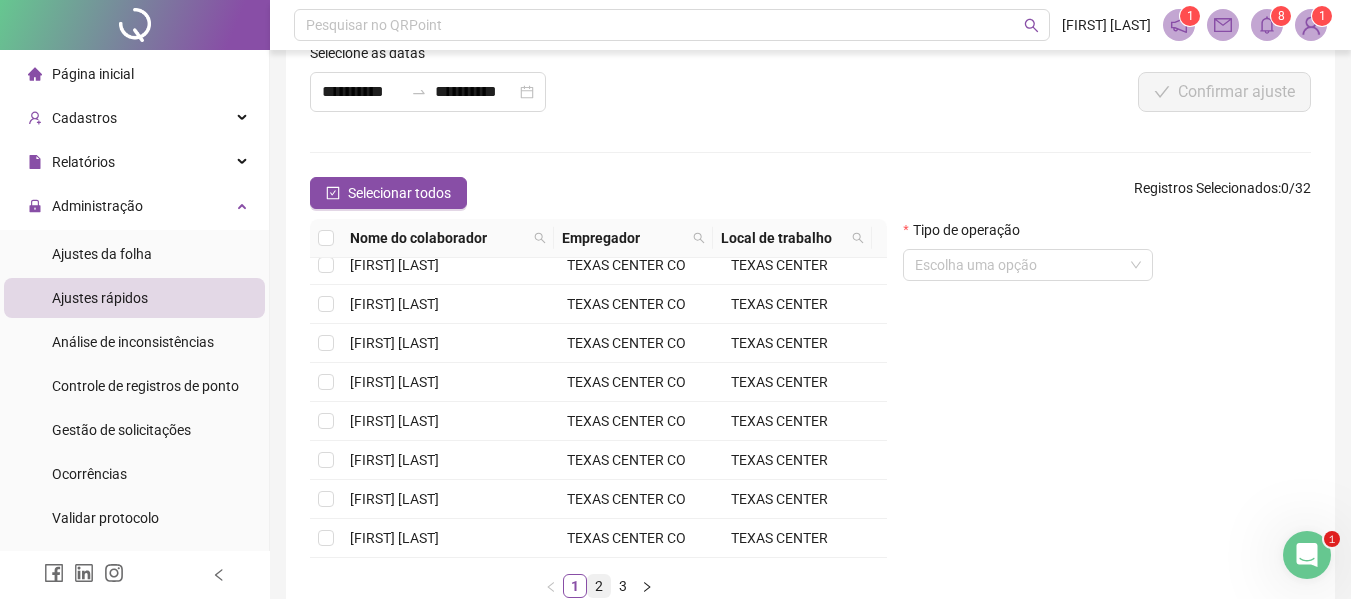 click on "2" at bounding box center [599, 586] 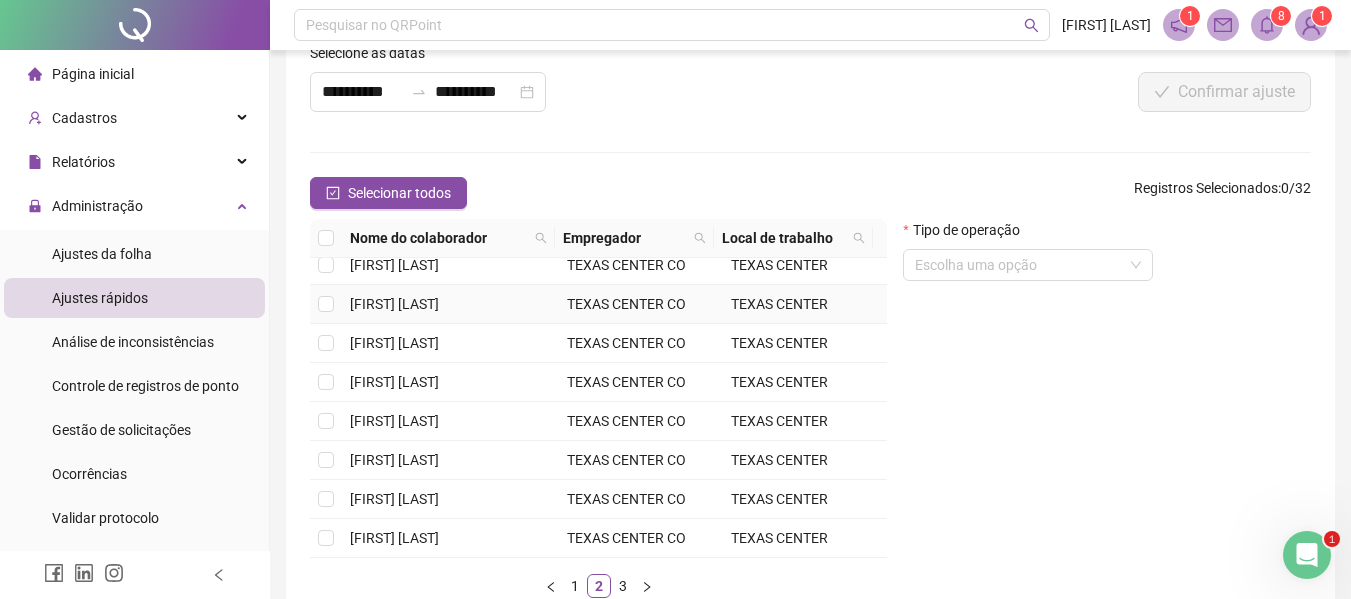 scroll, scrollTop: 200, scrollLeft: 0, axis: vertical 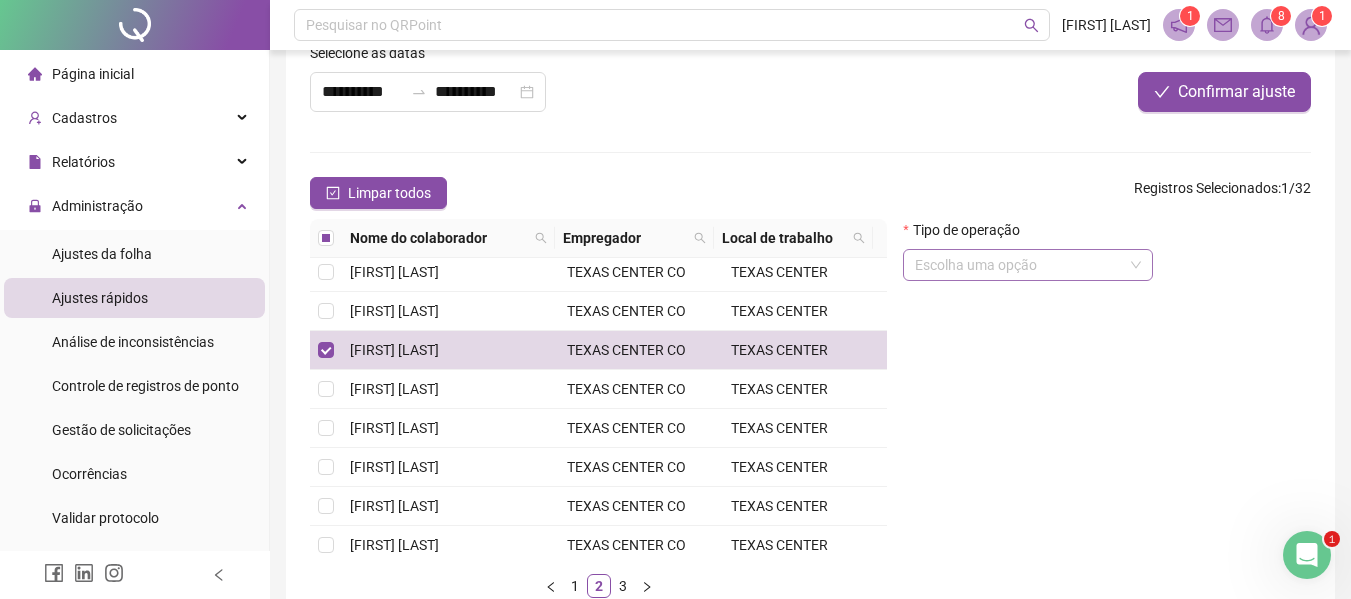 click at bounding box center [1022, 265] 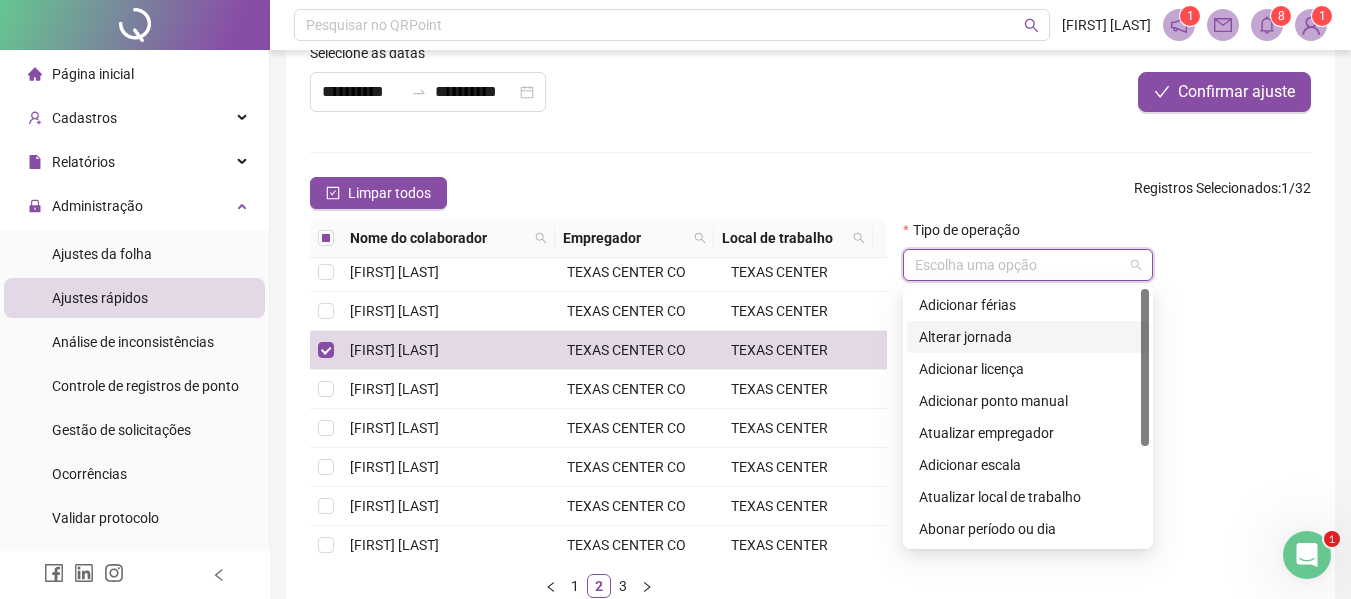 click on "Alterar jornada" at bounding box center (1028, 337) 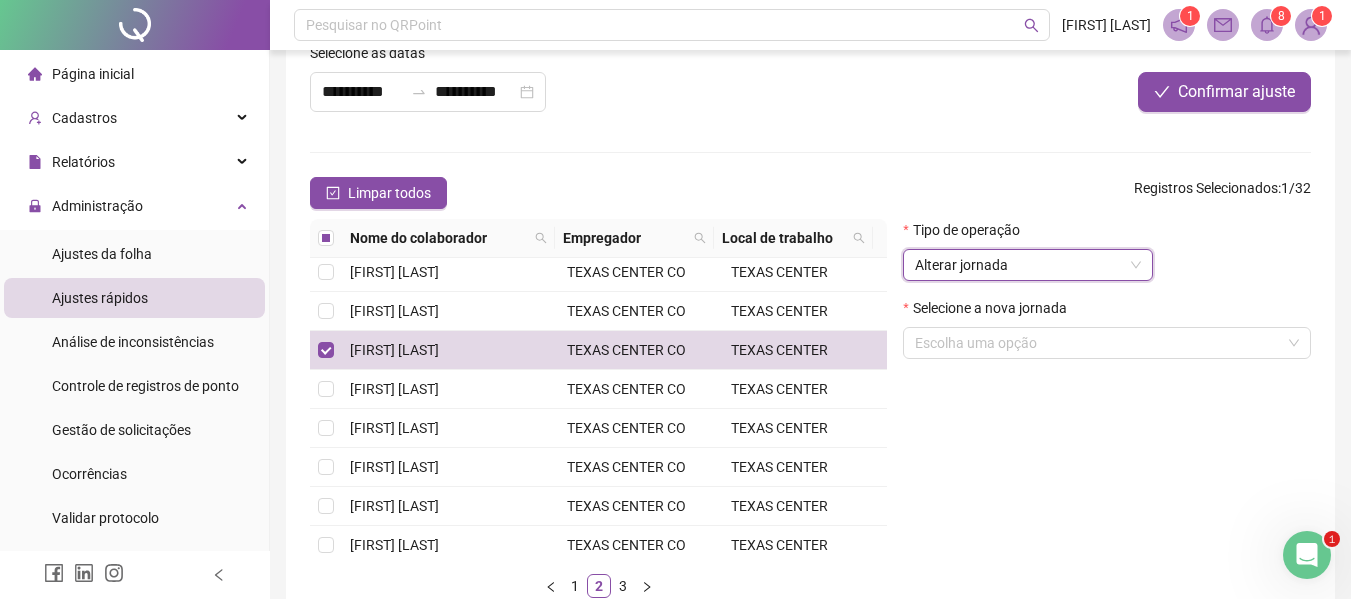 click at bounding box center [1101, 343] 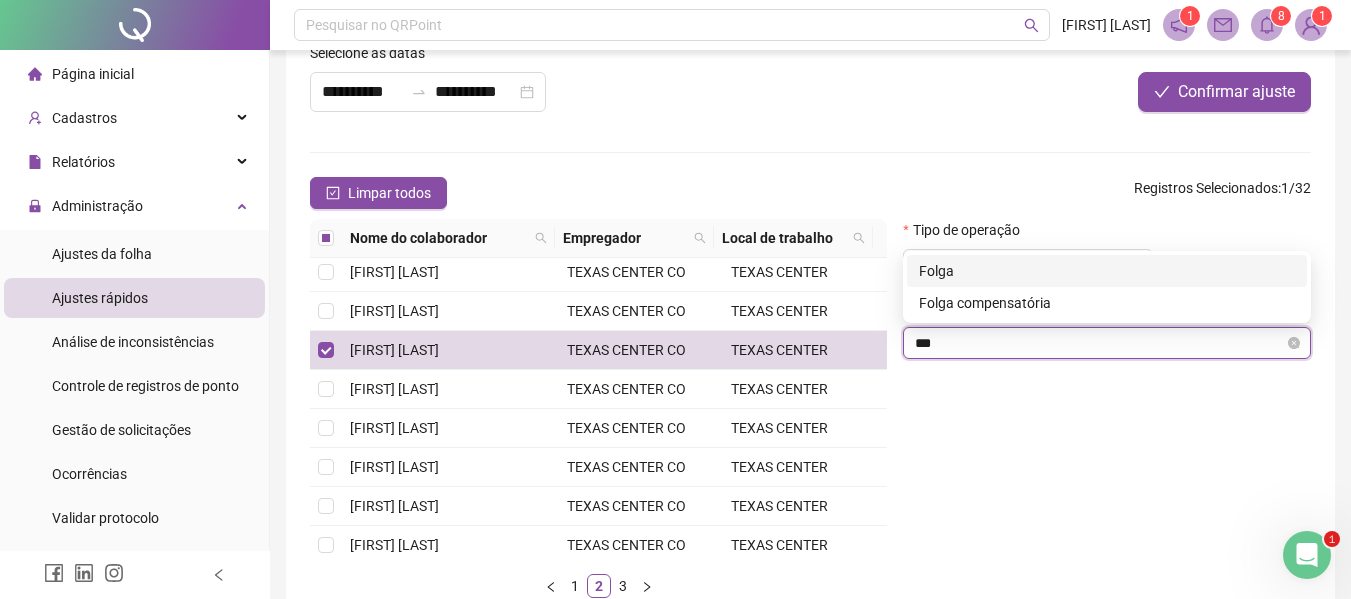 type on "****" 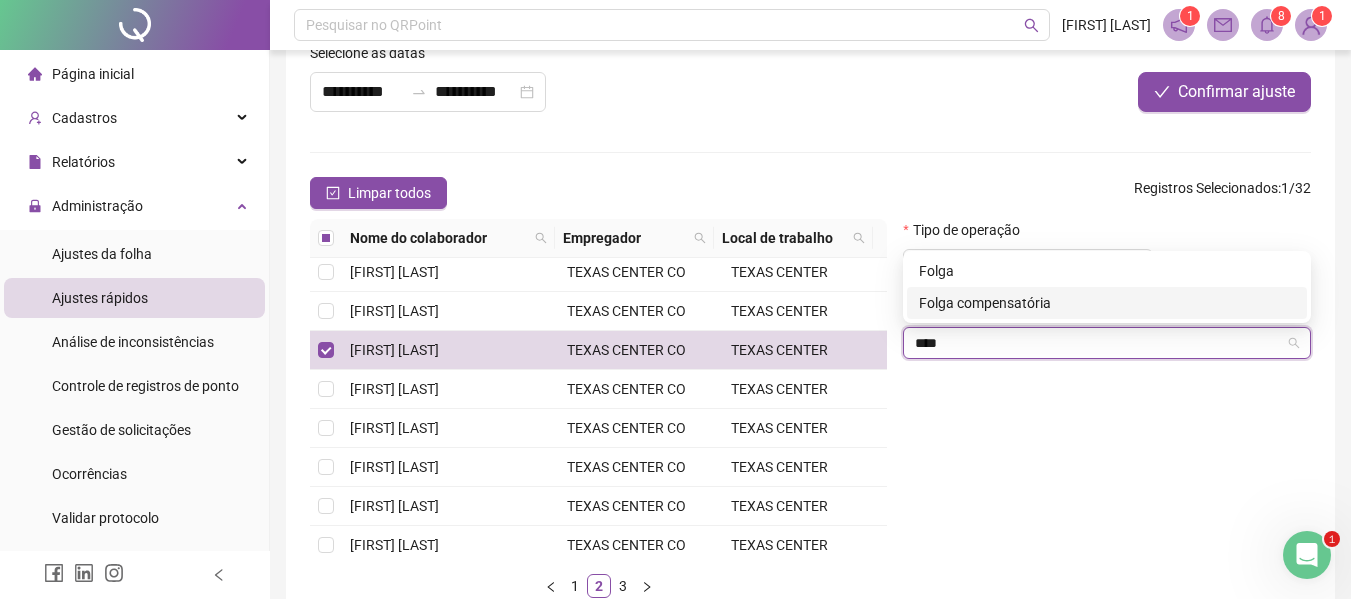 click on "Folga compensatória" at bounding box center (1107, 303) 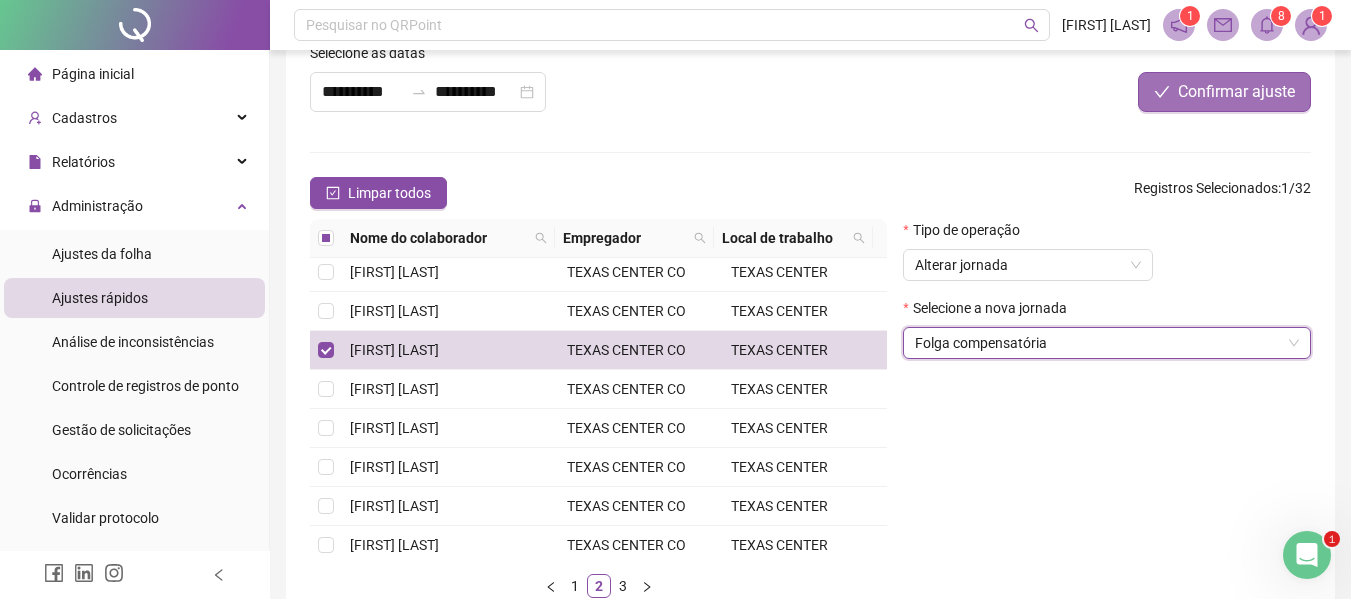 click on "Confirmar ajuste" at bounding box center [1236, 92] 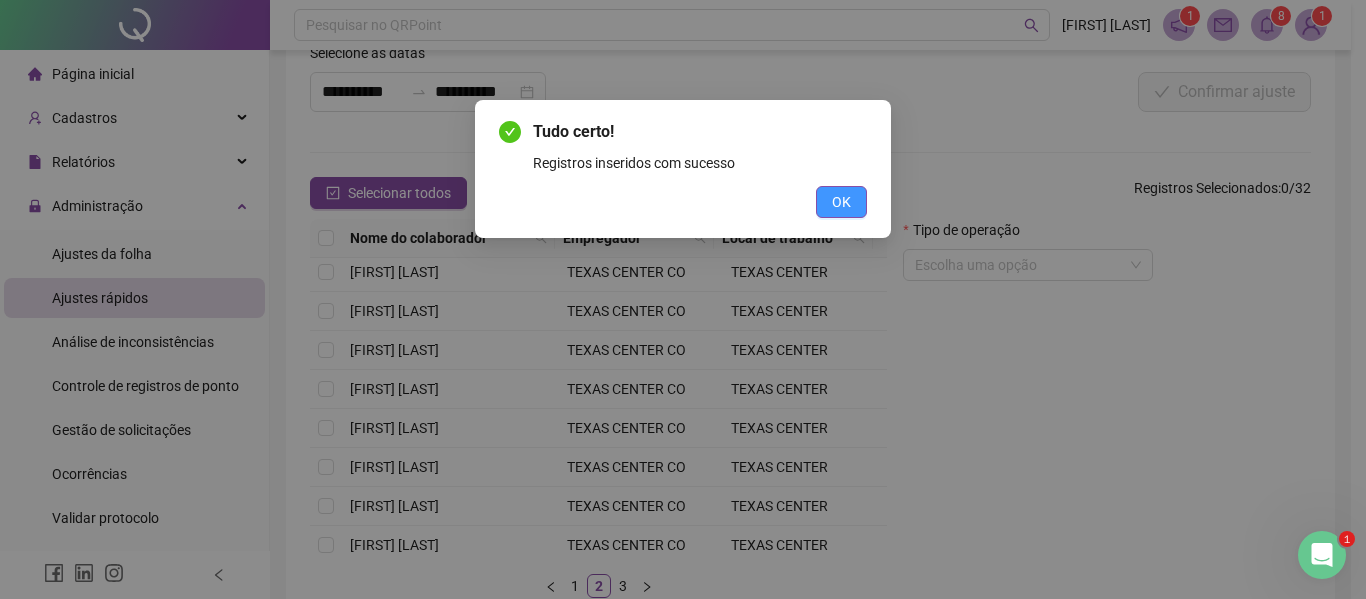 click on "OK" at bounding box center (841, 202) 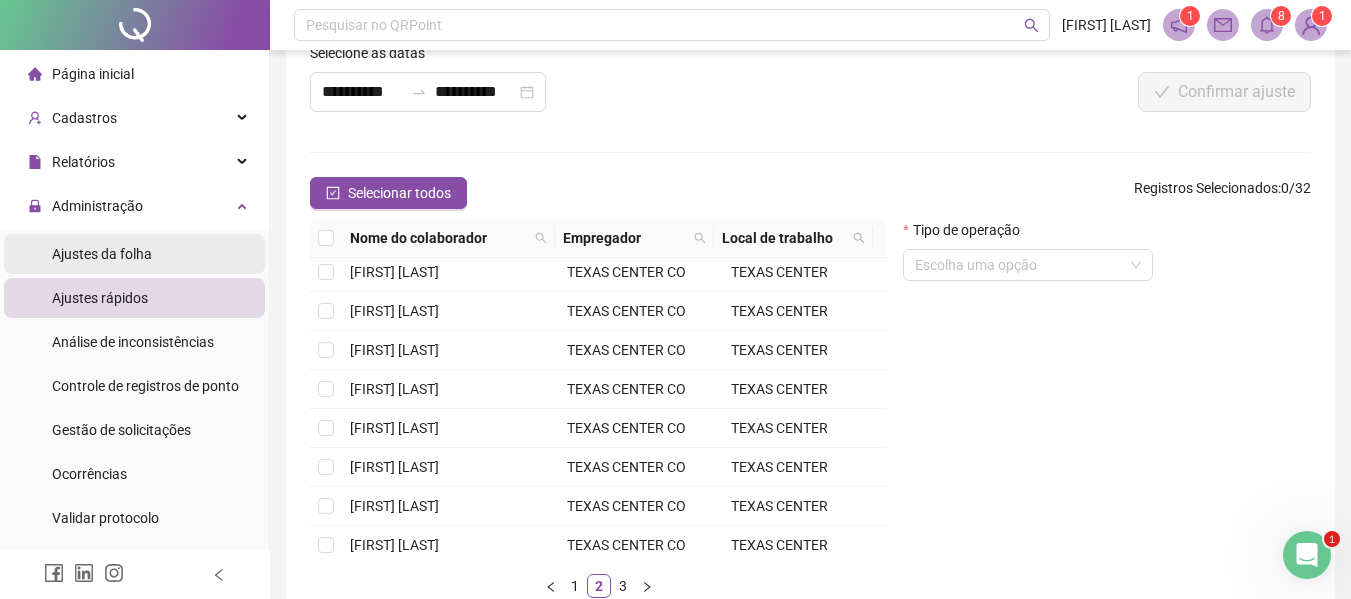click on "Ajustes da folha" at bounding box center (102, 254) 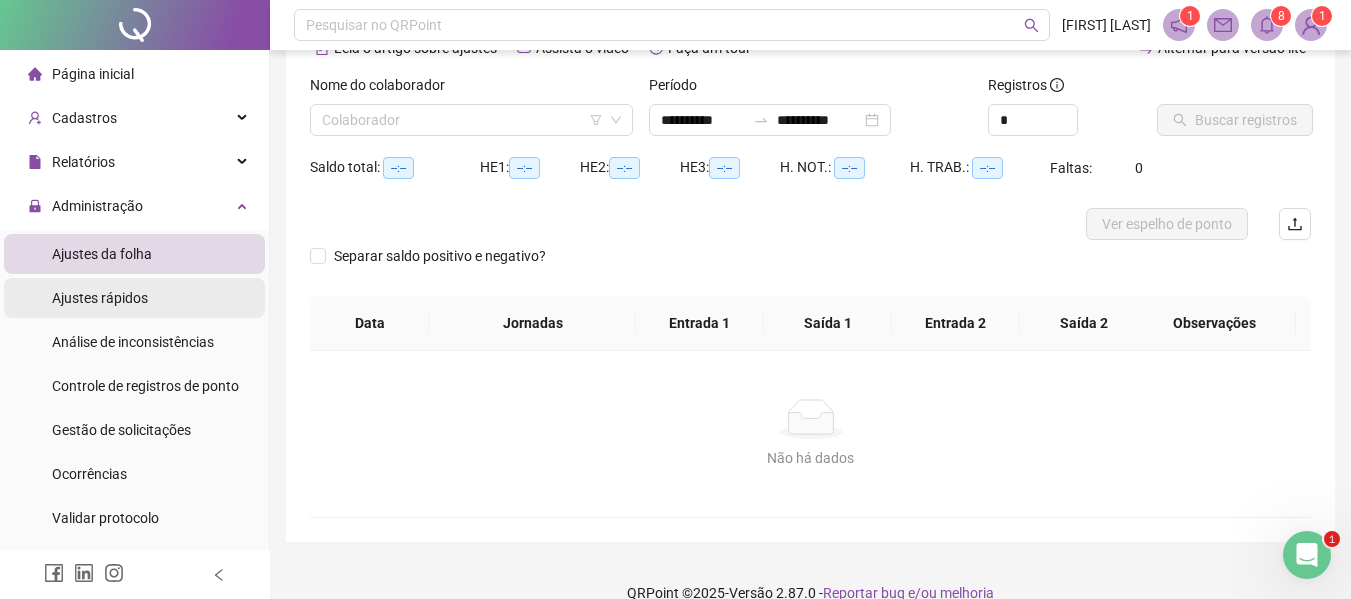 click on "Ajustes rápidos" at bounding box center [100, 298] 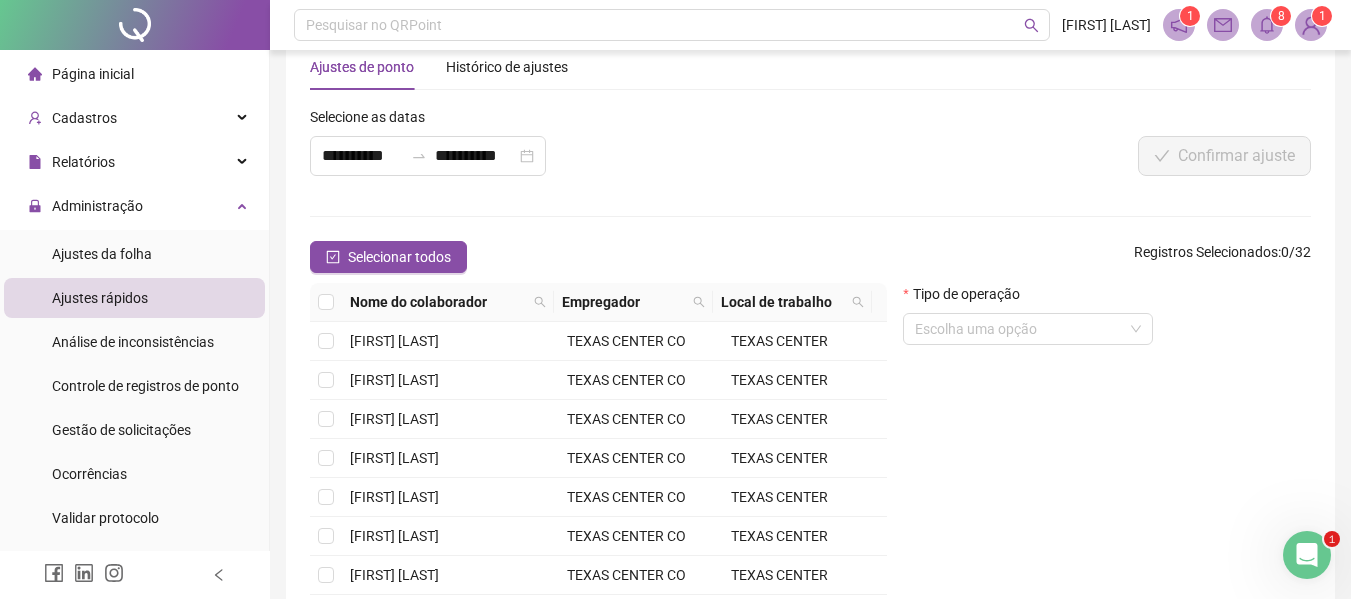 scroll, scrollTop: 110, scrollLeft: 0, axis: vertical 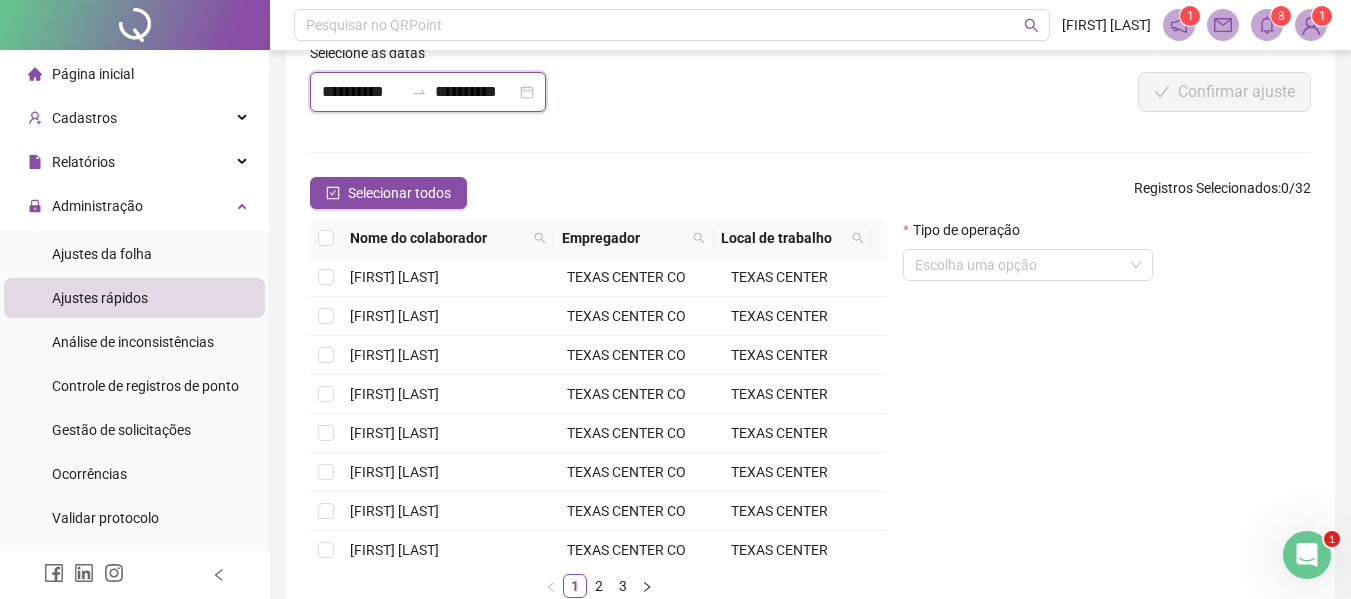 click on "**********" at bounding box center [362, 92] 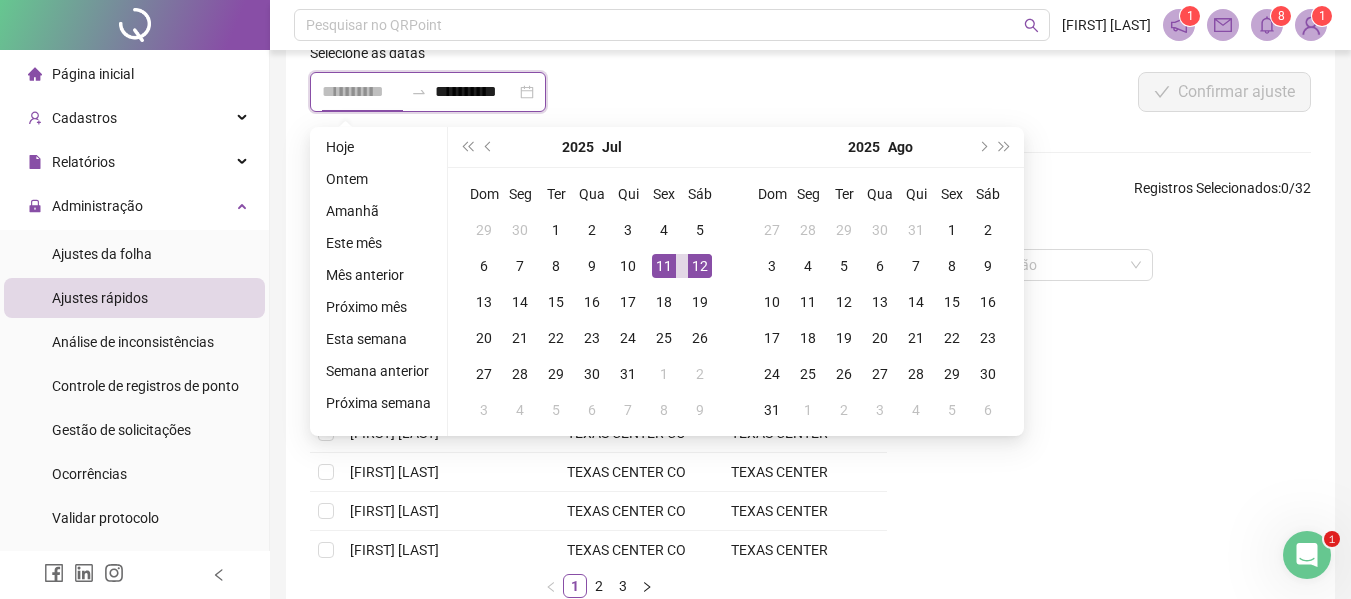 type on "**********" 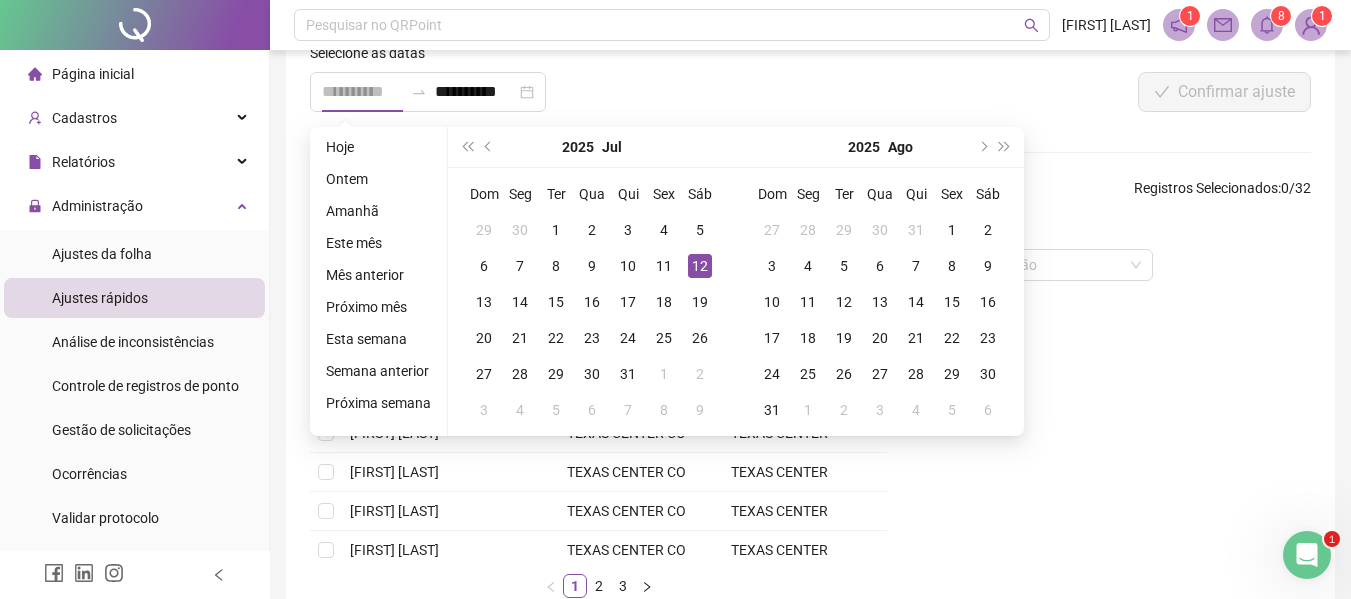 click on "12" at bounding box center (700, 266) 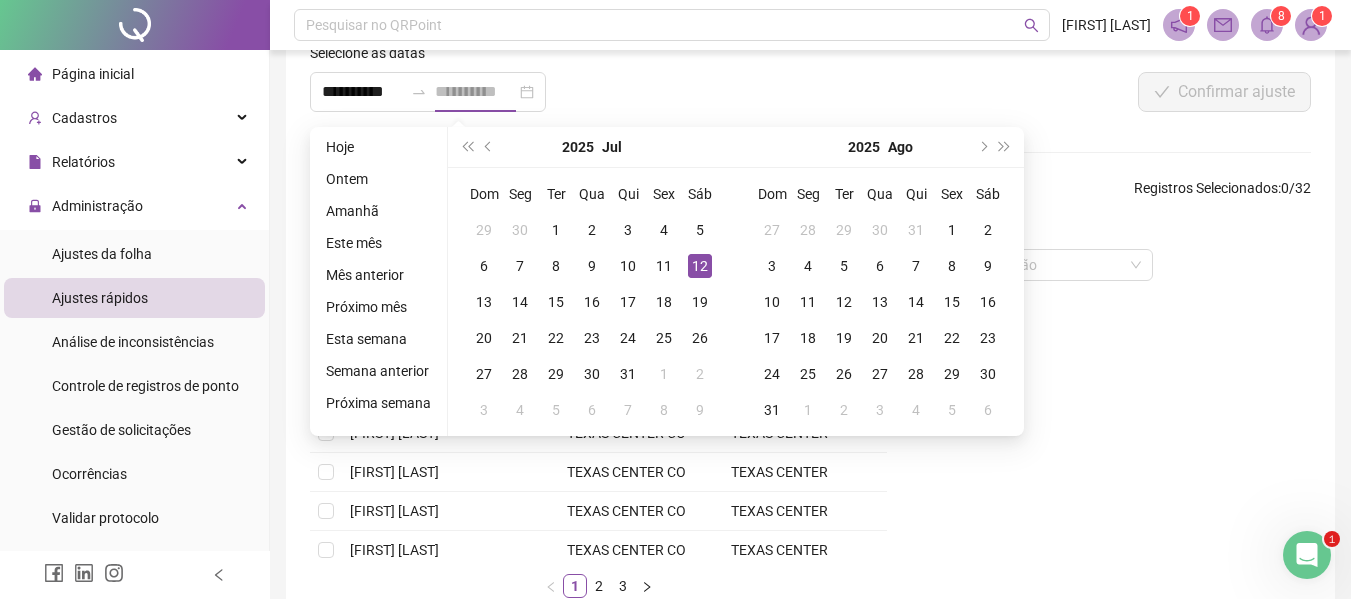 click on "12" at bounding box center [700, 266] 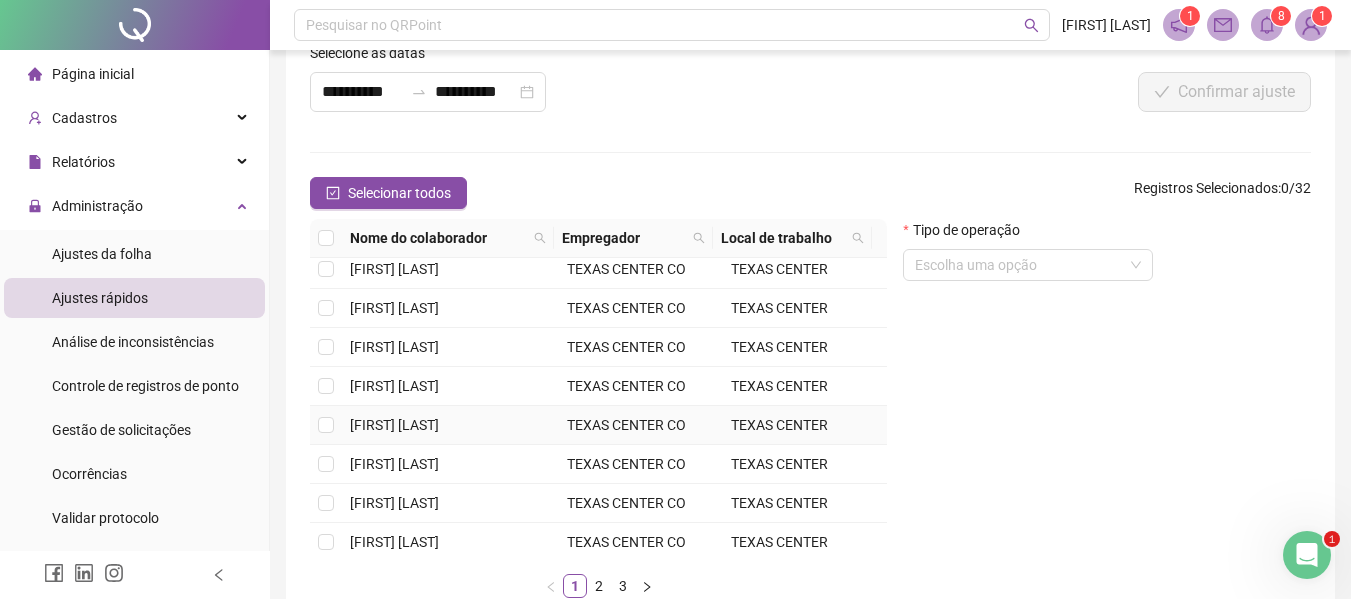 scroll, scrollTop: 351, scrollLeft: 0, axis: vertical 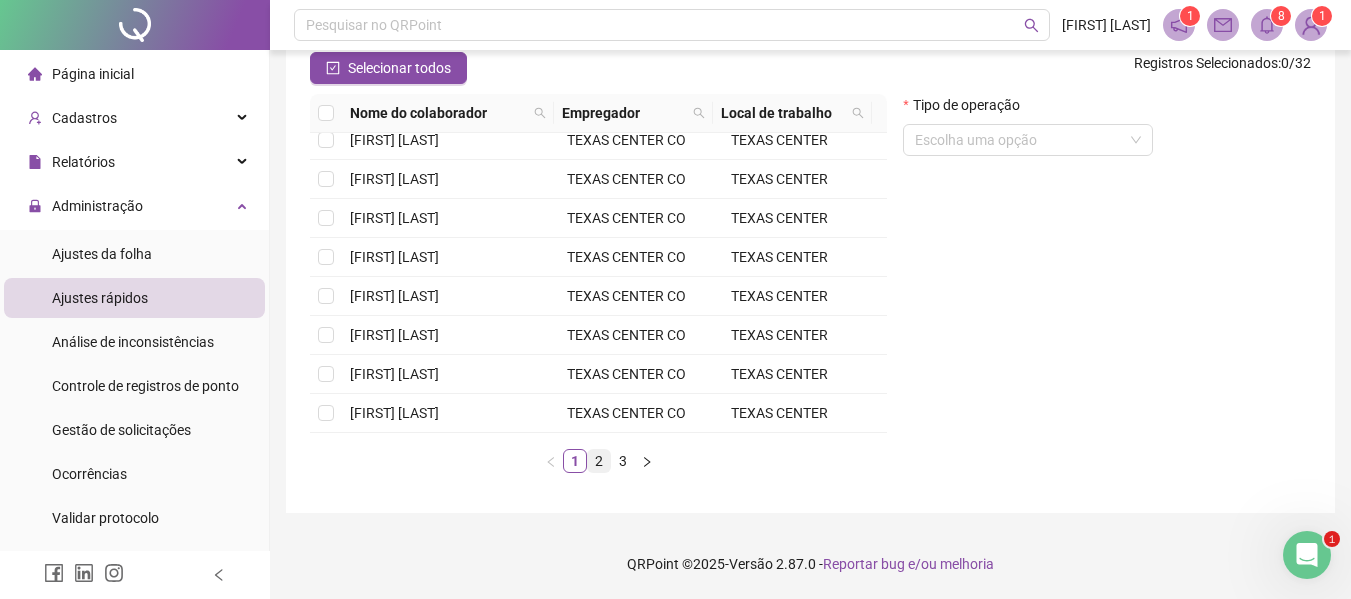 click on "2" at bounding box center [599, 461] 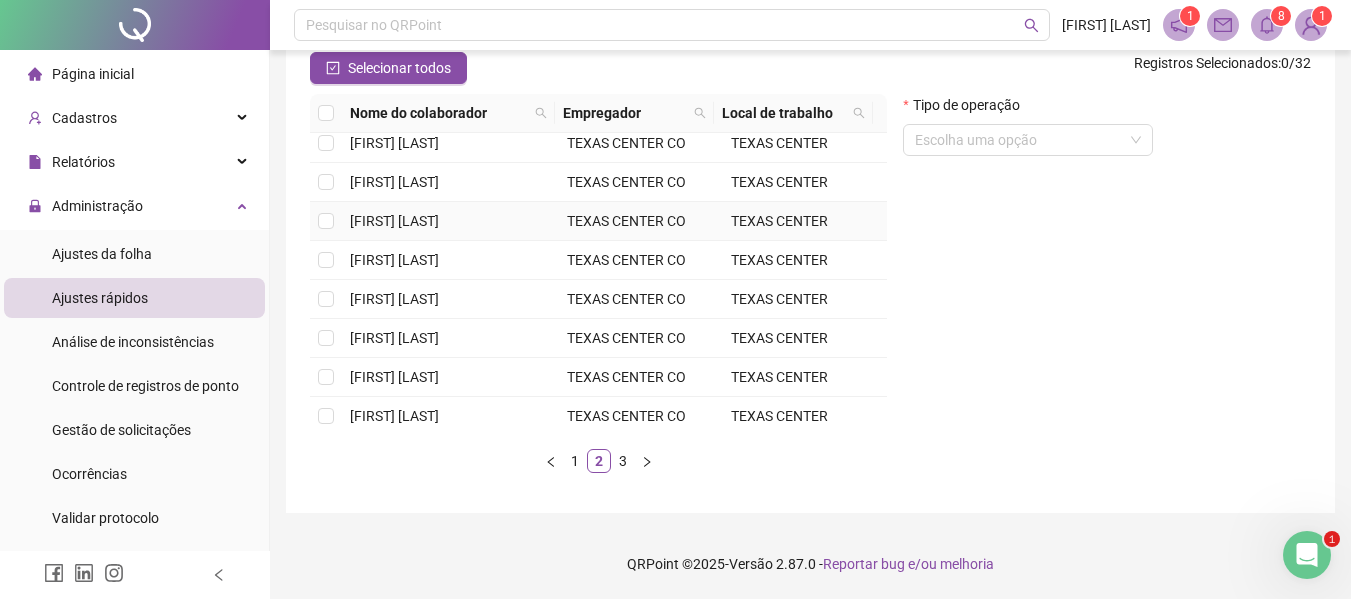 scroll, scrollTop: 200, scrollLeft: 0, axis: vertical 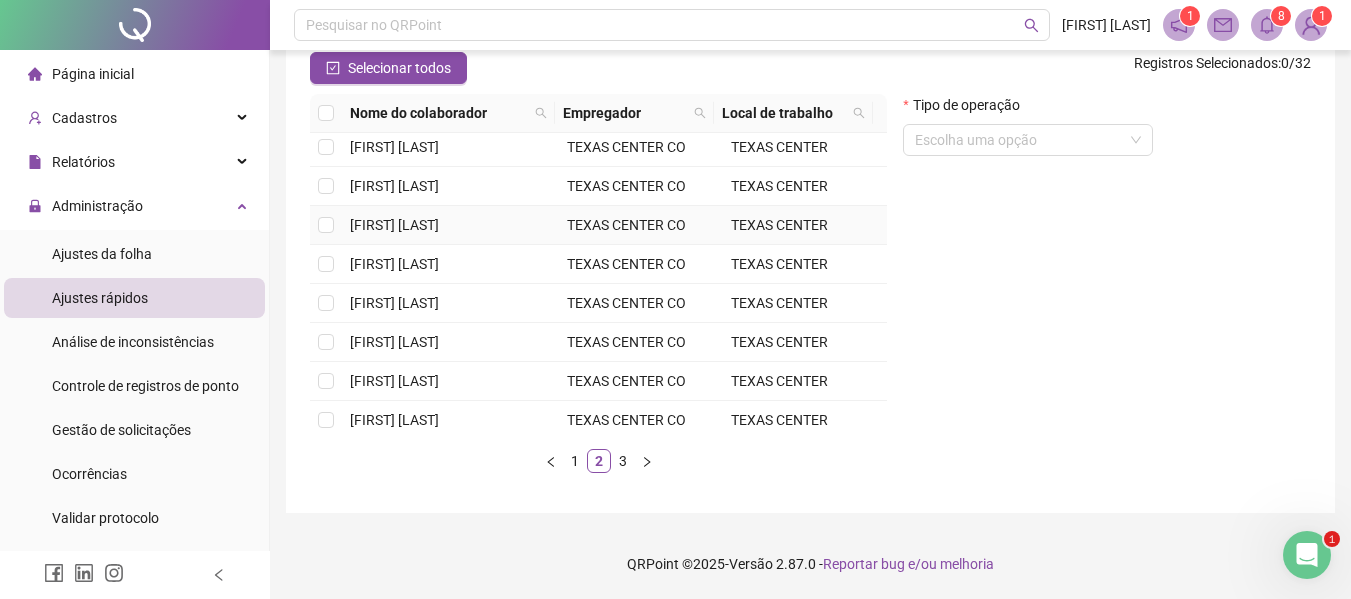click at bounding box center [326, 225] 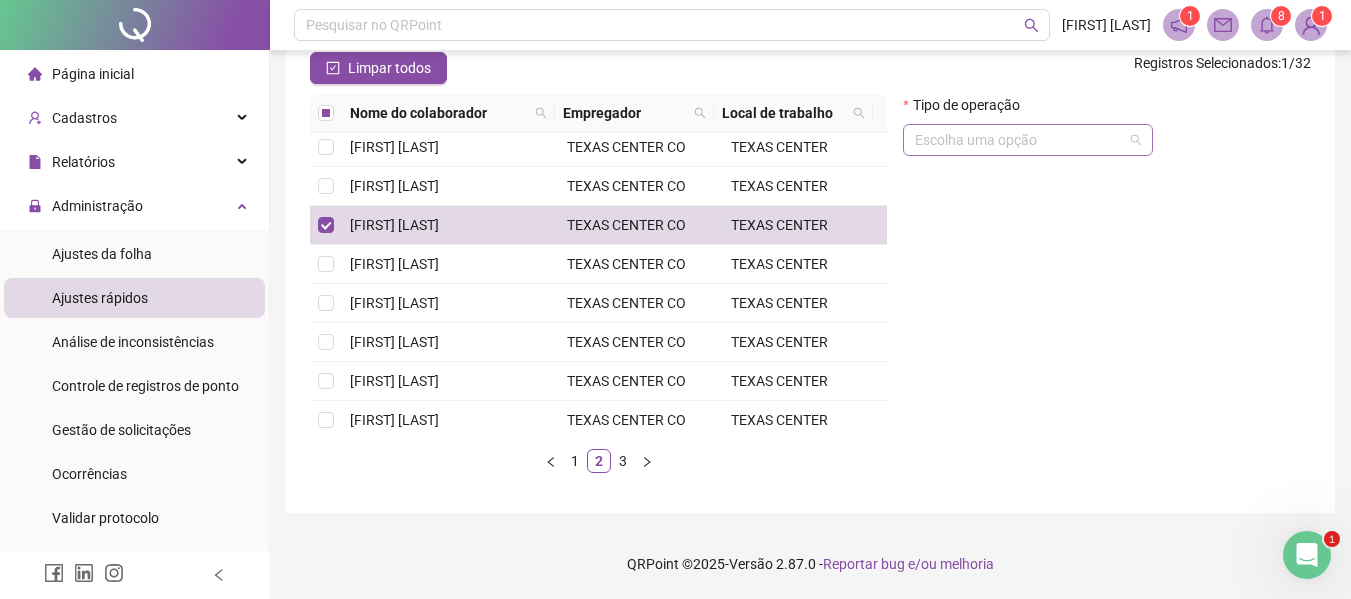 click at bounding box center [1022, 140] 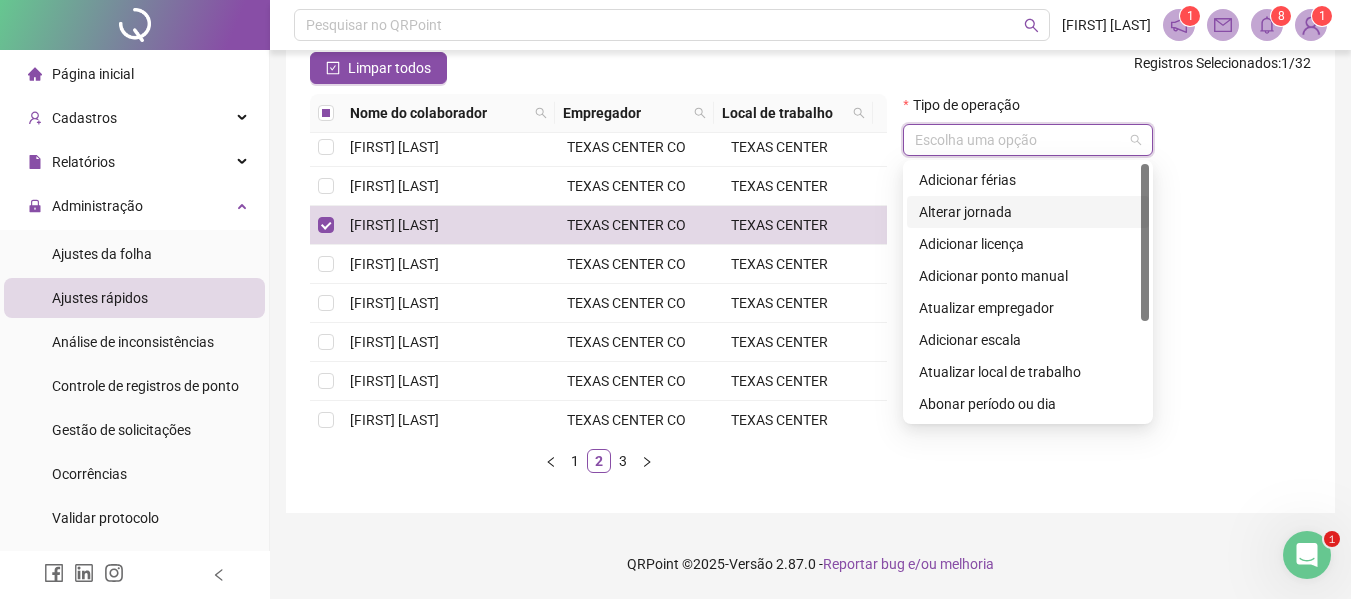 click on "Alterar jornada" at bounding box center (1028, 212) 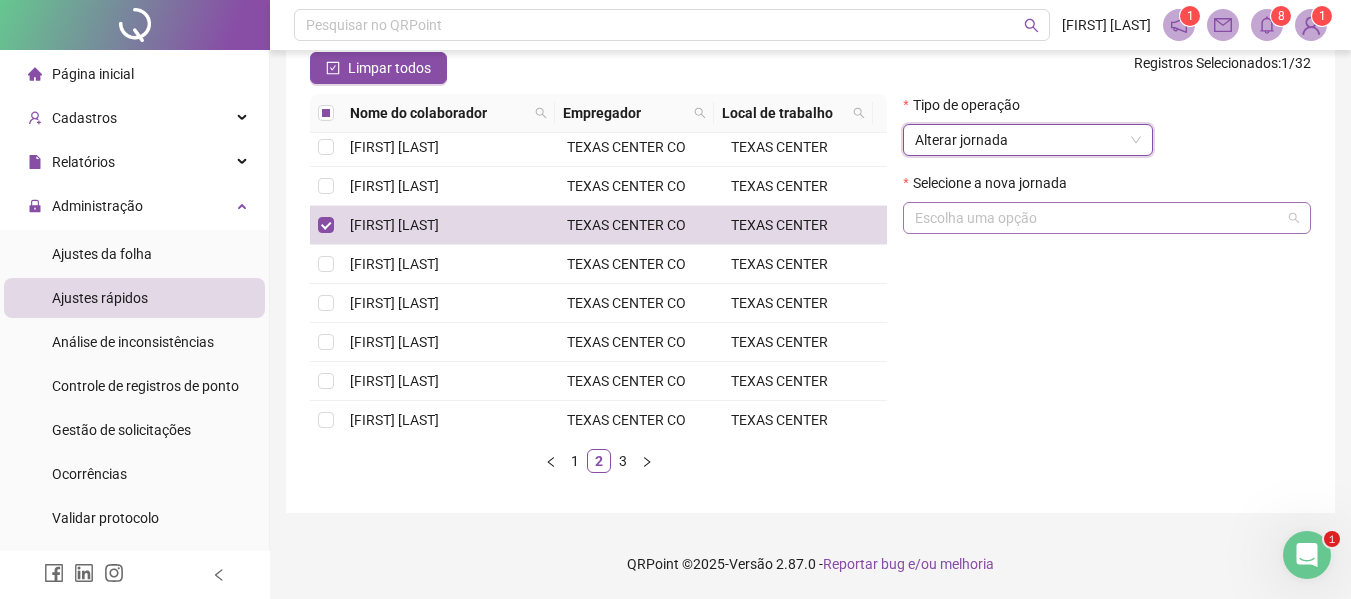 click at bounding box center [1101, 218] 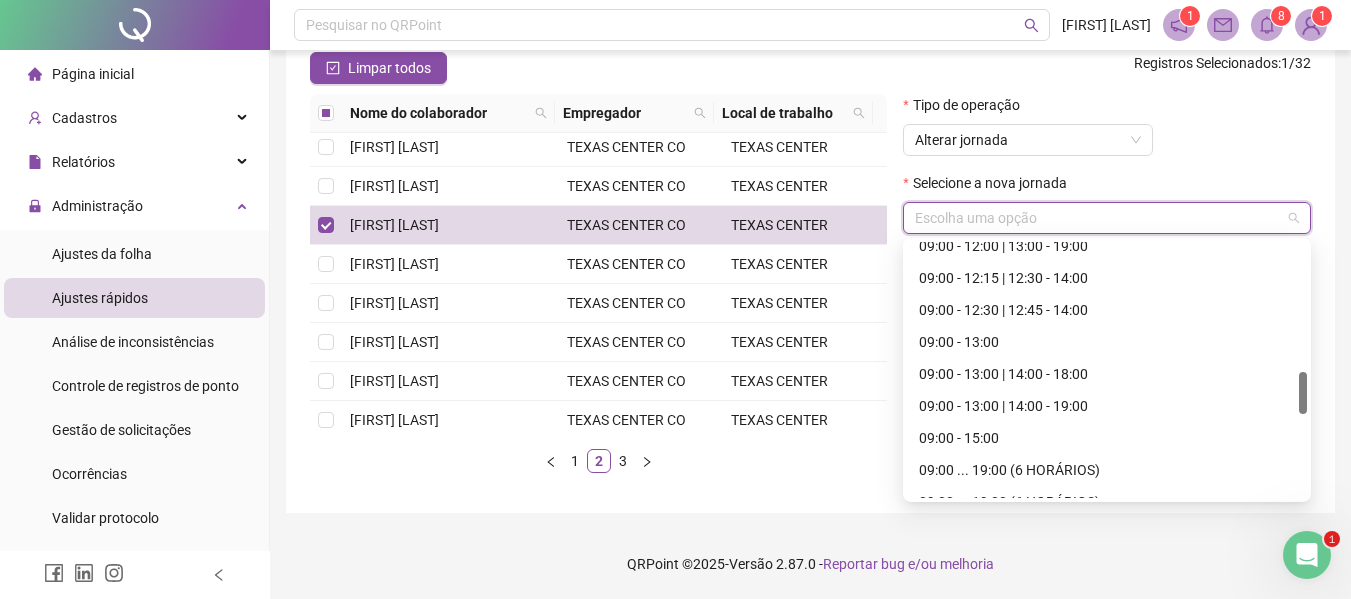 scroll, scrollTop: 680, scrollLeft: 0, axis: vertical 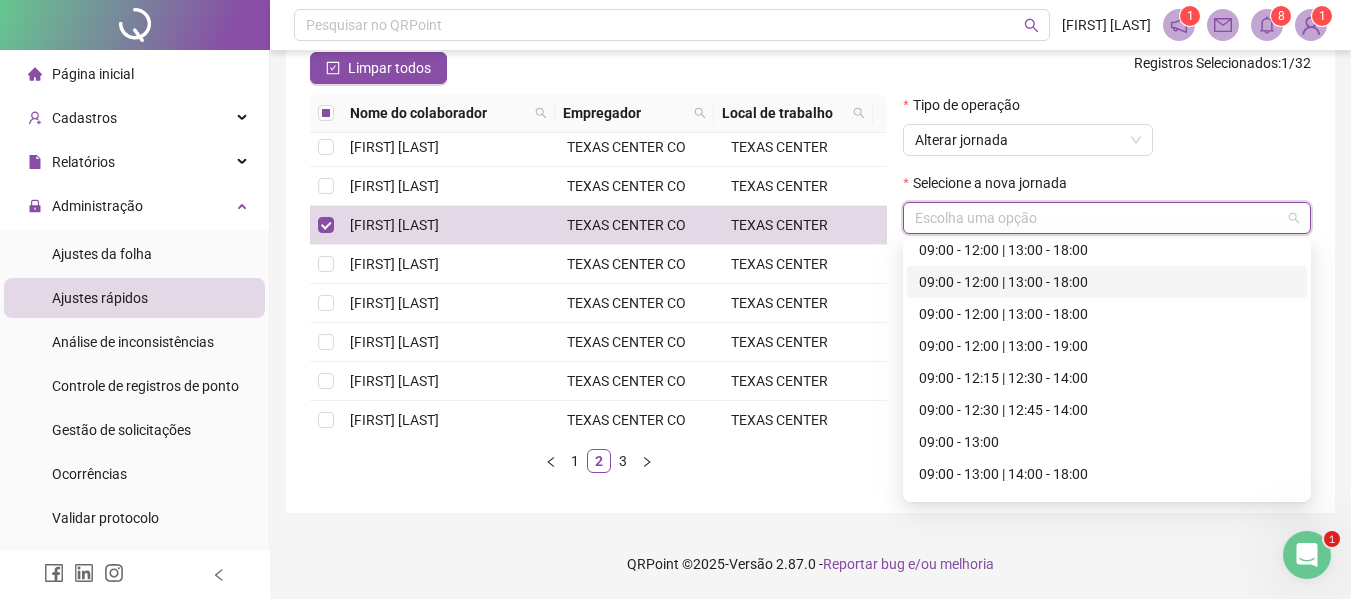 click on "09:00 - 12:00 | 13:00 - 18:00" at bounding box center (1107, 282) 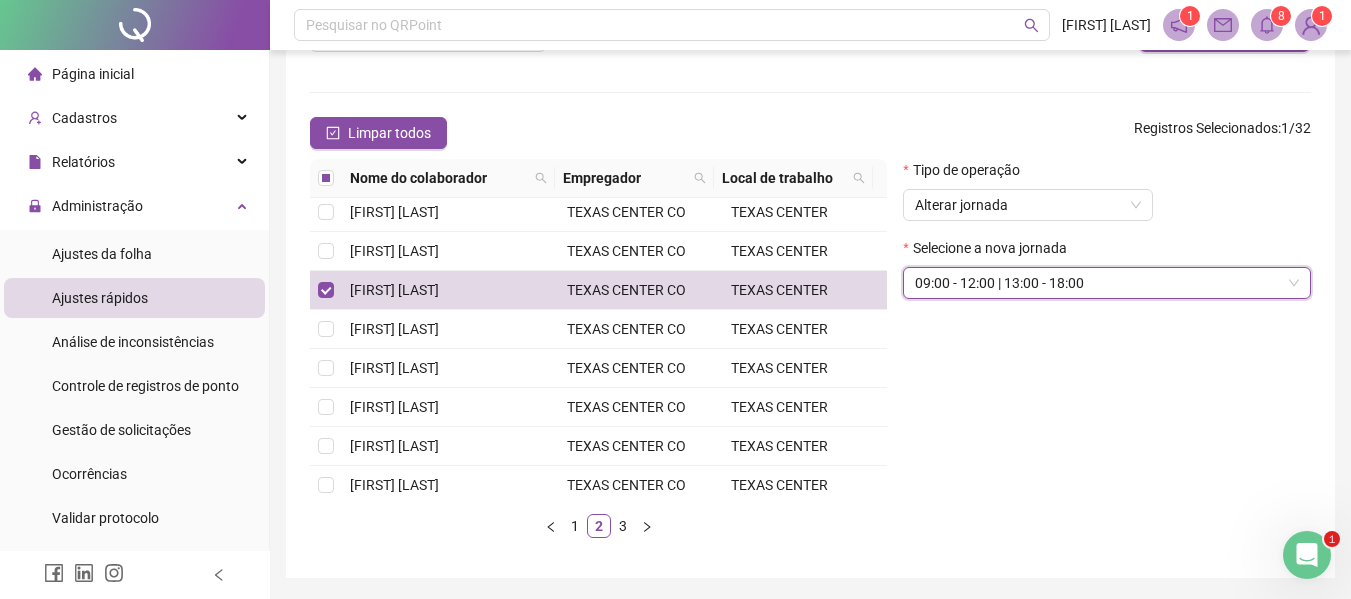 scroll, scrollTop: 135, scrollLeft: 0, axis: vertical 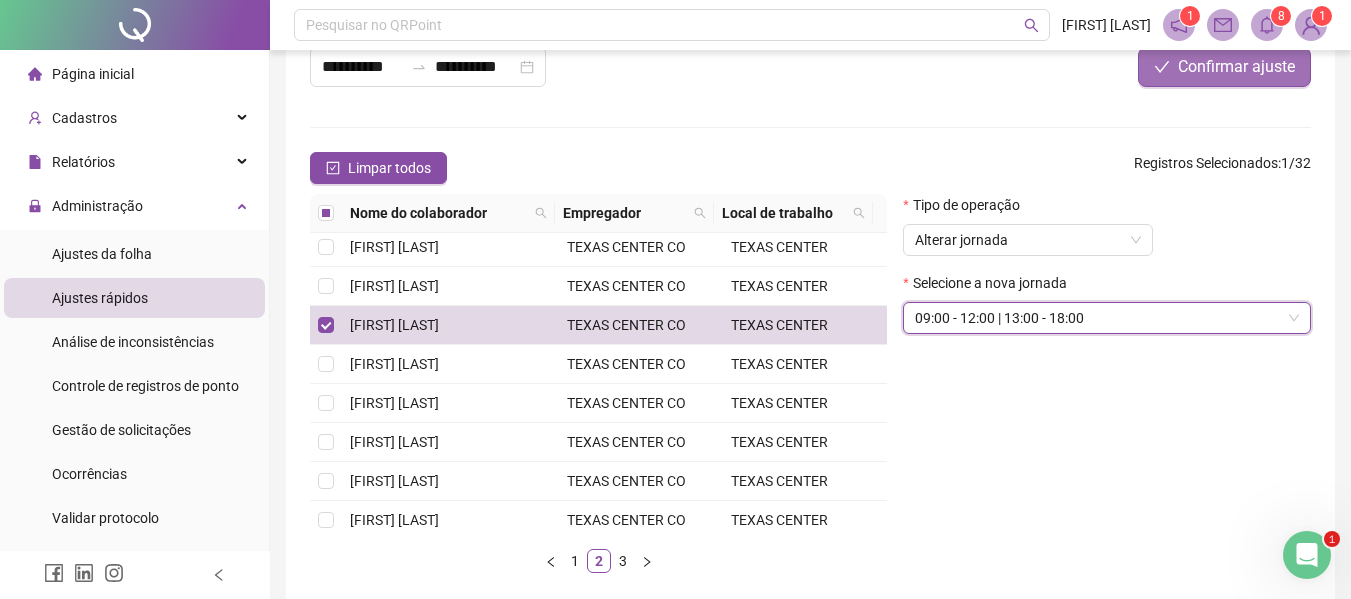 click on "Confirmar ajuste" at bounding box center [1236, 67] 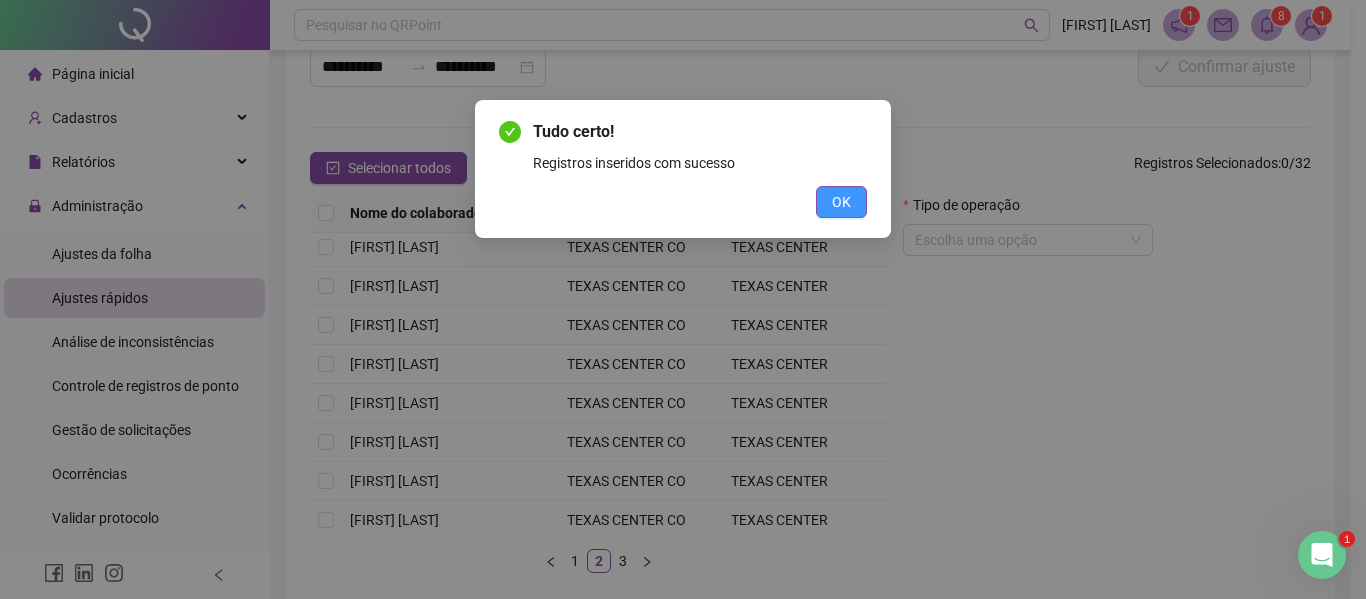 click on "OK" at bounding box center (841, 202) 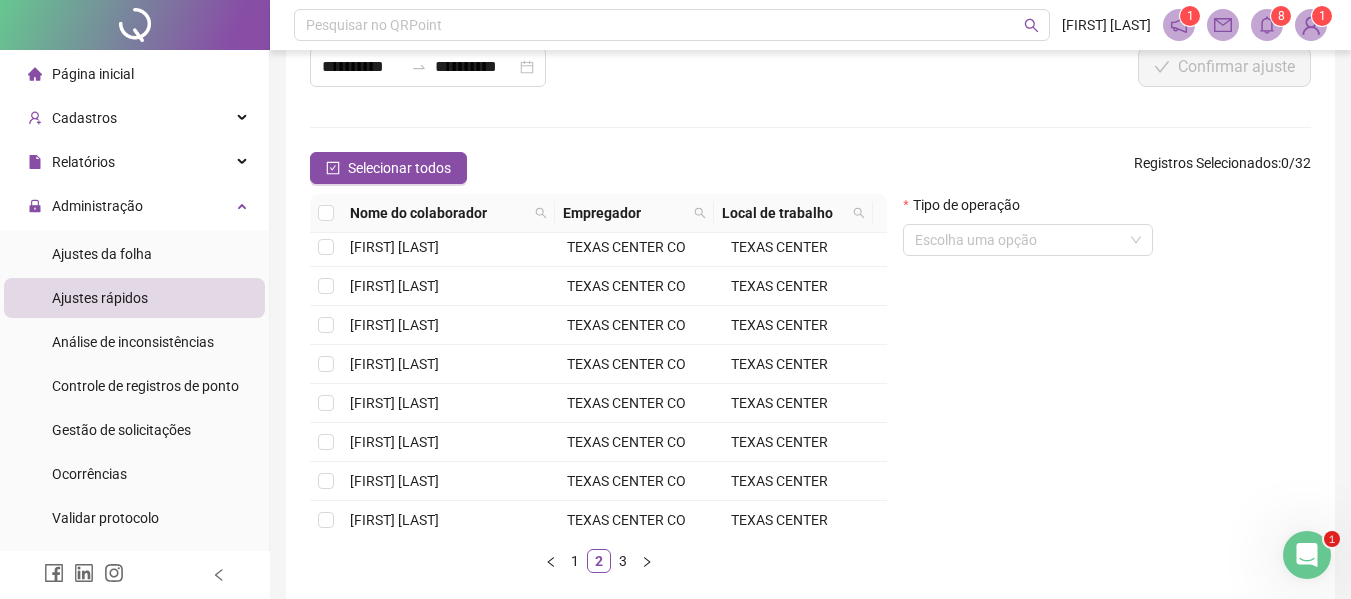 click on "Página inicial" at bounding box center [81, 74] 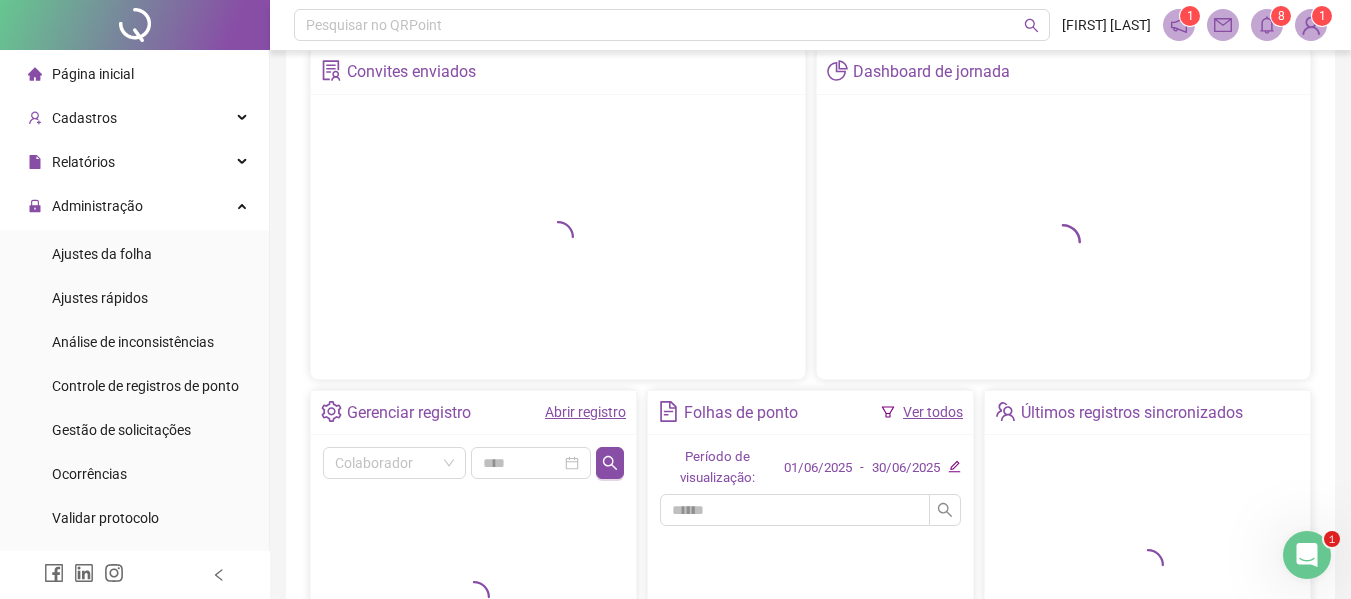 scroll, scrollTop: 35, scrollLeft: 0, axis: vertical 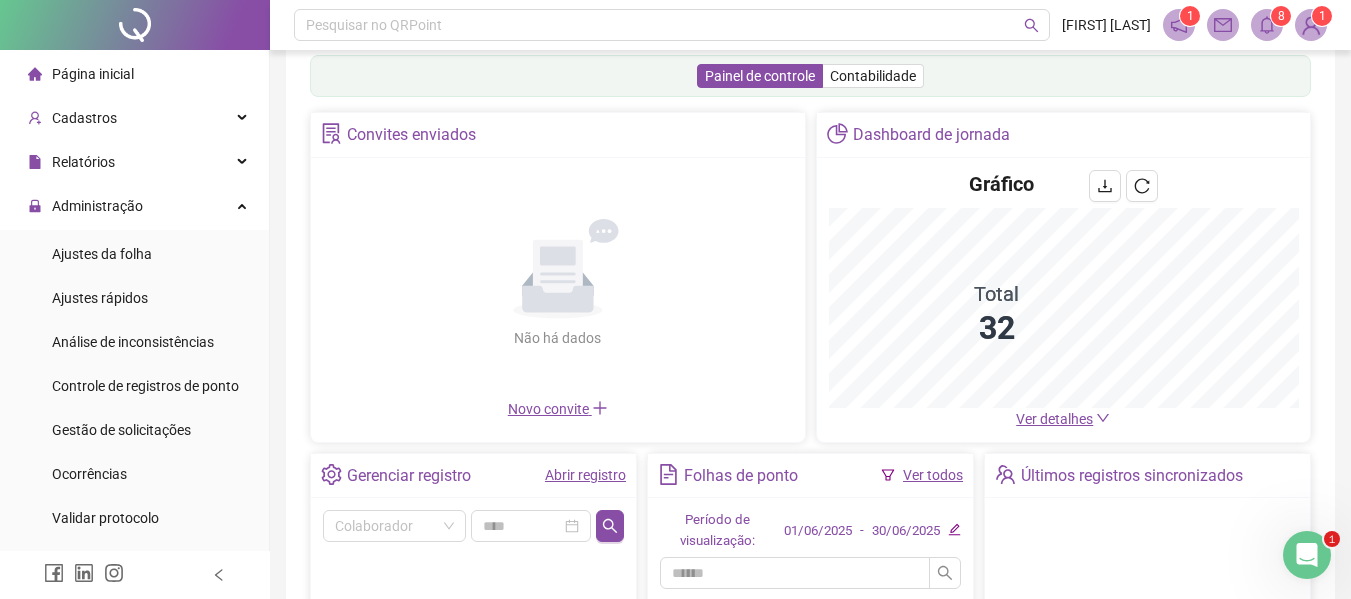 click on "Página inicial" at bounding box center [93, 74] 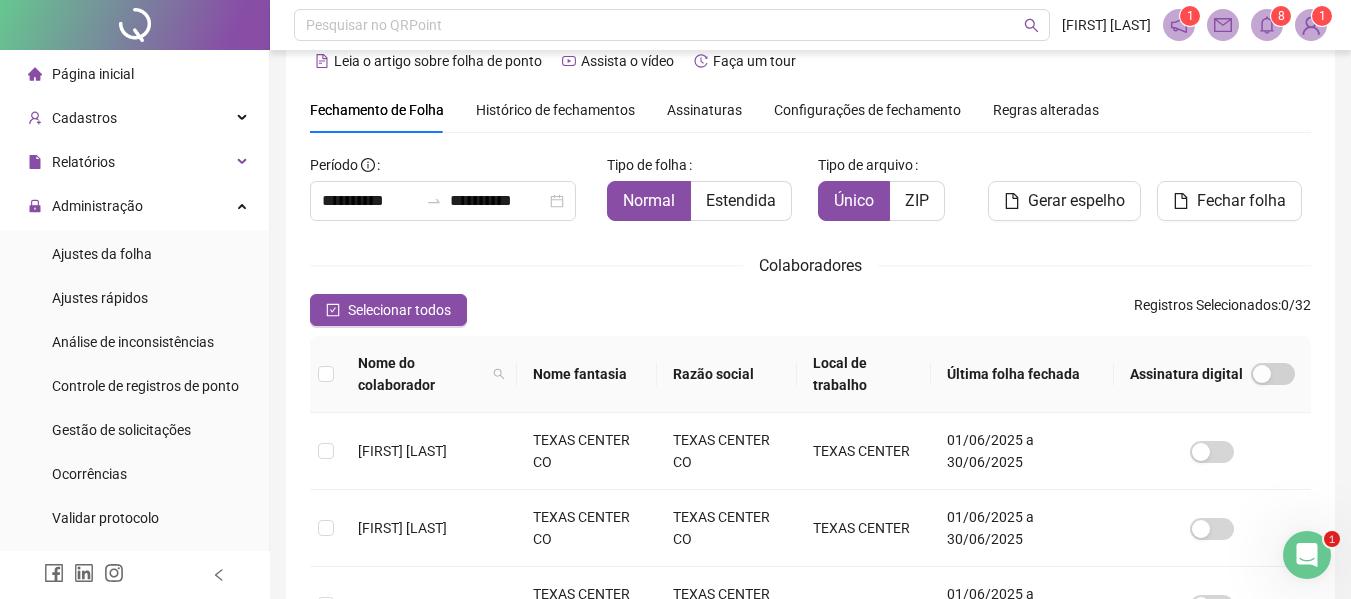 scroll, scrollTop: 110, scrollLeft: 0, axis: vertical 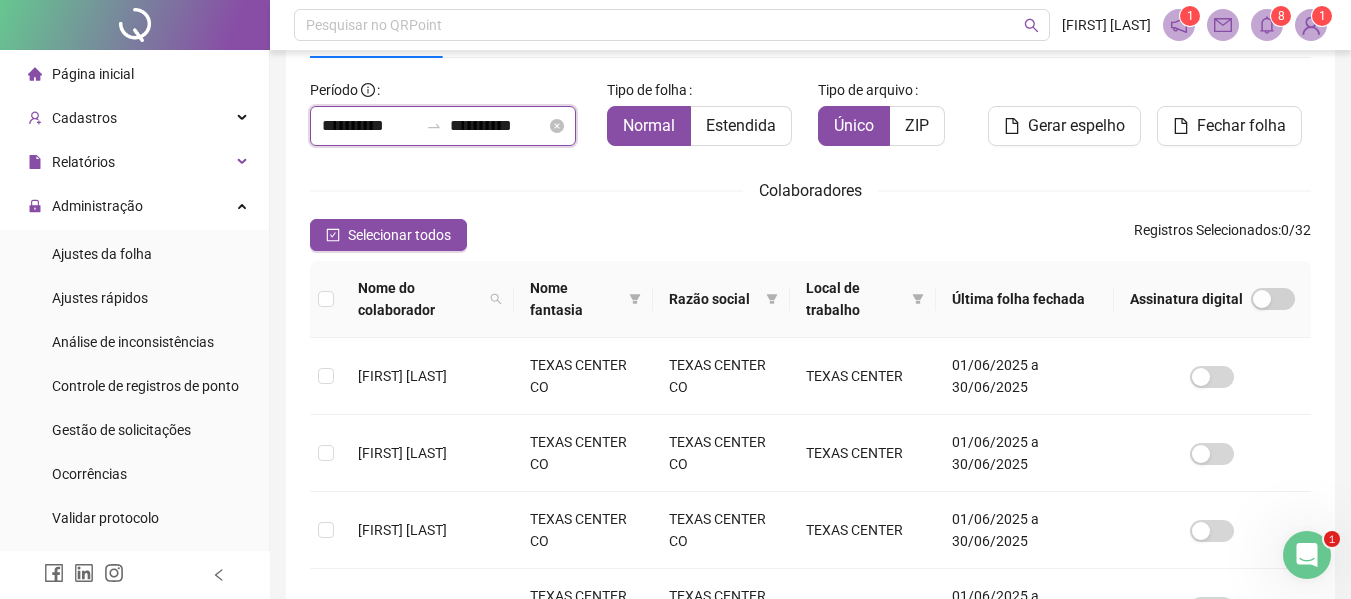 click on "**********" at bounding box center [370, 126] 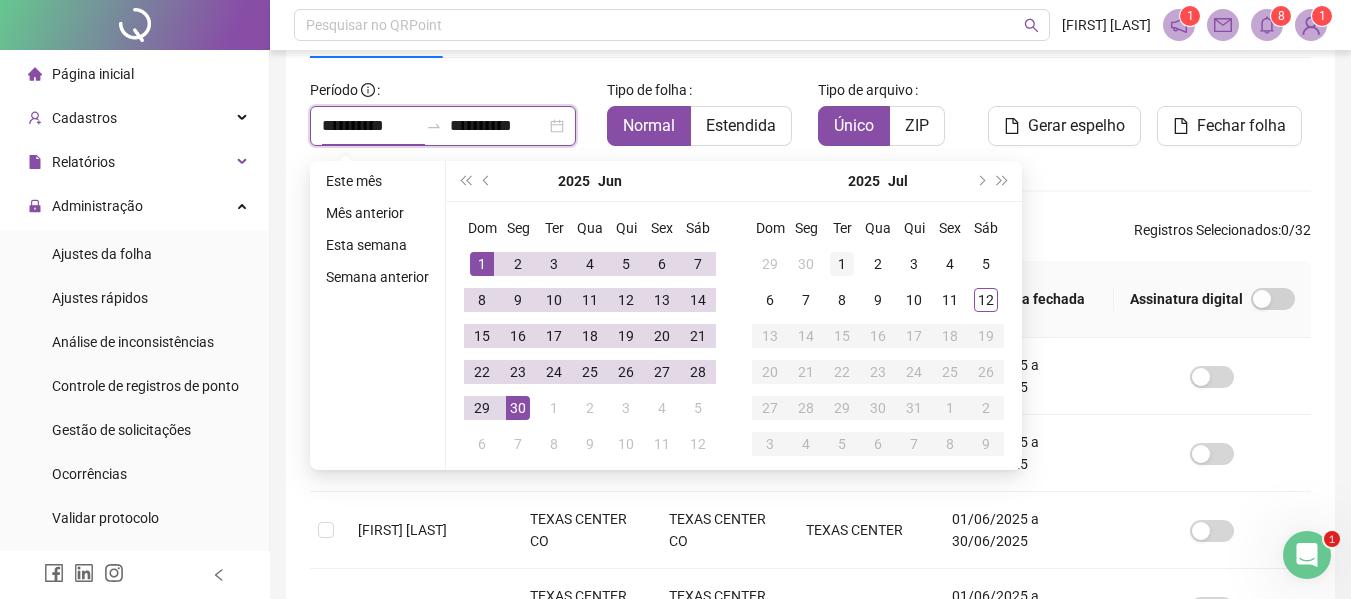 type on "**********" 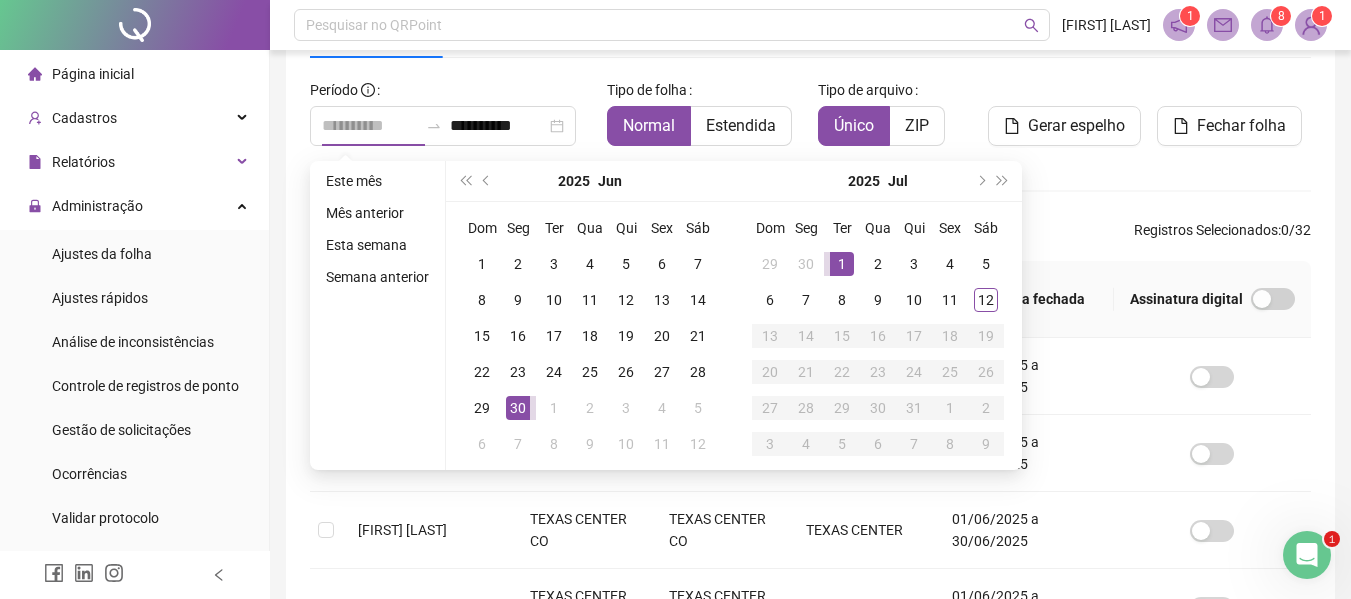 click on "1" at bounding box center (842, 264) 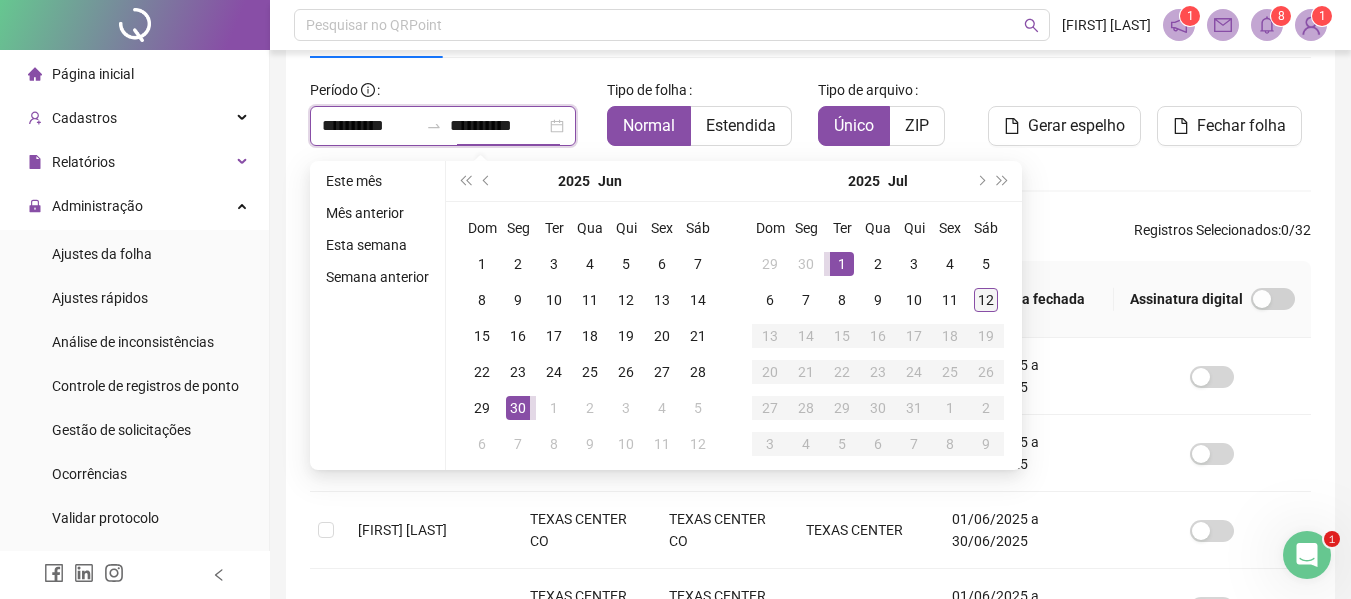 type on "**********" 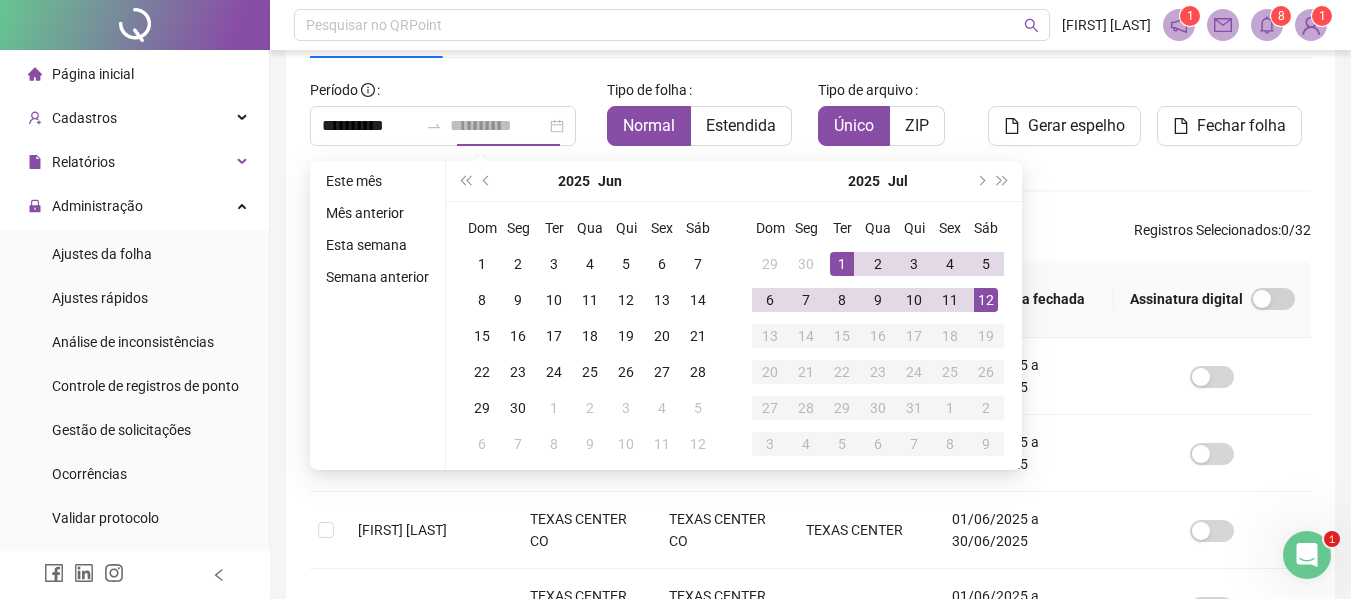 click on "12" at bounding box center [986, 300] 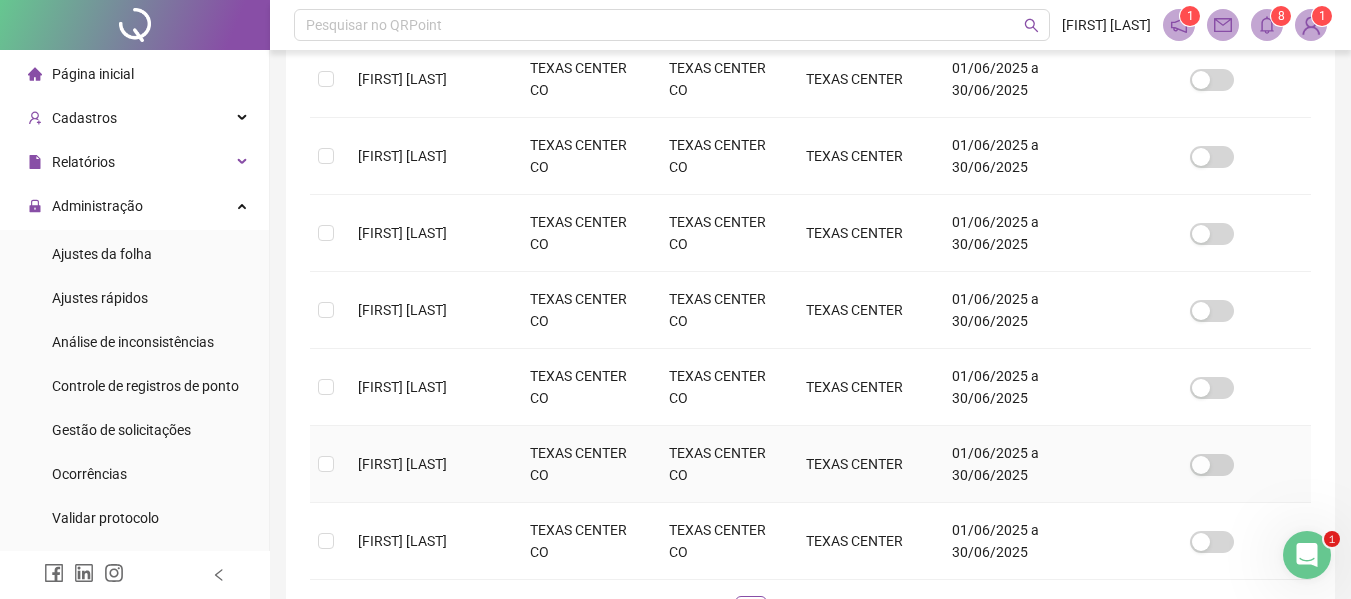 scroll, scrollTop: 793, scrollLeft: 0, axis: vertical 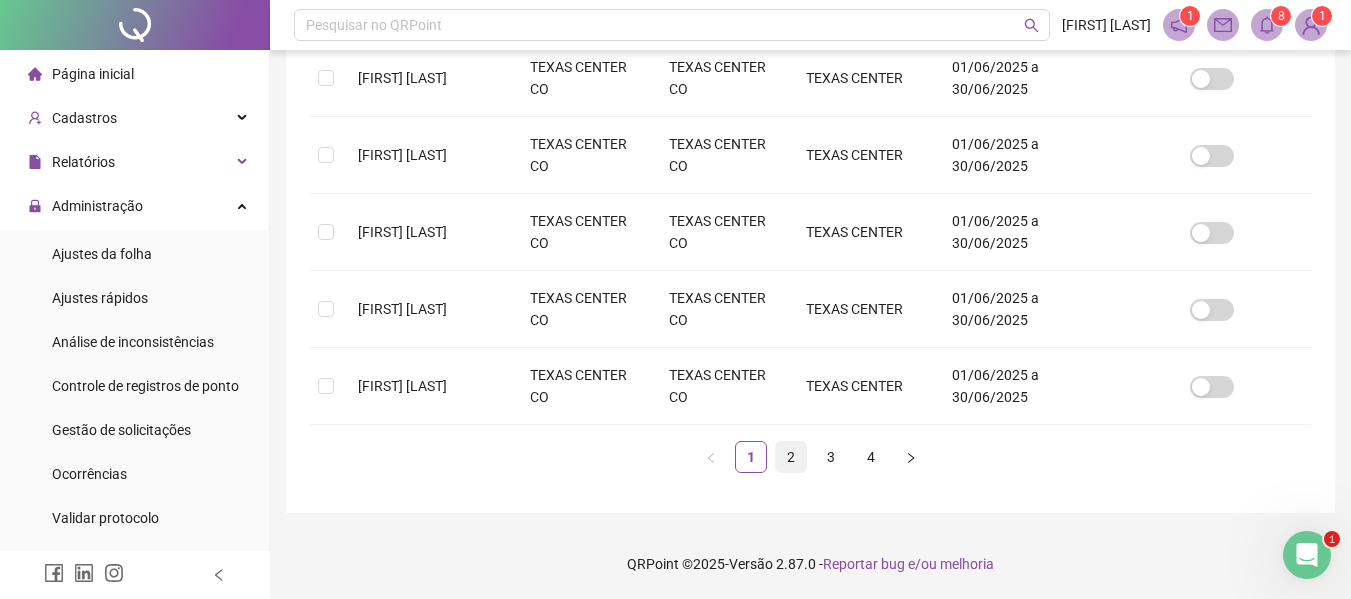 click on "2" at bounding box center [791, 457] 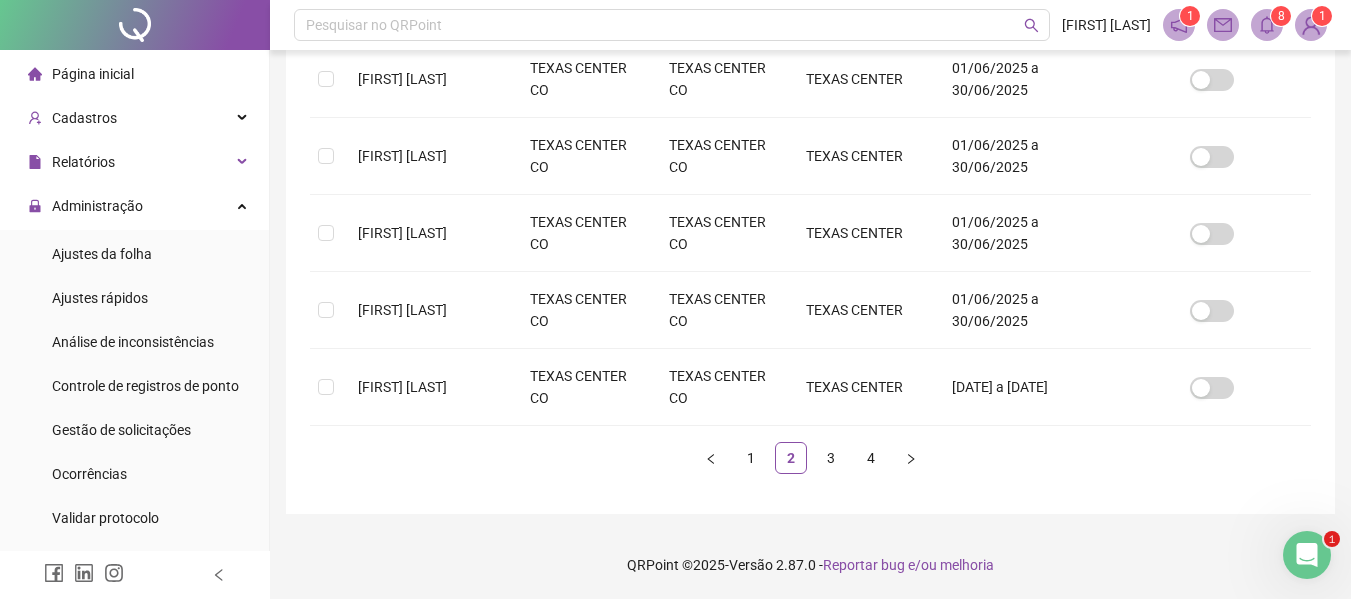 scroll, scrollTop: 793, scrollLeft: 0, axis: vertical 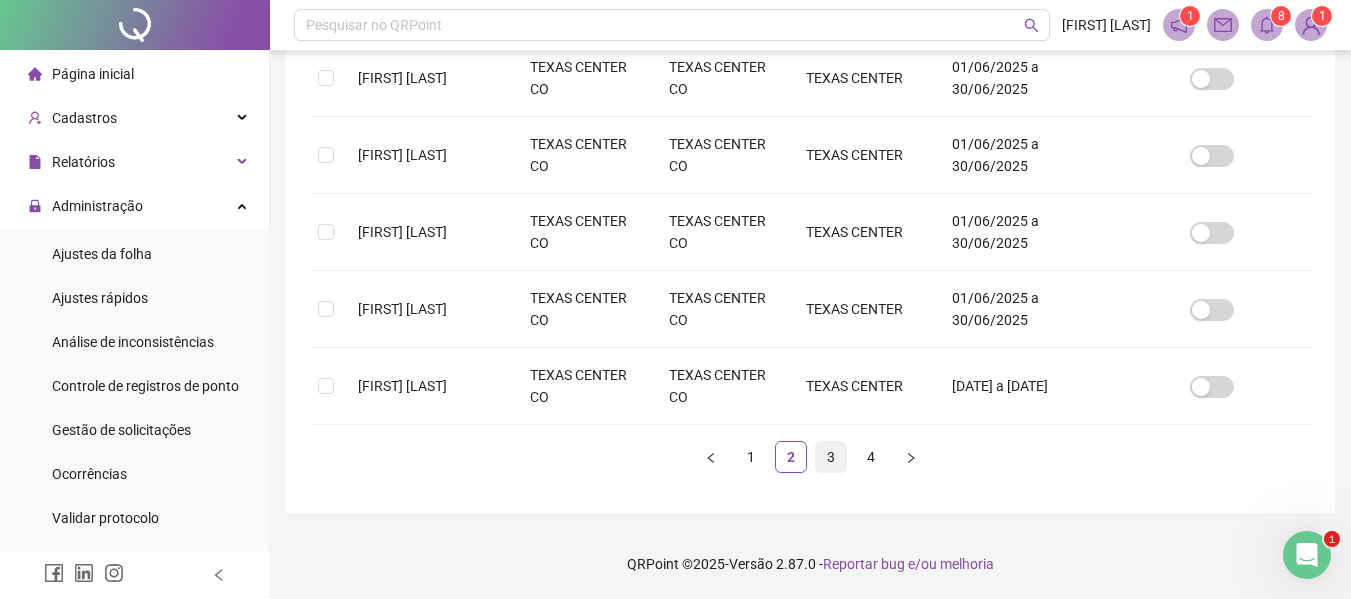 click on "3" at bounding box center [831, 457] 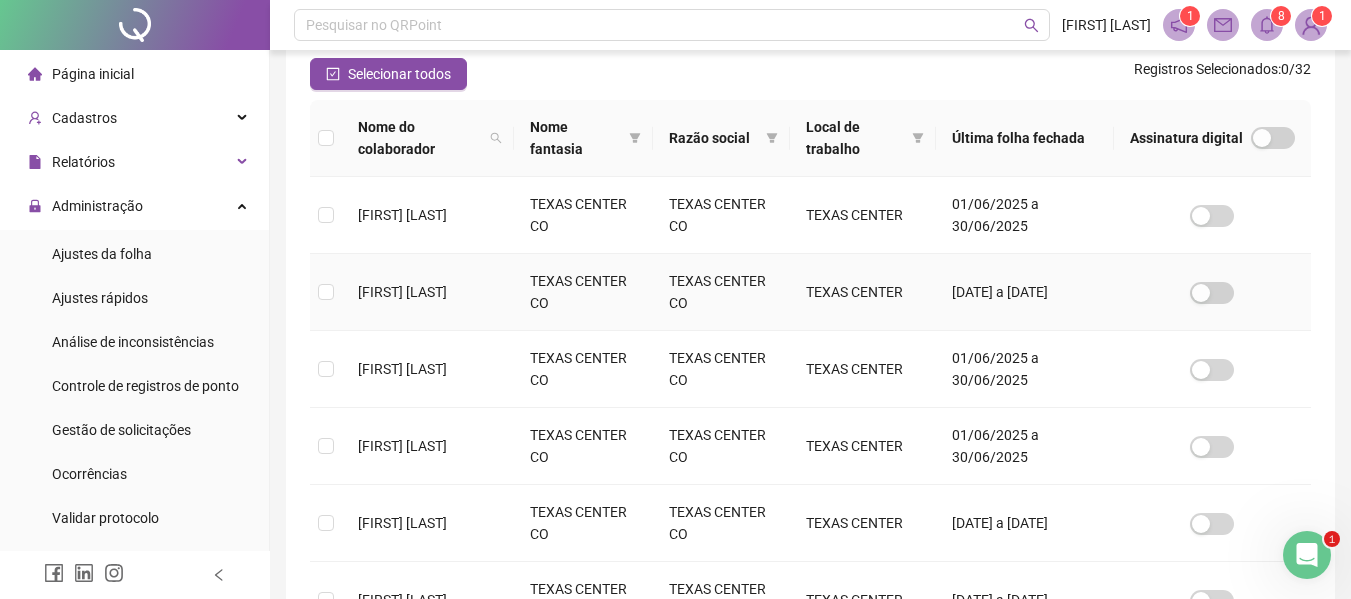 scroll, scrollTop: 310, scrollLeft: 0, axis: vertical 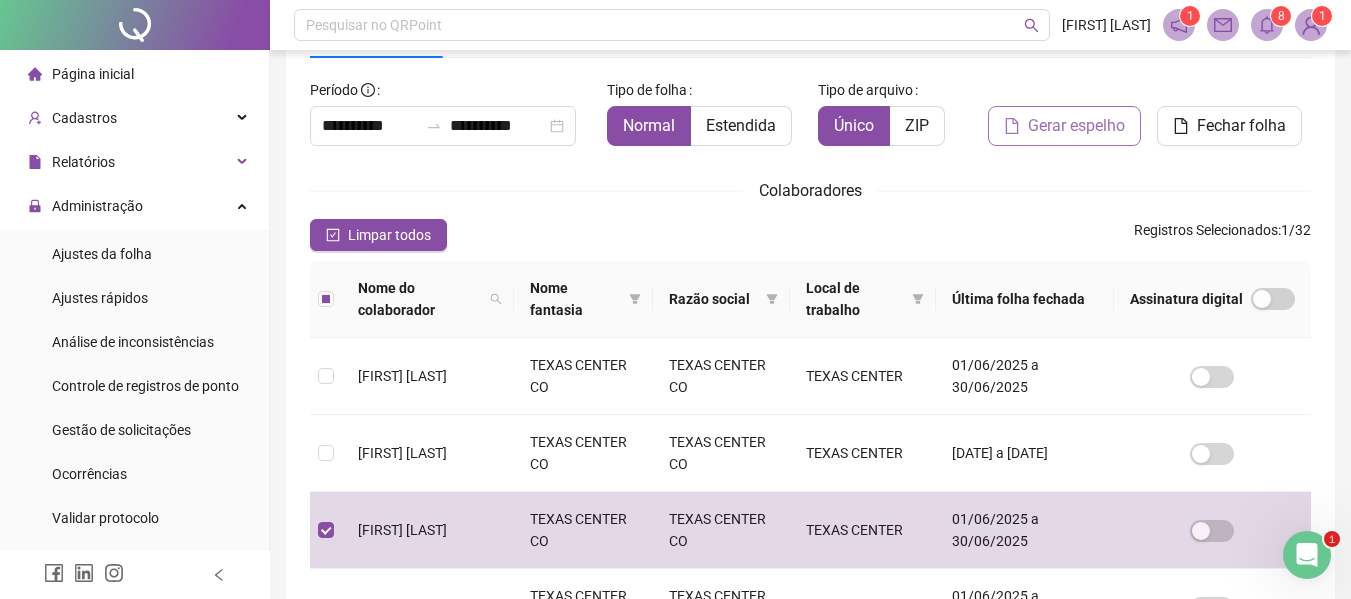 click on "Gerar espelho" at bounding box center (1076, 126) 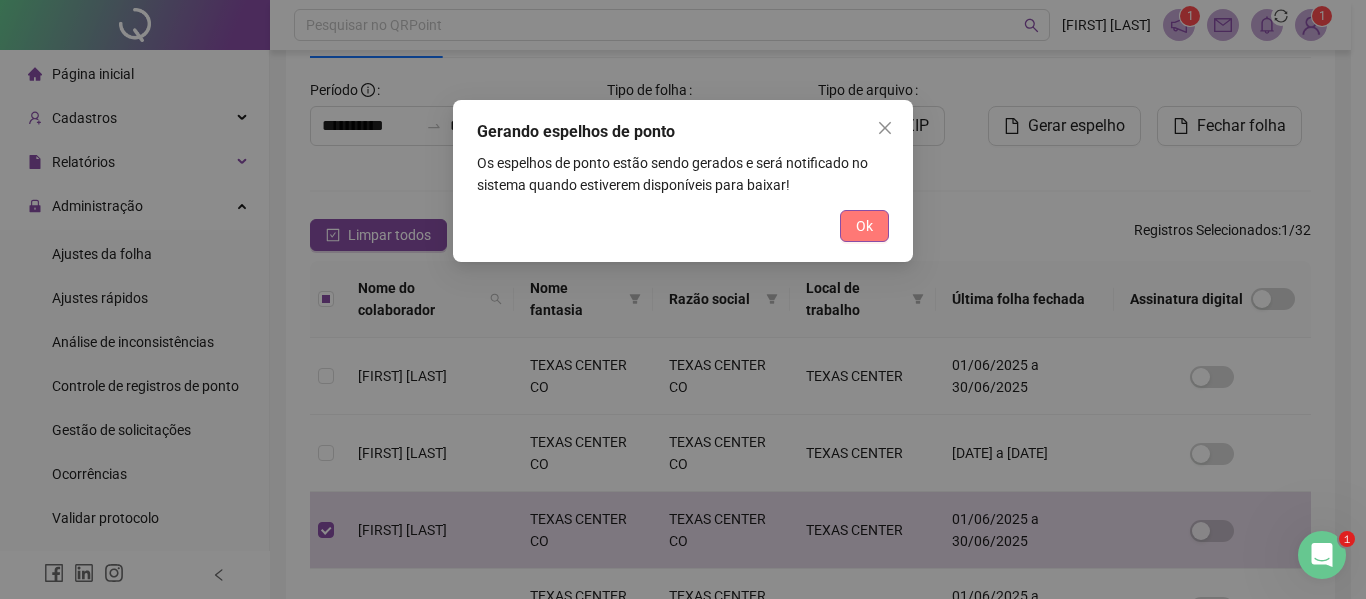 click on "Ok" at bounding box center (864, 226) 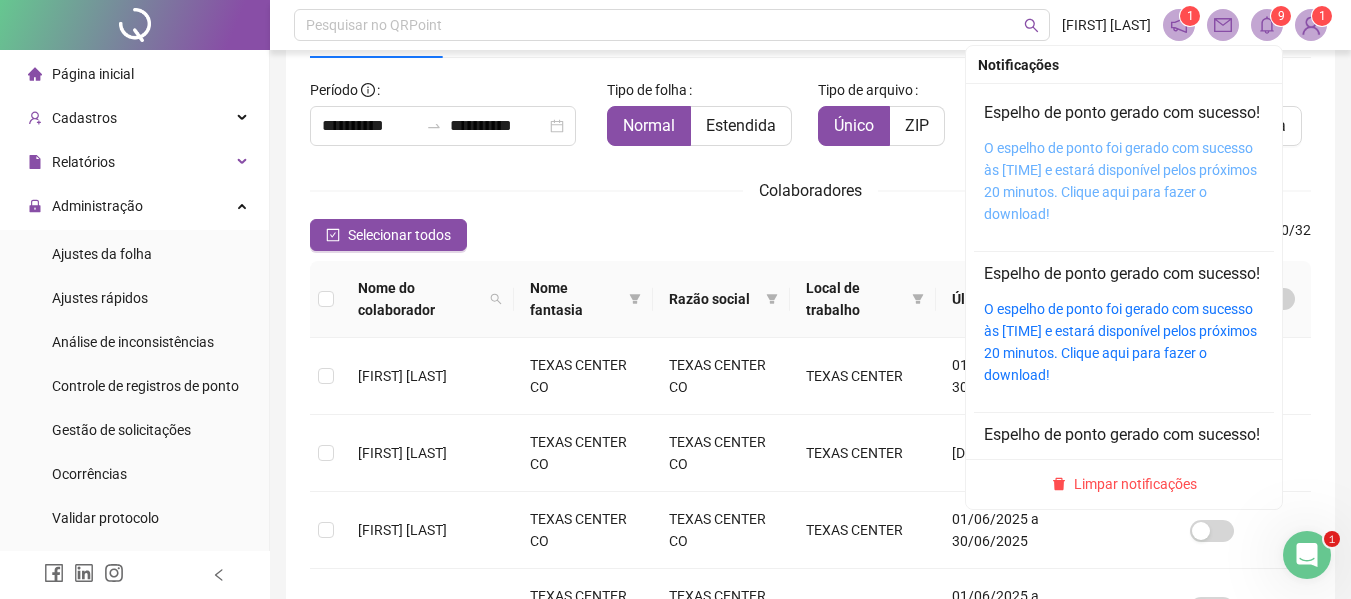 click on "O espelho de ponto foi gerado com sucesso às [TIME] e estará disponível pelos próximos 20 minutos.
Clique aqui para fazer o download!" at bounding box center (1120, 181) 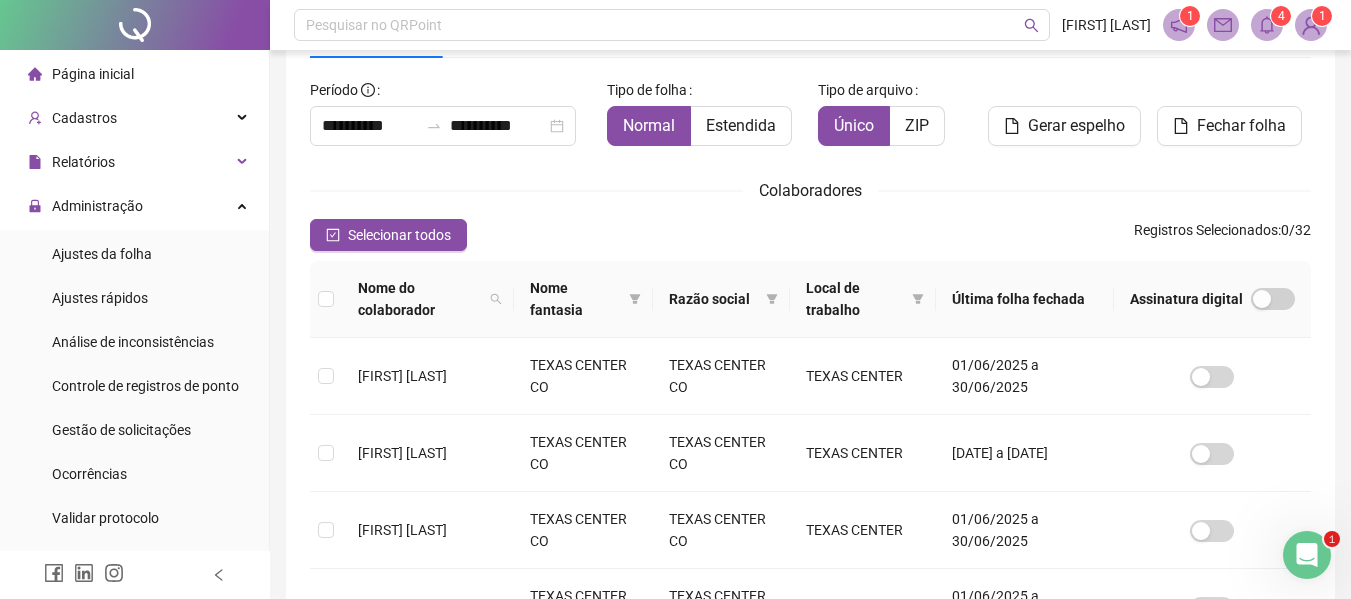 click on "Página inicial" at bounding box center [93, 74] 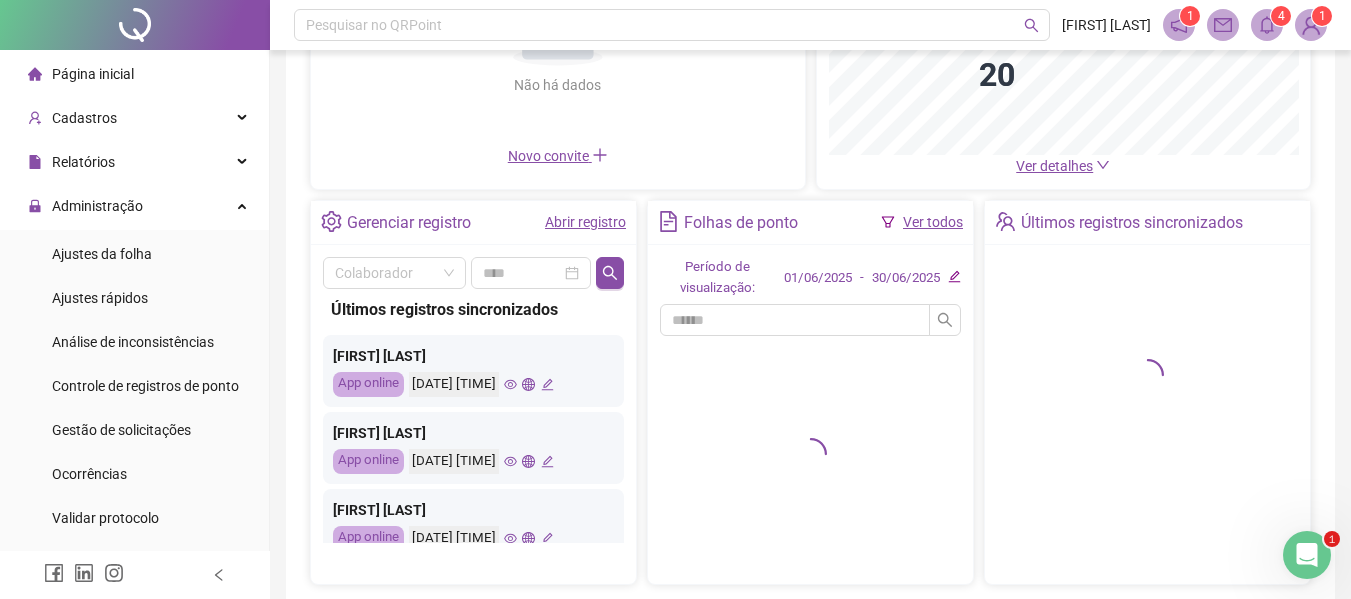 scroll, scrollTop: 300, scrollLeft: 0, axis: vertical 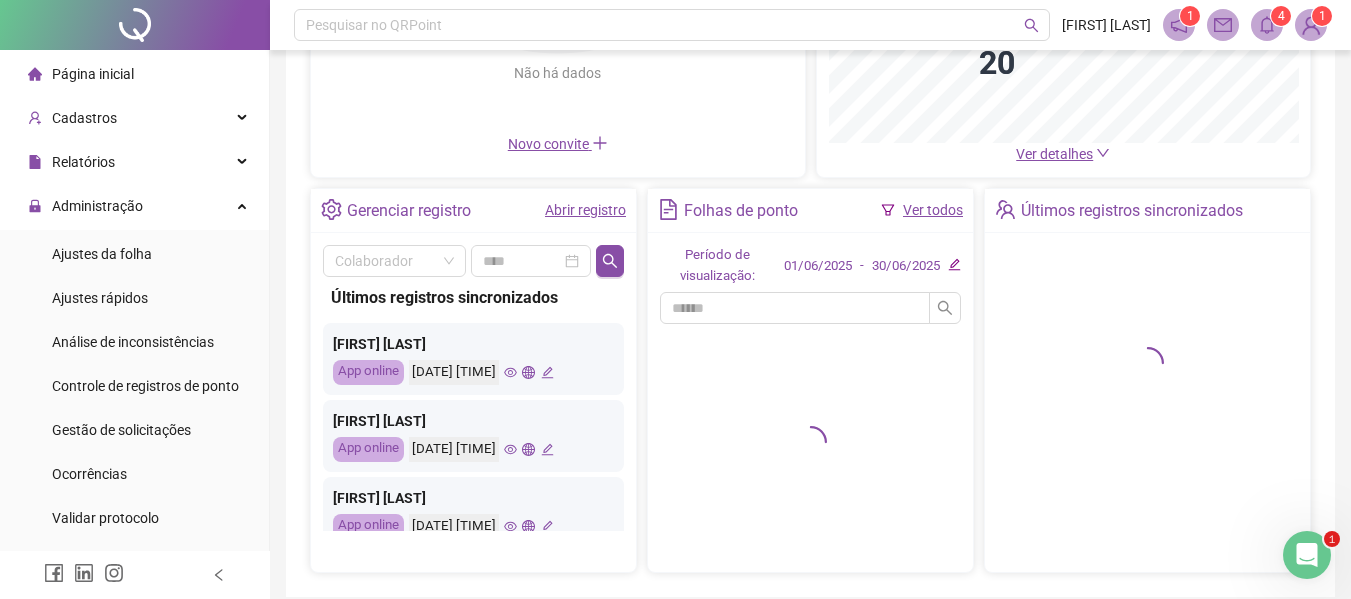 click on "Convites enviados Não há dados Não há dados Novo convite   Dashboard de jornada Gráfico Presente 20 Ver detalhes   Gerenciar registro Abrir registro Colaborador Últimos registros sincronizados [FIRST] [LAST]  App online [DATE] [TIME] [FIRST] [LAST] App online [DATE] [TIME] [FIRST] [LAST] App online [DATE] [TIME] [FIRST] [LAST] App online [DATE] [TIME] [FIRST] [LAST] App online [DATE] [TIME] [FIRST] [LAST] App online [DATE] [TIME] [FIRST] [LAST] App online [DATE] [TIME] [FIRST] [LAST] App online [DATE] [TIME] [FIRST] [LAST] App online [DATE] [TIME] [FIRST] [LAST] App online [DATE] [TIME] [FIRST] [LAST] App online [DATE] [TIME] [FIRST] [LAST] App online [DATE] [TIME] [FIRST] [LAST] App online [DATE] [TIME] App online" at bounding box center [810, 210] 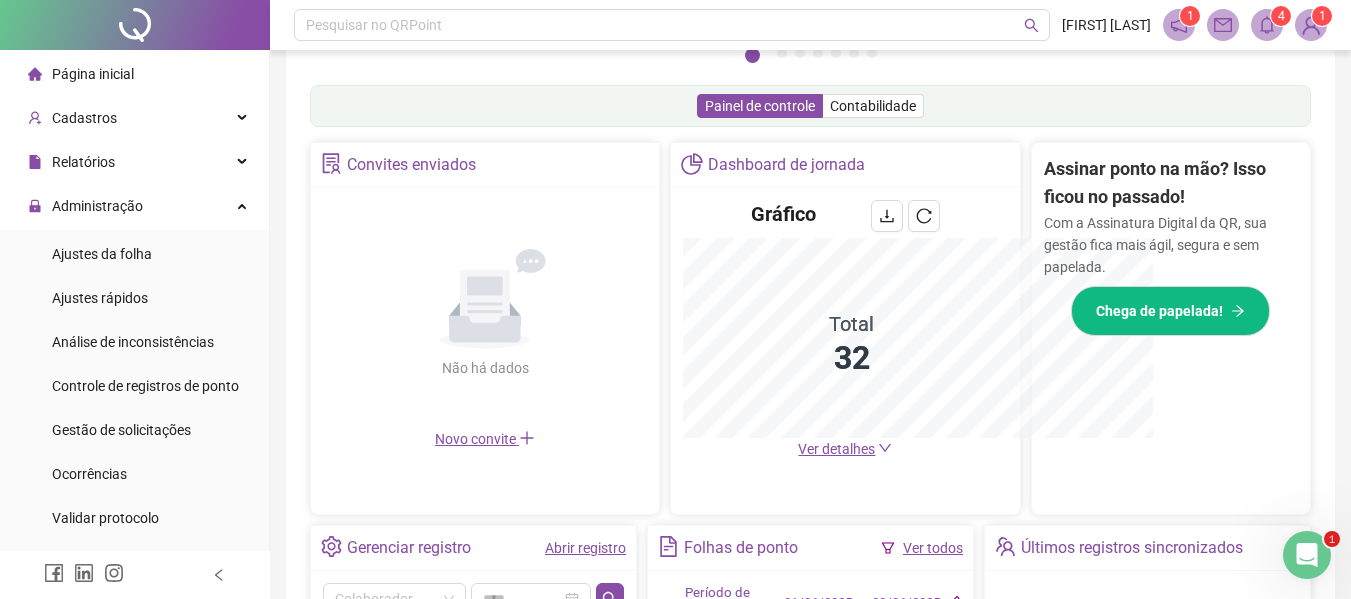 click on "Dashboard de jornada Gráfico Total 32 Ver detalhes" at bounding box center [845, 328] 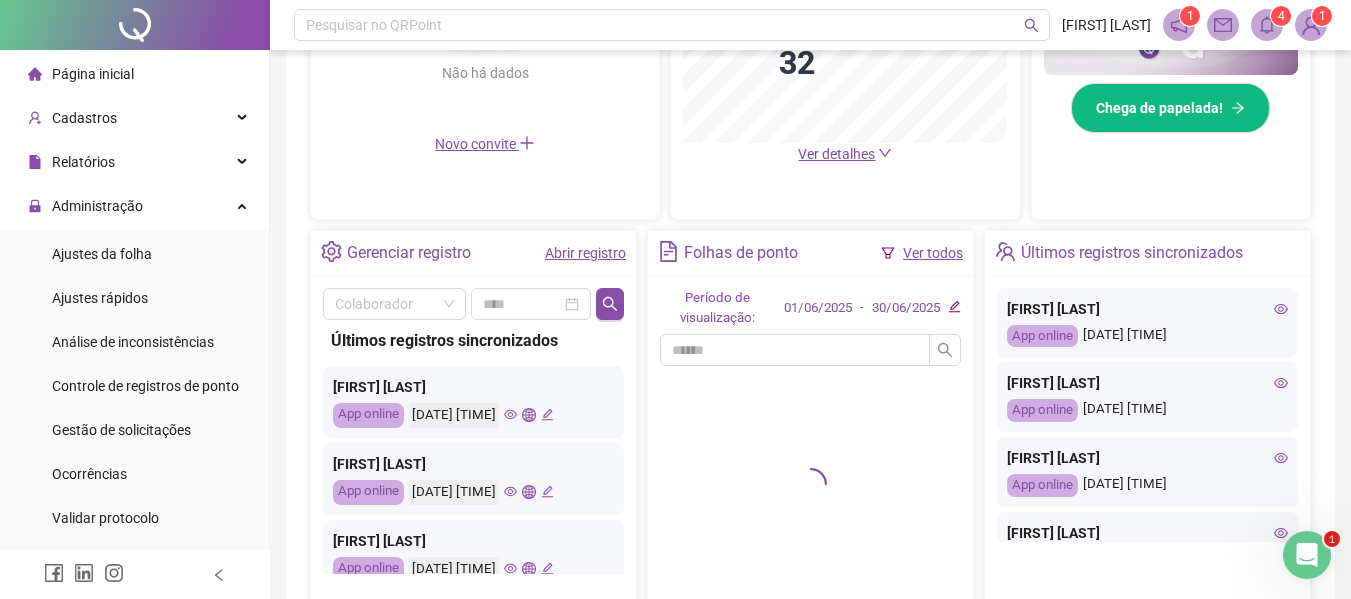 click on "Ver todos" at bounding box center (933, 253) 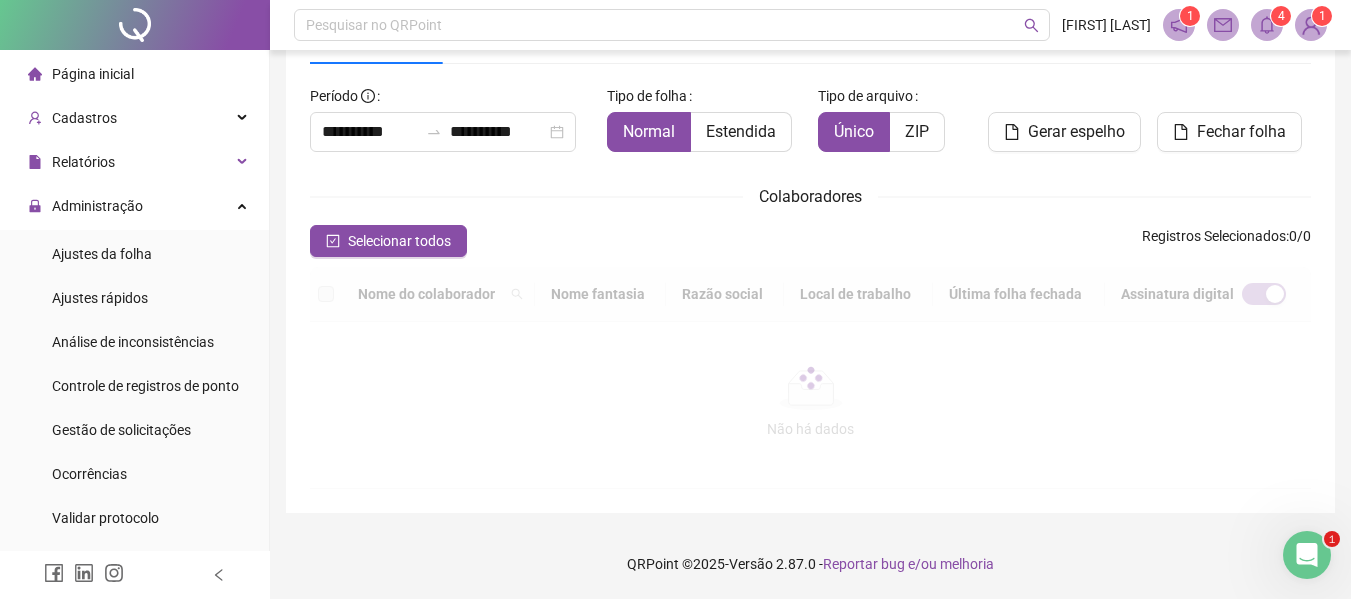 scroll, scrollTop: 110, scrollLeft: 0, axis: vertical 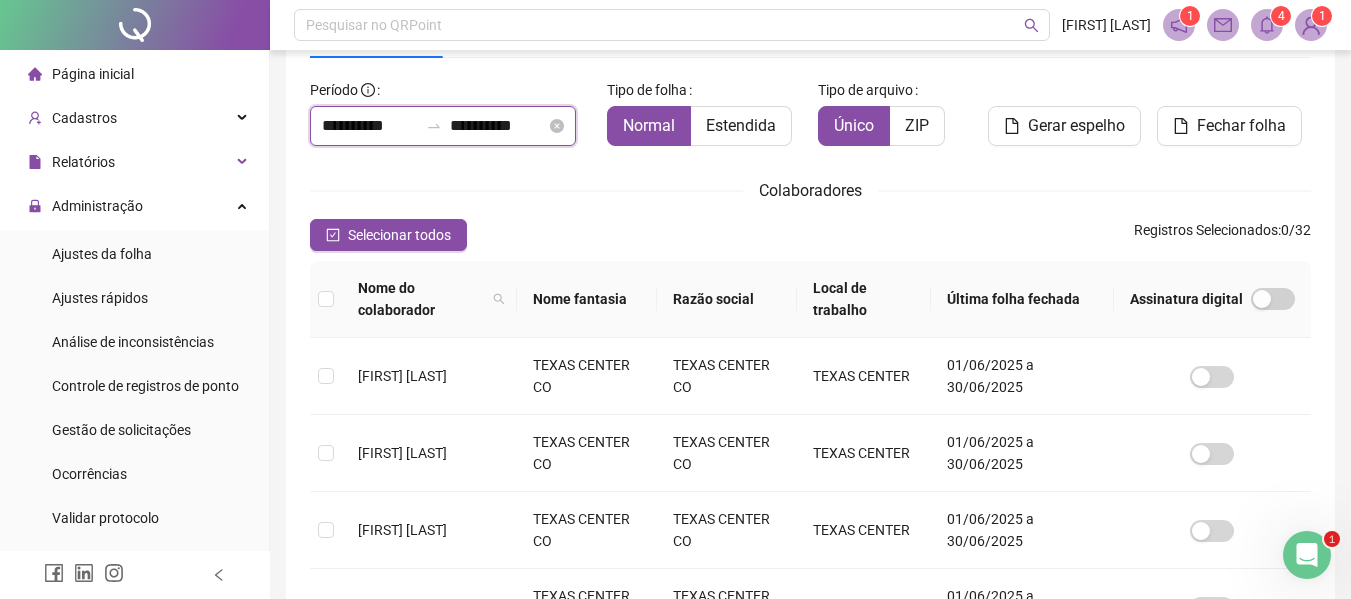 click on "**********" at bounding box center [370, 126] 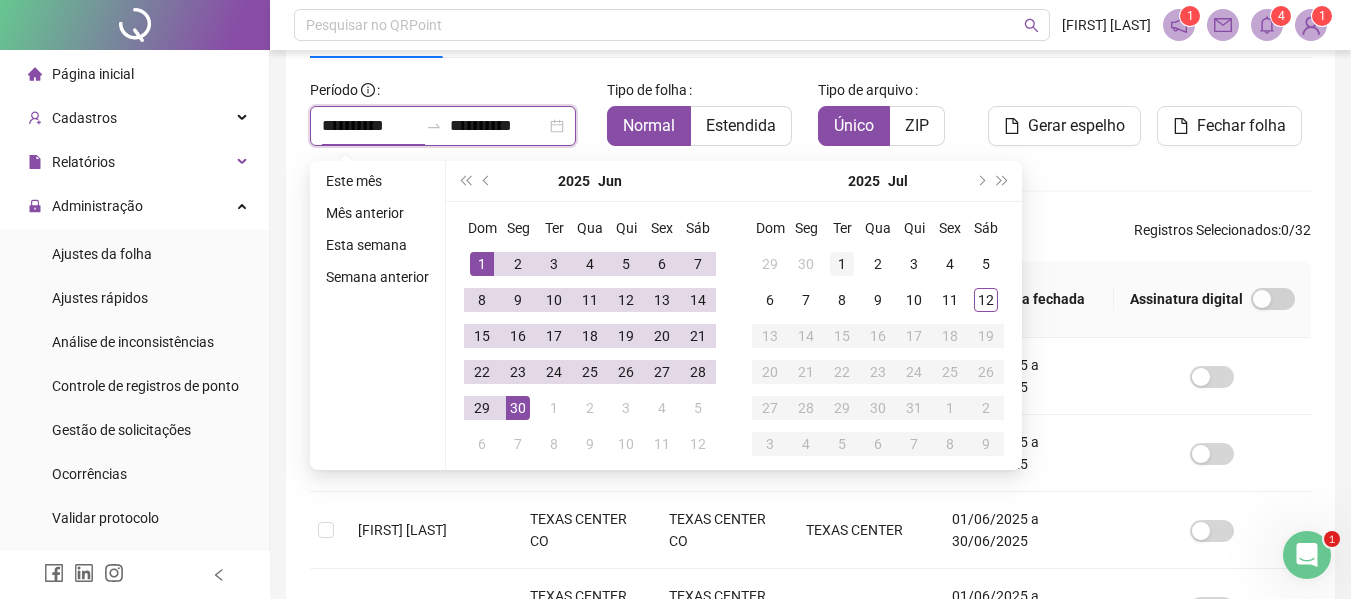type on "**********" 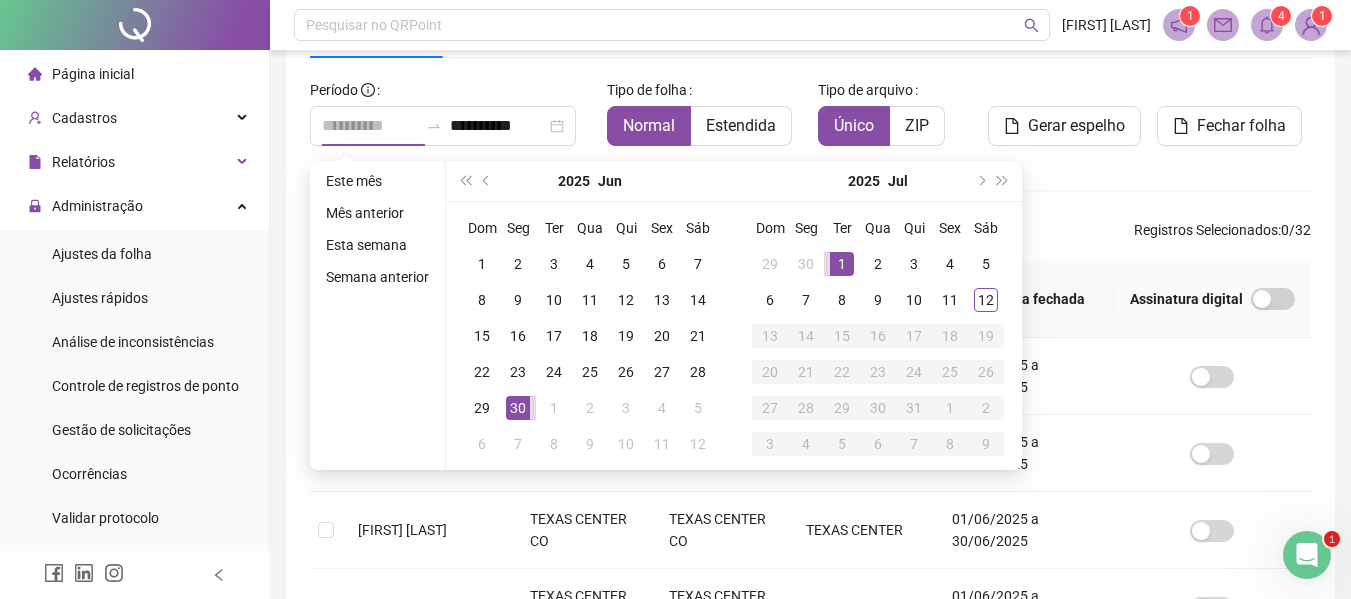 click on "1" at bounding box center (842, 264) 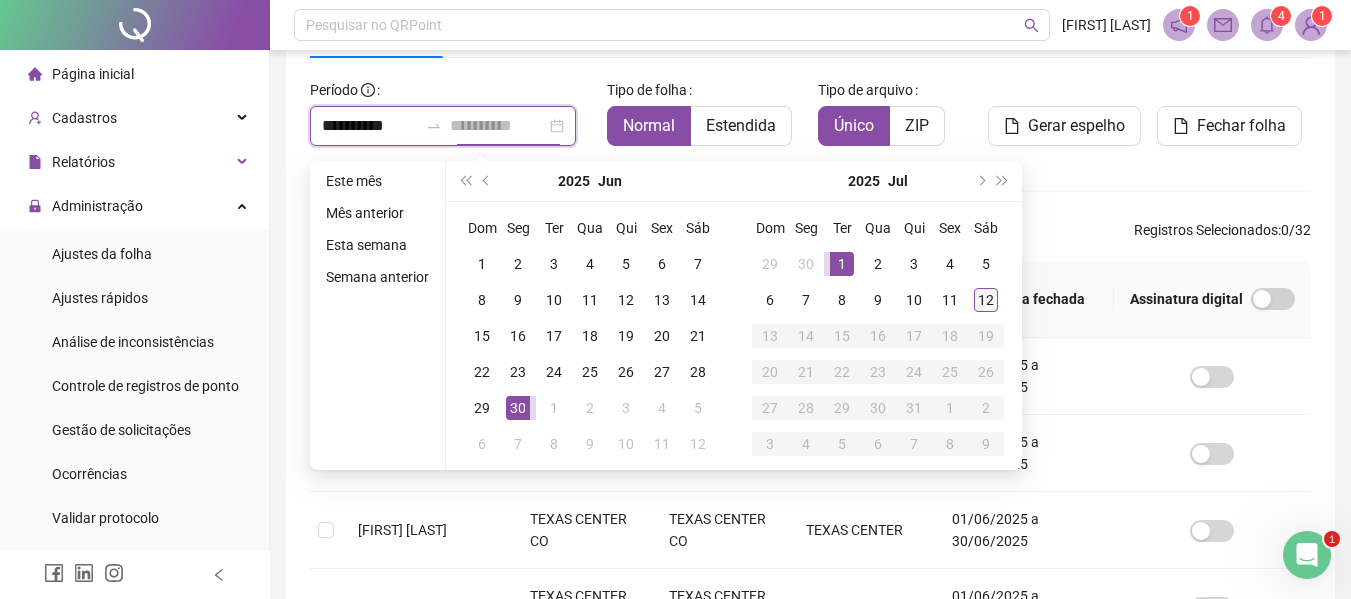 type on "**********" 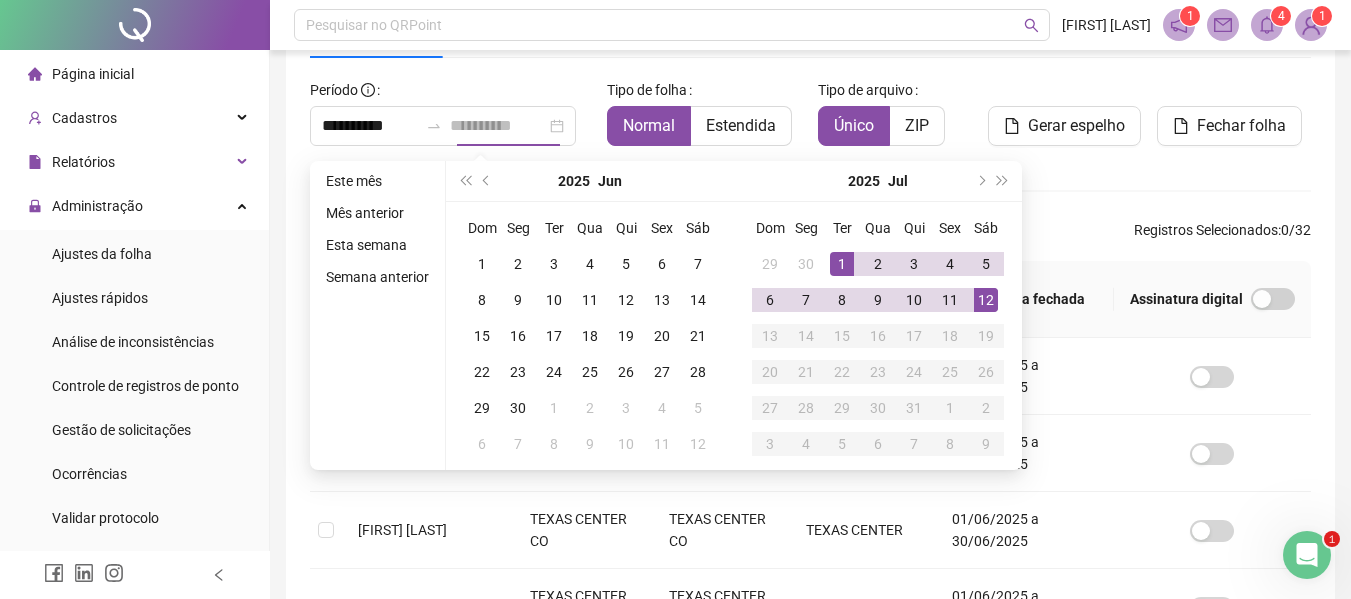 click on "12" at bounding box center (986, 300) 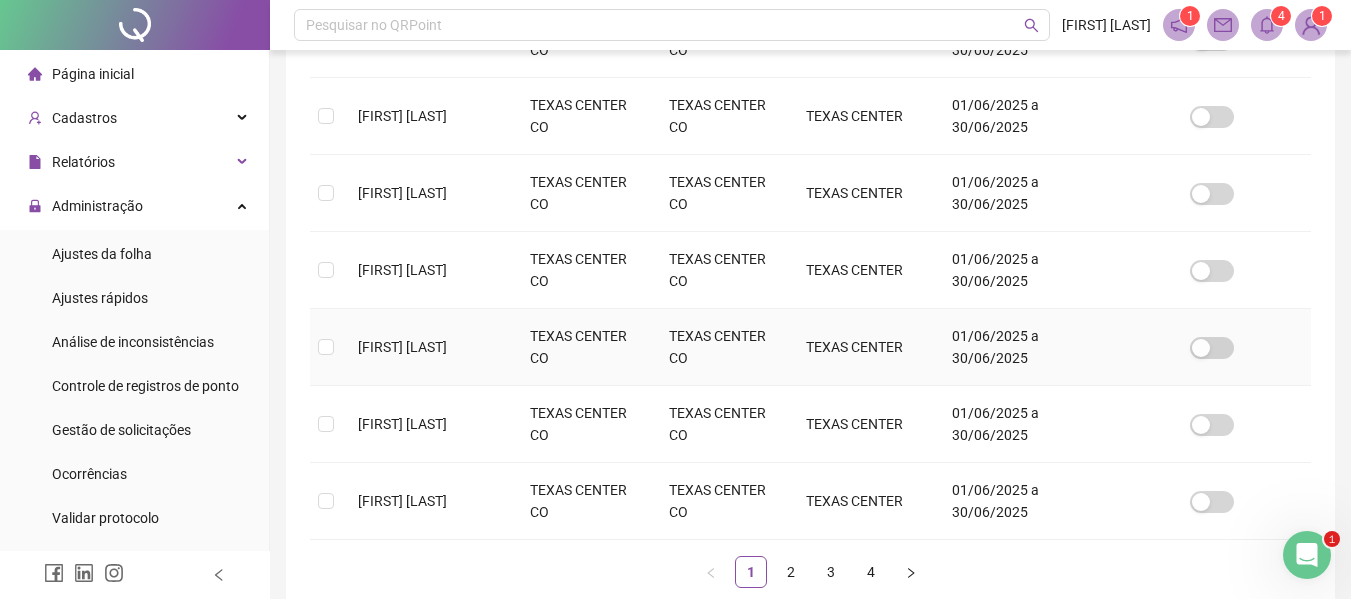 scroll, scrollTop: 793, scrollLeft: 0, axis: vertical 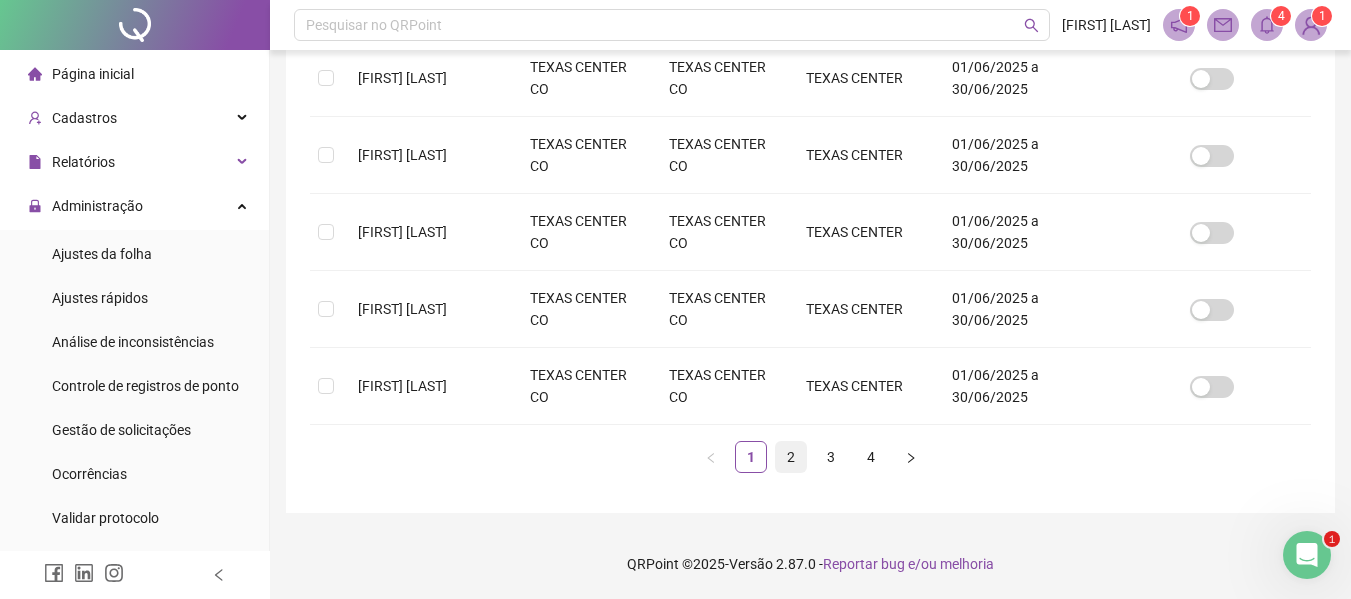 click on "2" at bounding box center (791, 457) 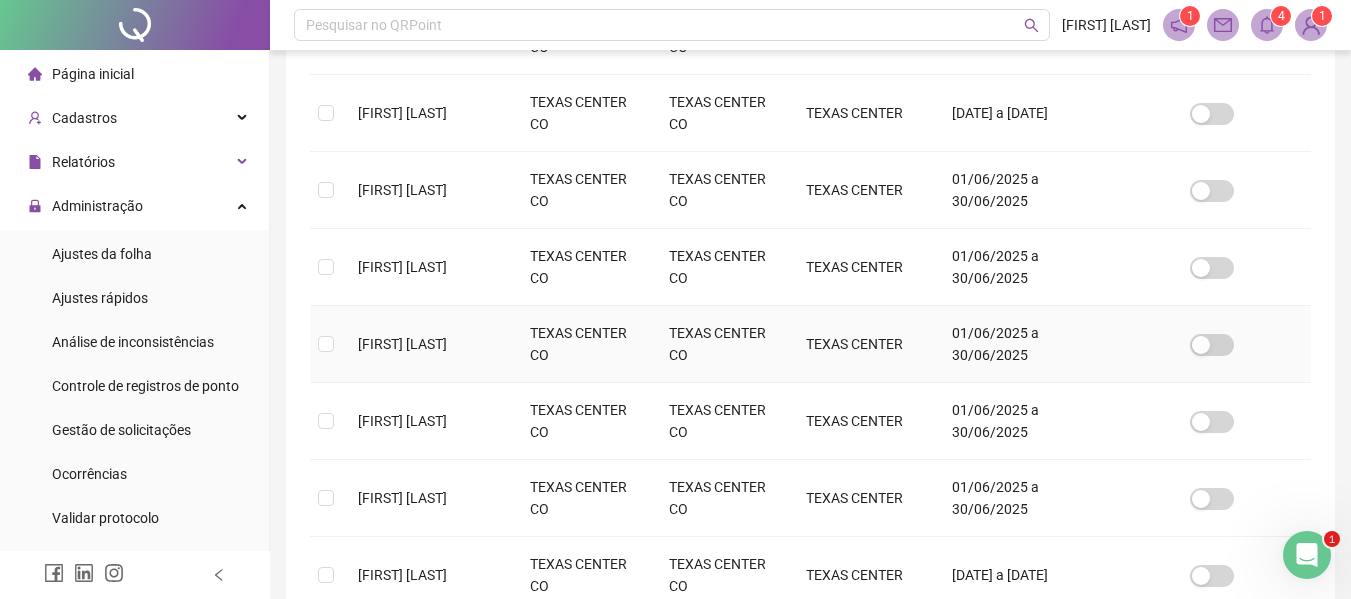 scroll, scrollTop: 710, scrollLeft: 0, axis: vertical 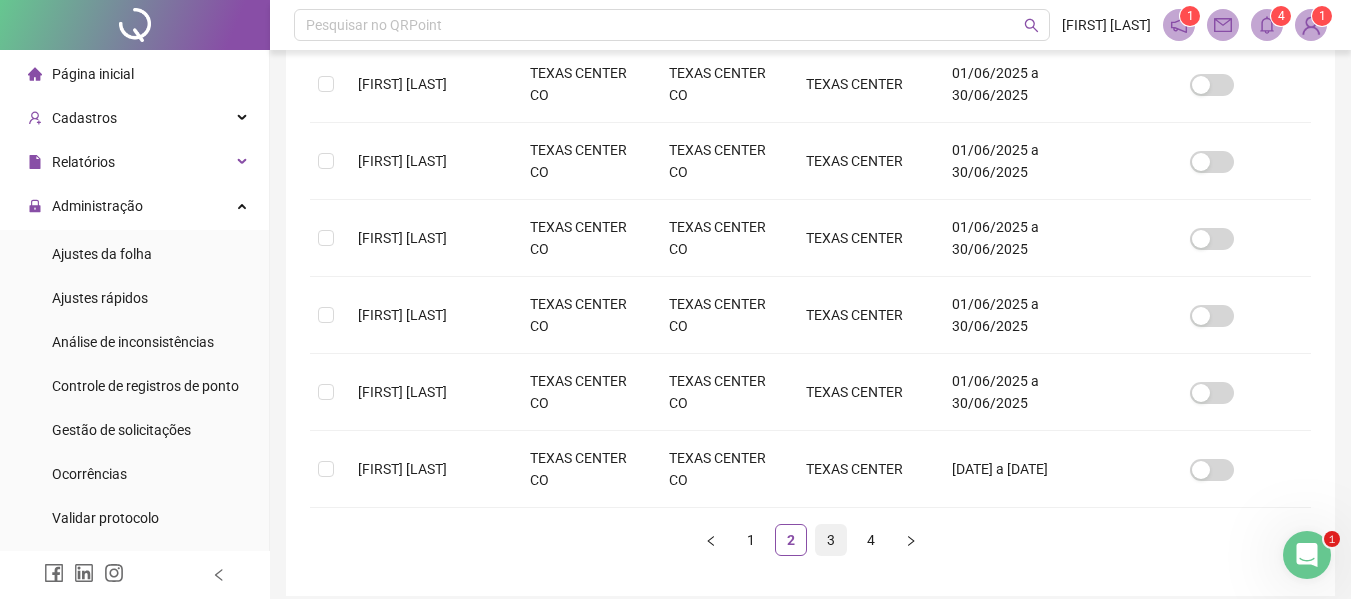 click on "3" at bounding box center (831, 540) 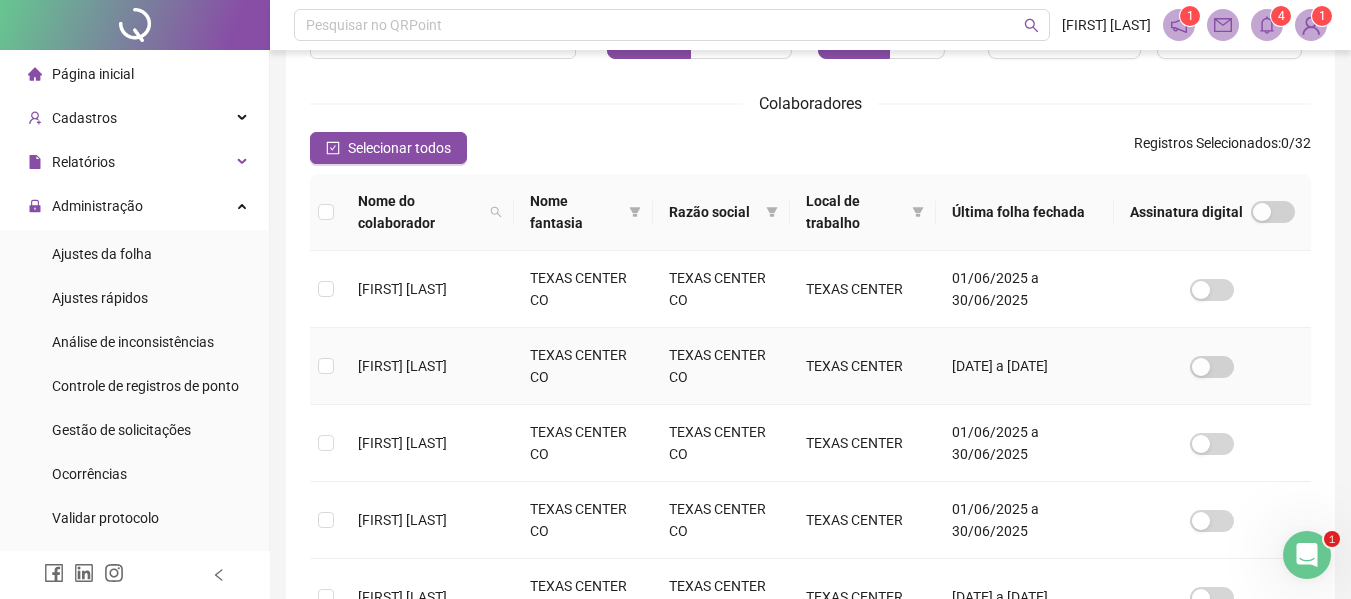 scroll, scrollTop: 310, scrollLeft: 0, axis: vertical 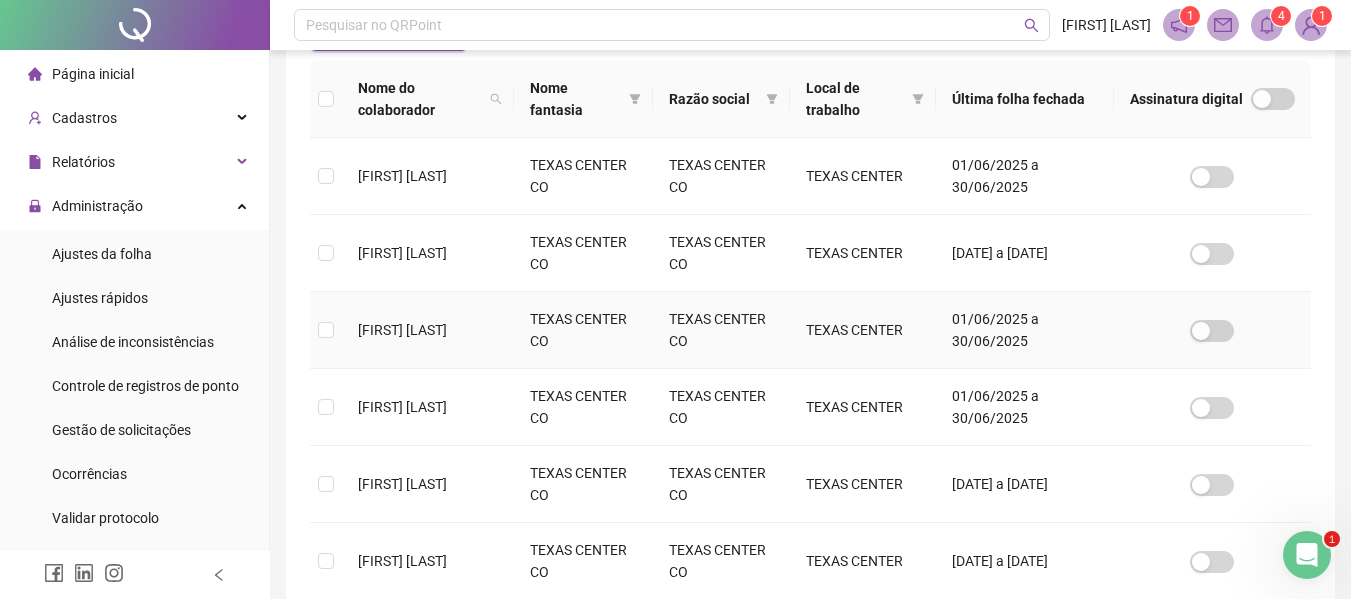 click at bounding box center [326, 330] 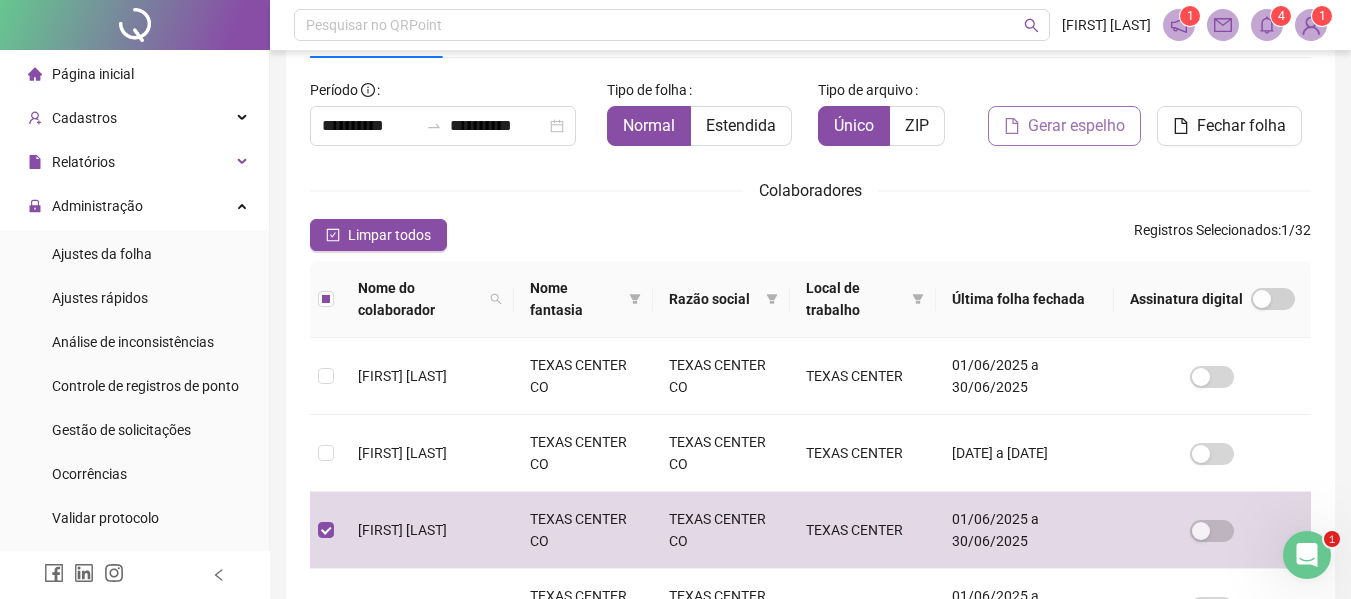 click on "Gerar espelho" at bounding box center [1076, 126] 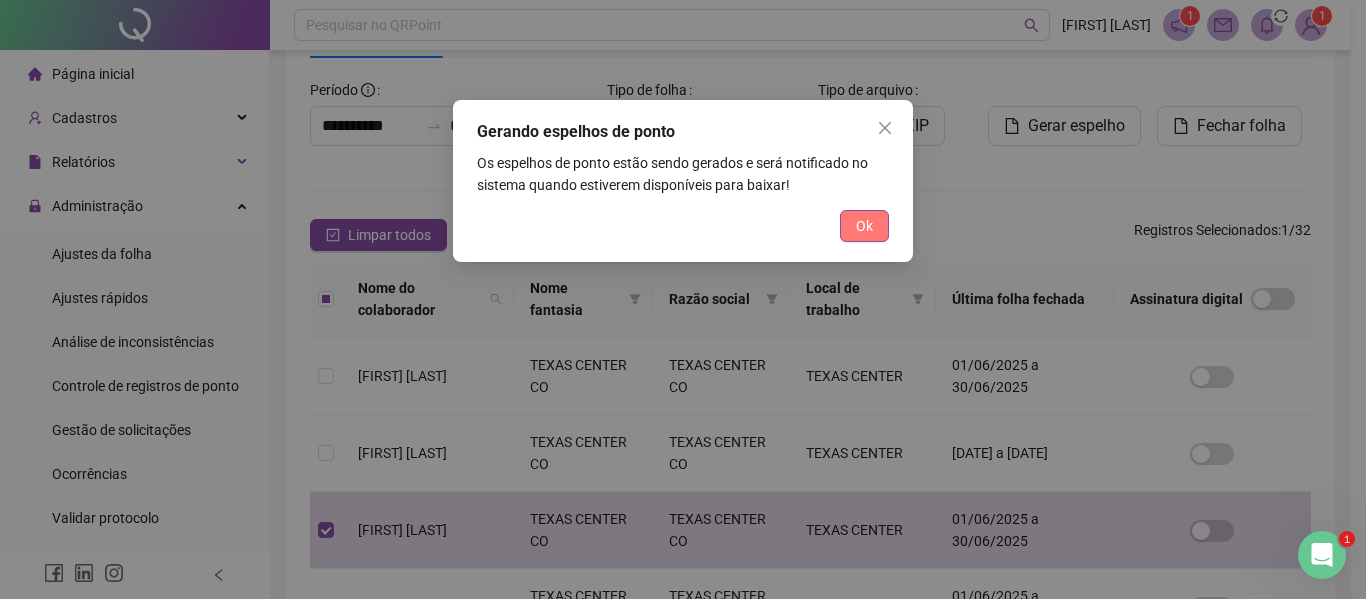 click on "Ok" at bounding box center (864, 226) 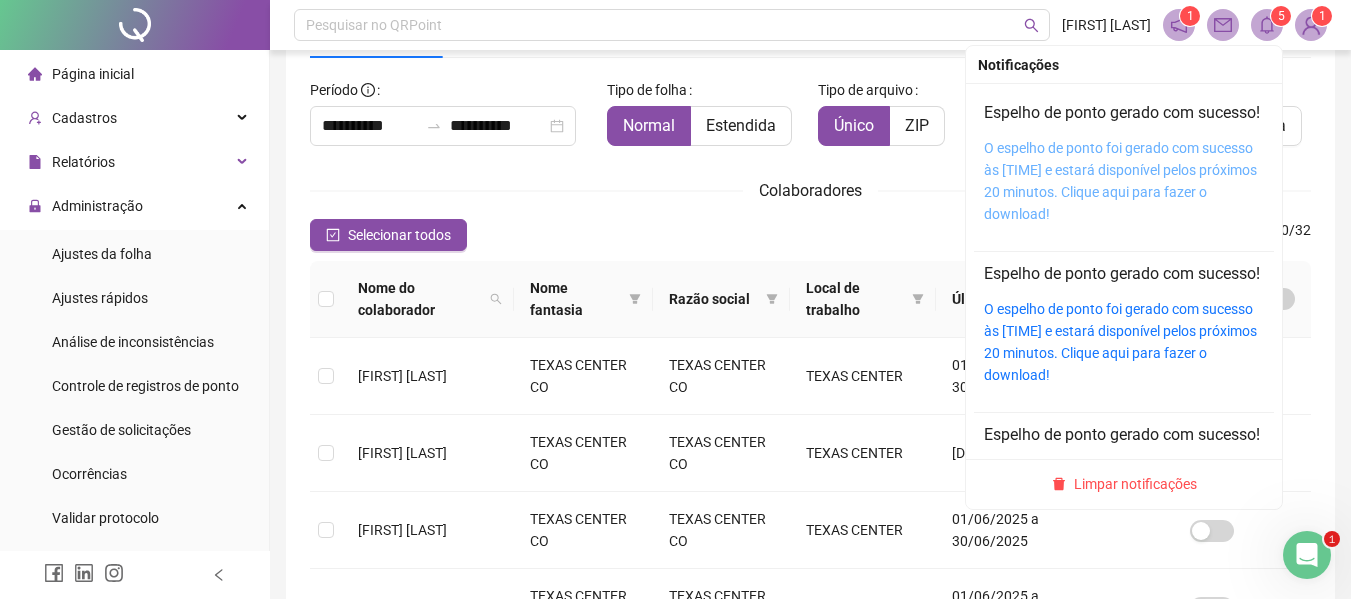 click on "O espelho de ponto foi gerado com sucesso às [TIME] e estará disponível pelos próximos 20 minutos.
Clique aqui para fazer o download!" at bounding box center (1120, 181) 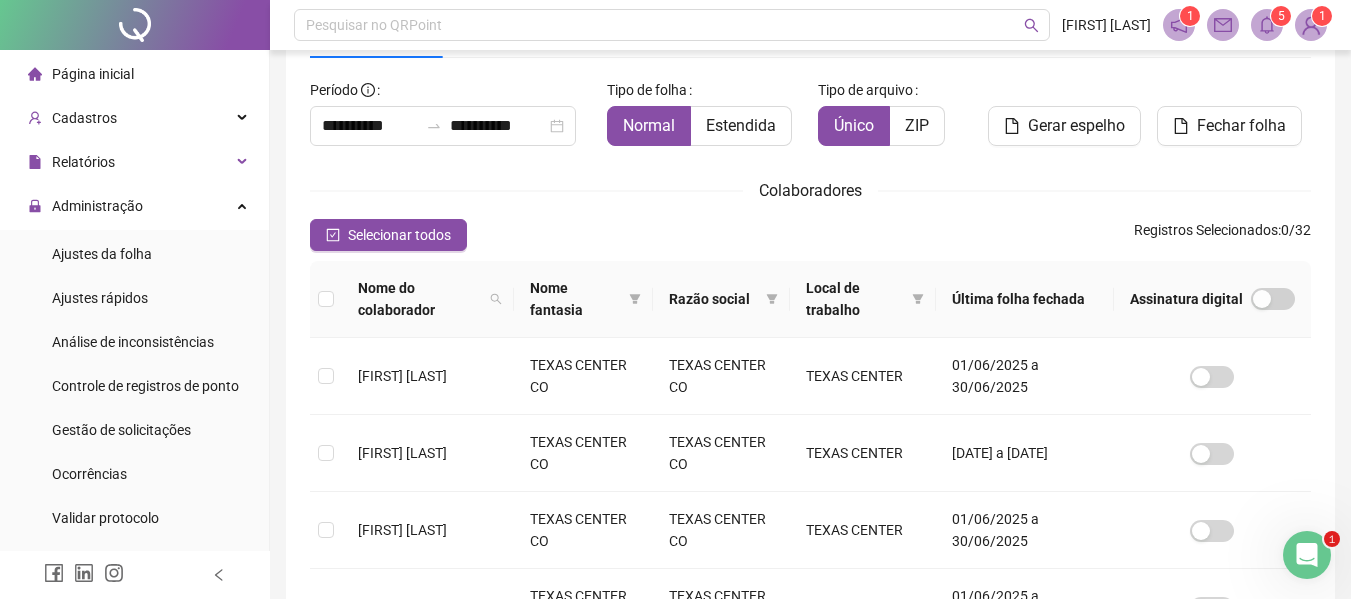click on "Página inicial" at bounding box center (93, 74) 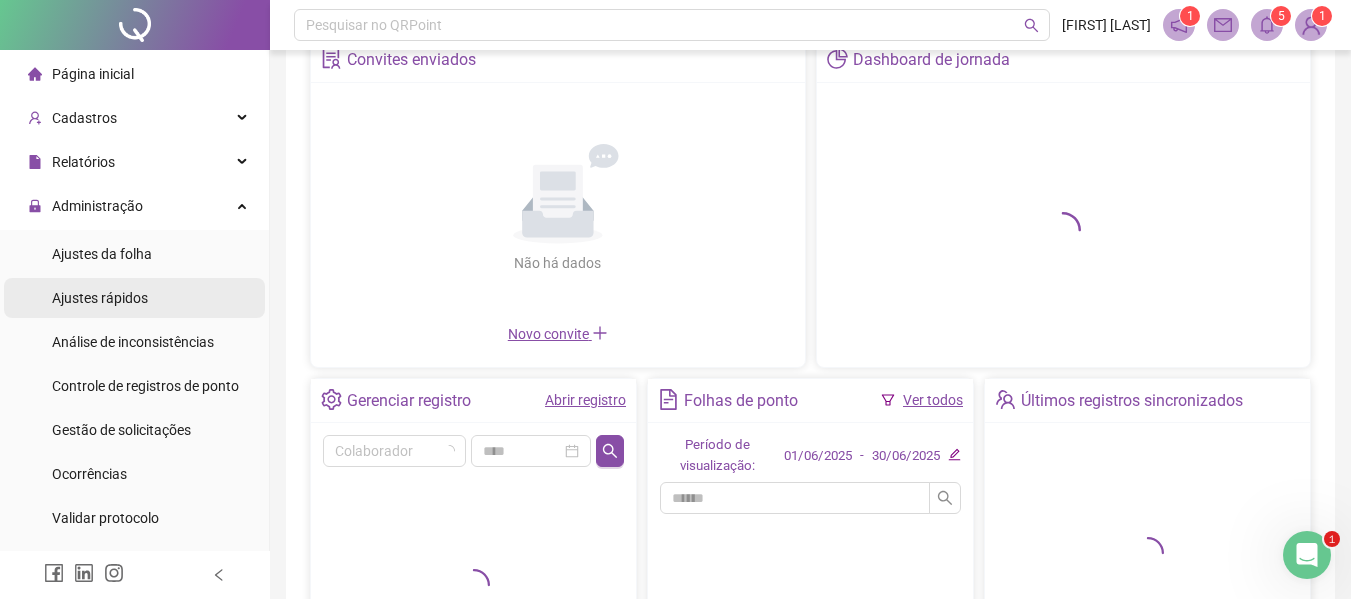 click on "Ajustes rápidos" at bounding box center (100, 298) 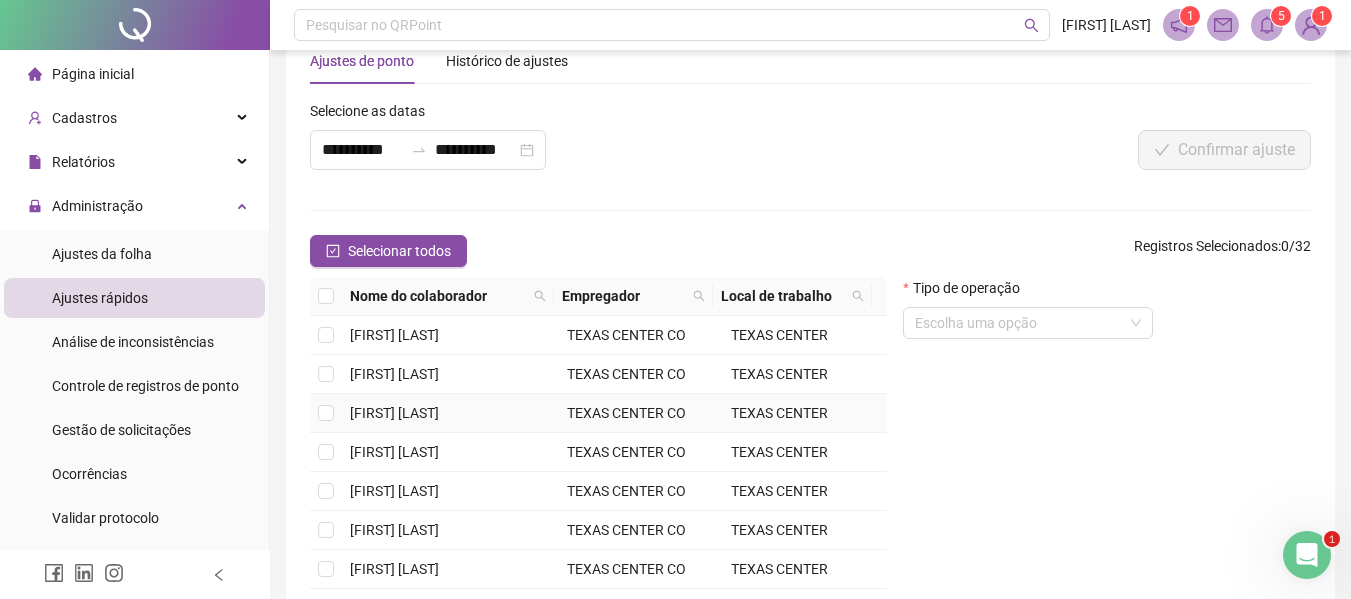scroll, scrollTop: 0, scrollLeft: 0, axis: both 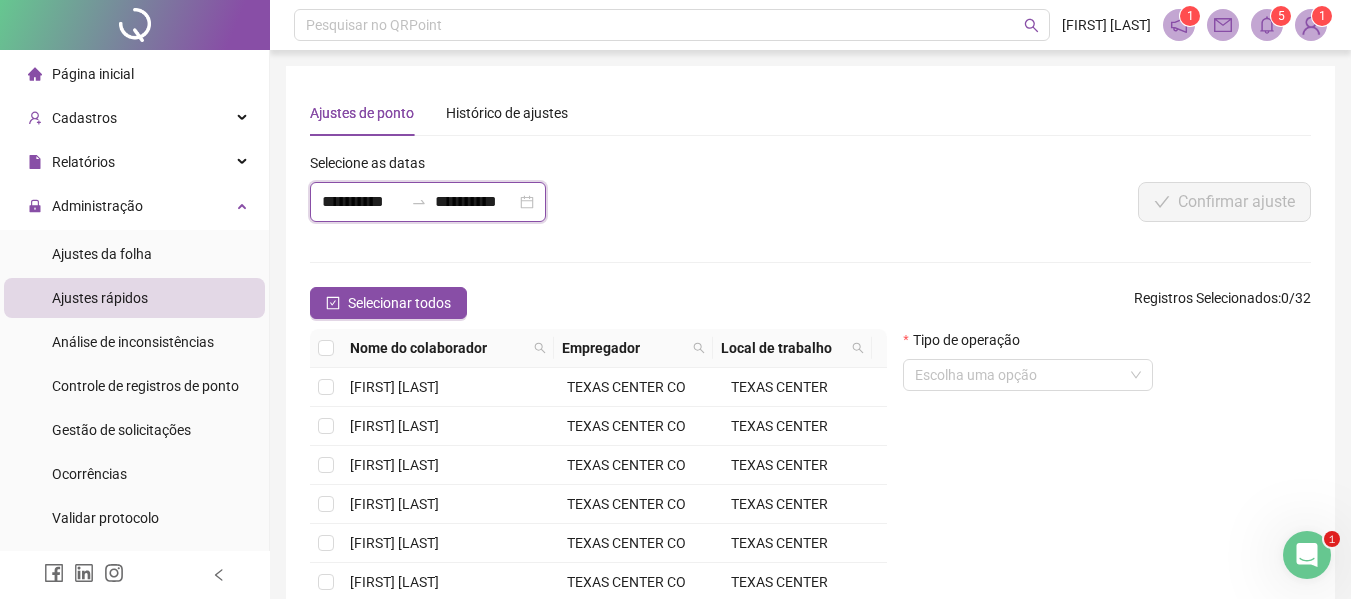 click on "**********" at bounding box center (362, 202) 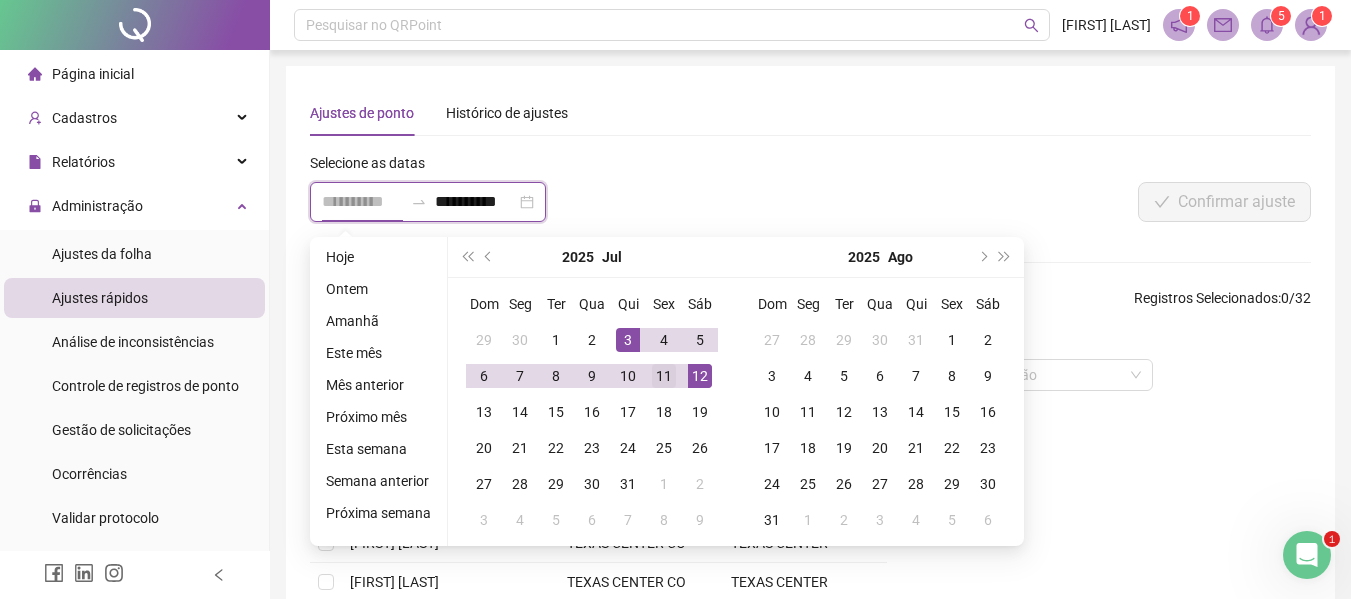 type on "**********" 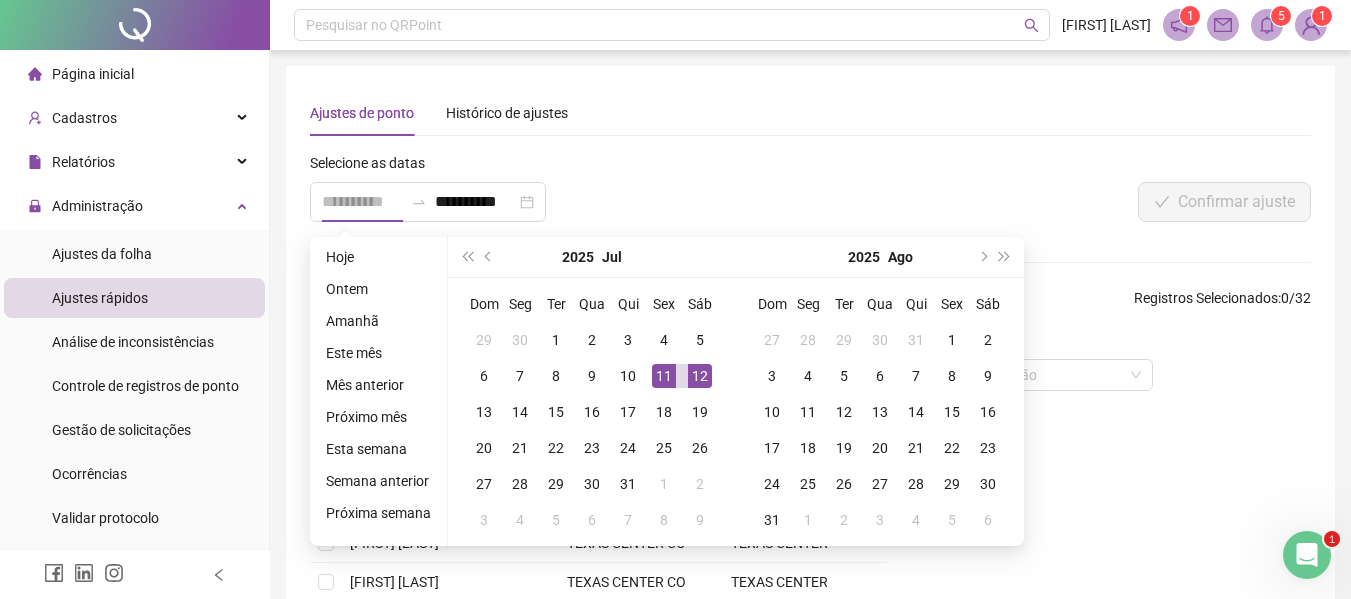 click on "11" at bounding box center (664, 376) 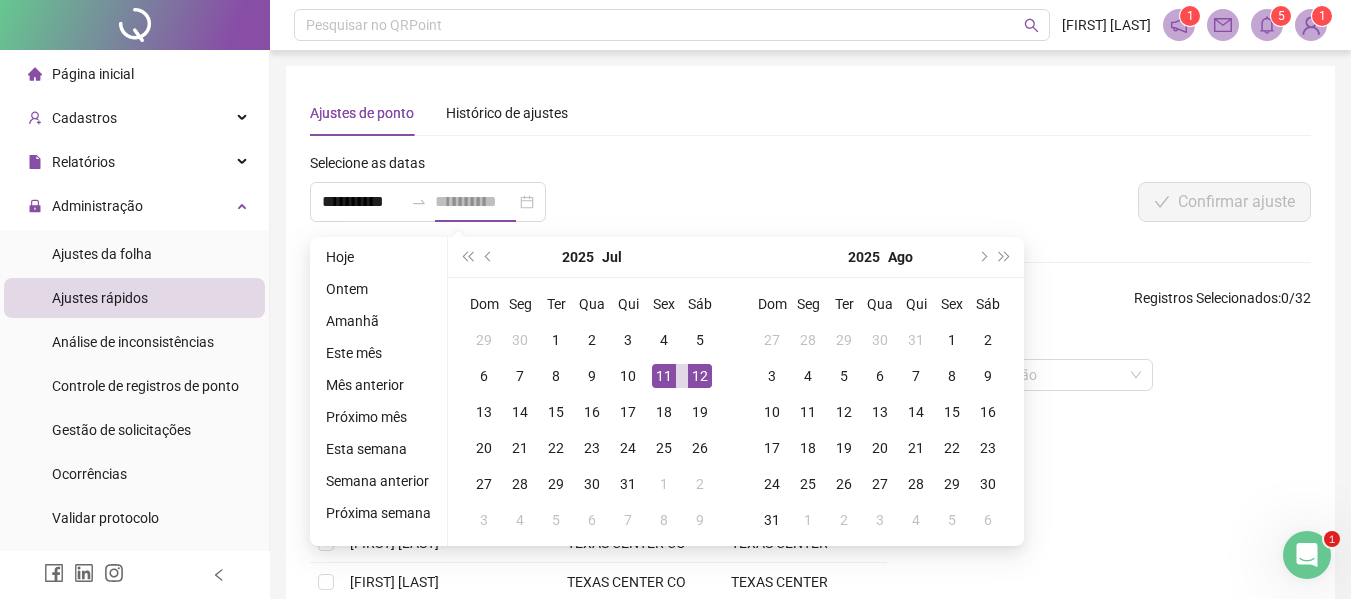 click on "11" at bounding box center (664, 376) 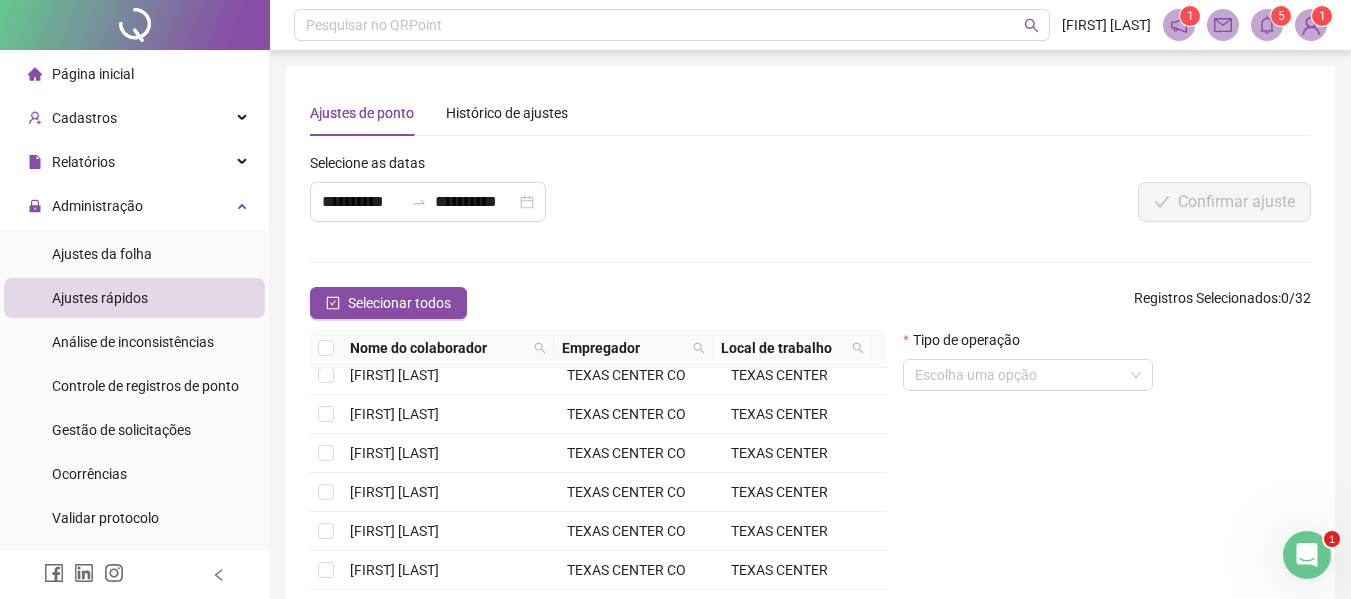 scroll, scrollTop: 351, scrollLeft: 0, axis: vertical 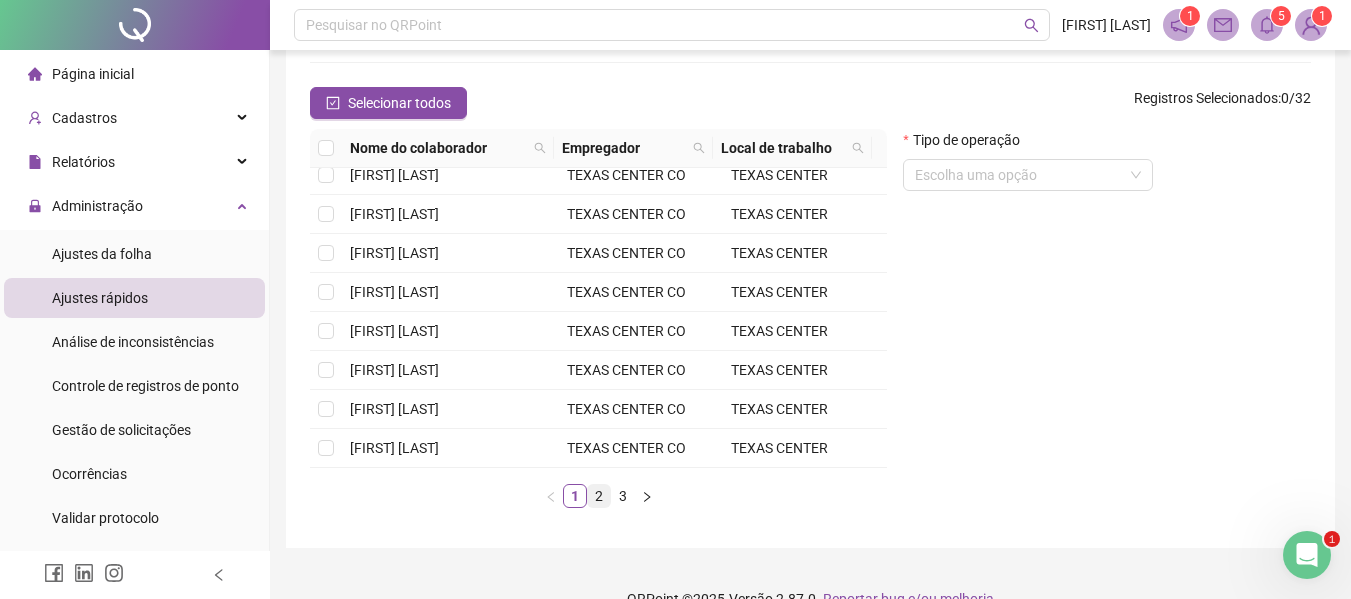 click on "2" at bounding box center [599, 496] 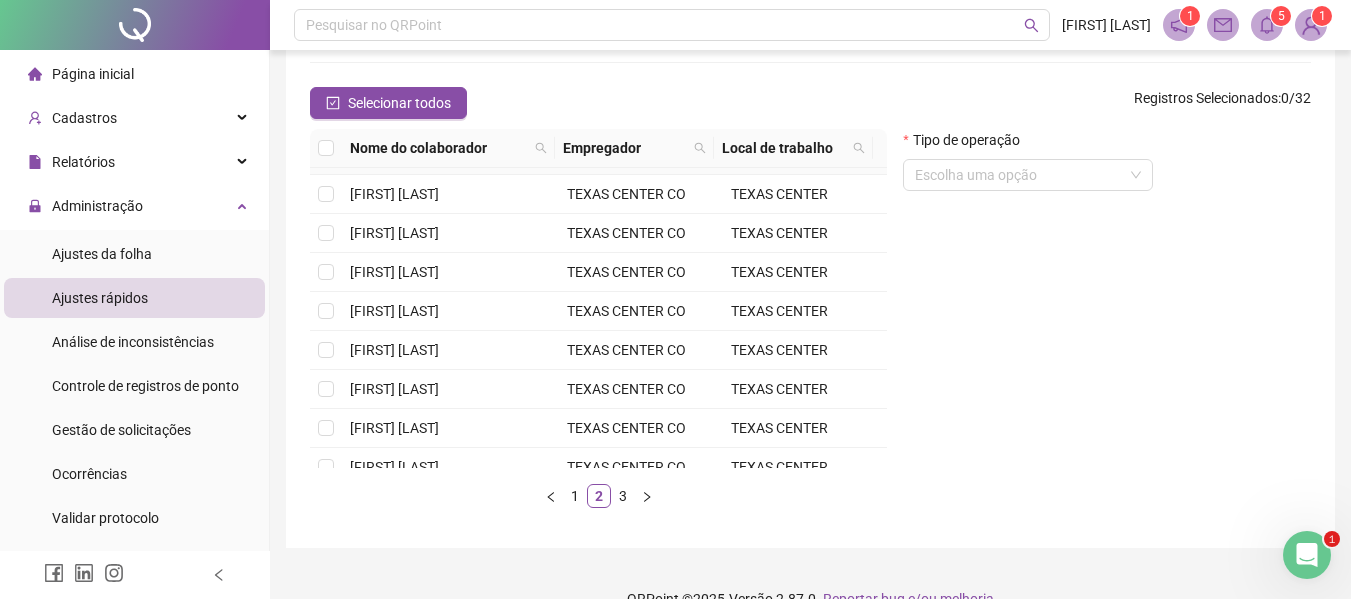 scroll, scrollTop: 200, scrollLeft: 0, axis: vertical 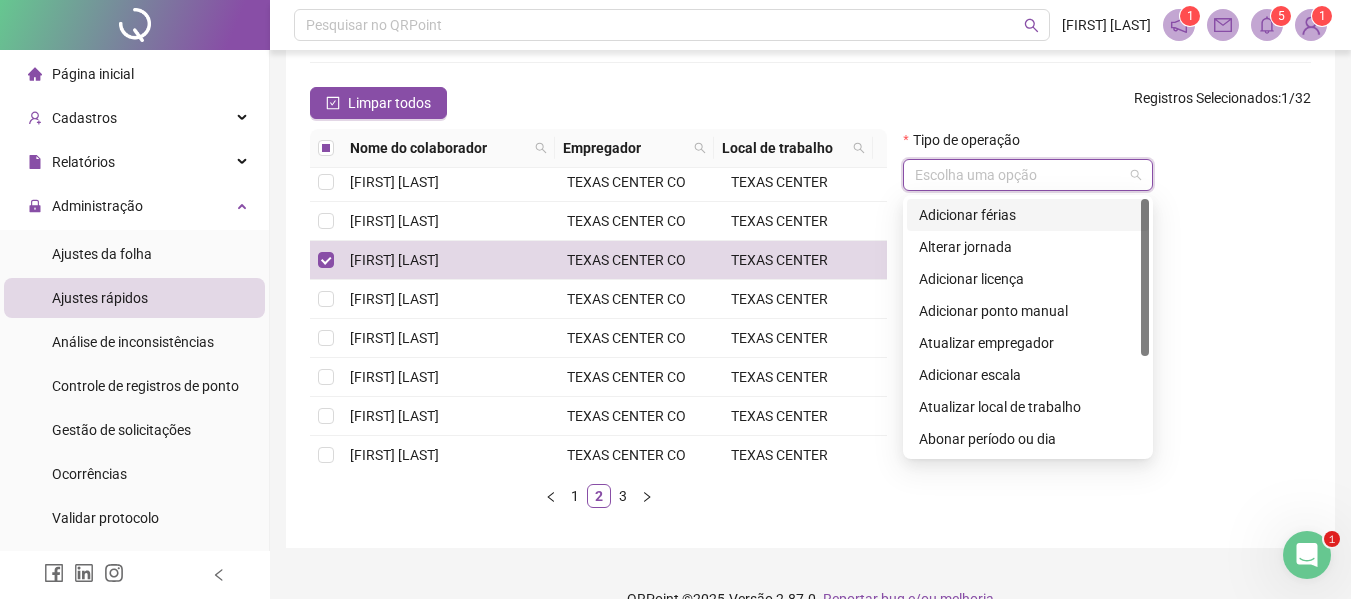 click at bounding box center [1022, 175] 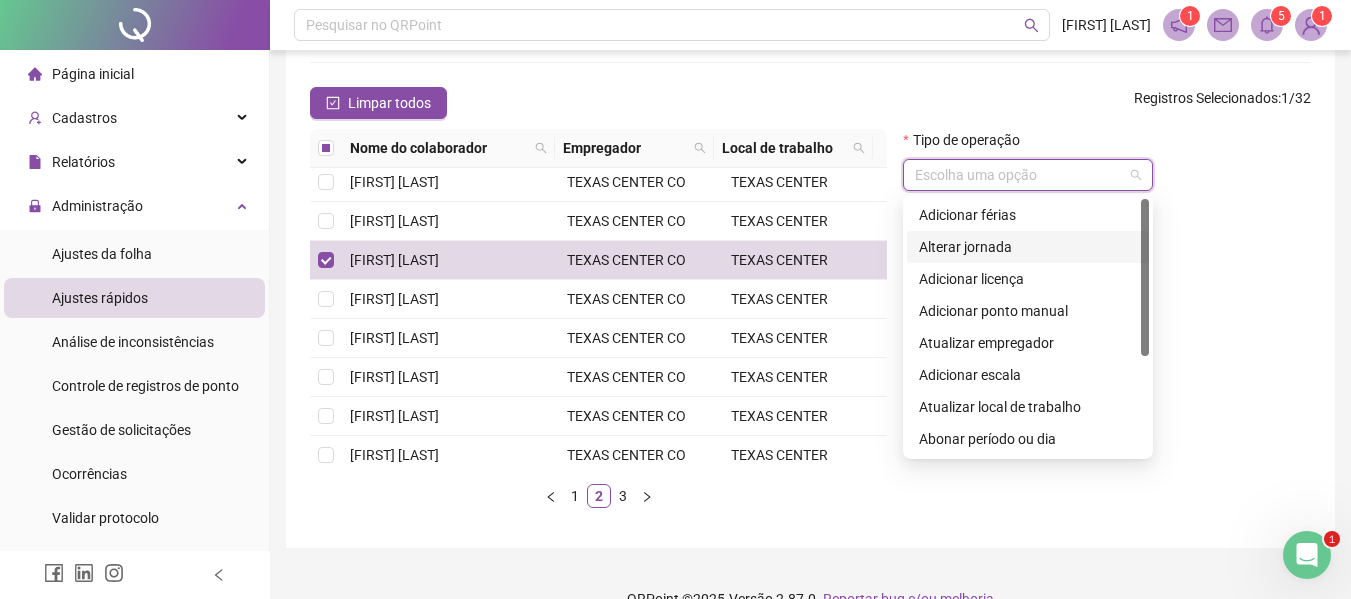 click on "Alterar jornada" at bounding box center (1028, 247) 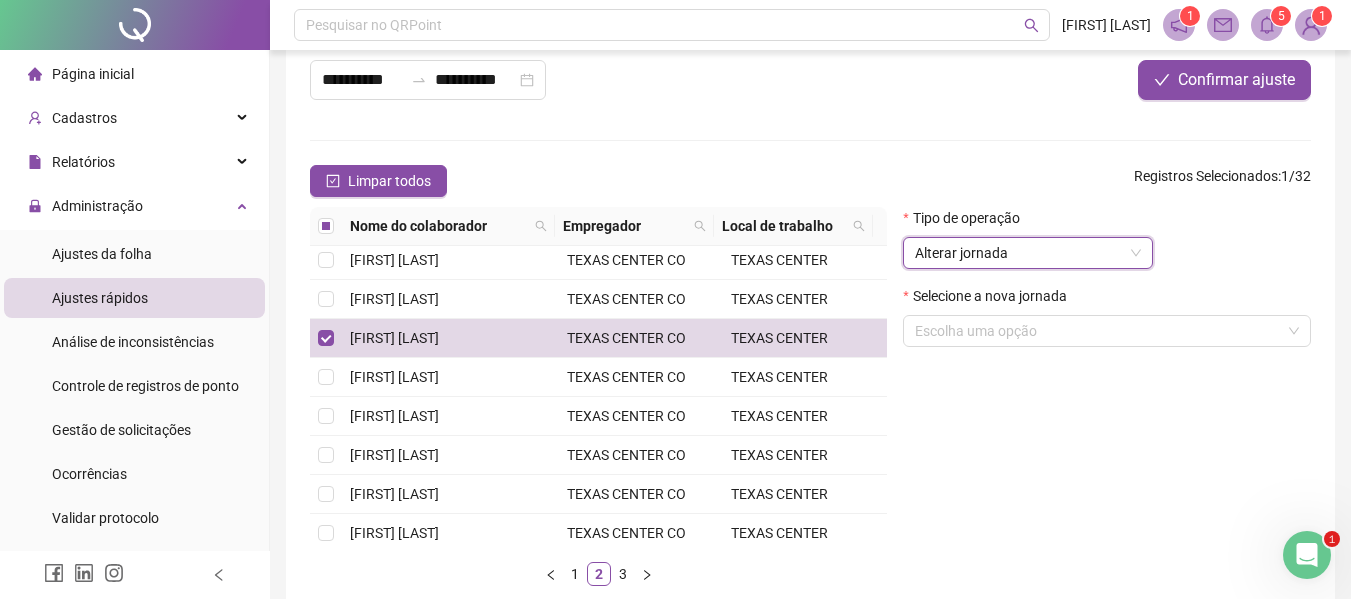 scroll, scrollTop: 100, scrollLeft: 0, axis: vertical 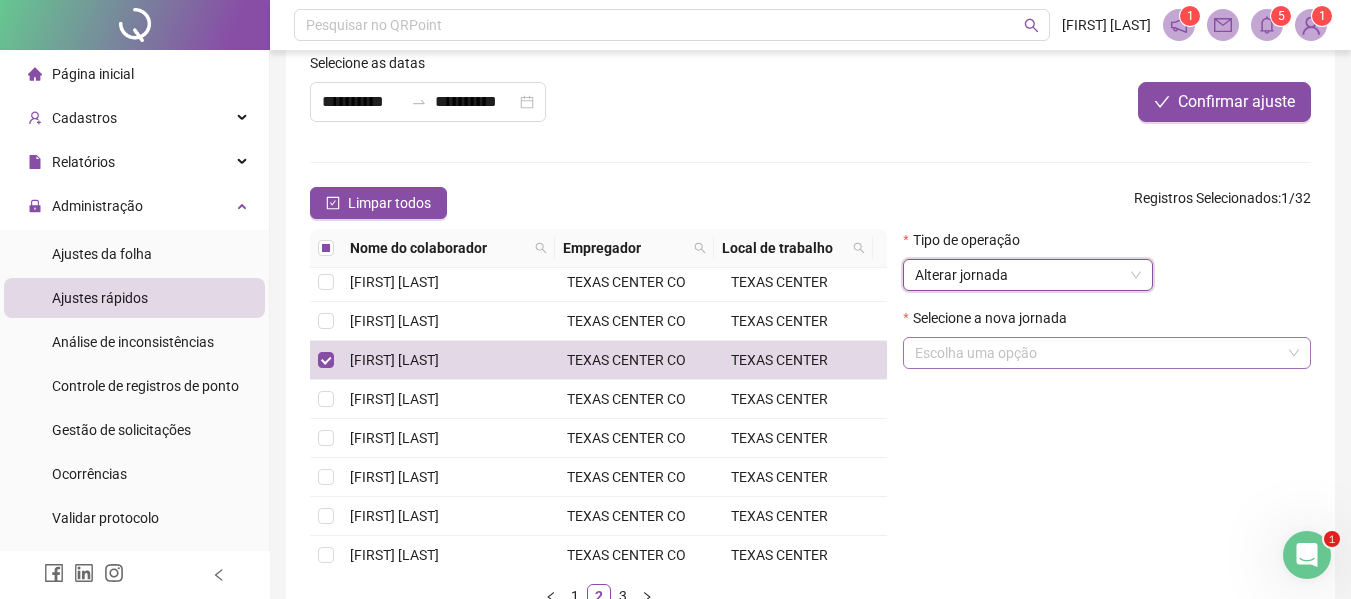 click at bounding box center (1101, 353) 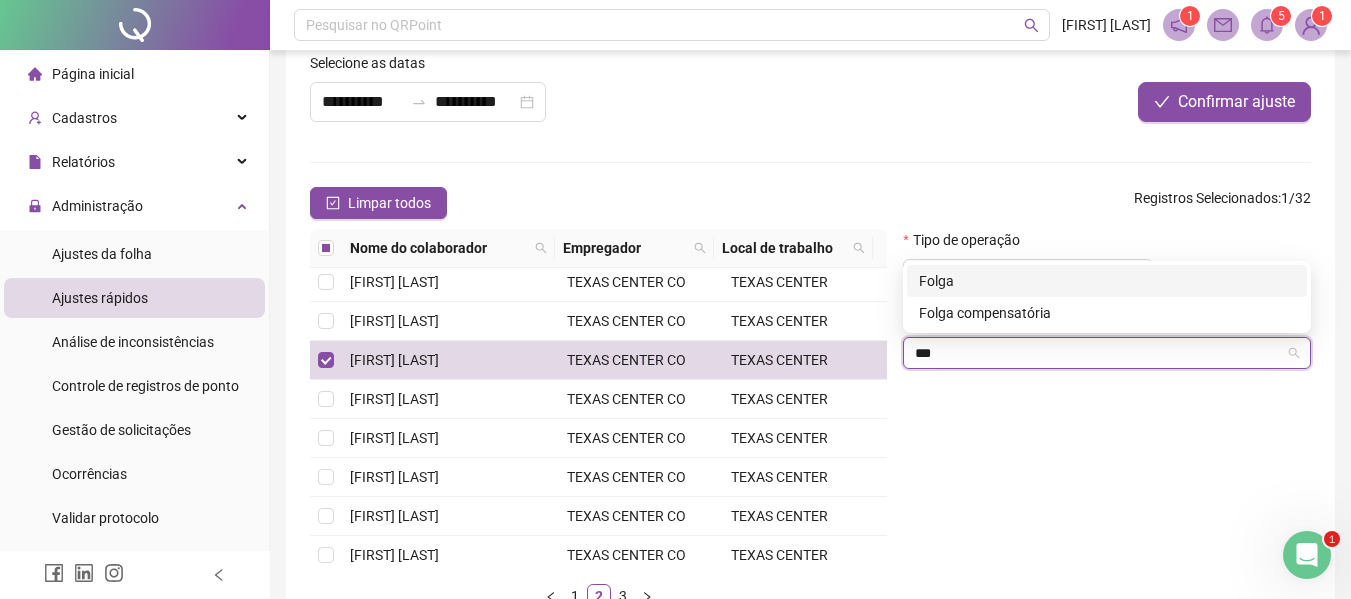 type on "****" 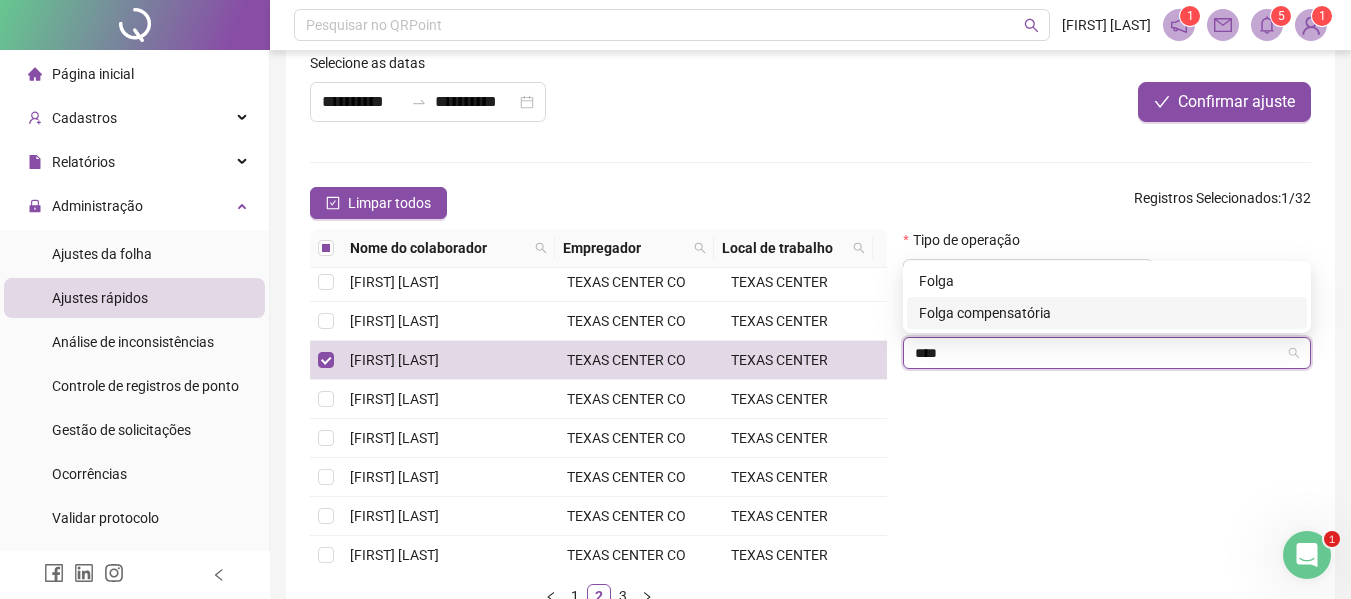 click on "Folga compensatória" at bounding box center (1107, 313) 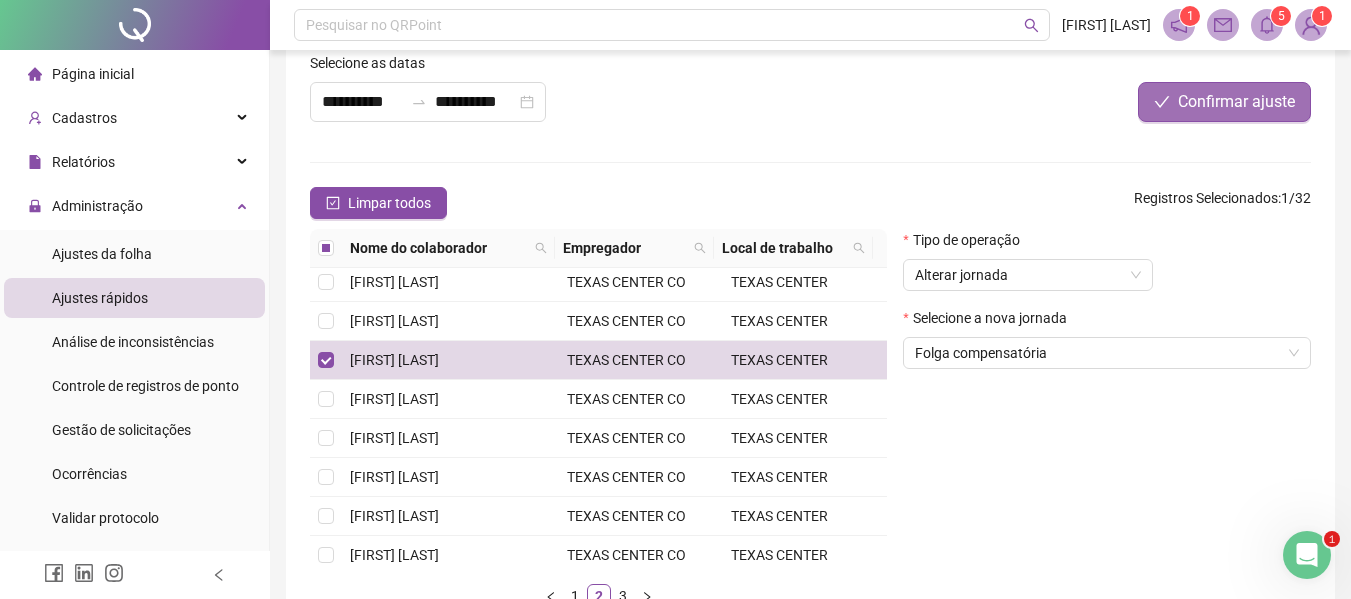 click on "Confirmar ajuste" at bounding box center [1236, 102] 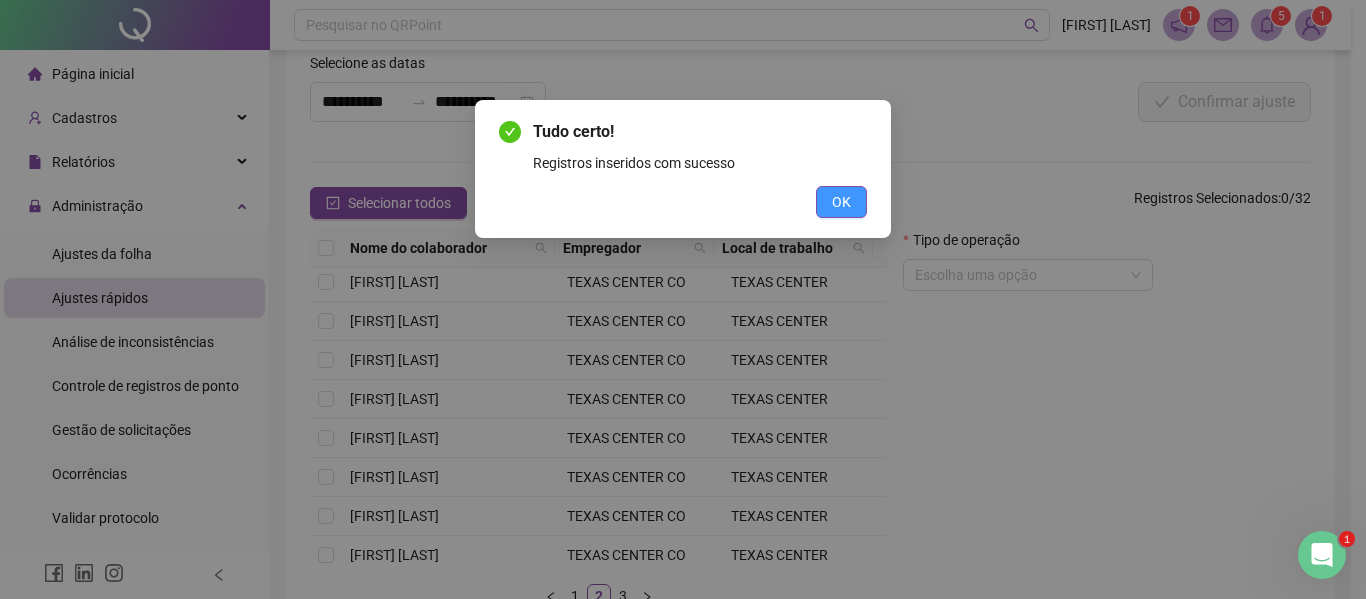 click on "OK" at bounding box center (841, 202) 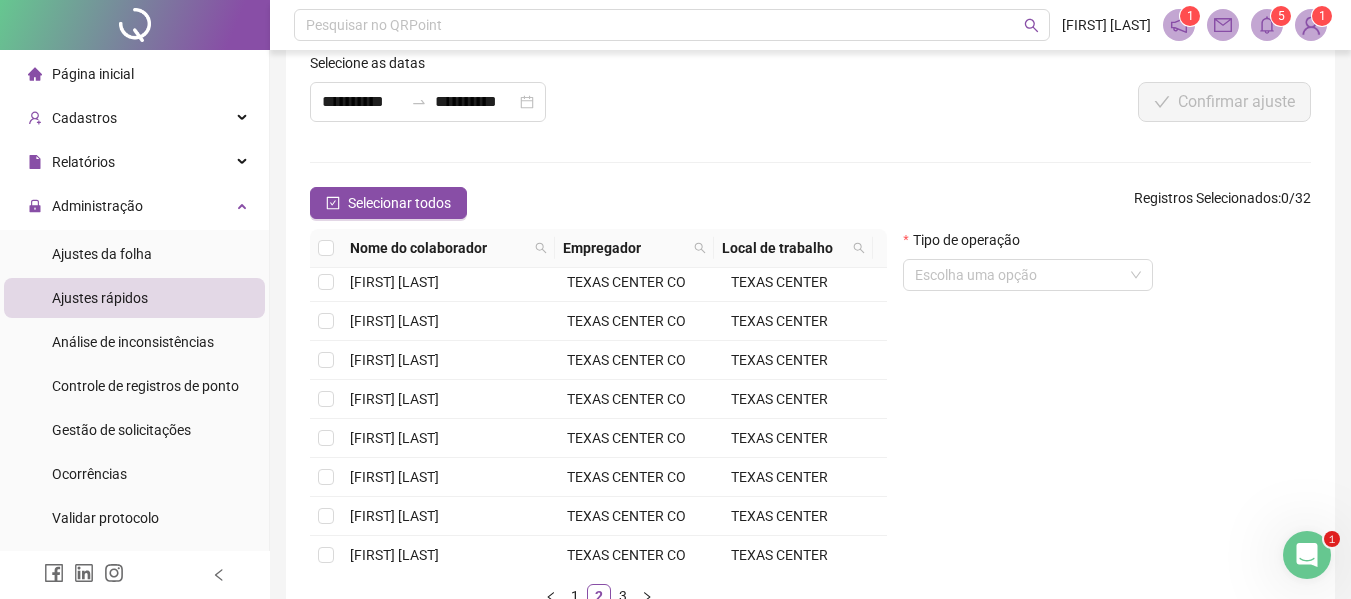 click on "Página inicial" at bounding box center [93, 74] 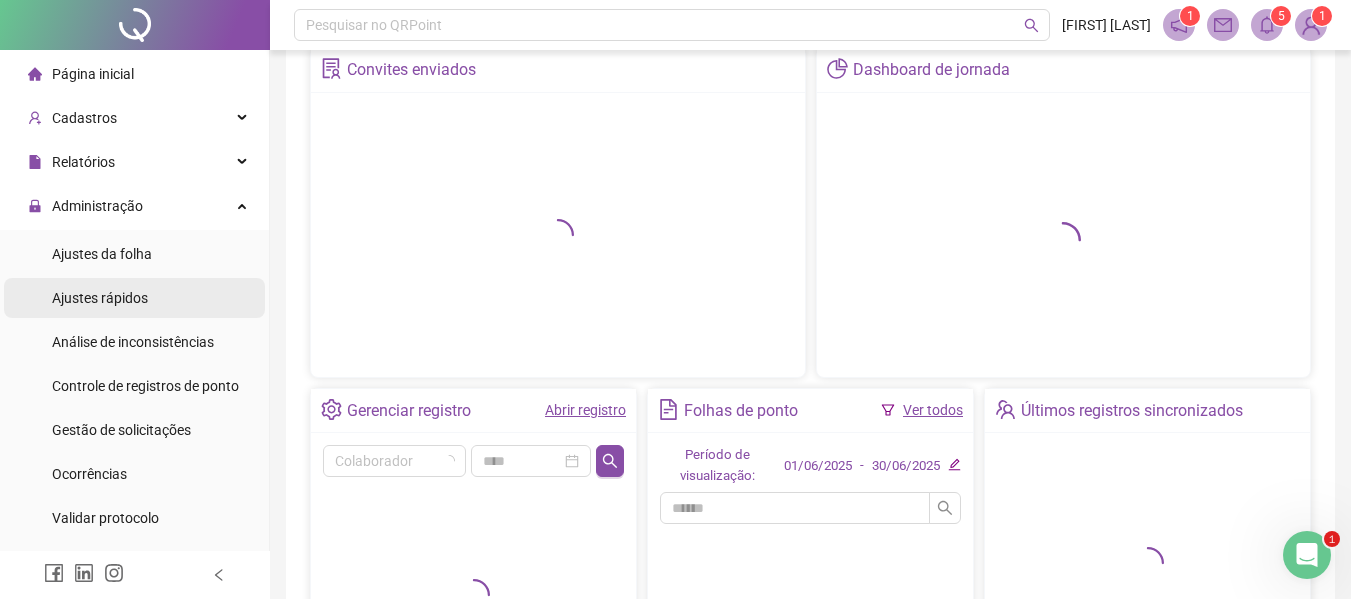 click on "Ajustes rápidos" at bounding box center [100, 298] 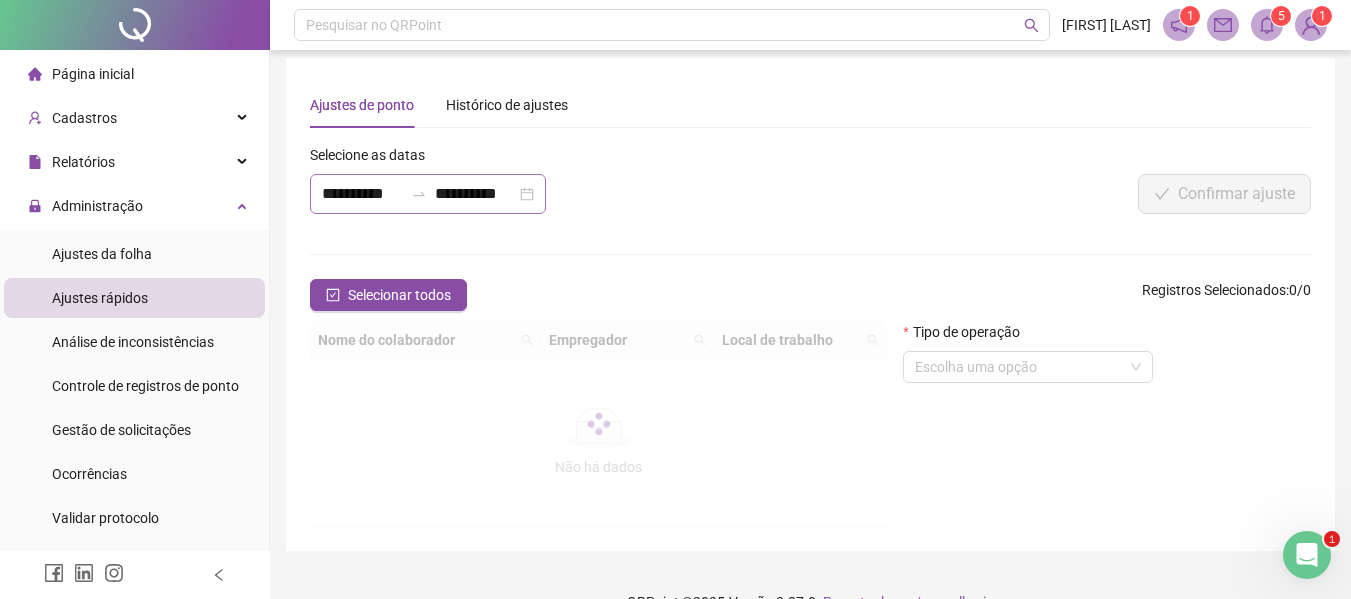 scroll, scrollTop: 0, scrollLeft: 0, axis: both 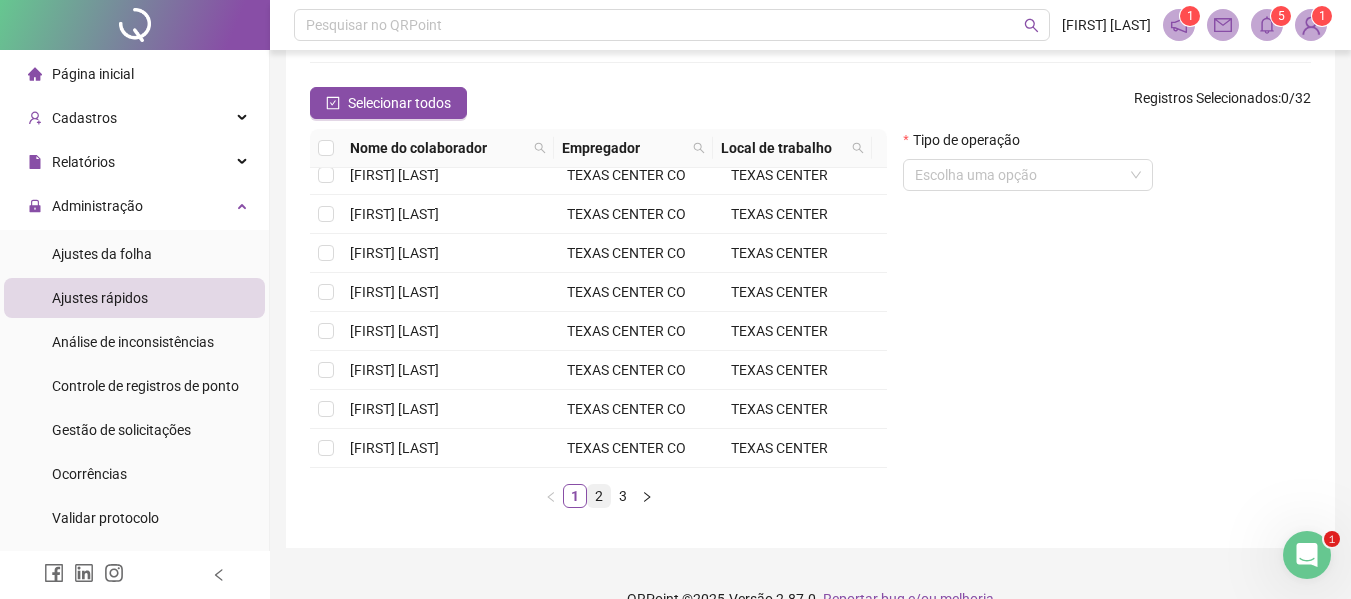 click on "2" at bounding box center [599, 496] 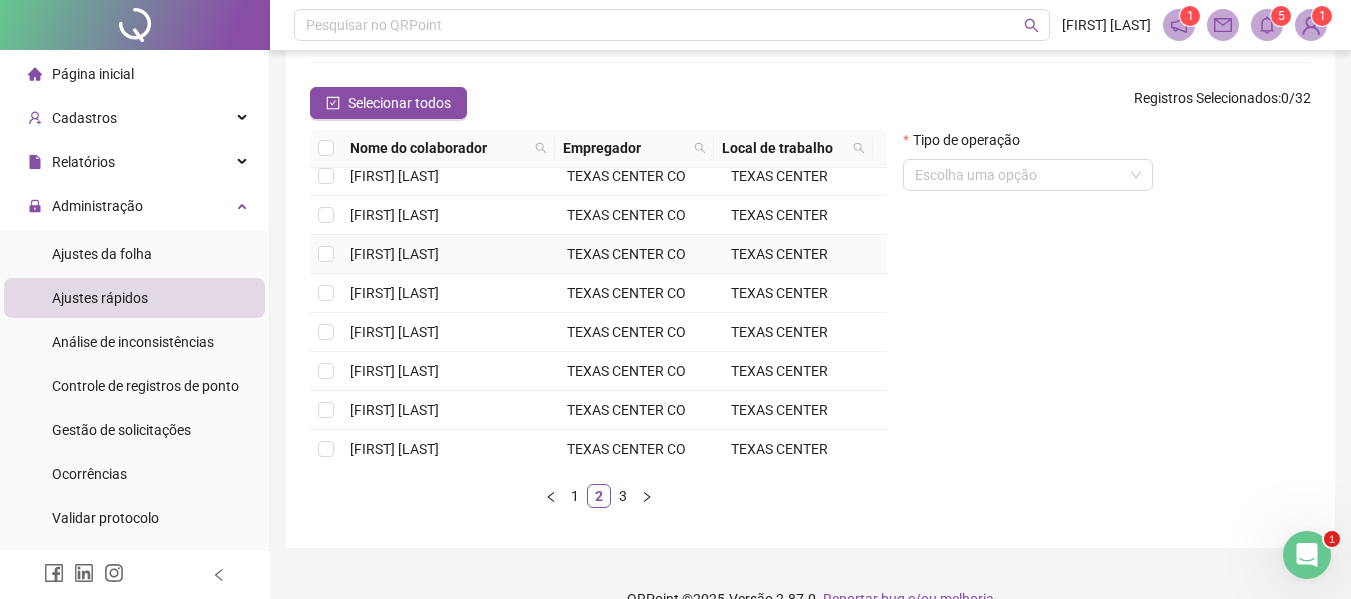 scroll, scrollTop: 200, scrollLeft: 0, axis: vertical 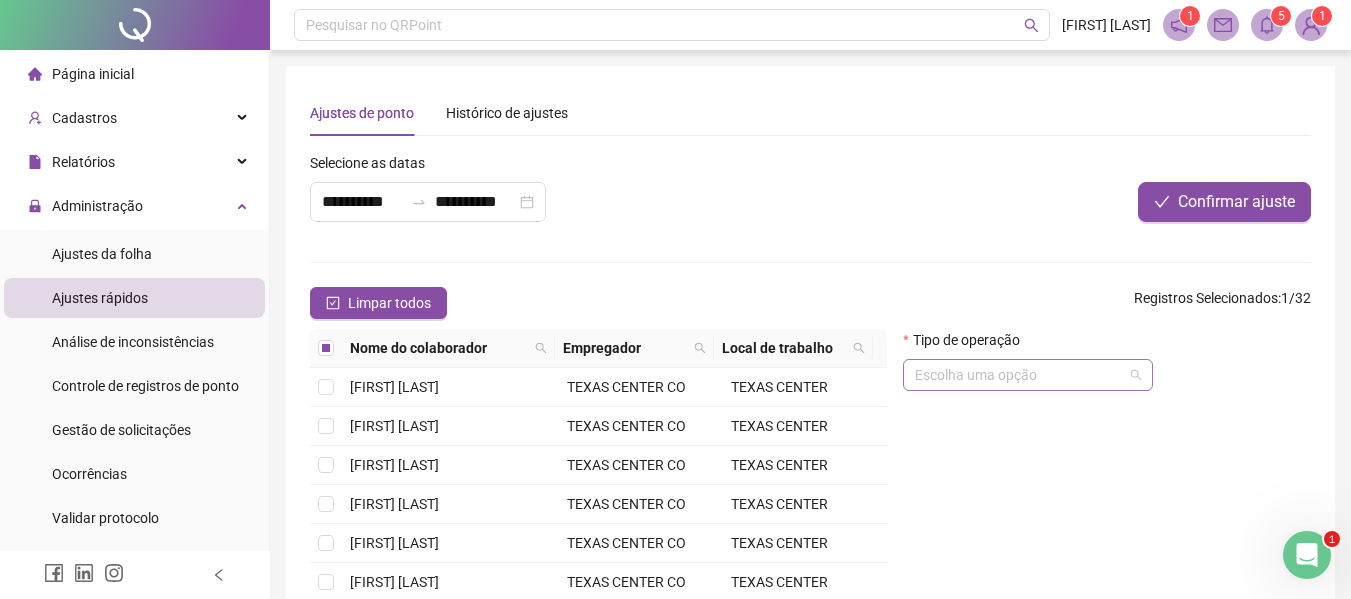 click at bounding box center (1022, 375) 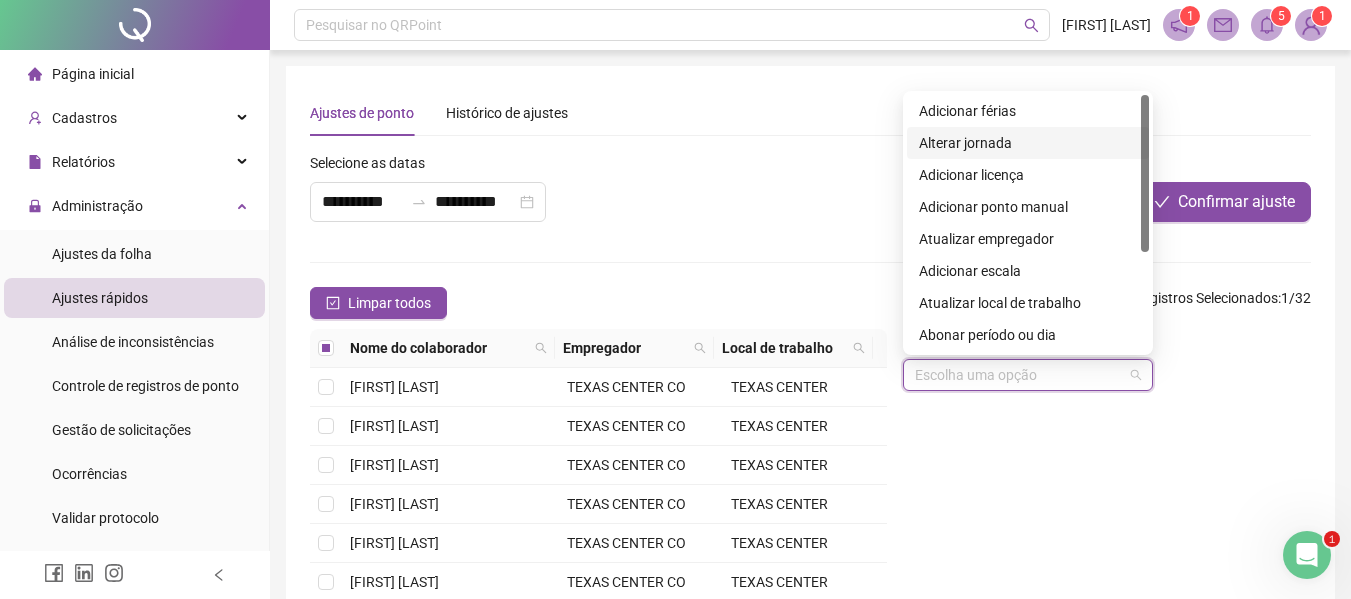 click on "Alterar jornada" at bounding box center (1028, 143) 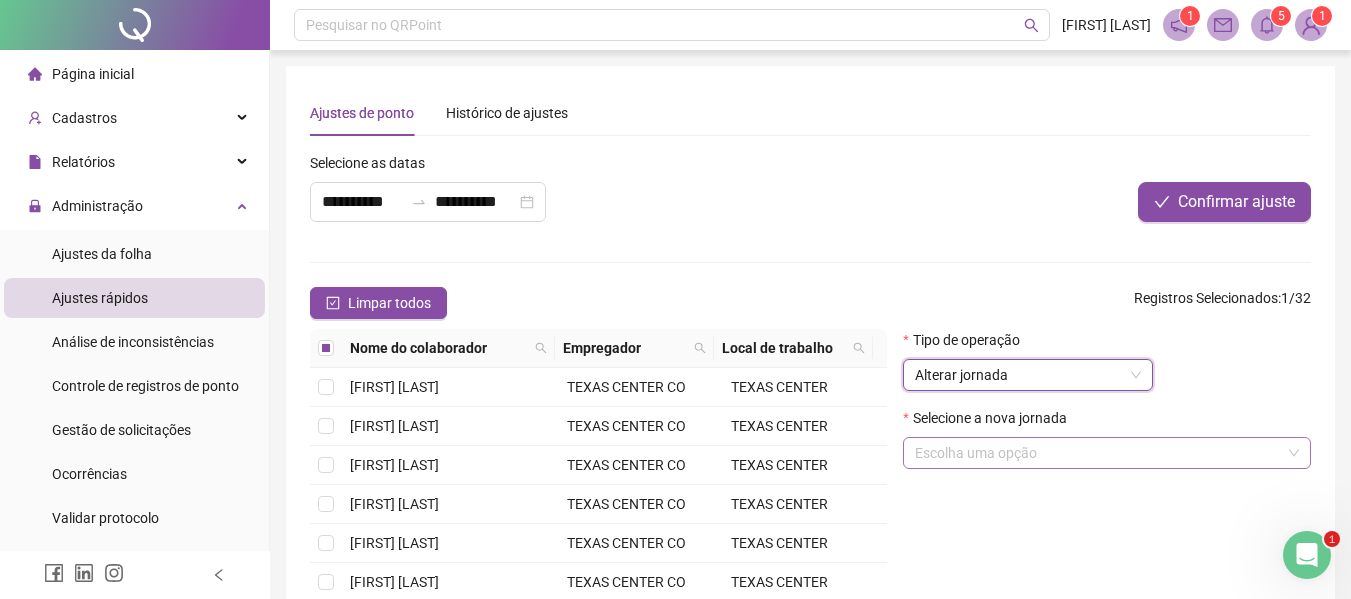 click at bounding box center [1101, 453] 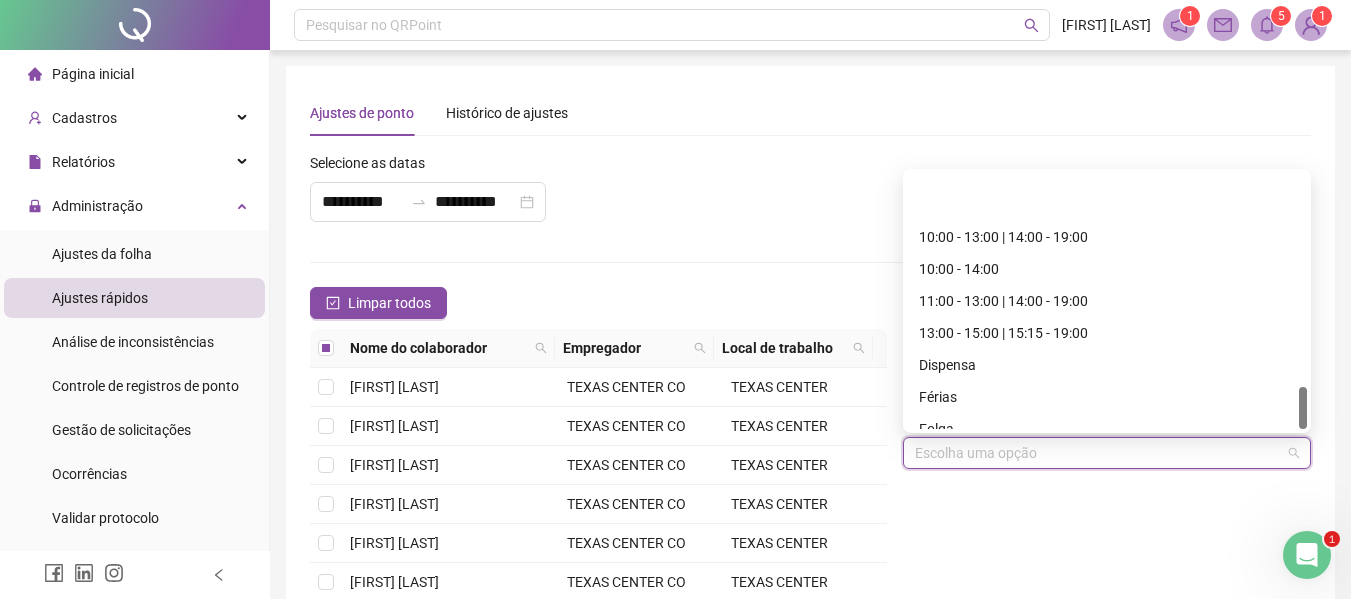 scroll, scrollTop: 1280, scrollLeft: 0, axis: vertical 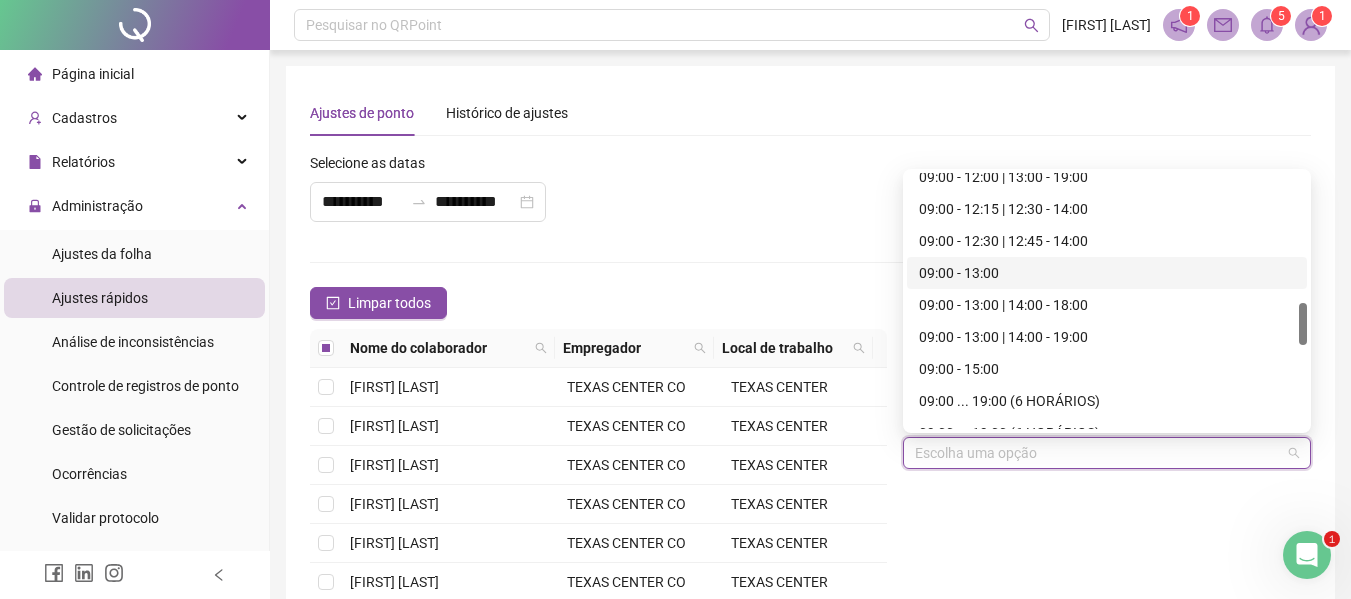 click on "09:00 - 13:00" at bounding box center (1107, 273) 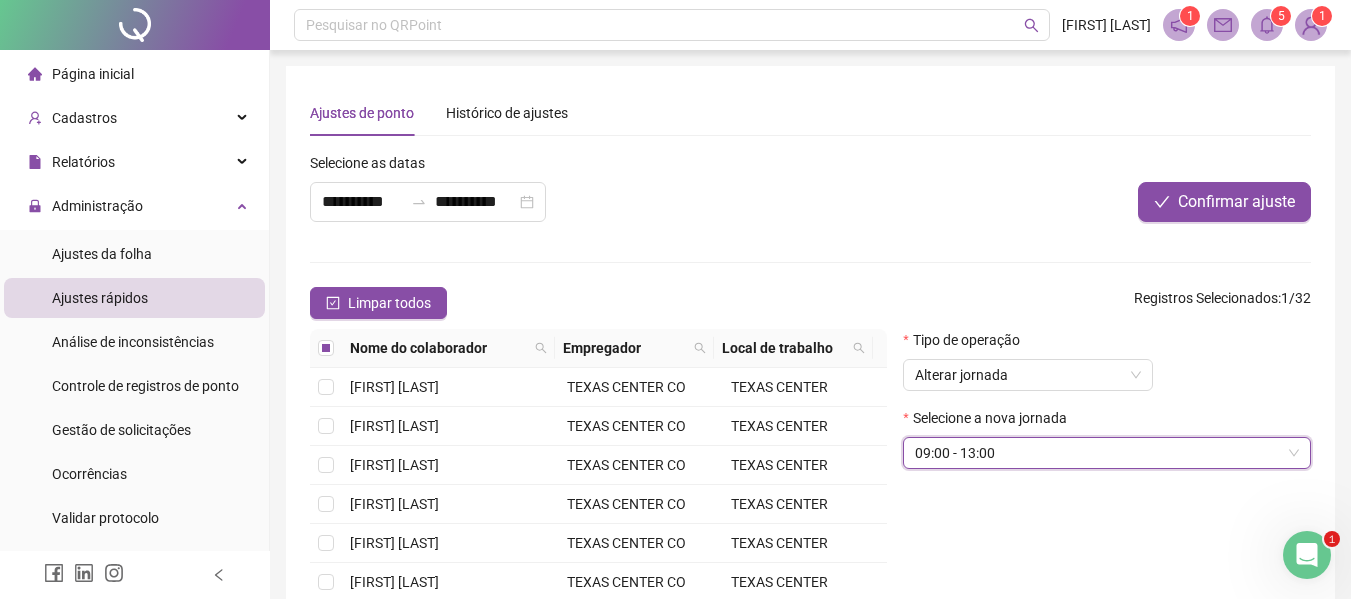 drag, startPoint x: 1246, startPoint y: 198, endPoint x: 1239, endPoint y: 238, distance: 40.60788 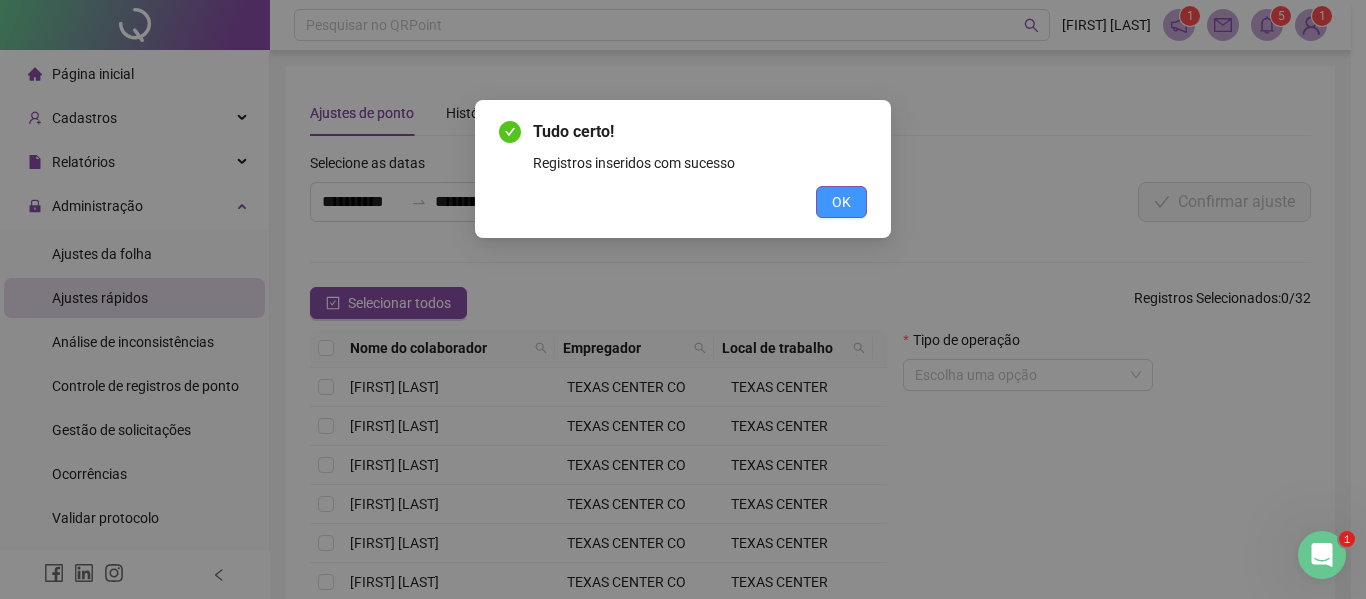 click on "OK" at bounding box center (841, 202) 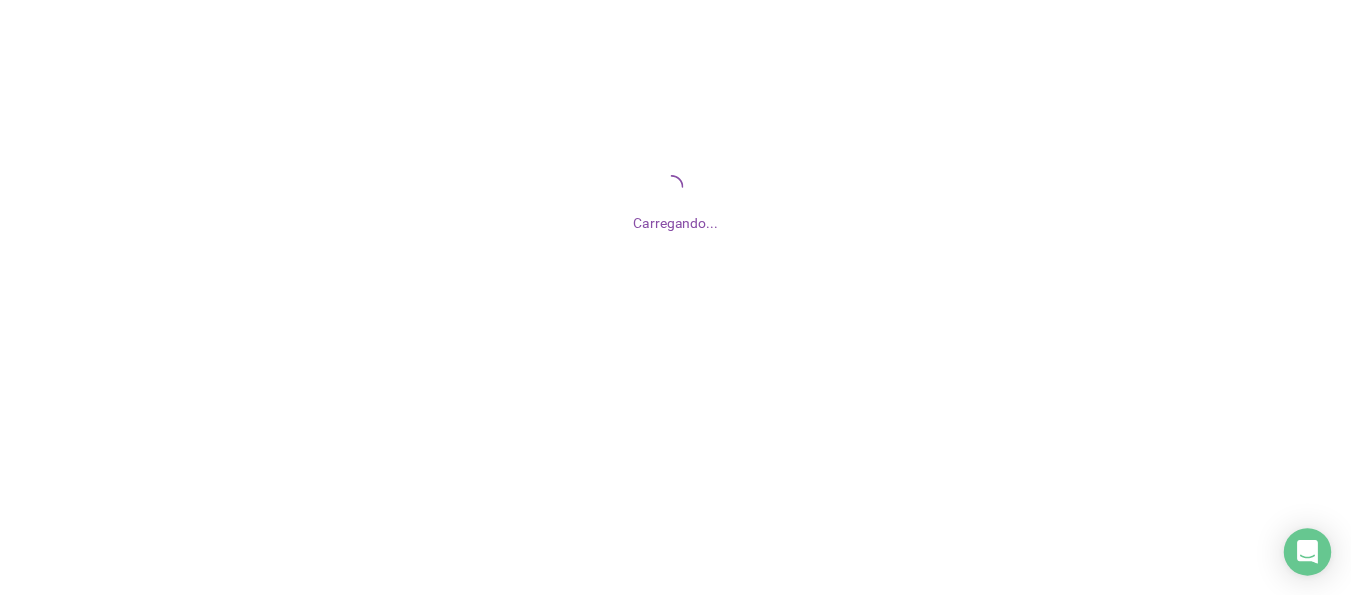 scroll, scrollTop: 0, scrollLeft: 0, axis: both 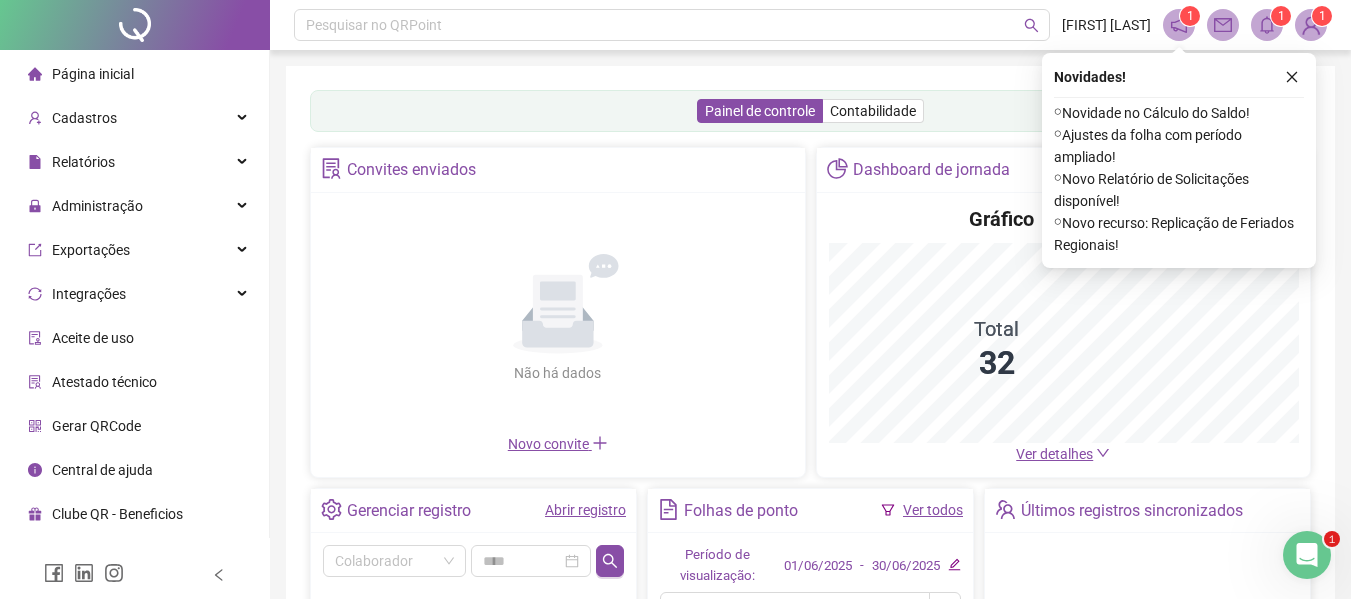 click on "Página inicial" at bounding box center (93, 74) 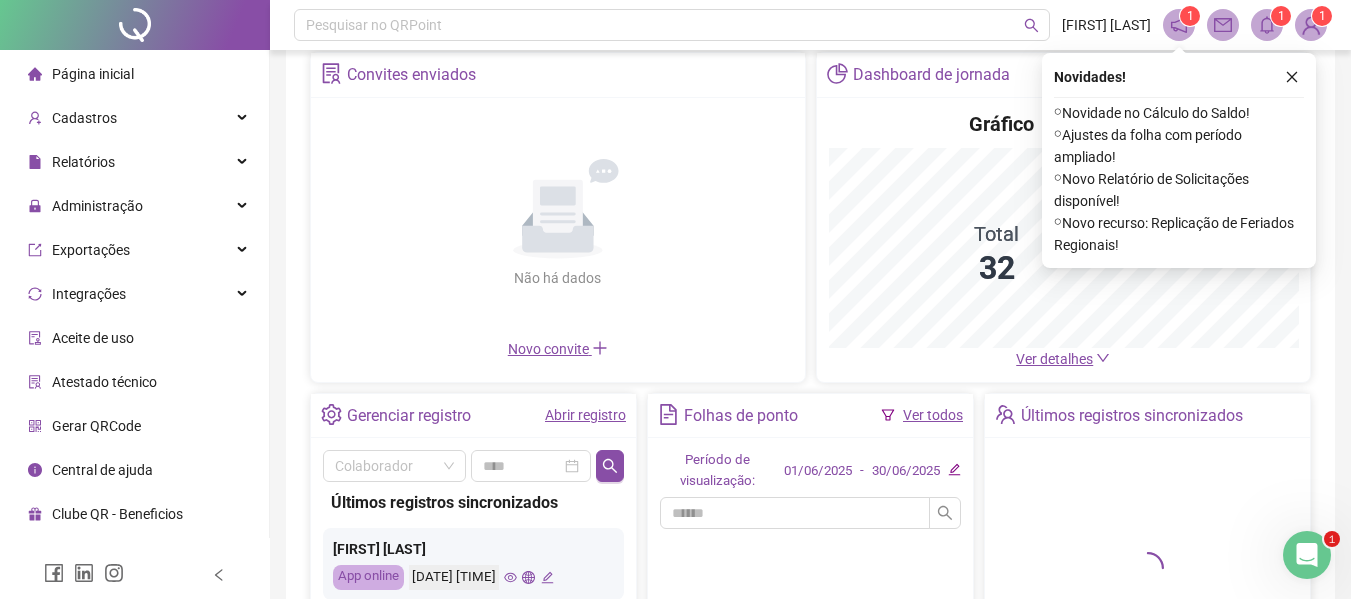scroll, scrollTop: 100, scrollLeft: 0, axis: vertical 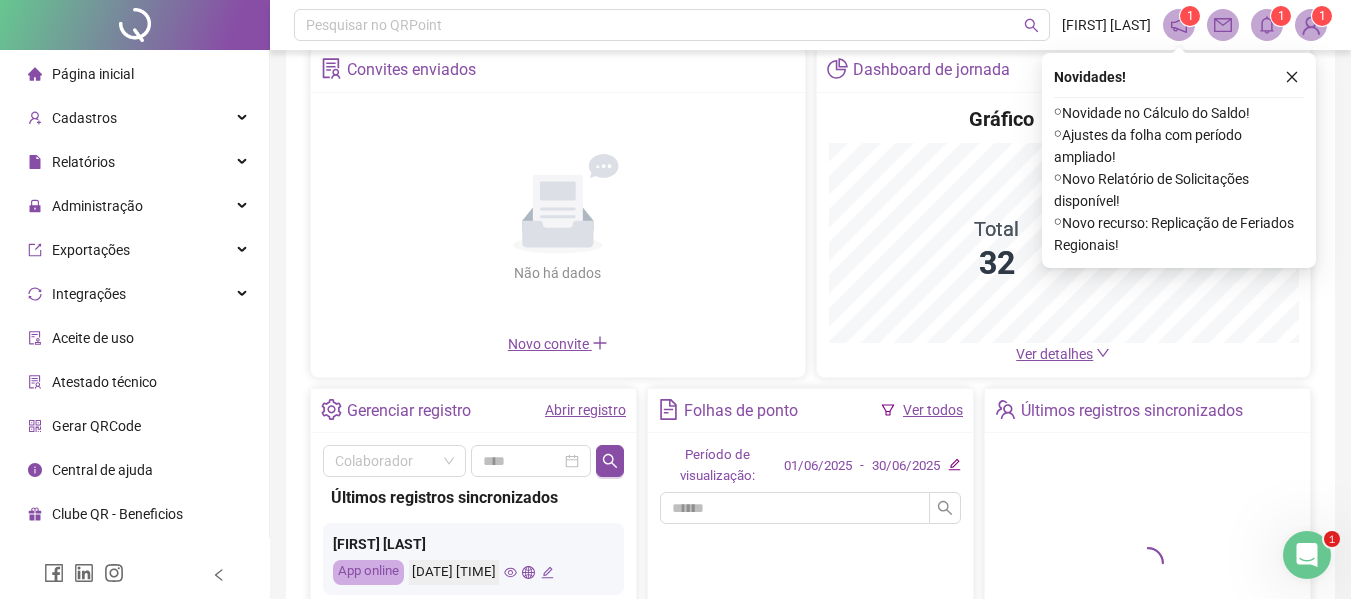 click on "Ver todos" at bounding box center [933, 410] 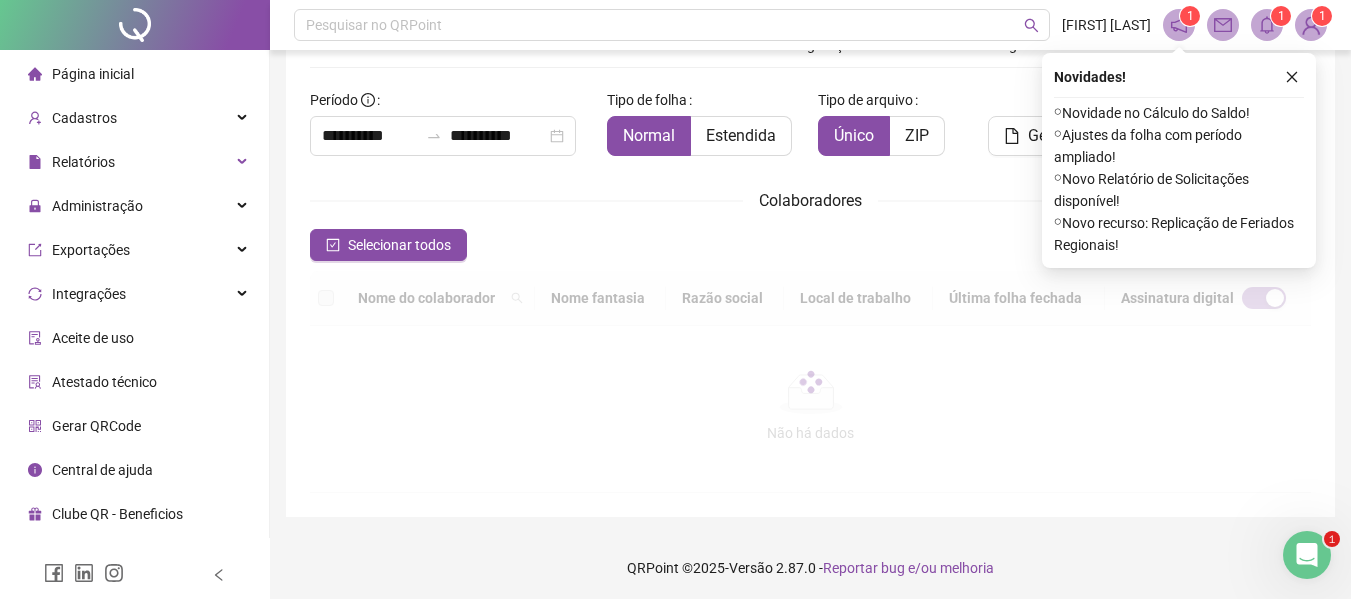 click at bounding box center [810, 382] 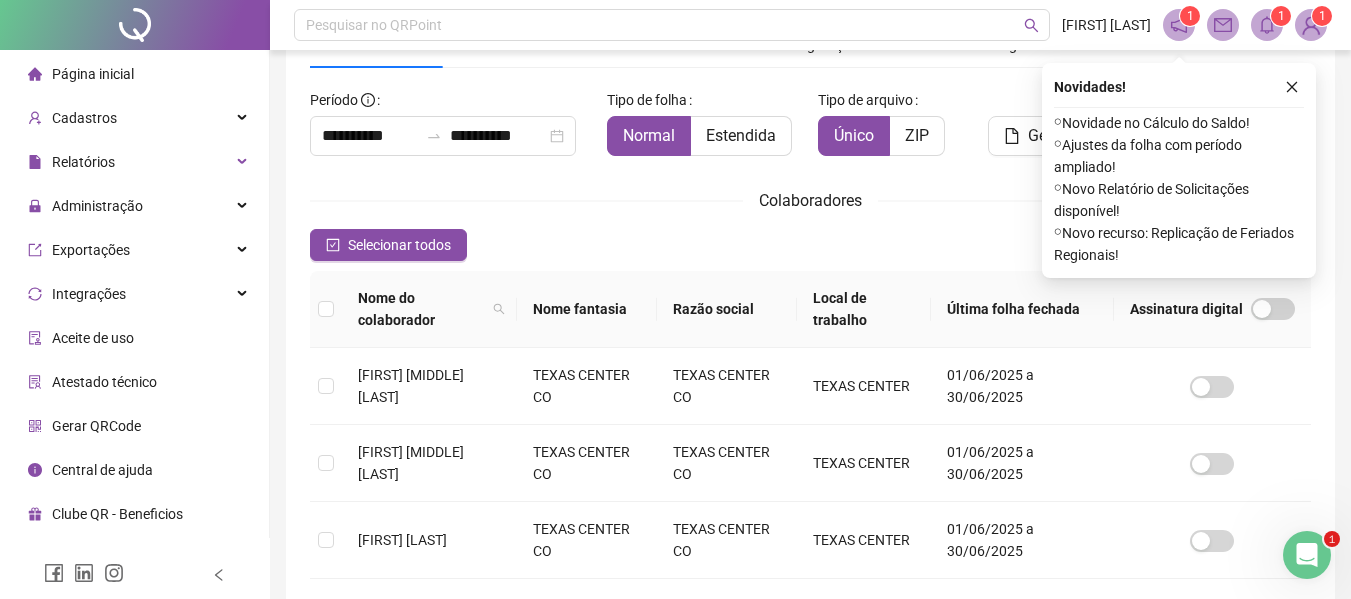 scroll, scrollTop: 110, scrollLeft: 0, axis: vertical 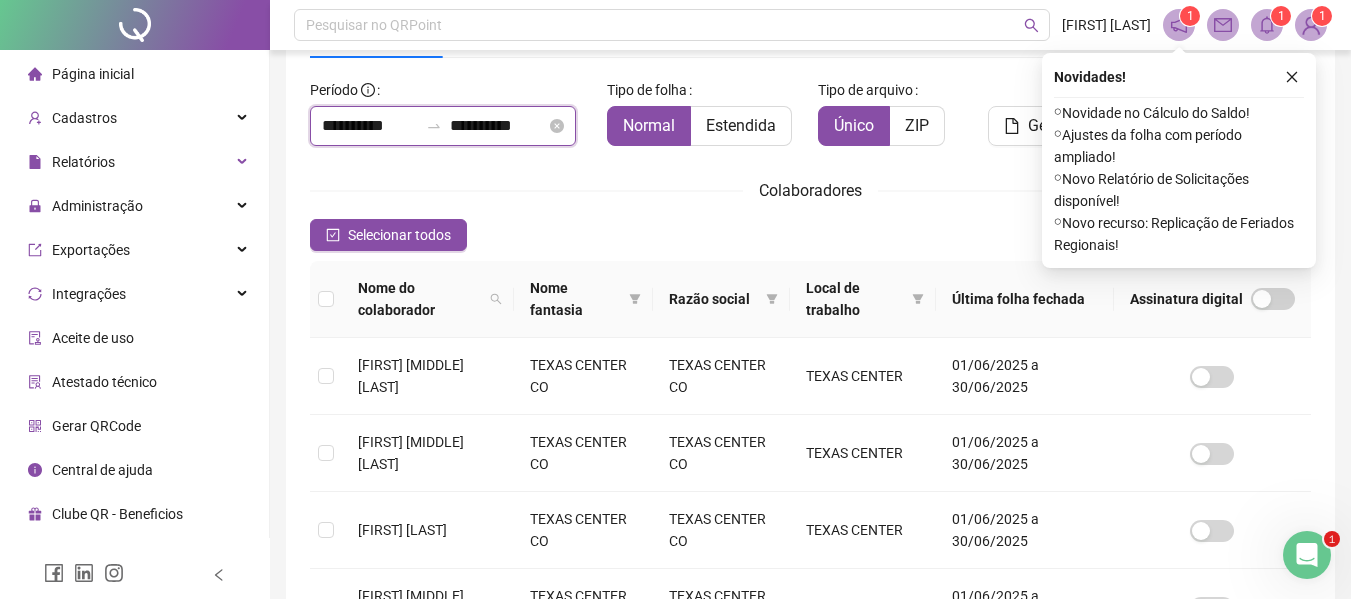 click on "**********" at bounding box center [370, 126] 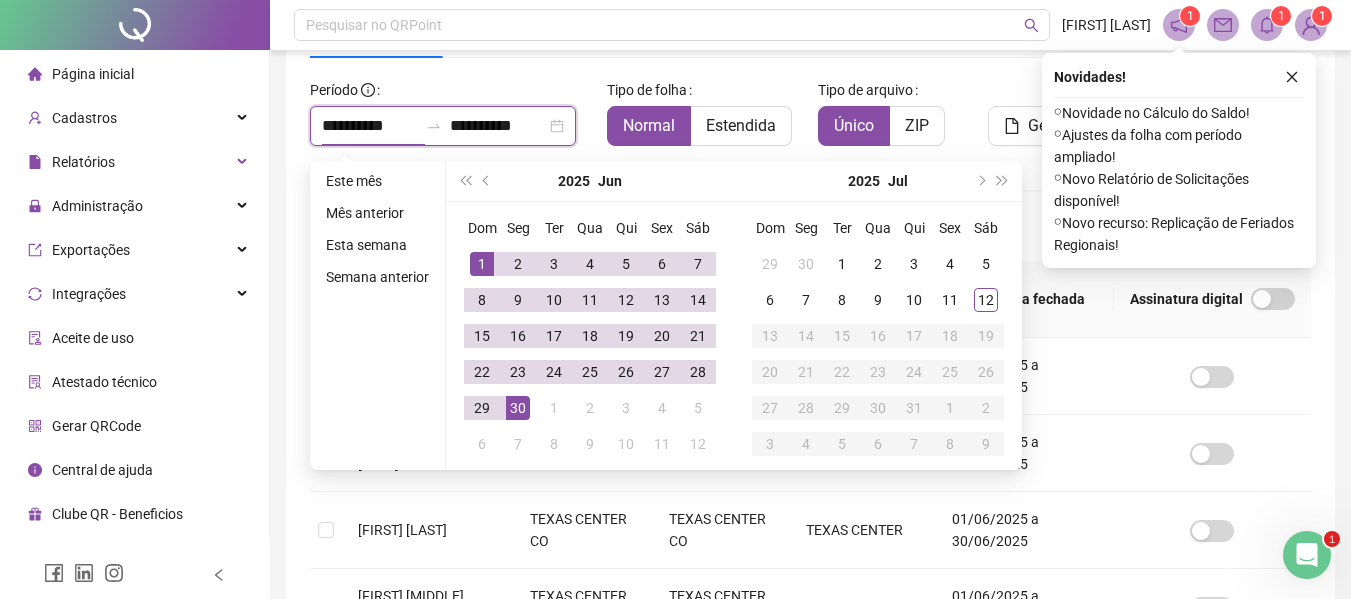 type on "**********" 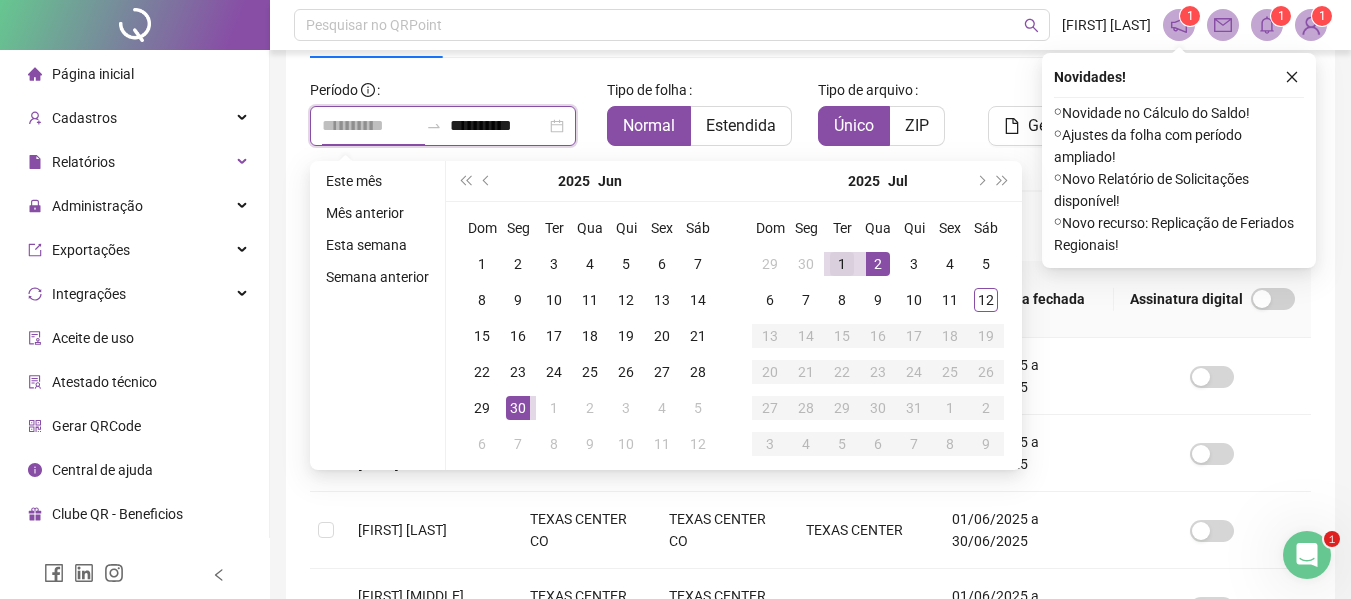 type on "**********" 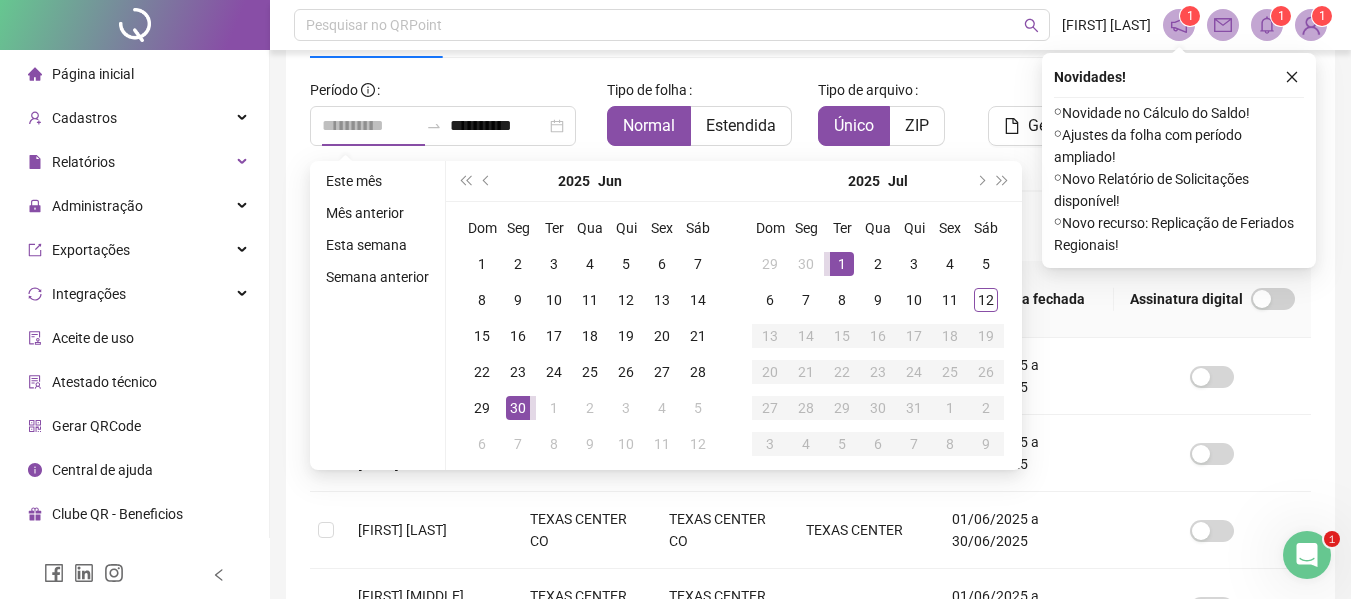 click on "1" at bounding box center [842, 264] 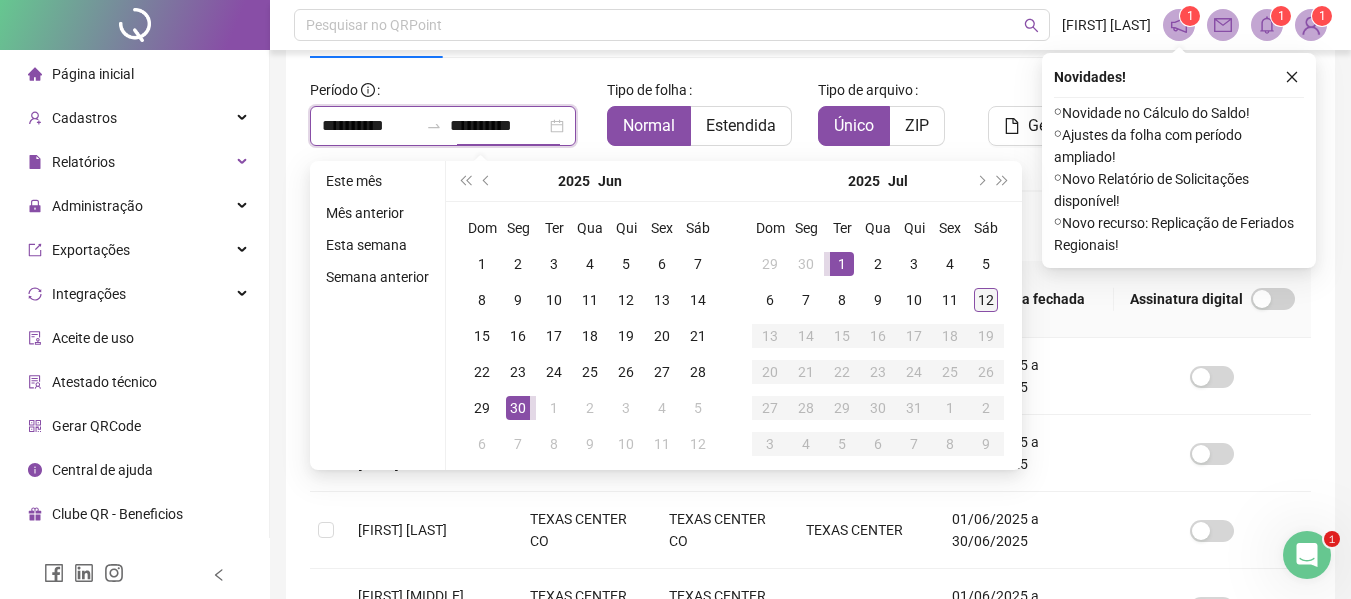 type on "**********" 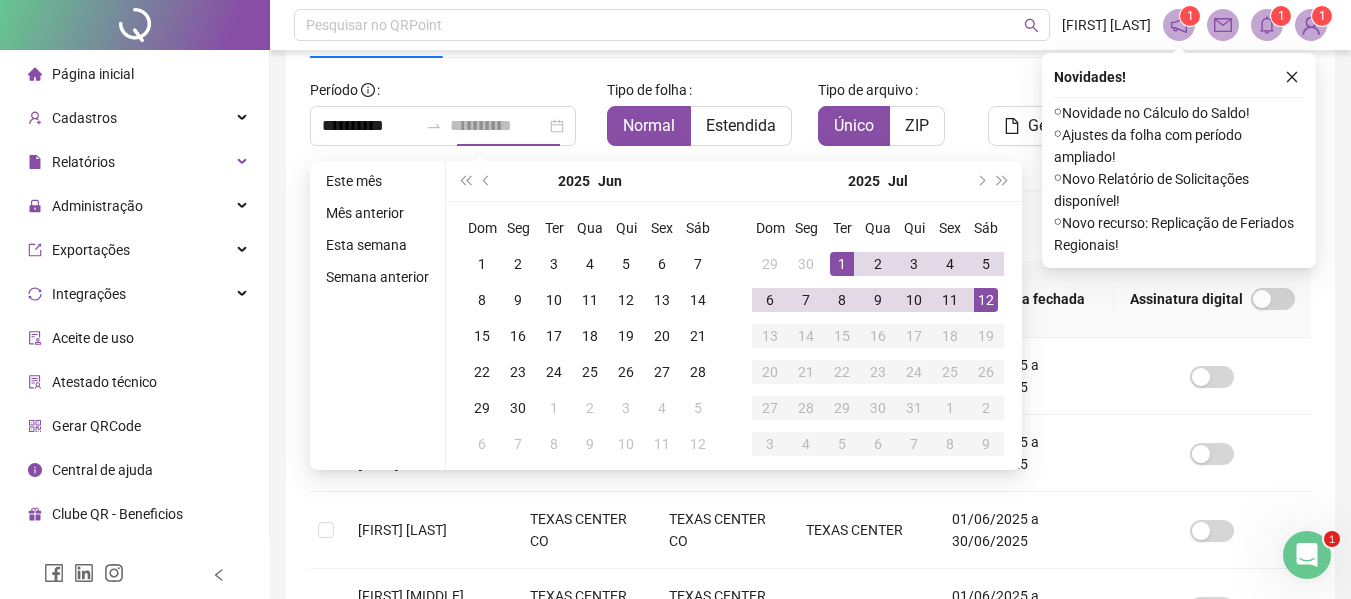 click on "12" at bounding box center [986, 300] 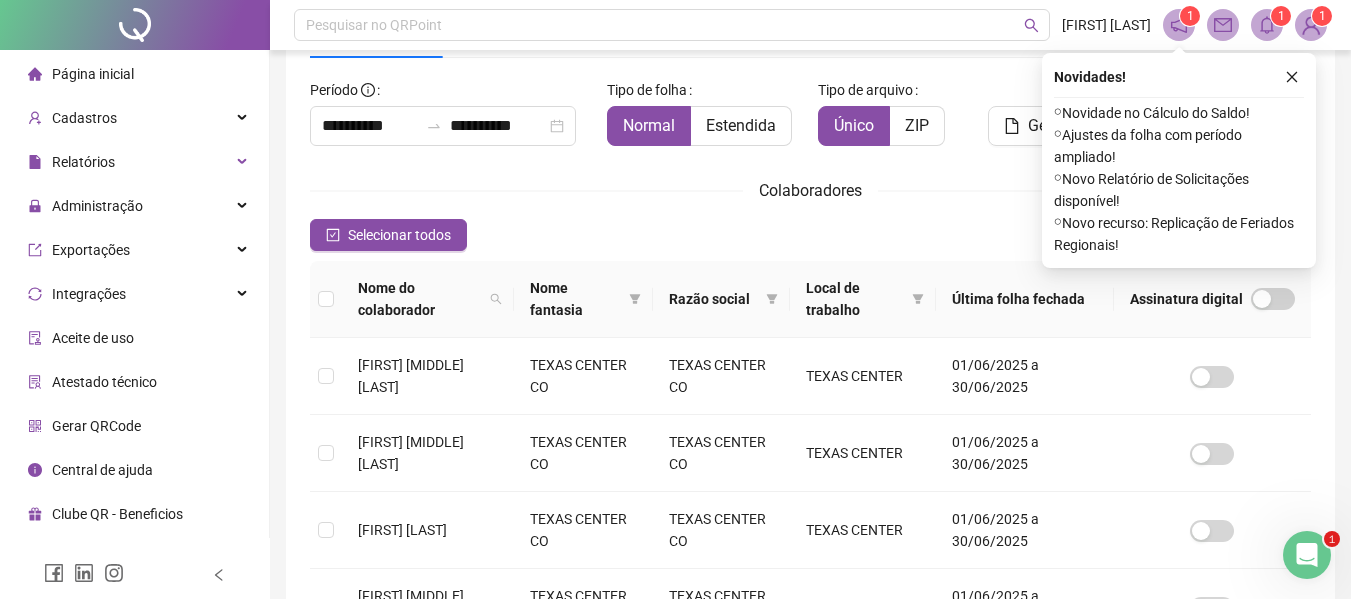 drag, startPoint x: 1285, startPoint y: 71, endPoint x: 1268, endPoint y: 91, distance: 26.24881 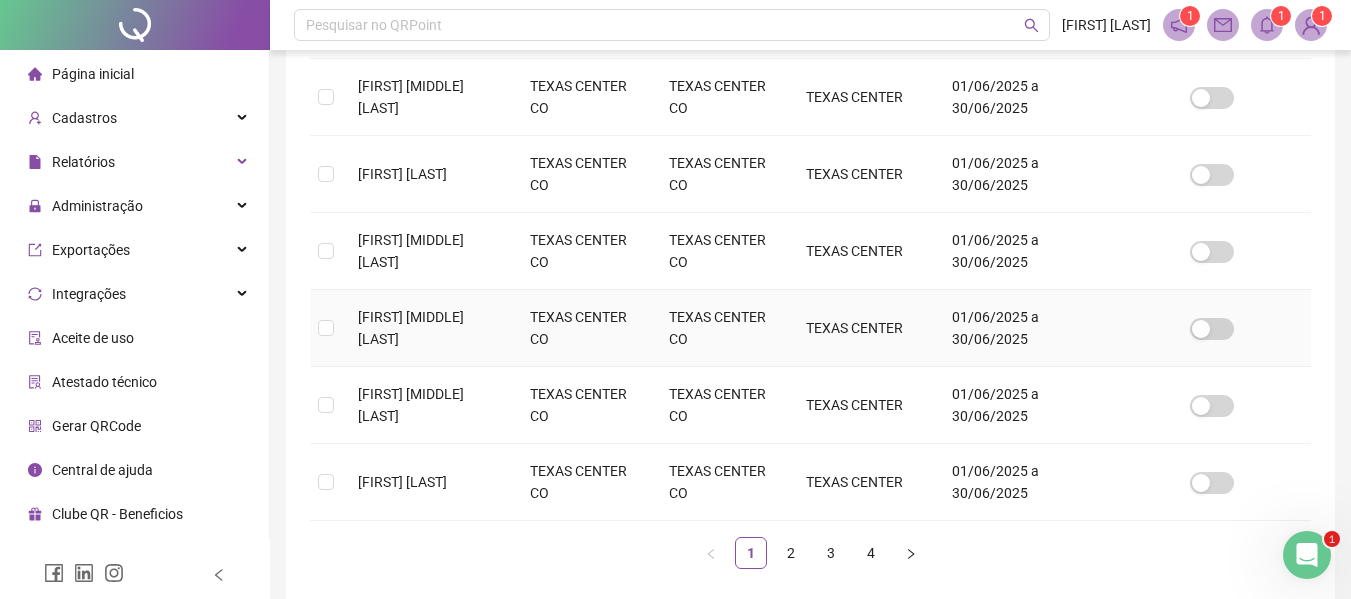 scroll, scrollTop: 793, scrollLeft: 0, axis: vertical 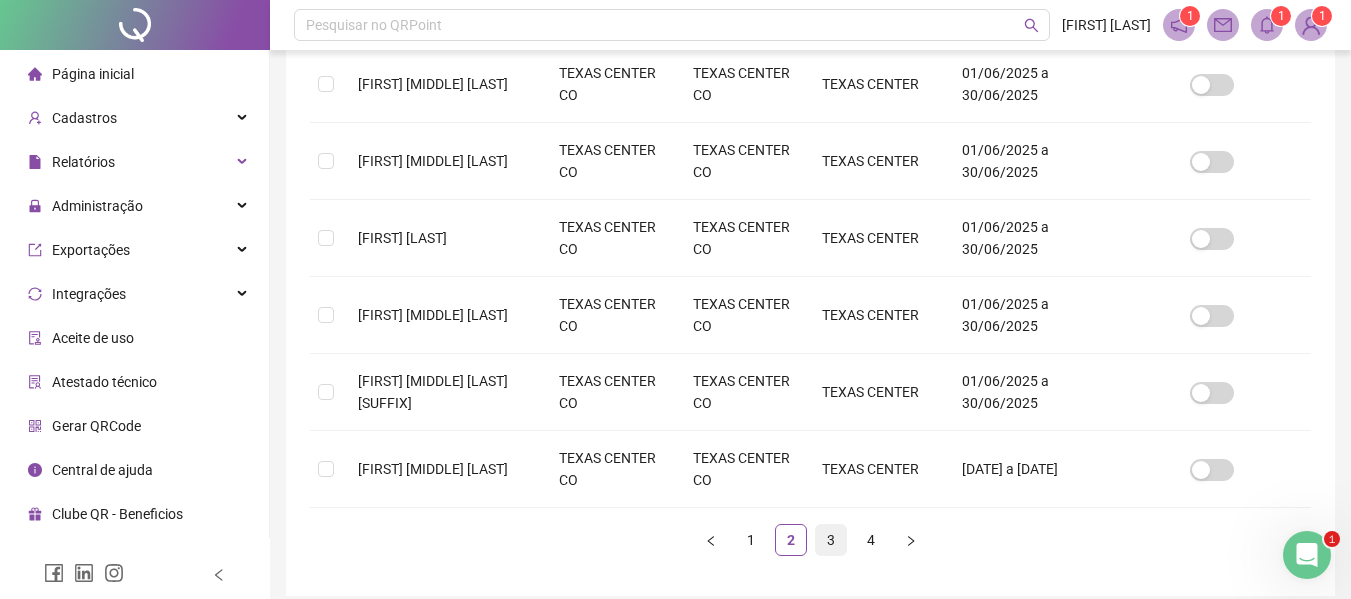 click on "3" at bounding box center [831, 540] 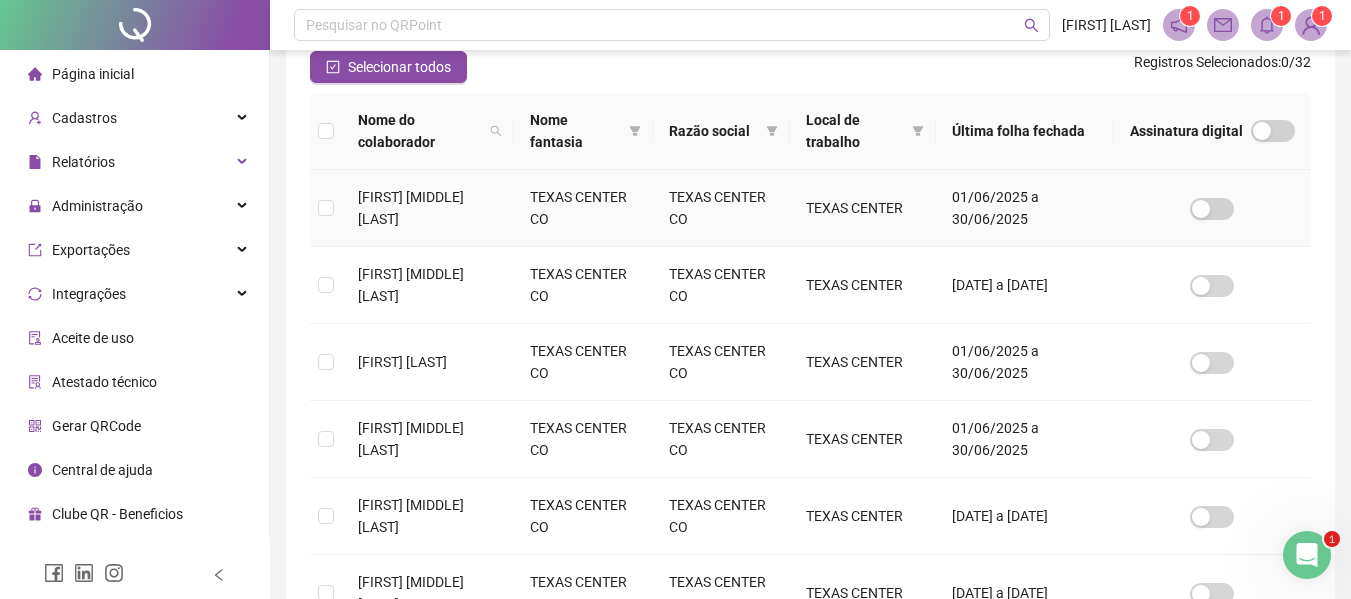scroll, scrollTop: 310, scrollLeft: 0, axis: vertical 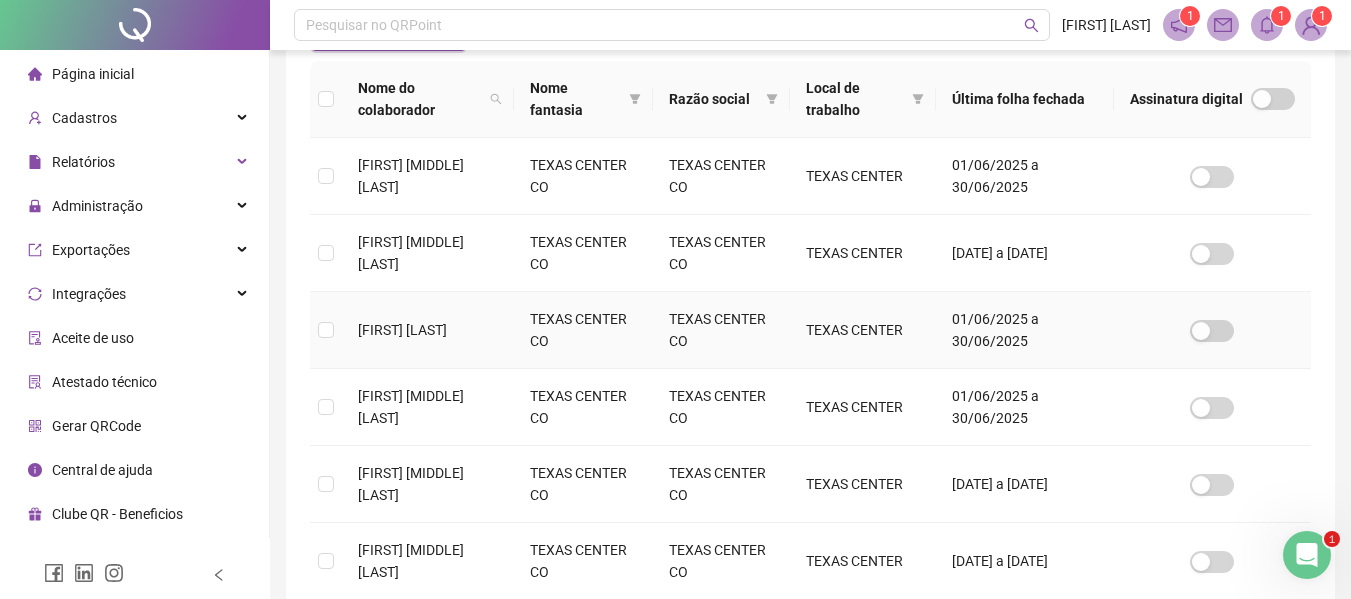 click at bounding box center (326, 330) 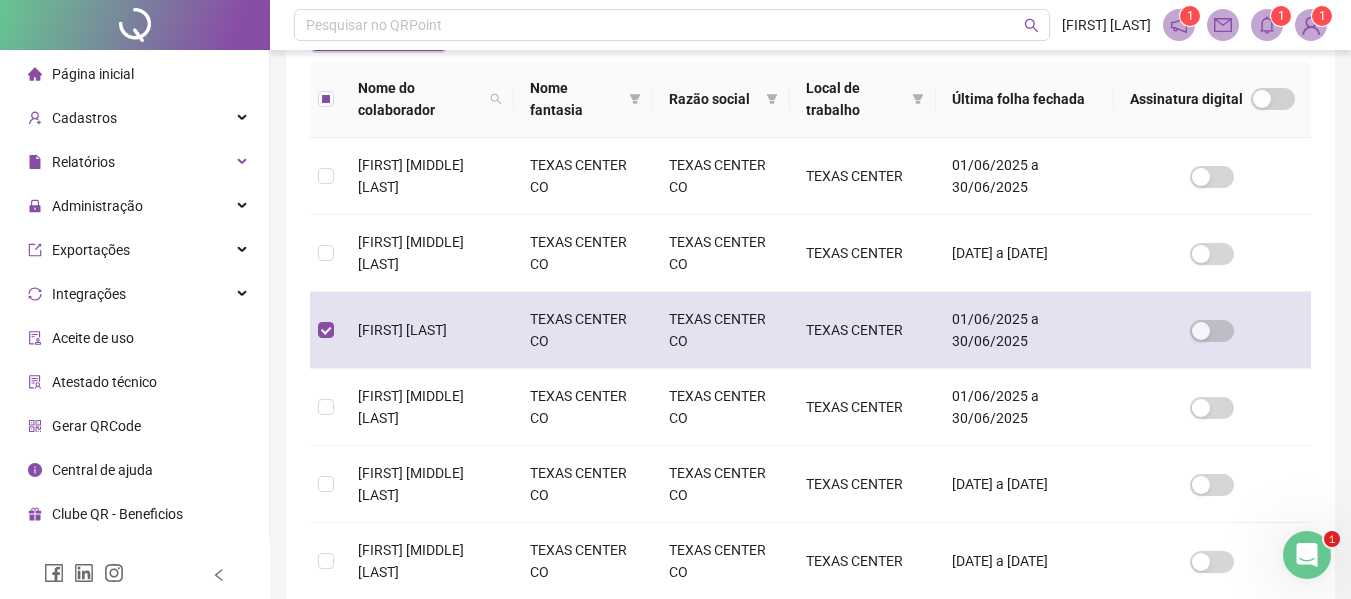 scroll, scrollTop: 110, scrollLeft: 0, axis: vertical 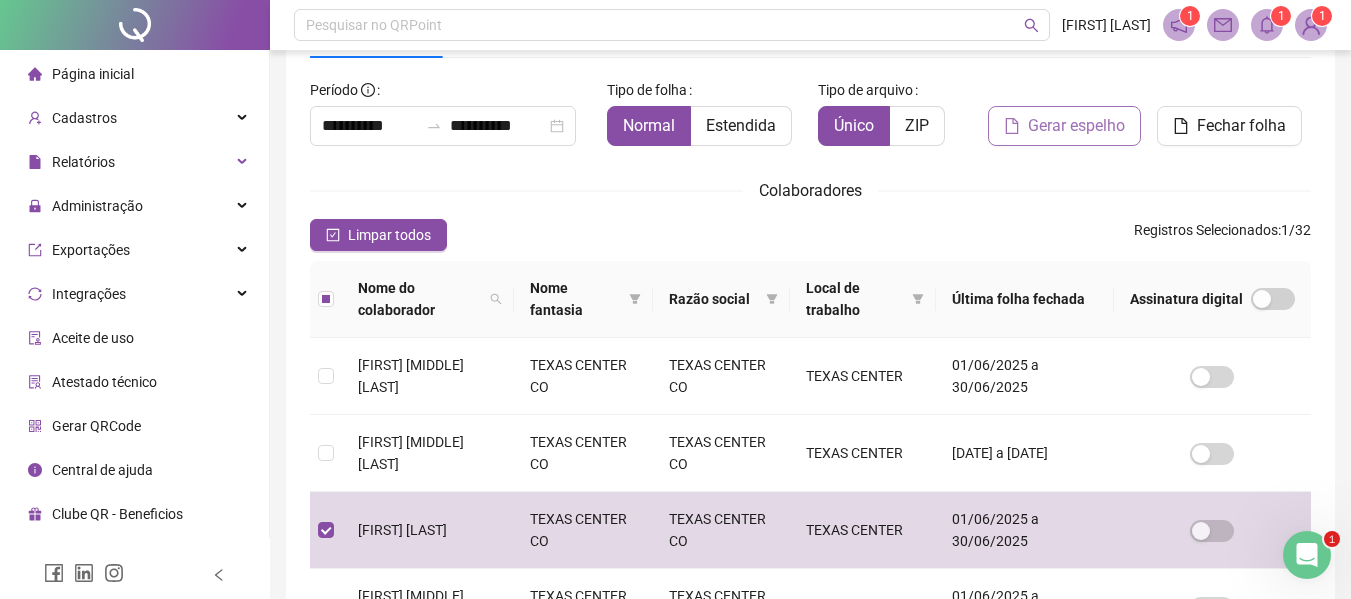 click on "Gerar espelho" at bounding box center (1076, 126) 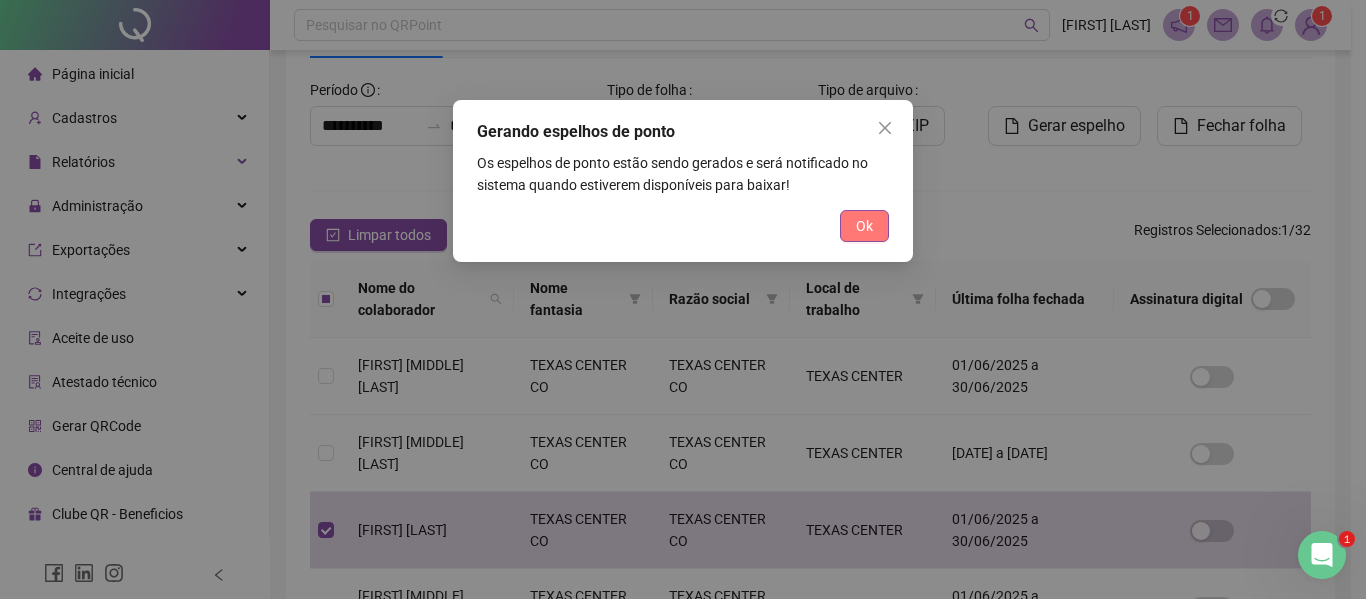 click on "Ok" at bounding box center [864, 226] 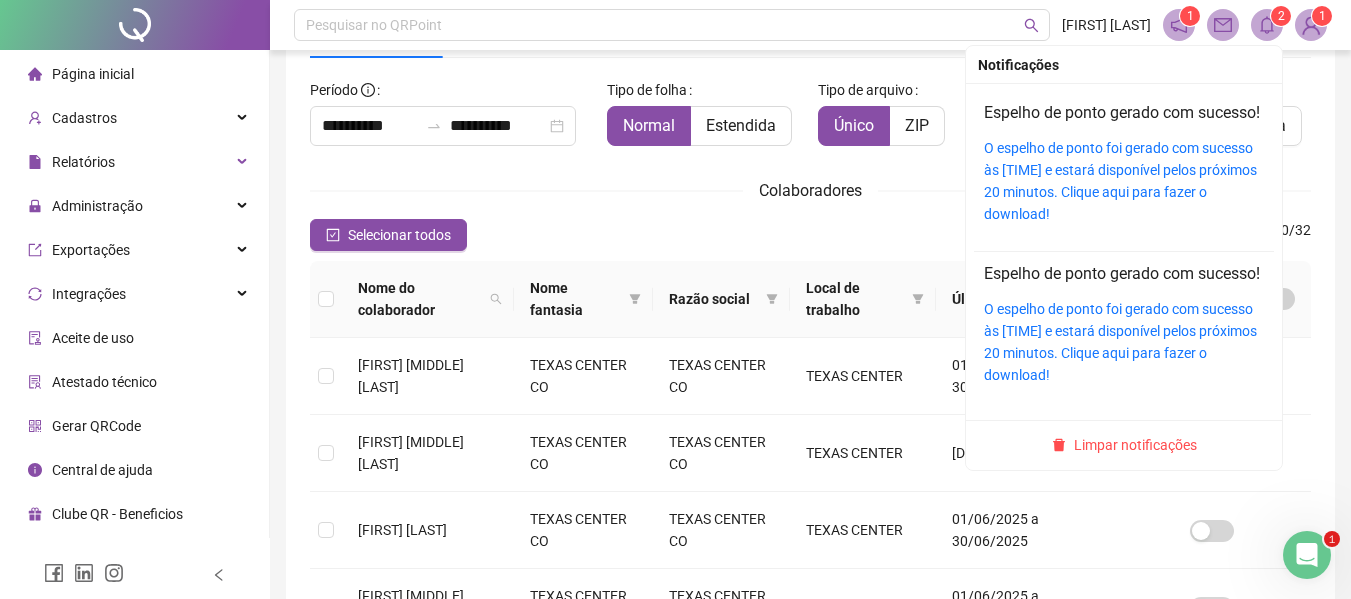 drag, startPoint x: 1270, startPoint y: 24, endPoint x: 1265, endPoint y: 41, distance: 17.720045 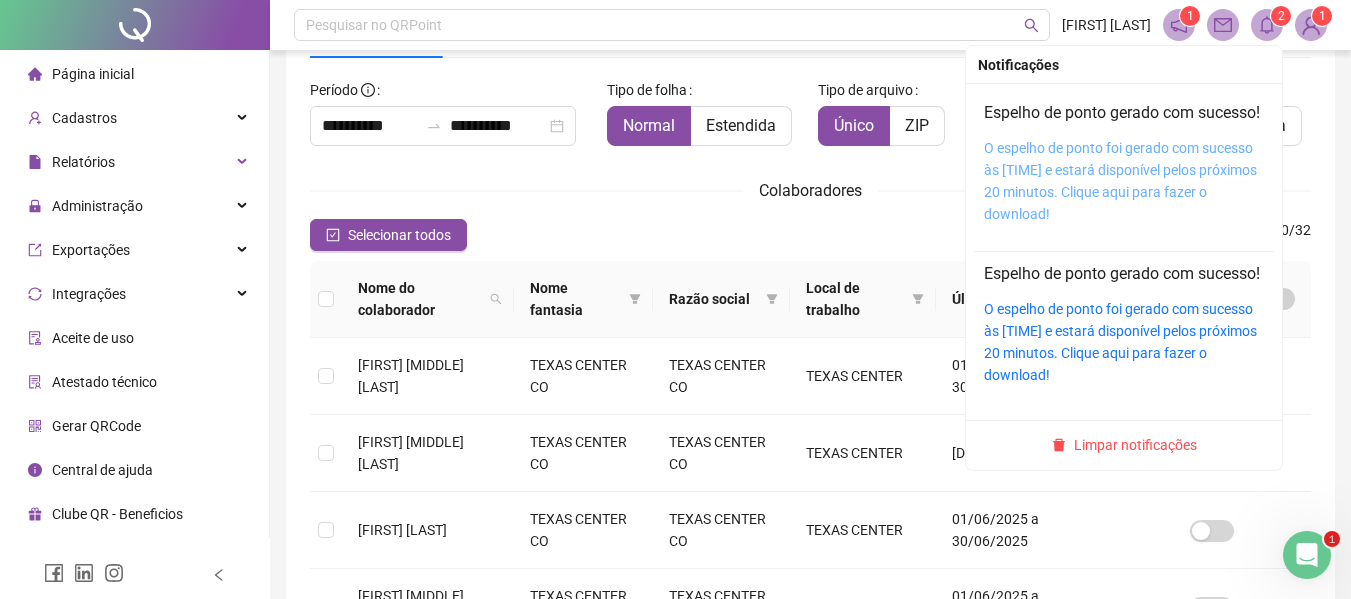 click on "O espelho de ponto foi gerado com sucesso às 11:33:40 e estará disponível pelos próximos 20 minutos.
Clique aqui para fazer o download!" at bounding box center (1120, 181) 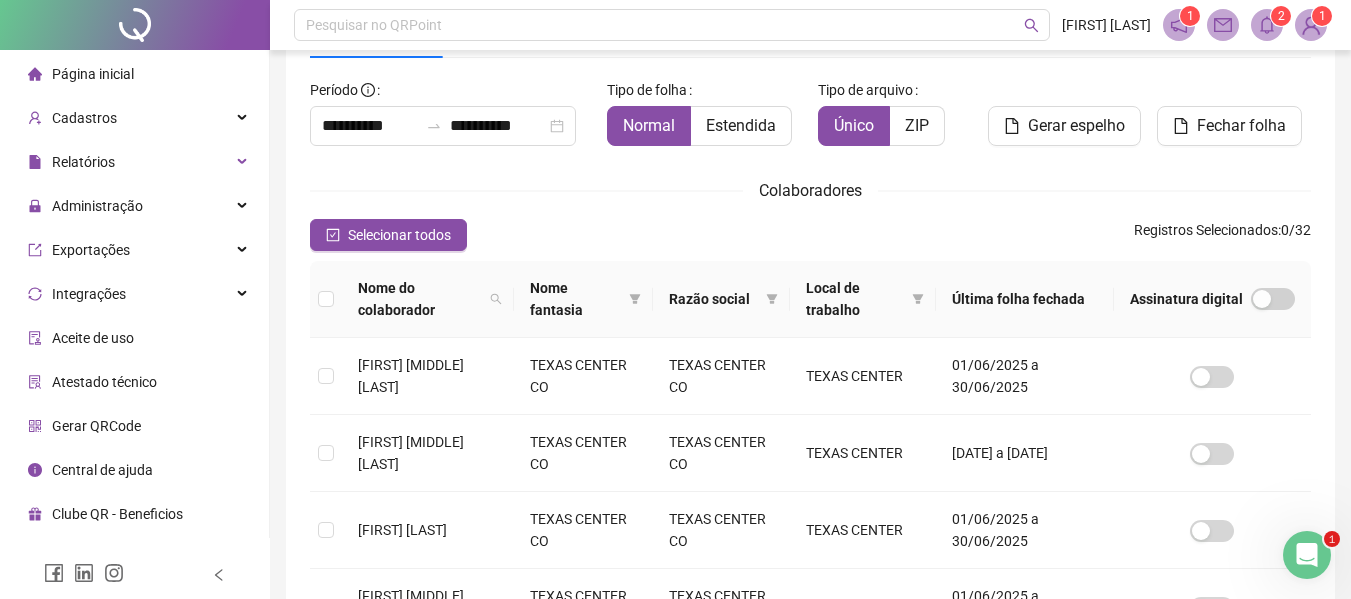 click 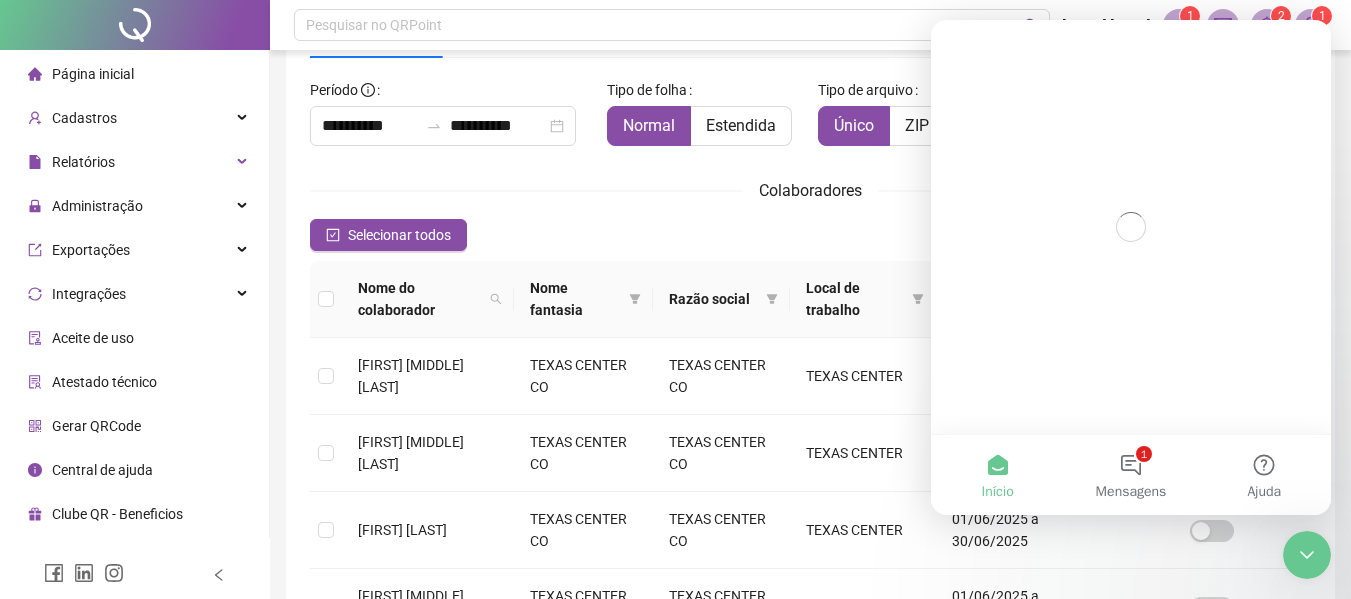 scroll, scrollTop: 0, scrollLeft: 0, axis: both 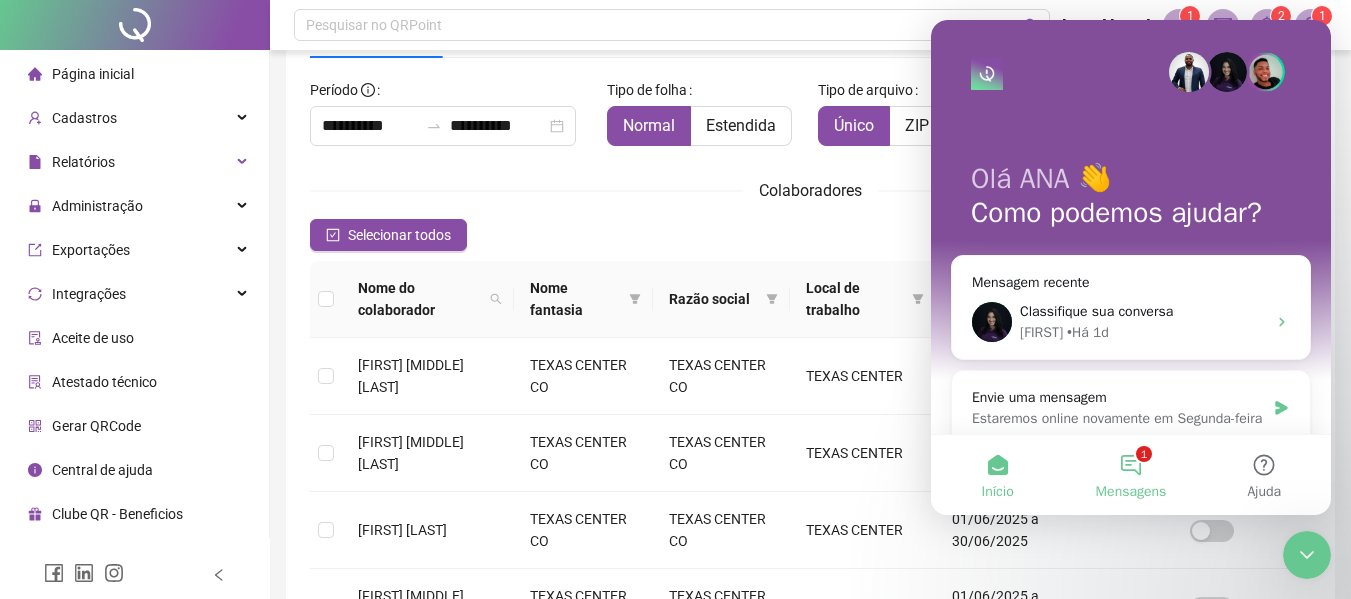 click on "1 Mensagens" at bounding box center [1130, 475] 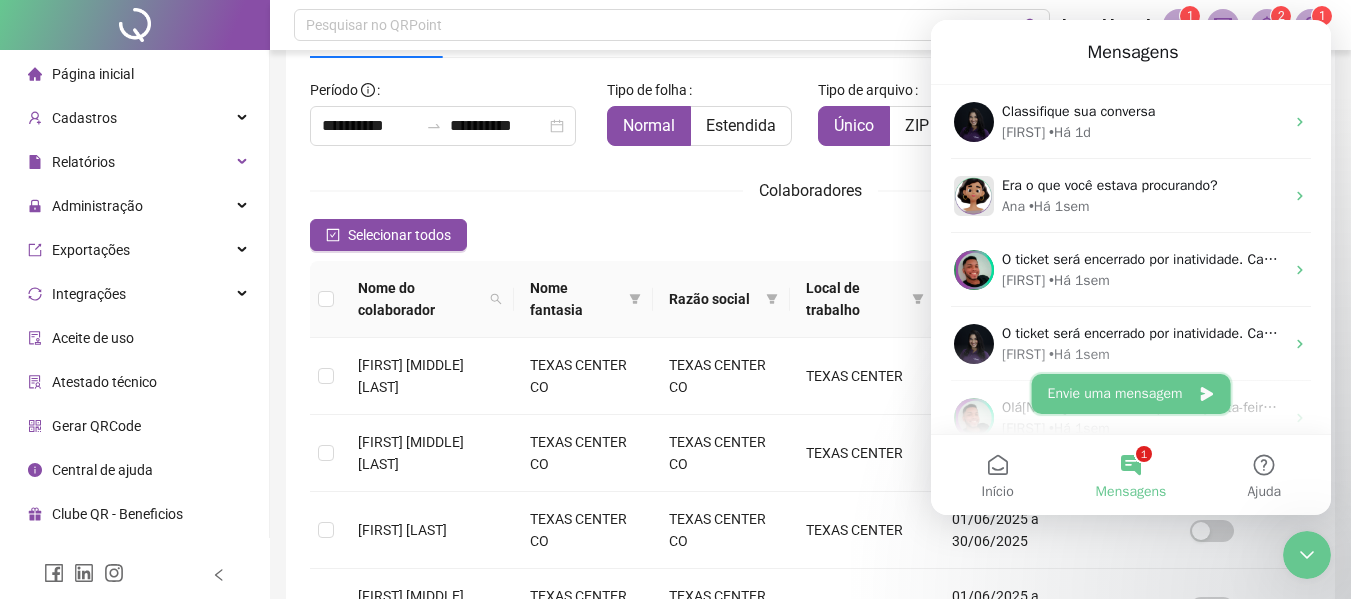 click on "Envie uma mensagem" at bounding box center [1131, 394] 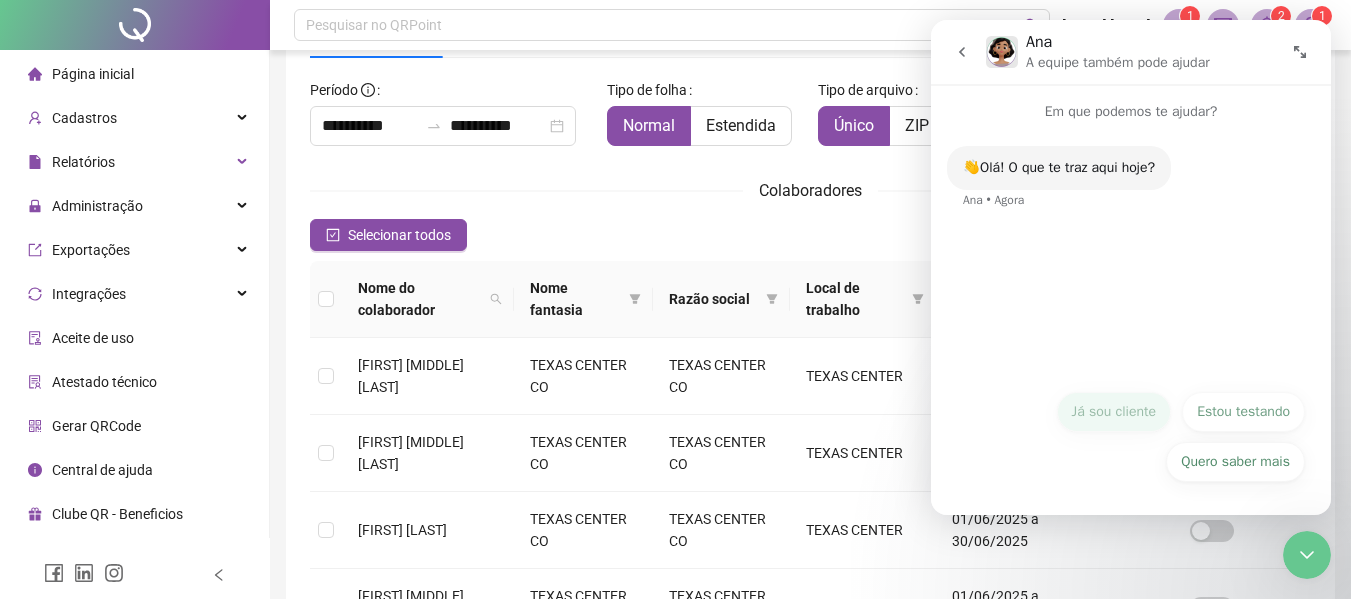 click on "Já sou cliente" at bounding box center [1114, 412] 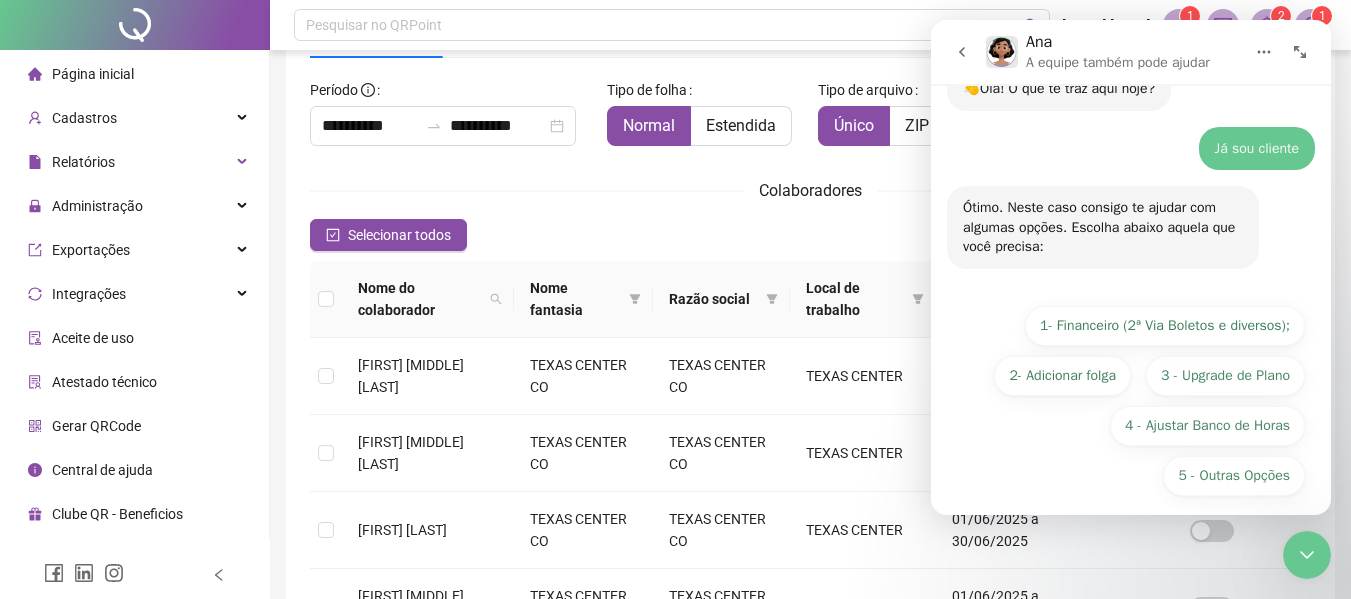 scroll, scrollTop: 93, scrollLeft: 0, axis: vertical 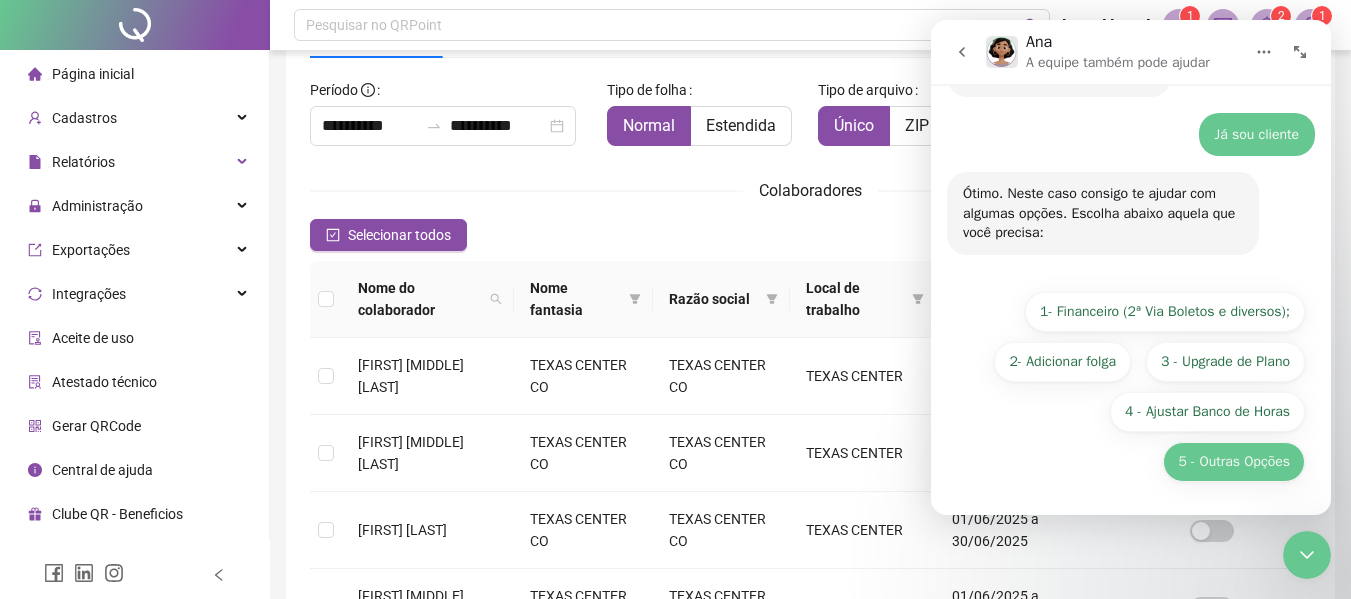 click on "5 - Outras Opções" at bounding box center [1234, 462] 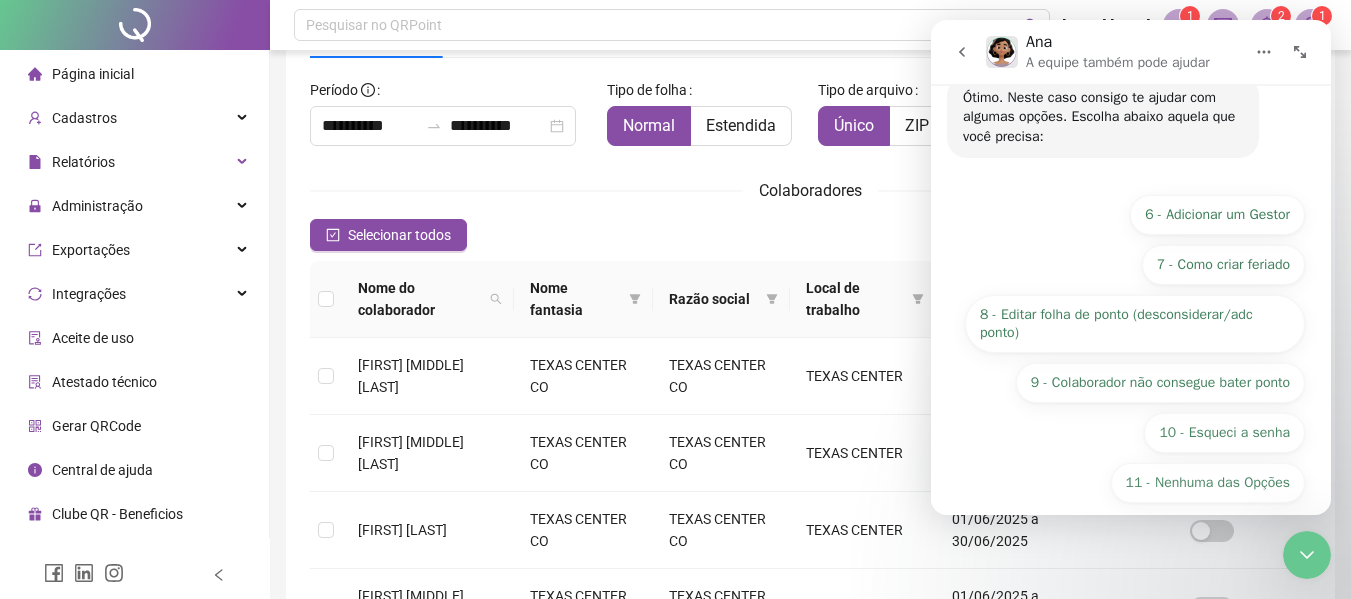 scroll, scrollTop: 369, scrollLeft: 0, axis: vertical 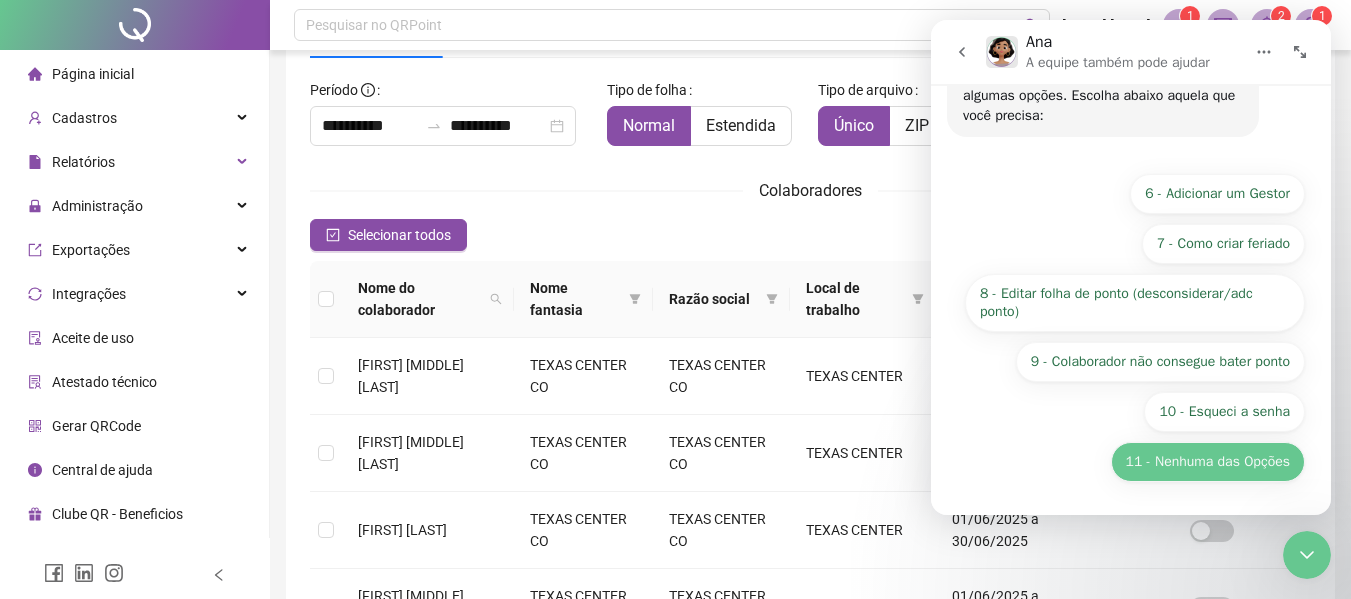 click on "11 - Nenhuma das Opções" at bounding box center [1208, 462] 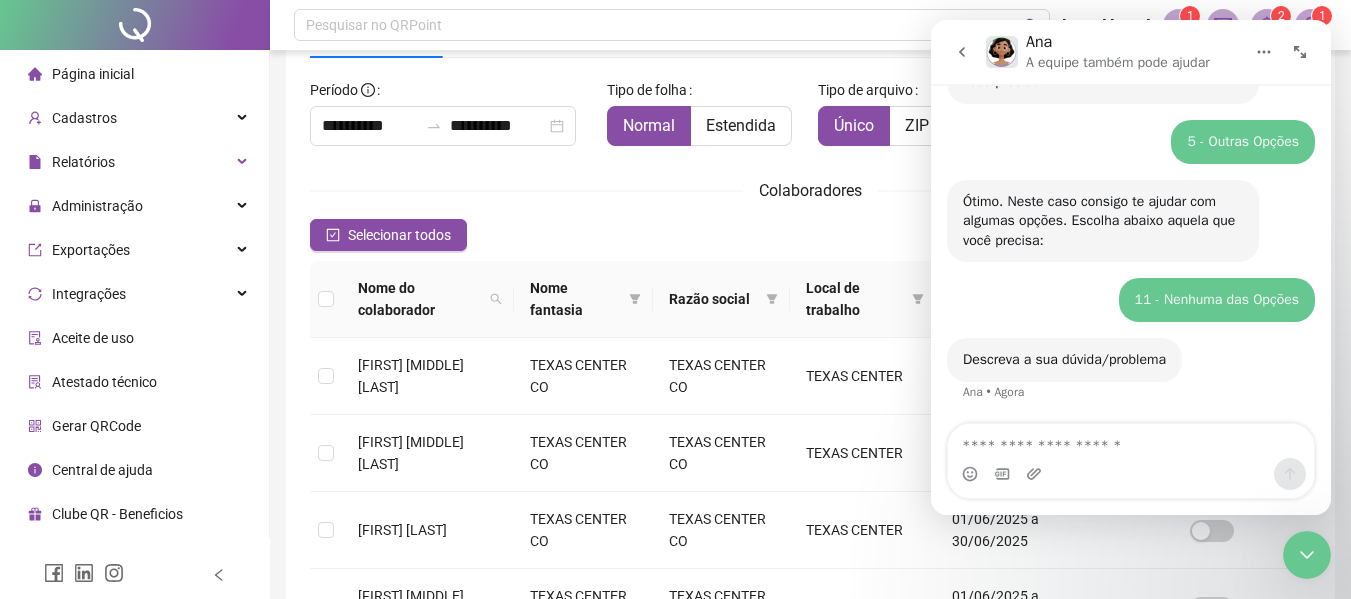 scroll, scrollTop: 334, scrollLeft: 0, axis: vertical 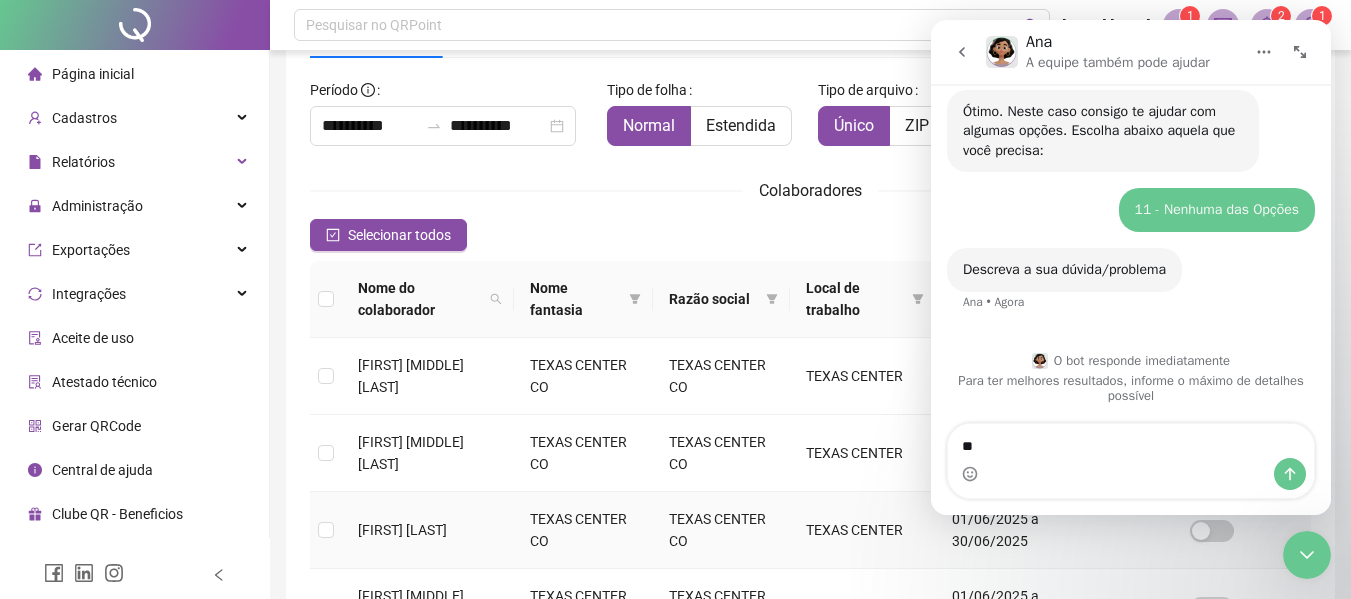 type on "*" 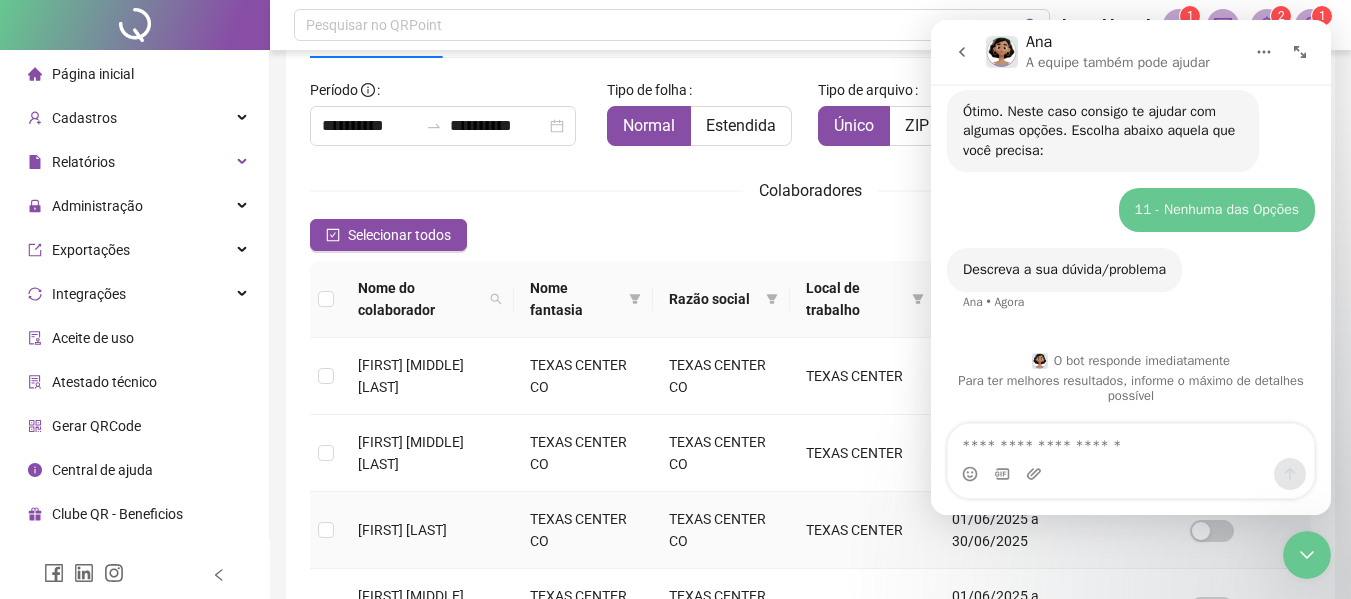 type on "*" 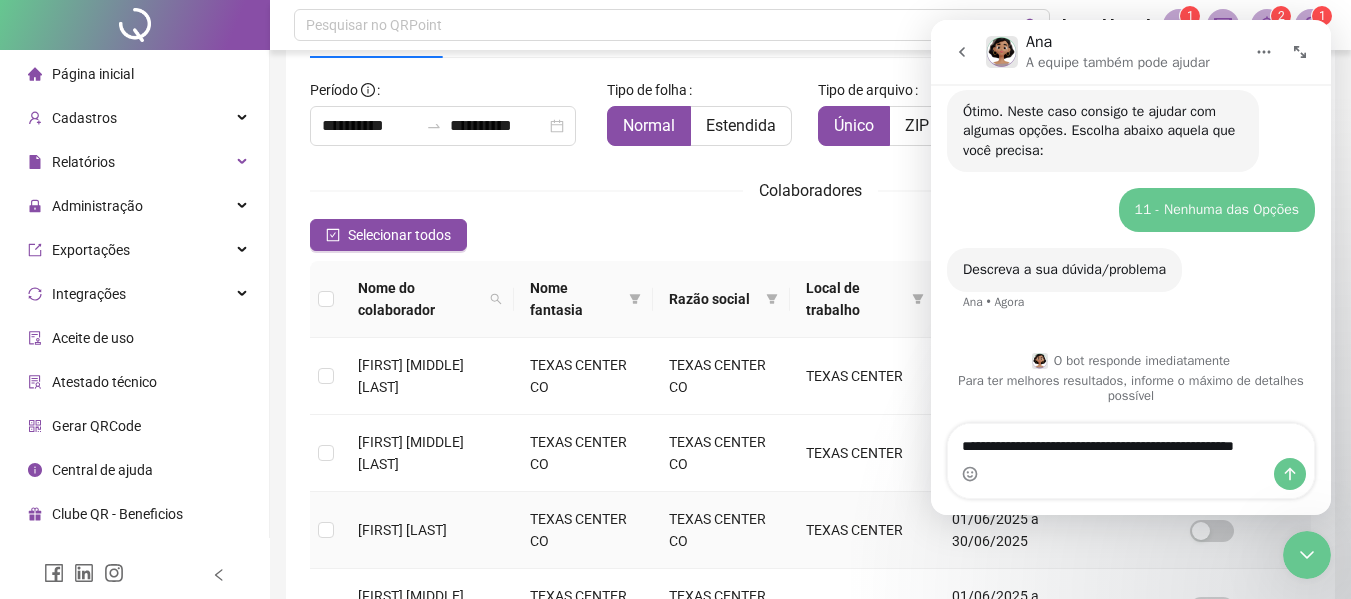 scroll, scrollTop: 354, scrollLeft: 0, axis: vertical 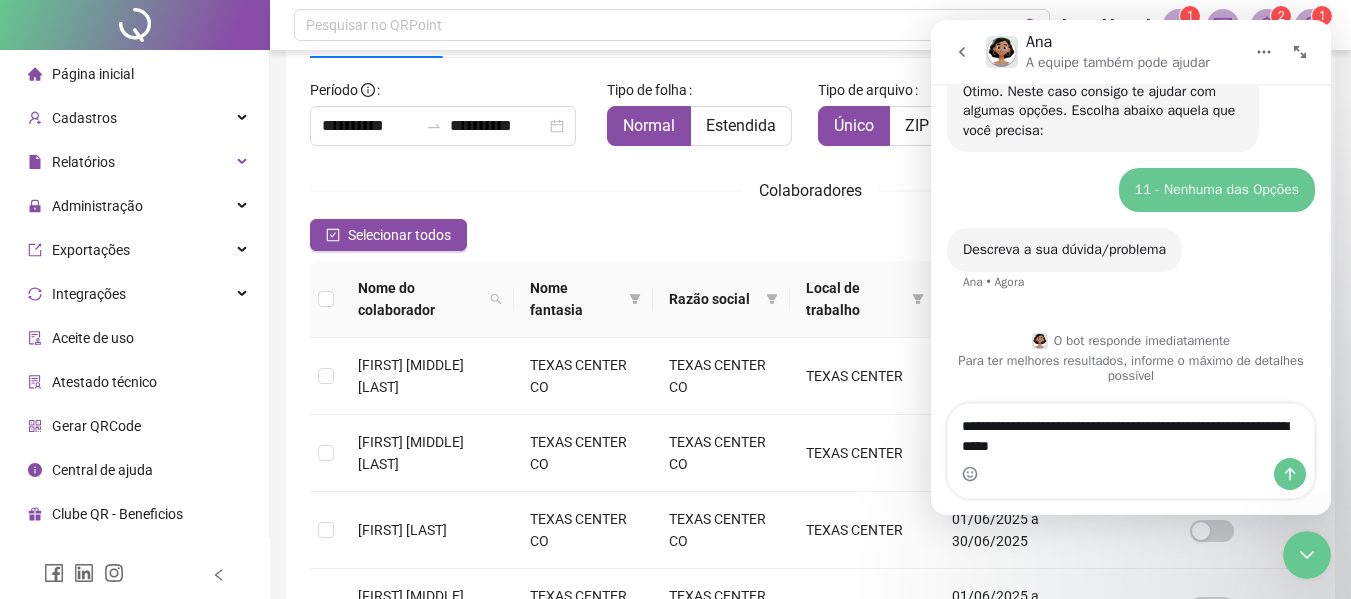 click on "**********" at bounding box center [1131, 431] 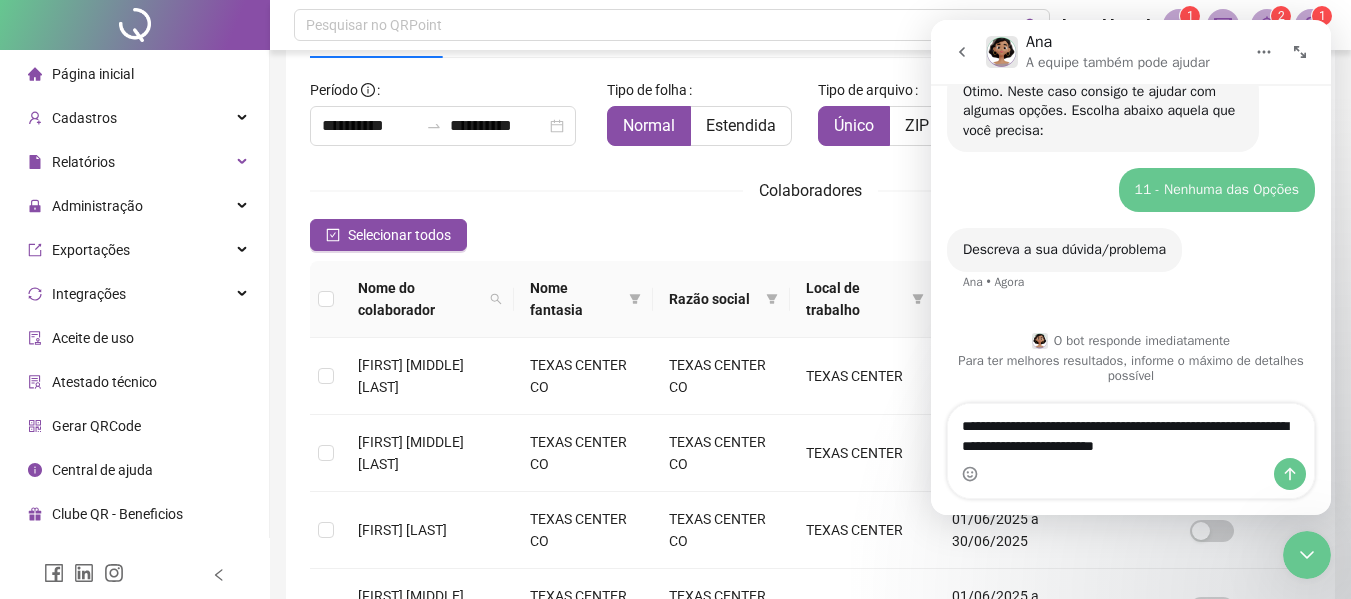 type on "**********" 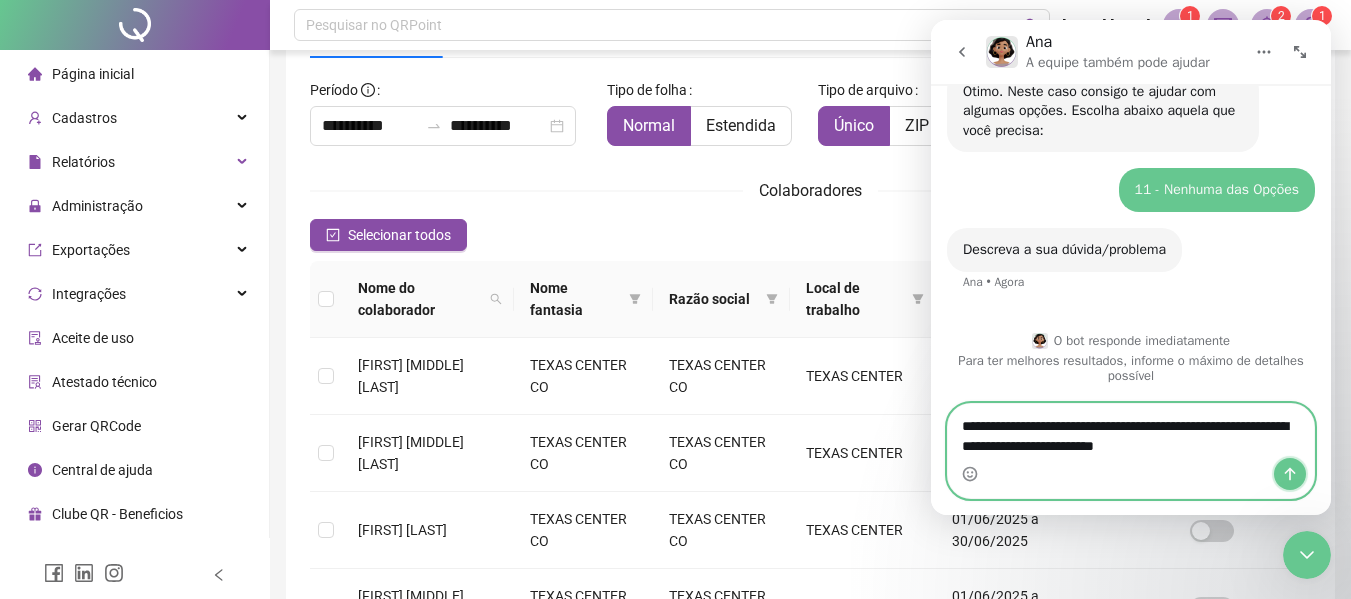 click 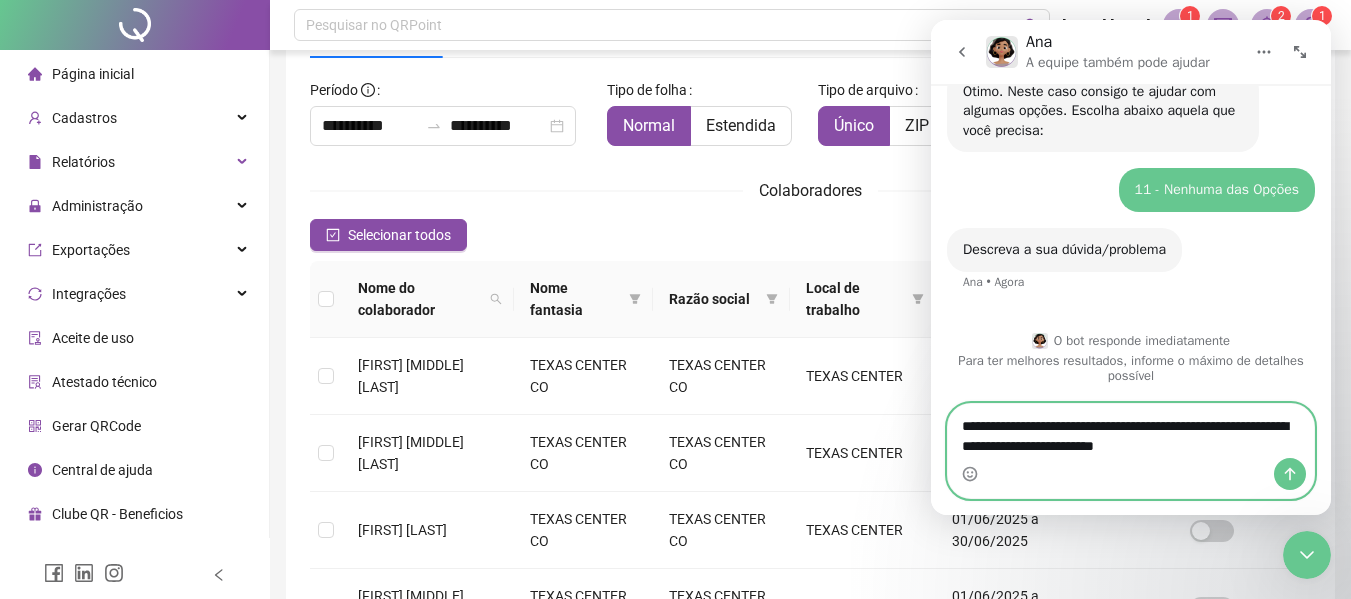 type 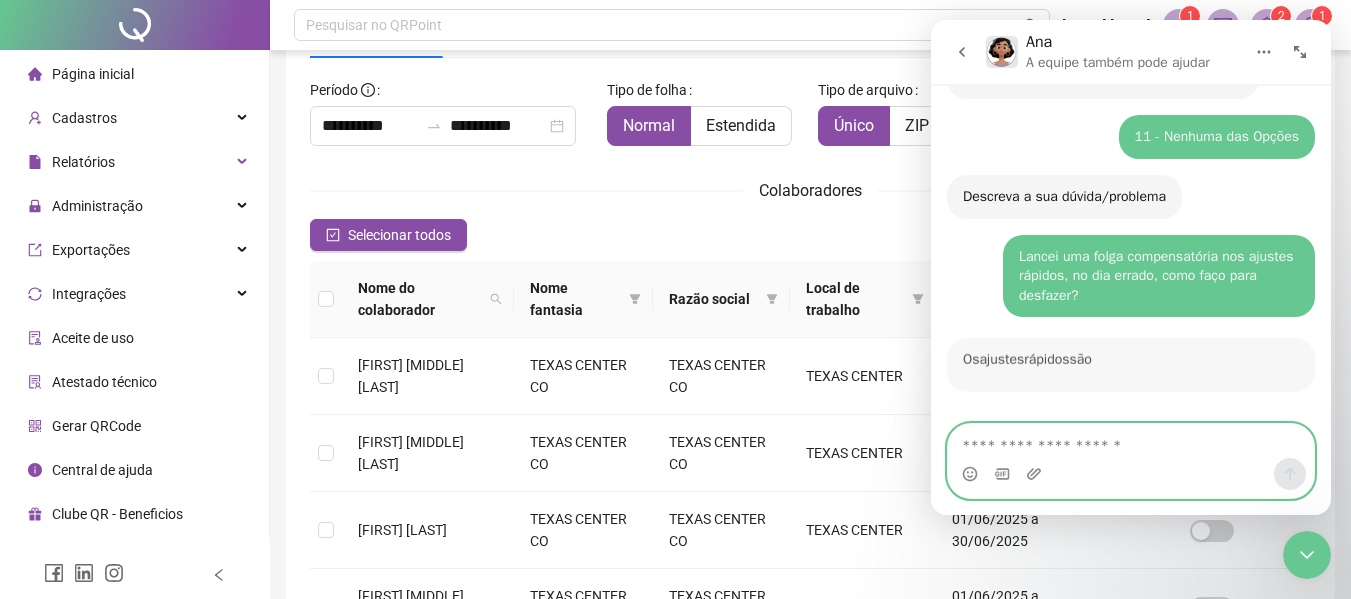 scroll, scrollTop: 538, scrollLeft: 0, axis: vertical 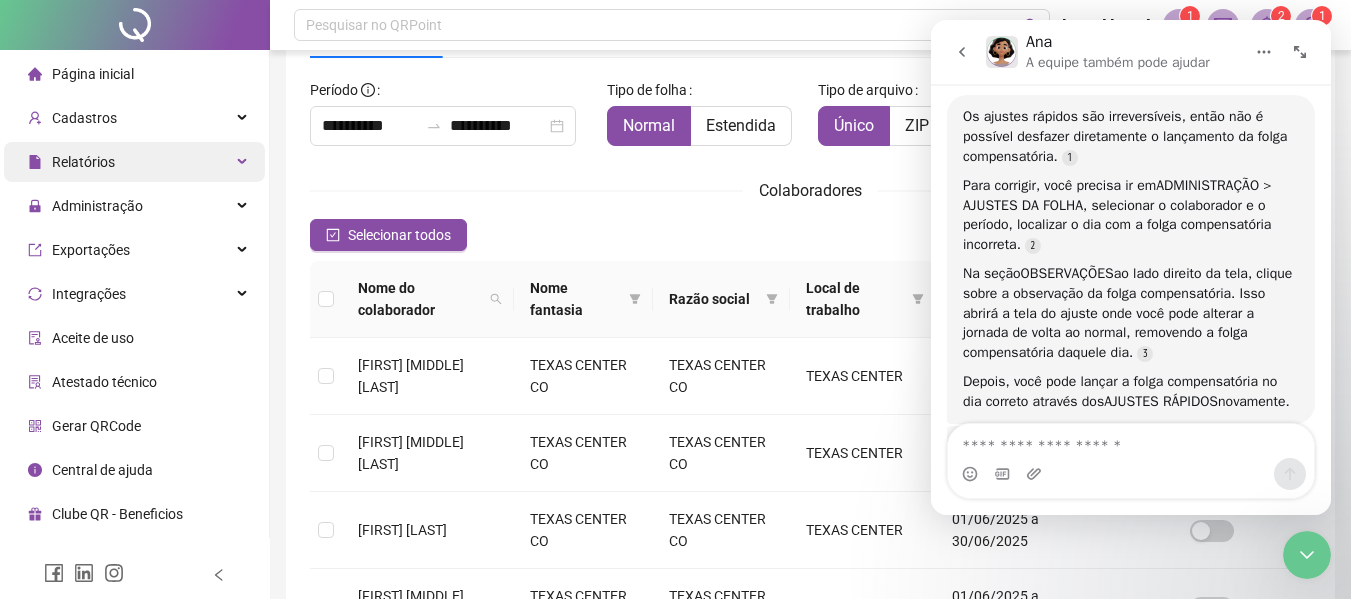 click on "Relatórios" at bounding box center (83, 162) 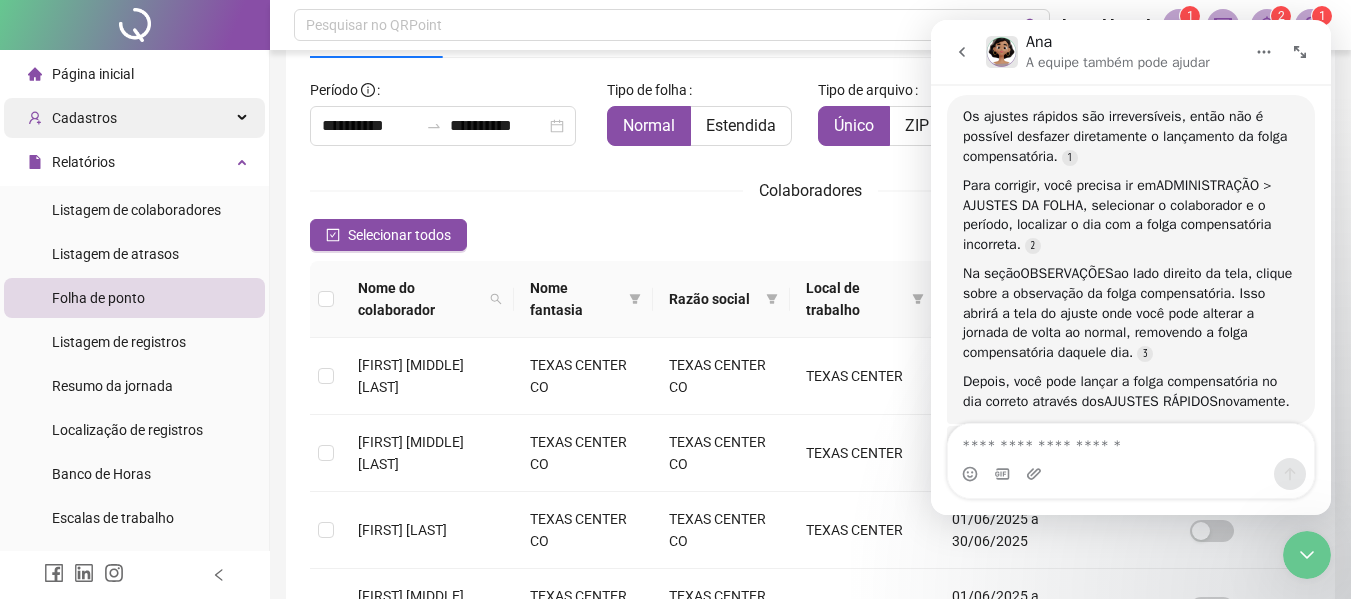 click on "Cadastros" at bounding box center [84, 118] 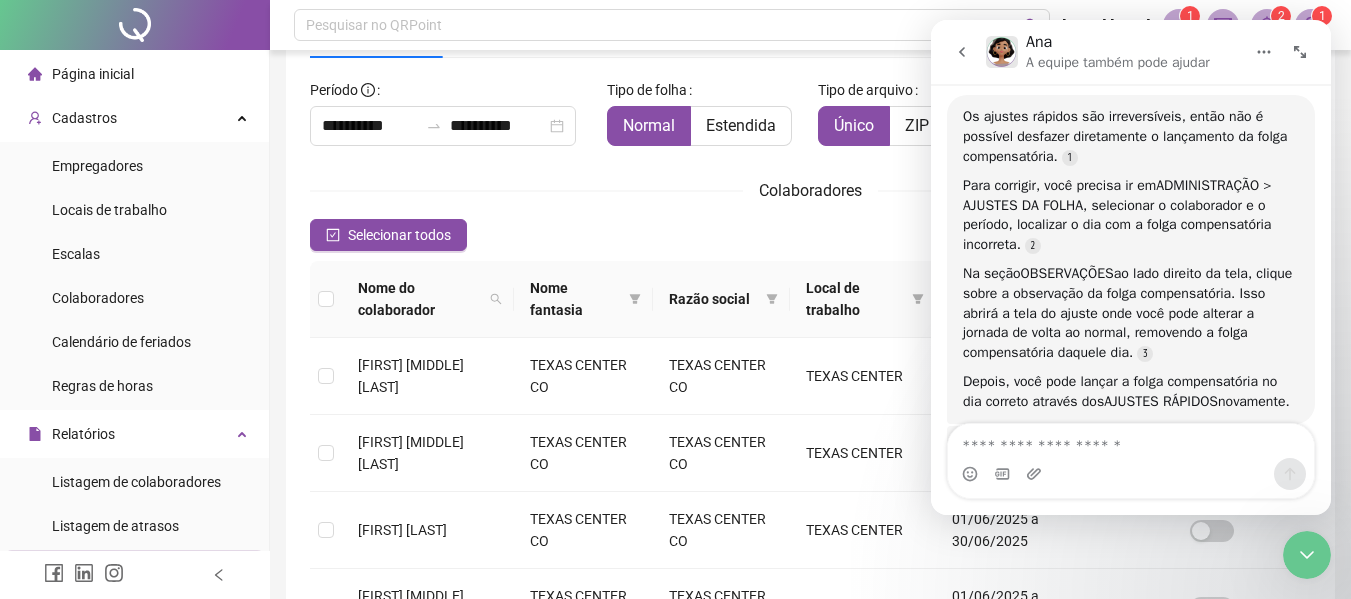 click on "Página inicial" at bounding box center [93, 74] 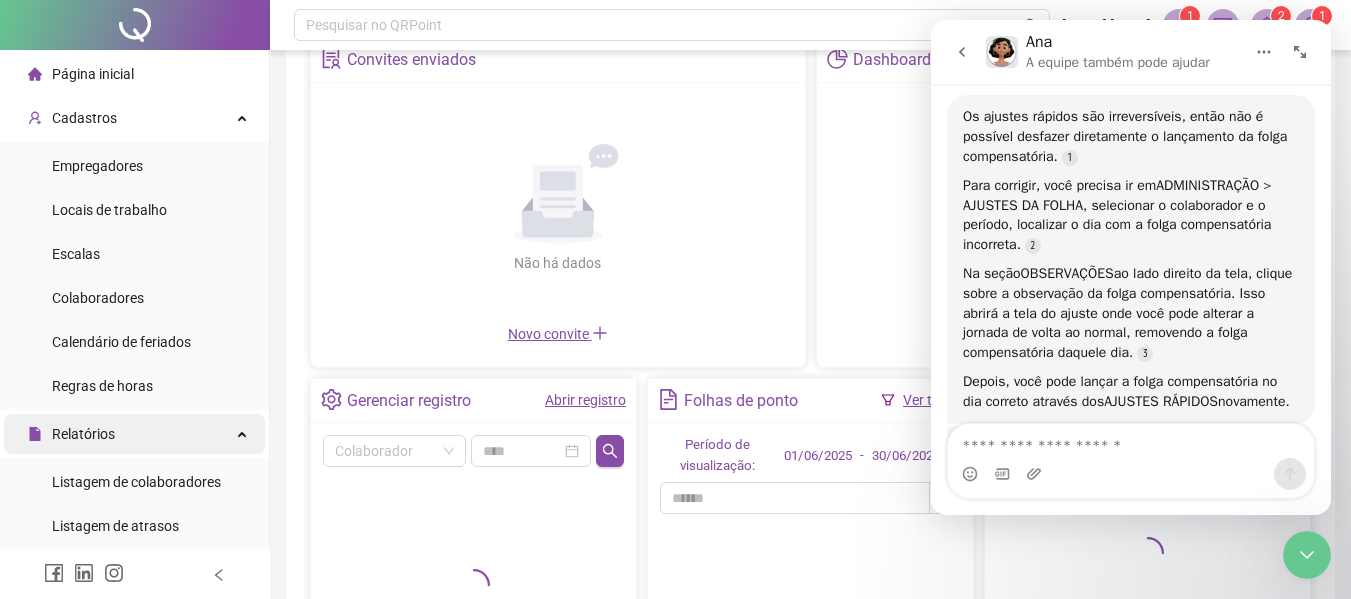 click on "Relatórios" at bounding box center (134, 434) 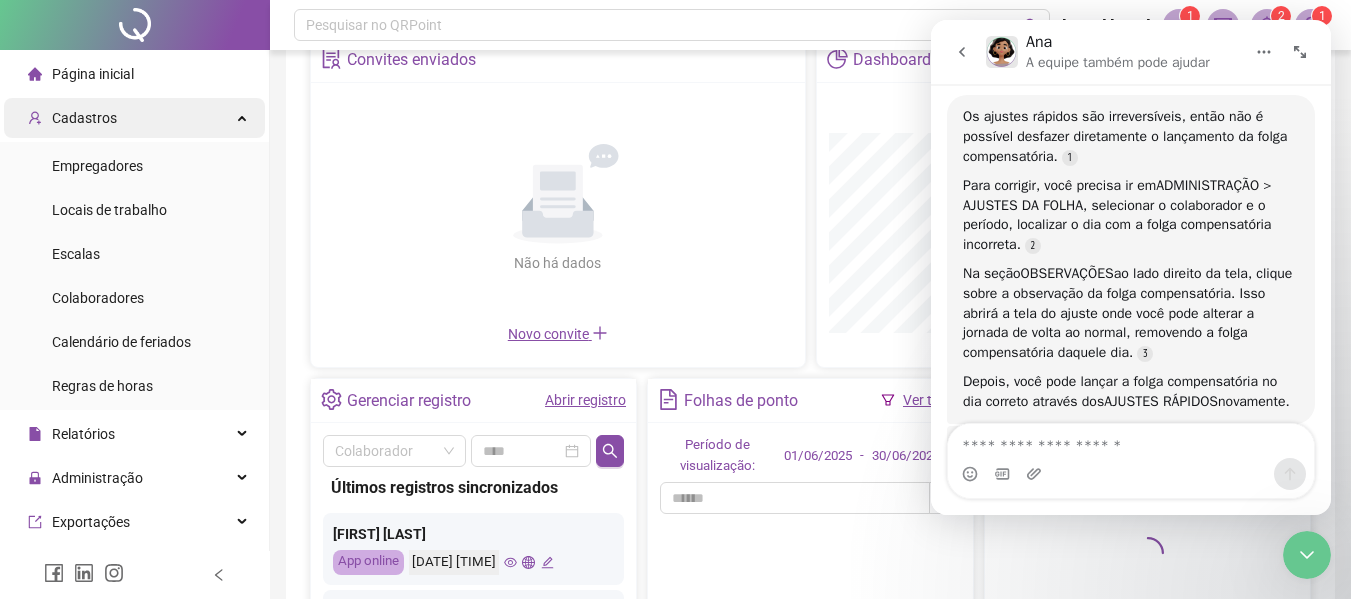 click on "Cadastros" at bounding box center (134, 118) 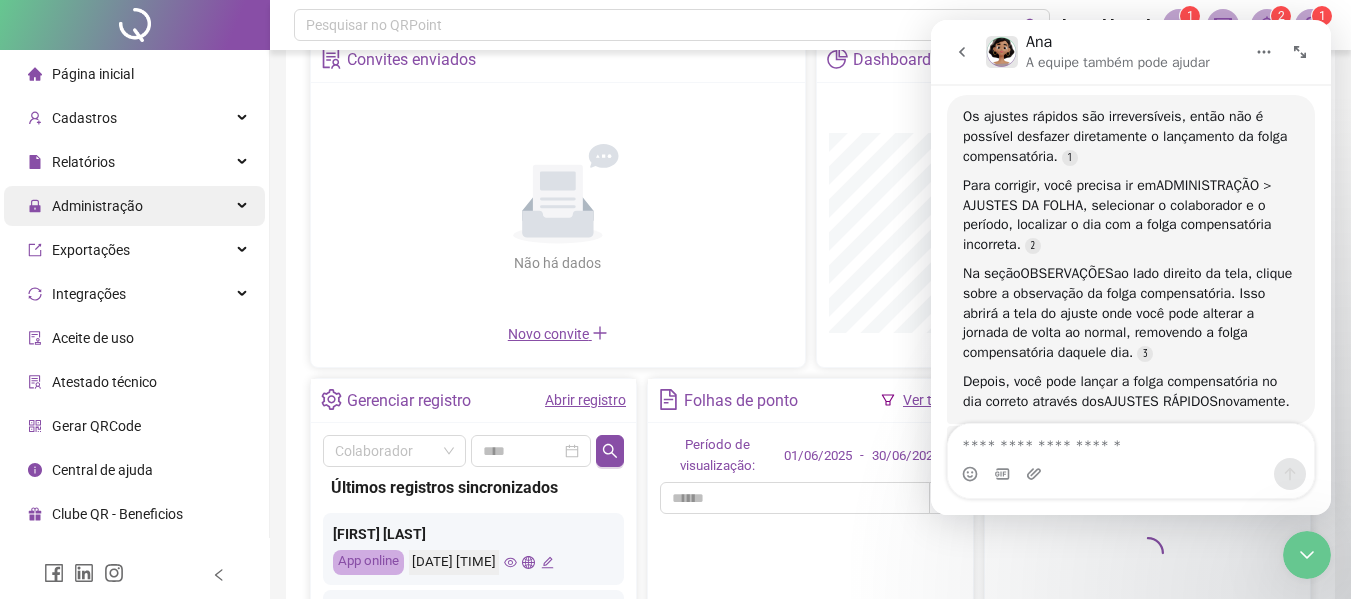 click on "Administração" at bounding box center (134, 206) 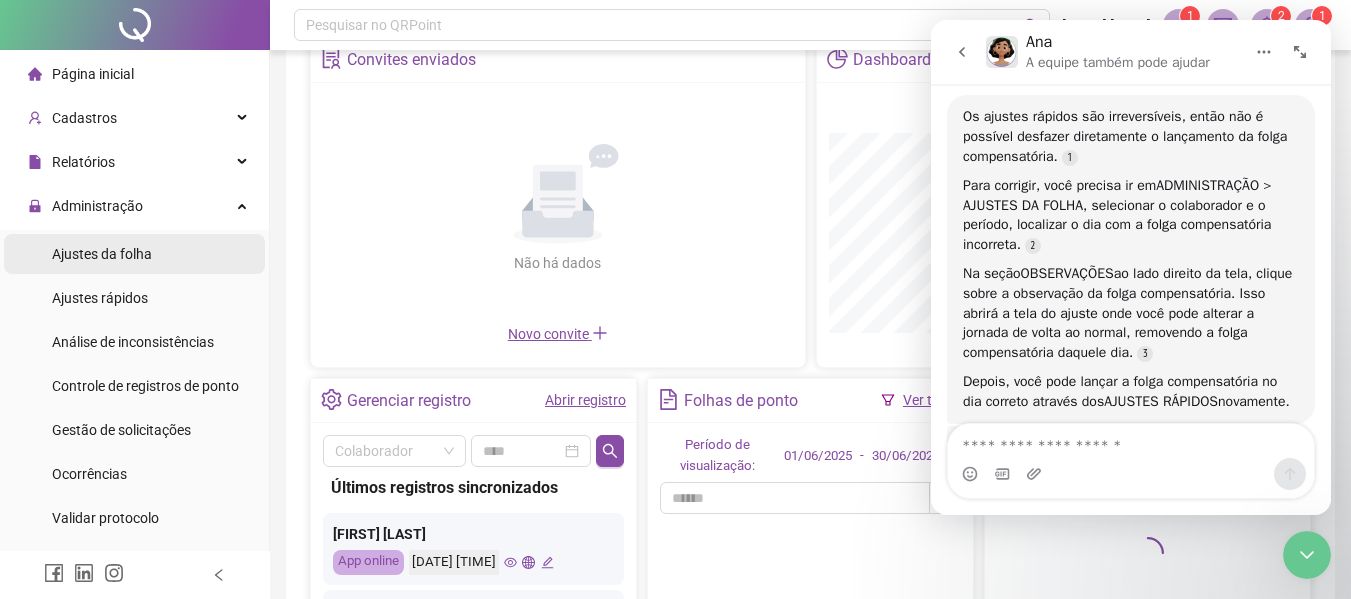 click on "Ajustes da folha" at bounding box center [102, 254] 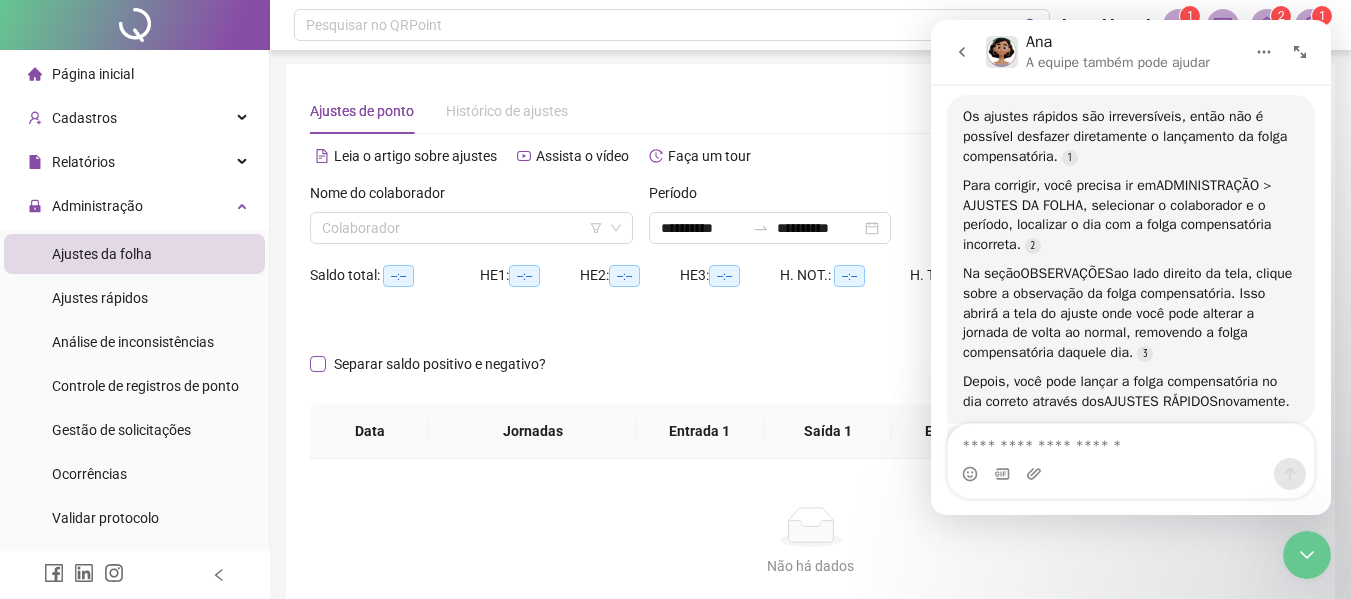 scroll, scrollTop: 0, scrollLeft: 0, axis: both 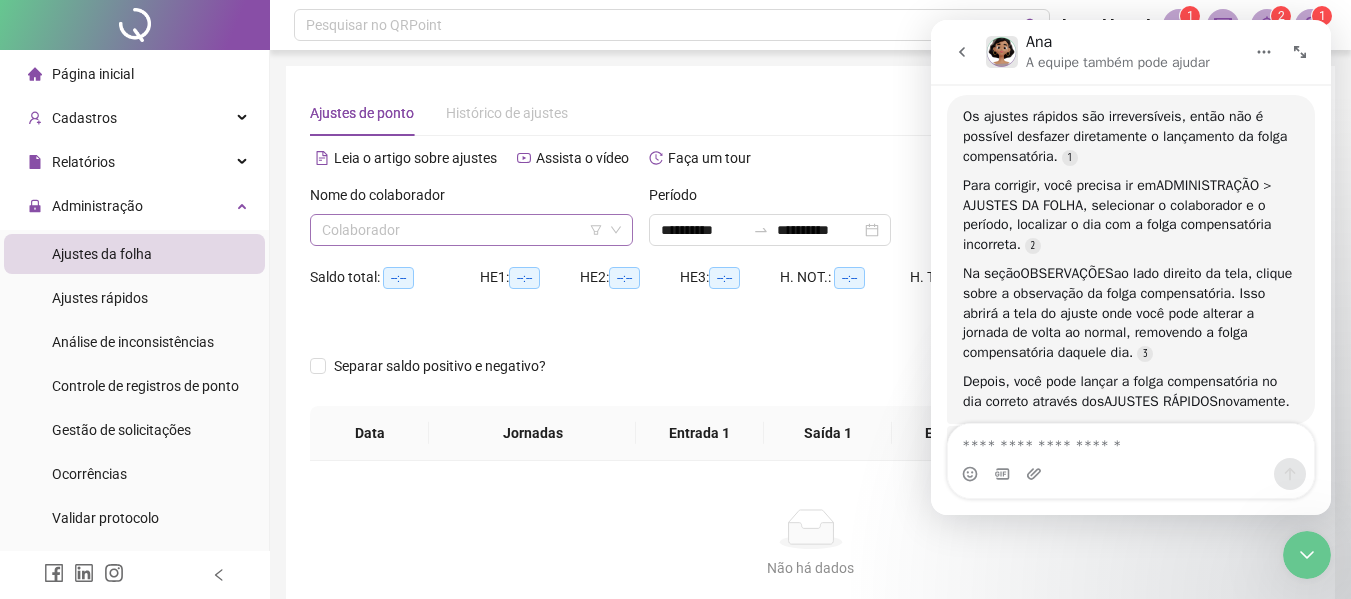 click at bounding box center [465, 230] 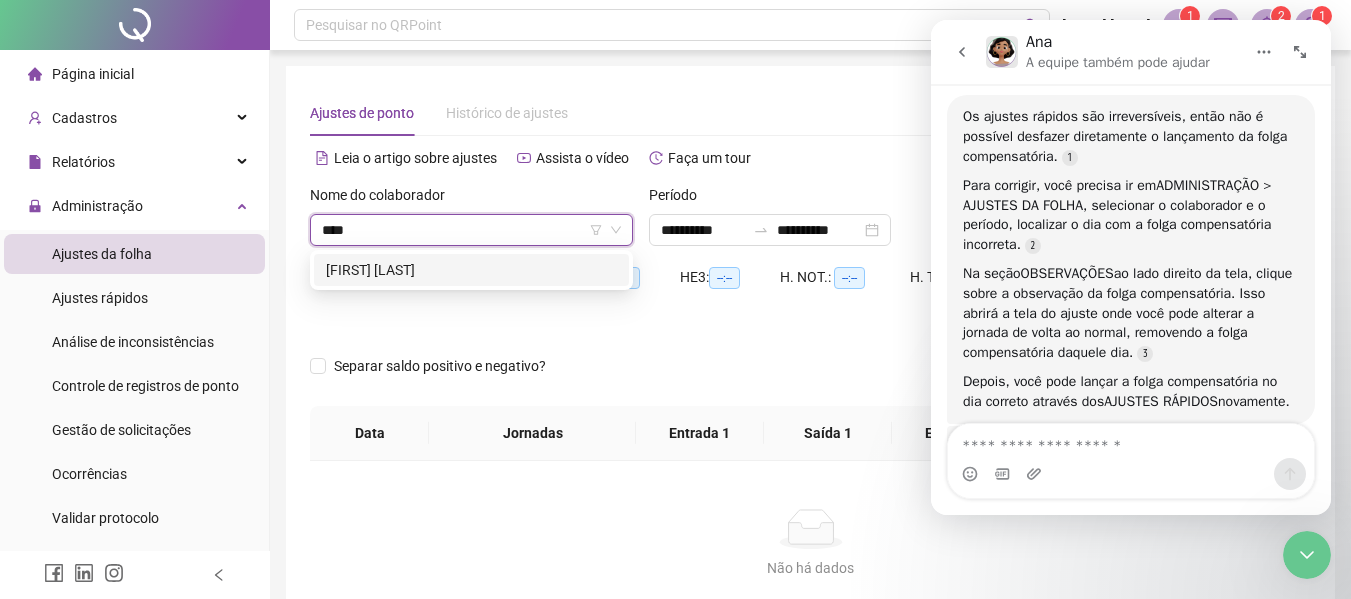 type on "*****" 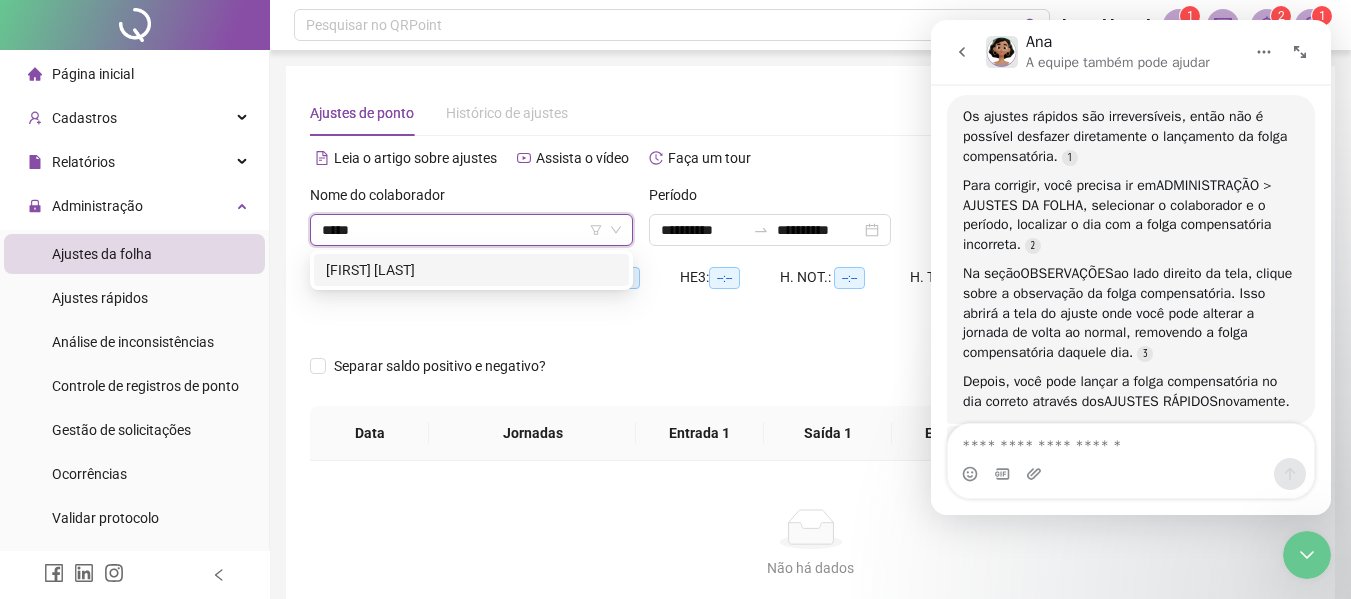 click on "[FIRST] [LAST]" at bounding box center (471, 270) 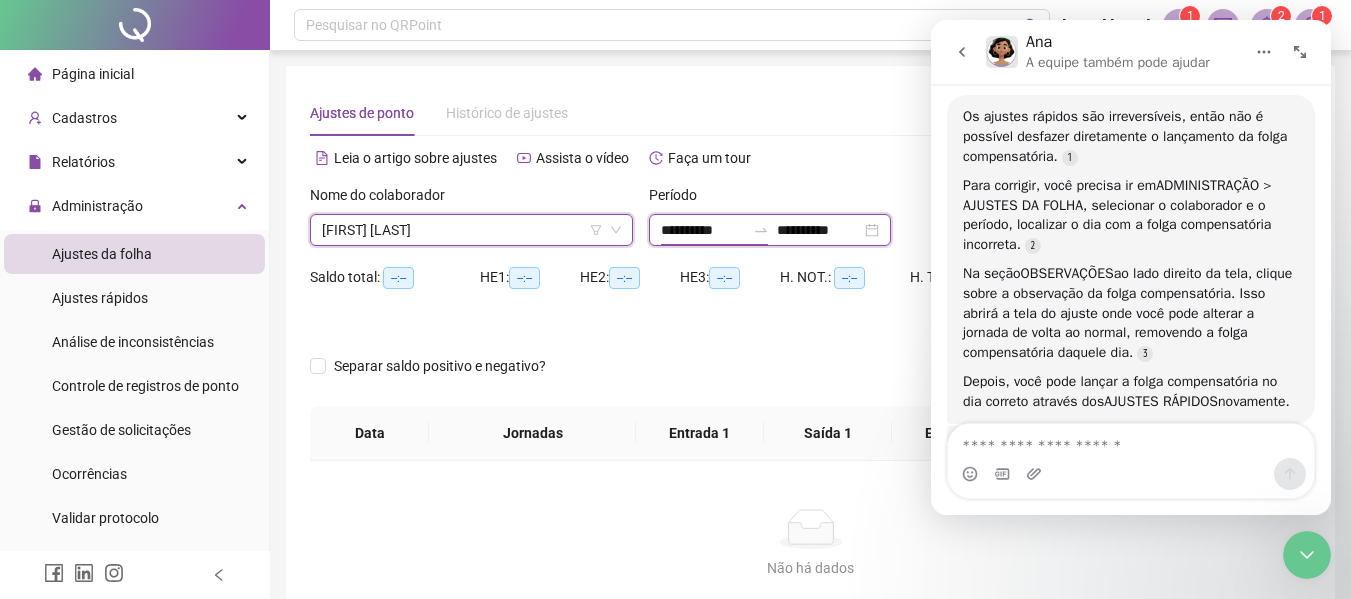 click on "**********" at bounding box center (703, 230) 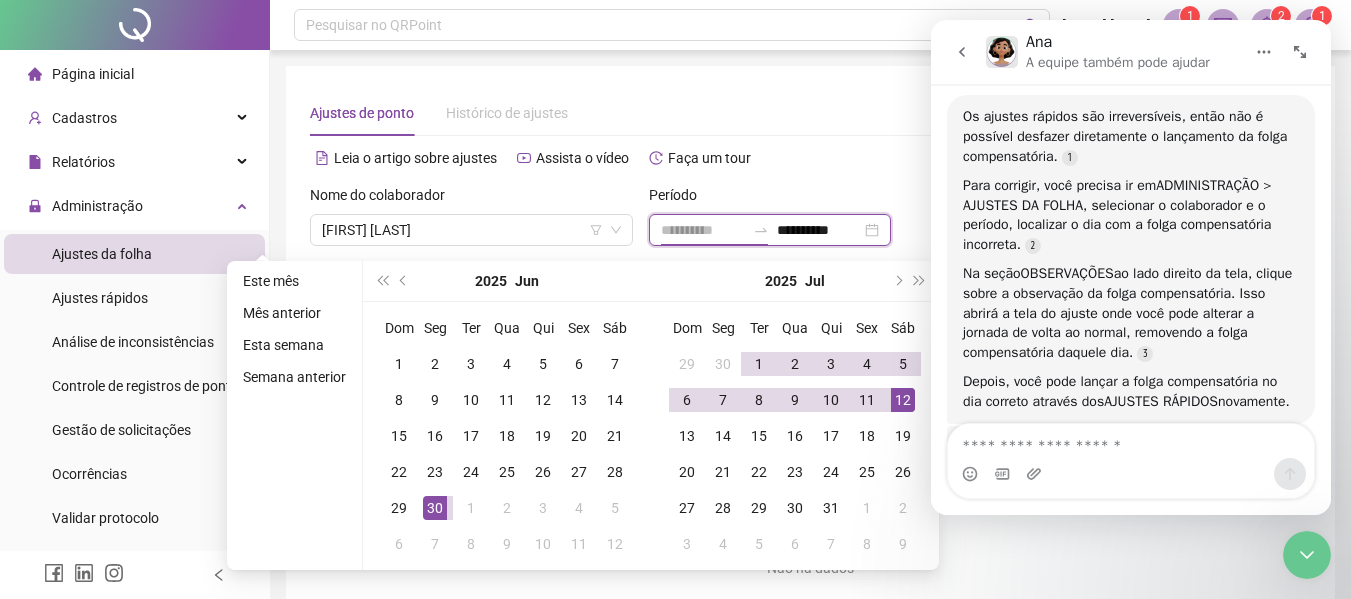 type on "**********" 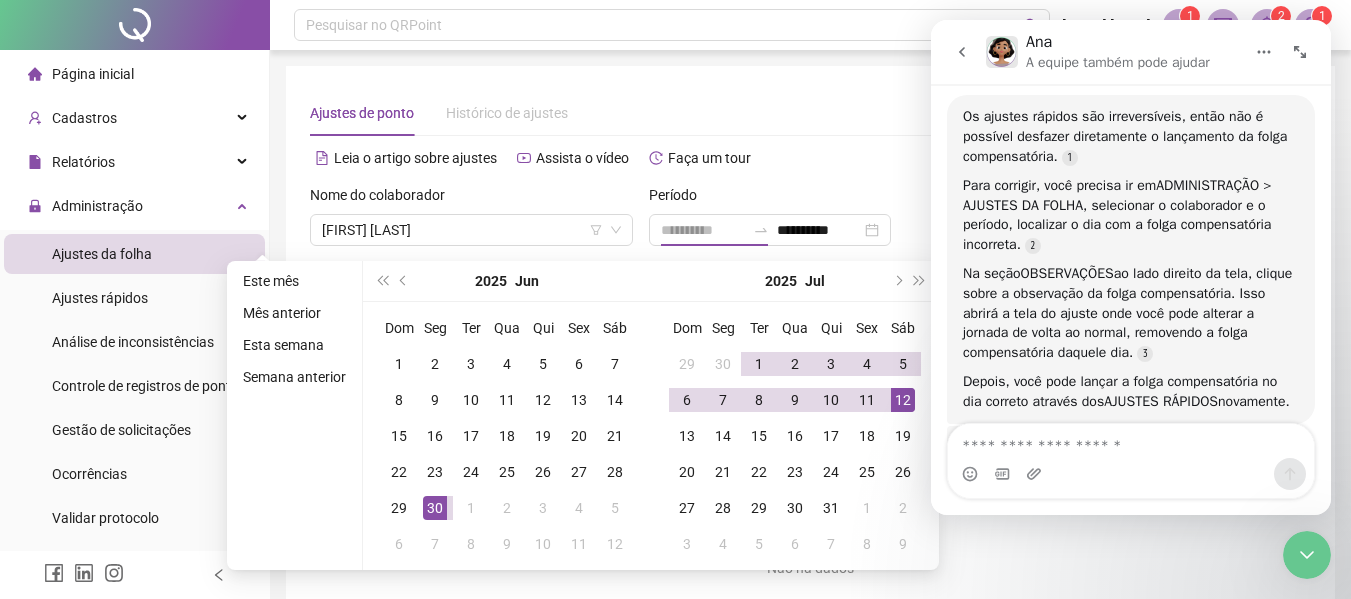 click on "12" at bounding box center (903, 400) 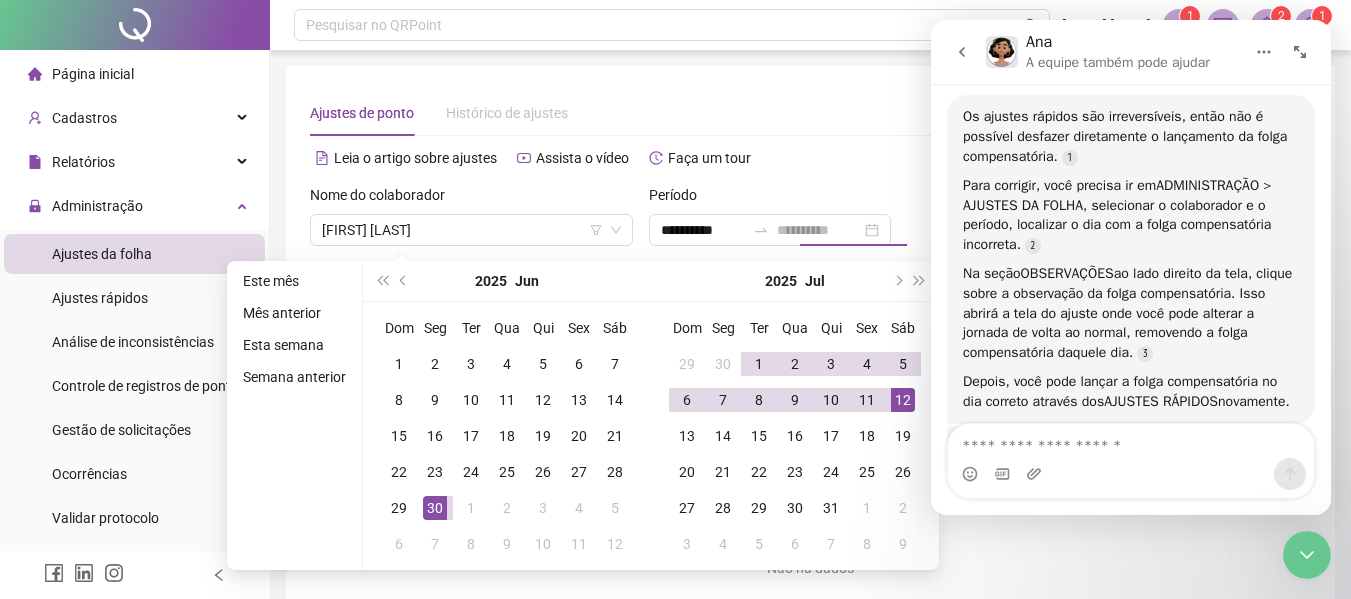 click on "12" at bounding box center [903, 400] 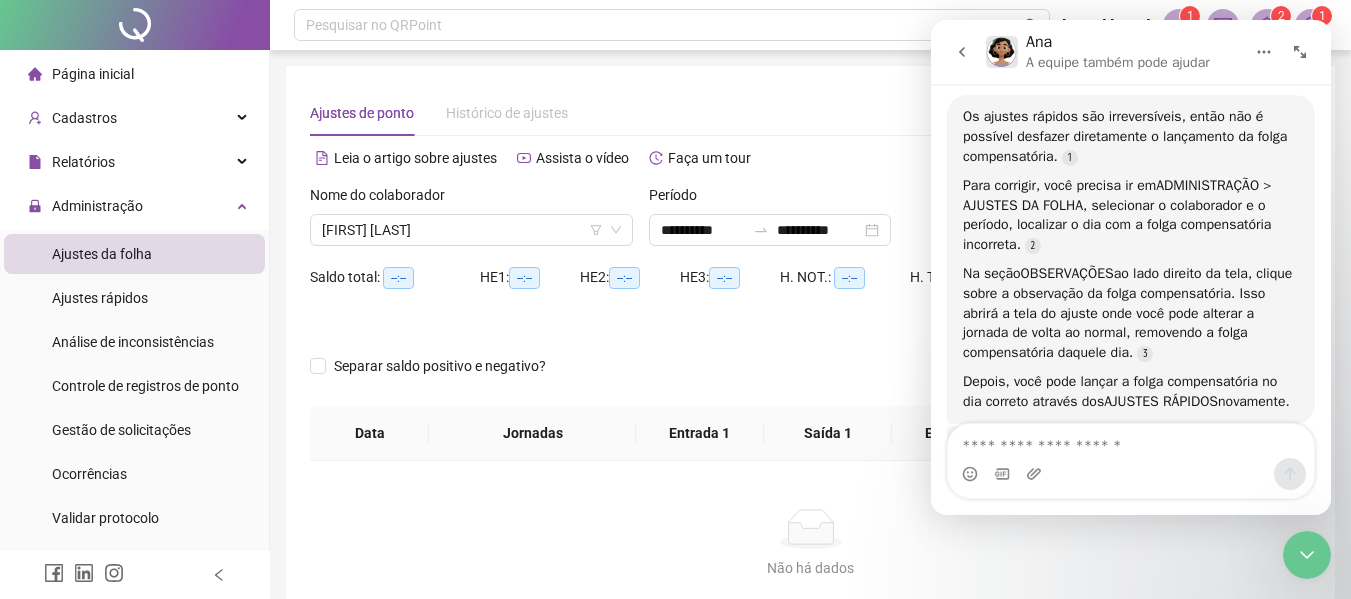 click at bounding box center [1307, 555] 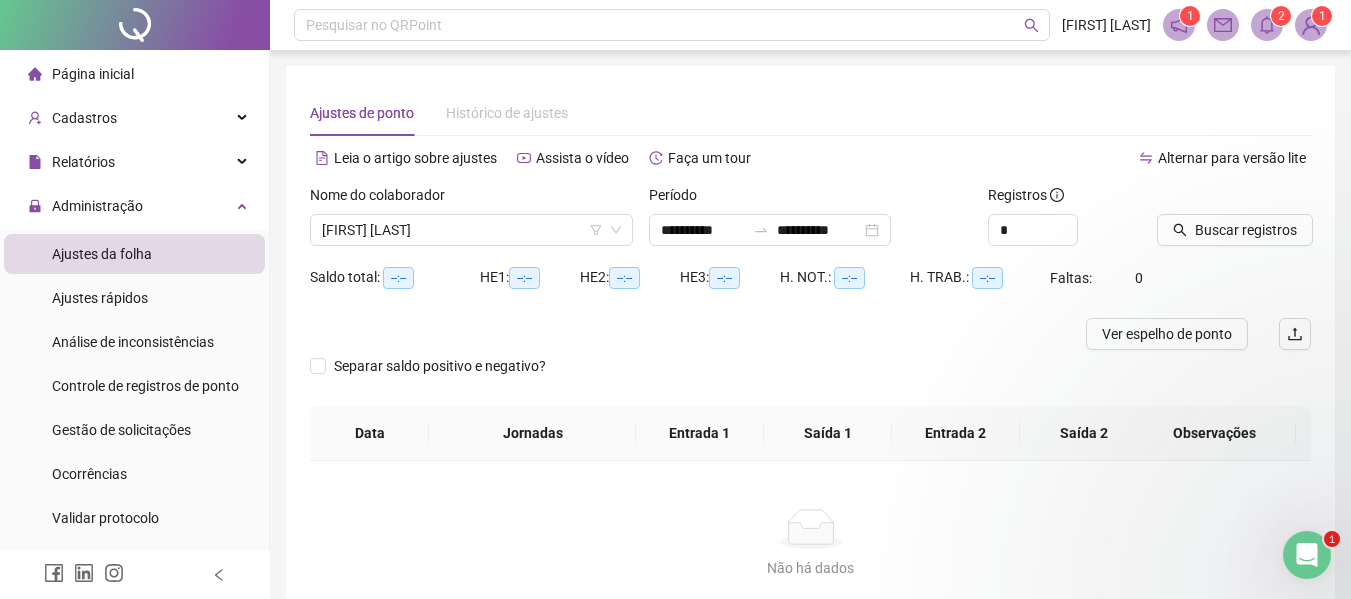 scroll, scrollTop: 0, scrollLeft: 0, axis: both 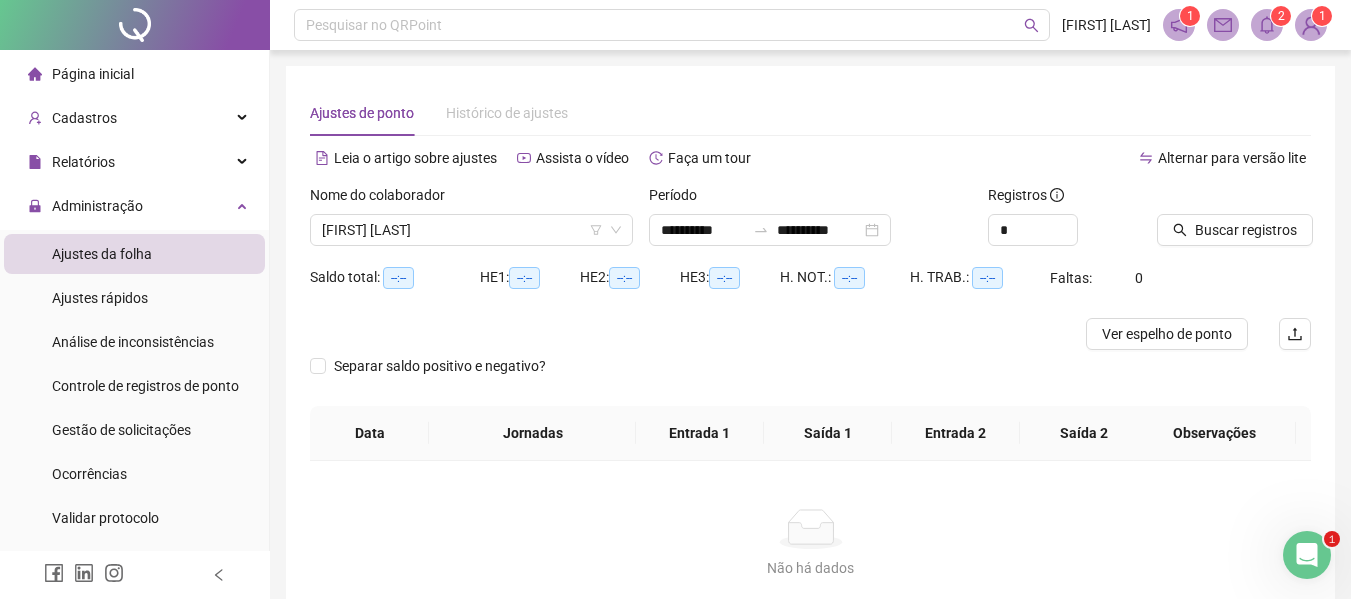 click on "Observações" at bounding box center [1214, 433] 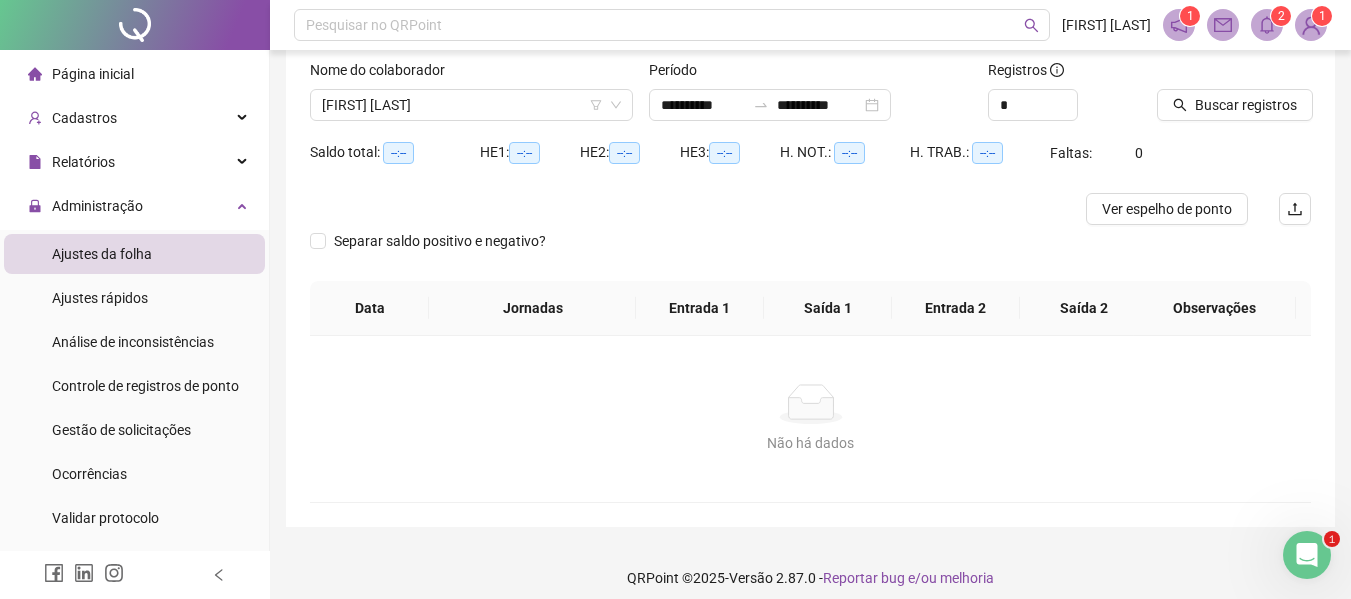 scroll, scrollTop: 139, scrollLeft: 0, axis: vertical 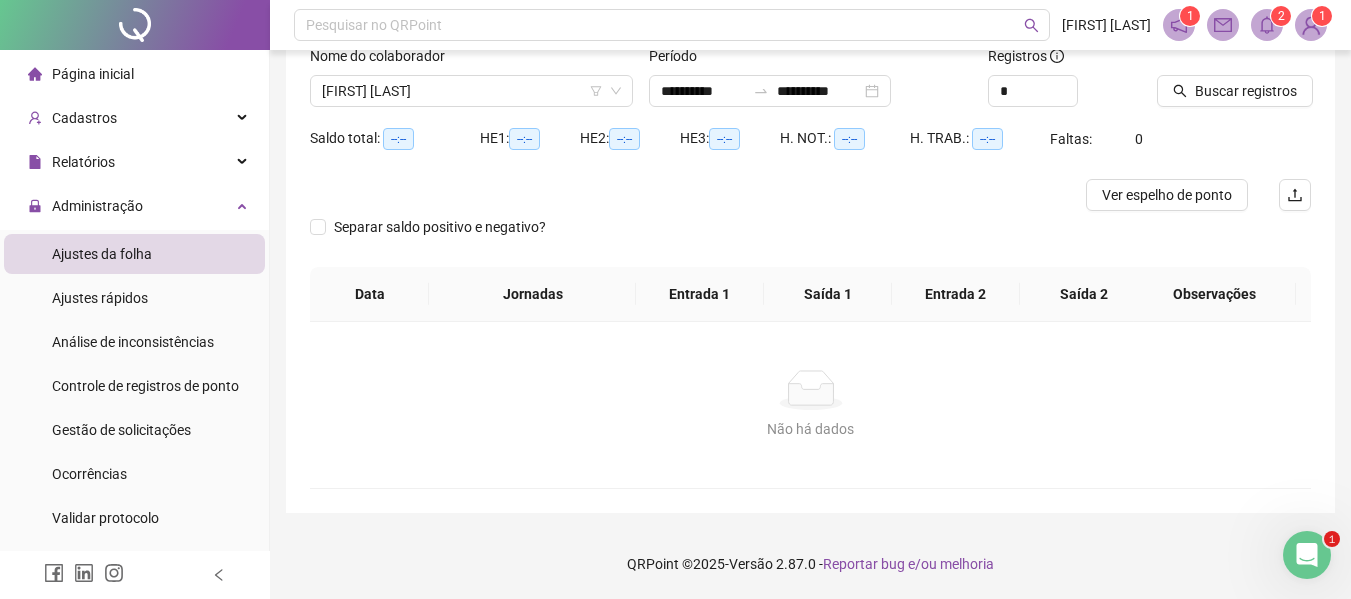 click on "Observações" at bounding box center (1214, 294) 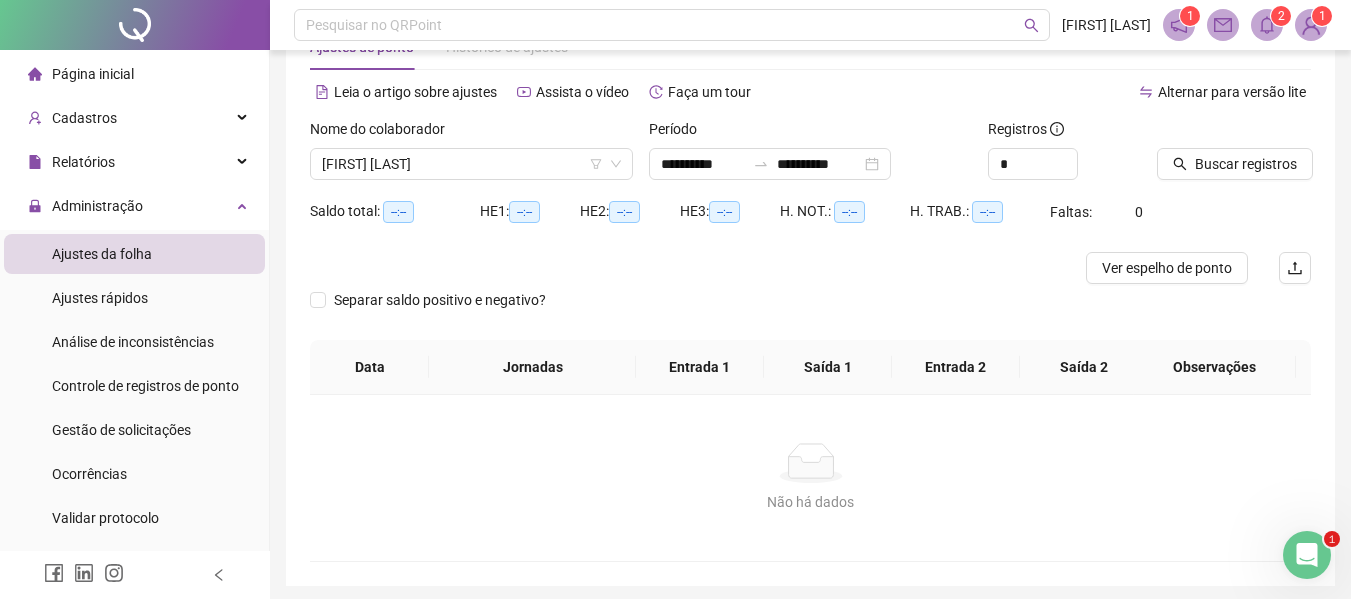 scroll, scrollTop: 39, scrollLeft: 0, axis: vertical 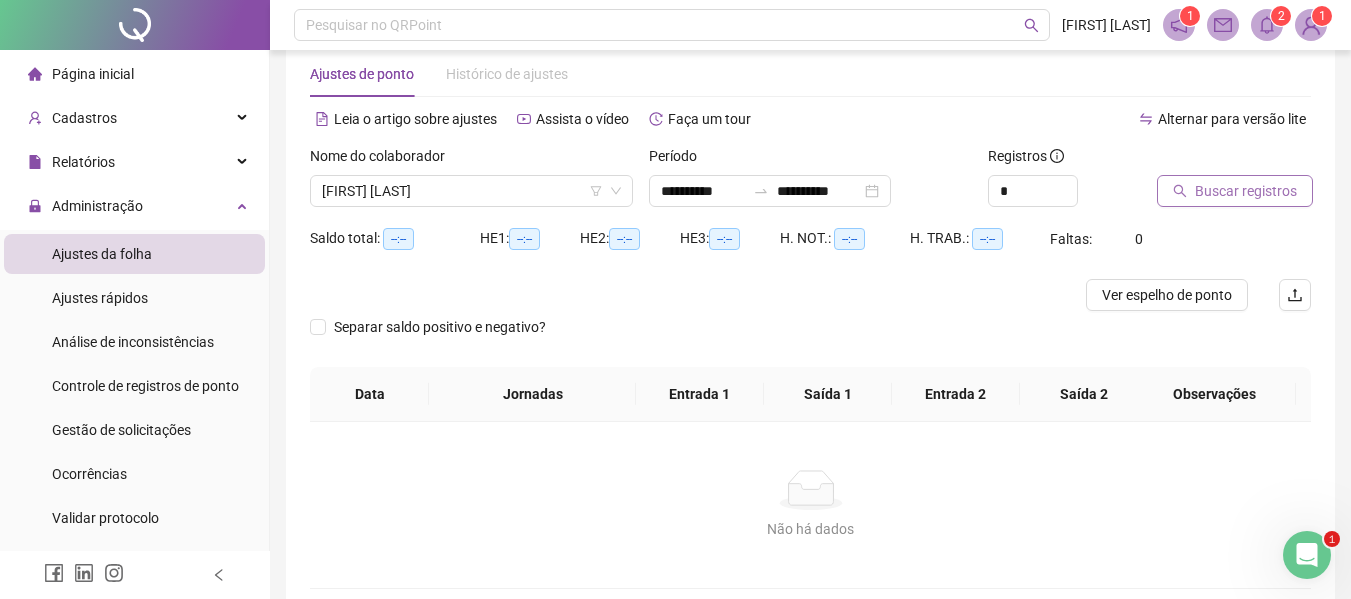 click on "Buscar registros" at bounding box center [1246, 191] 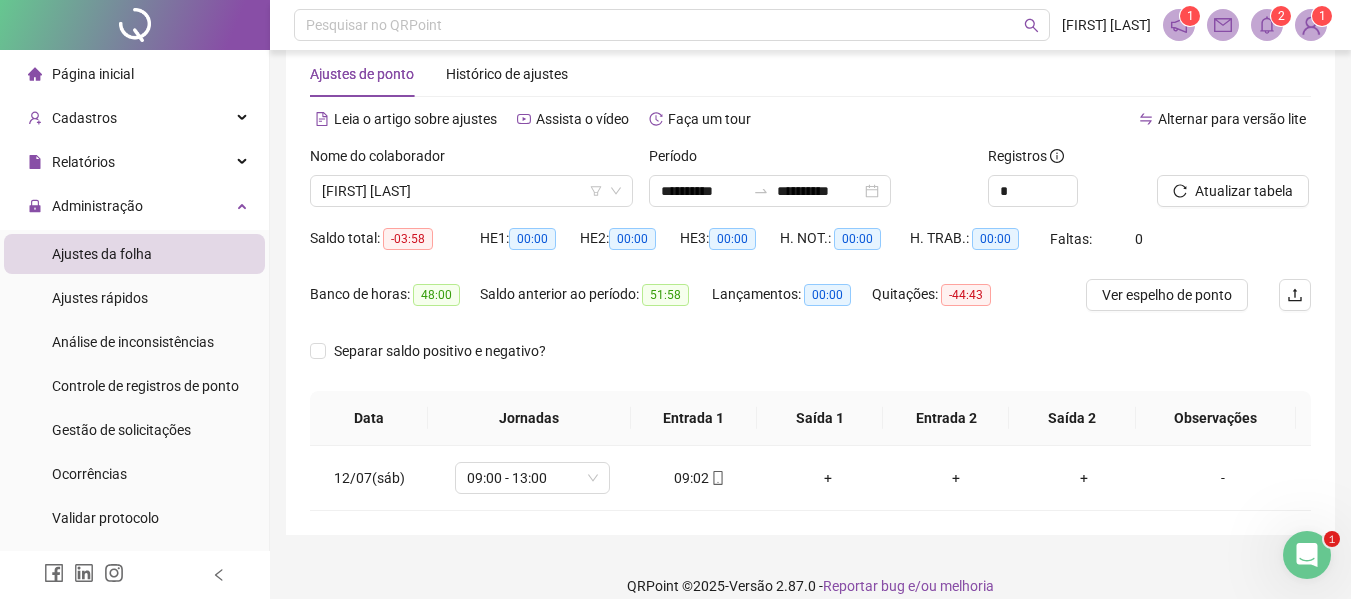 click on "Observações" at bounding box center [1216, 418] 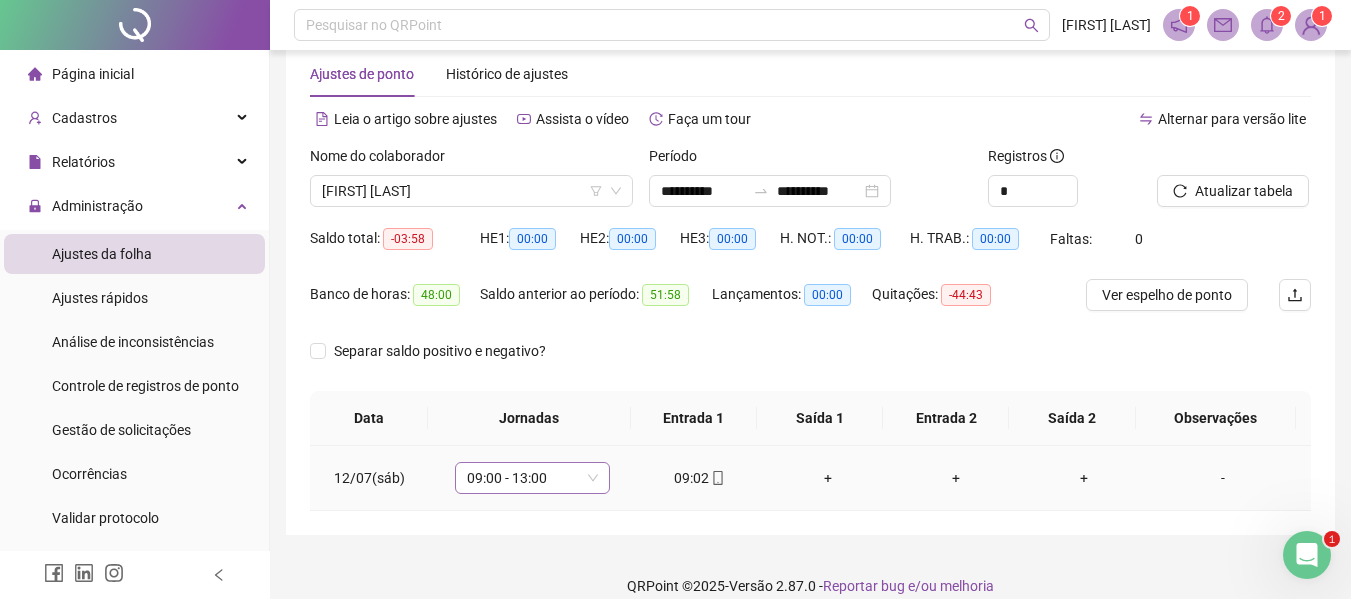 click on "09:00 - 13:00" at bounding box center (532, 478) 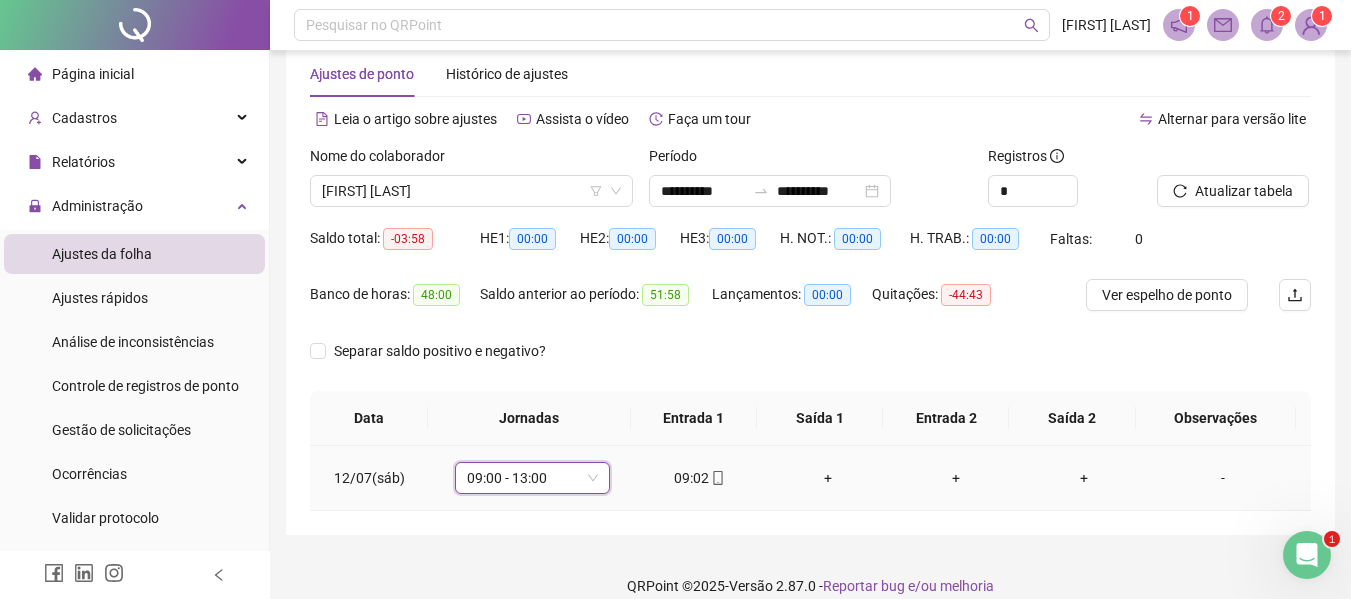 click on "09:00 - 13:00" at bounding box center (532, 478) 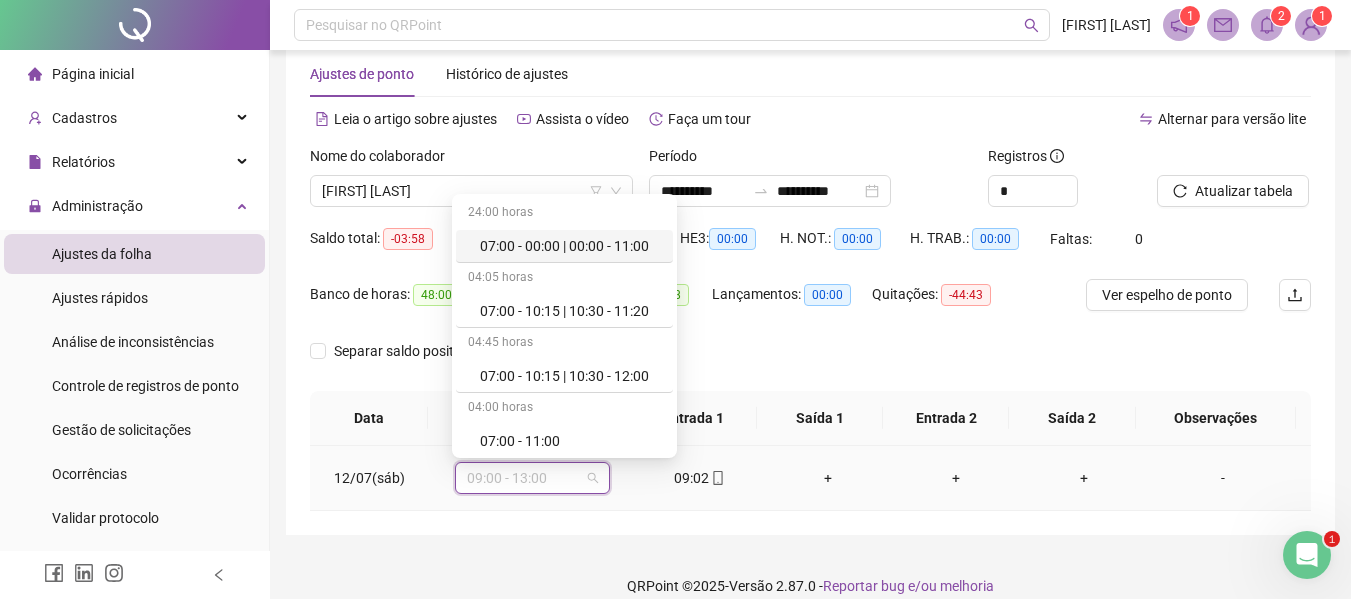 click on "09:00 - 13:00" at bounding box center (532, 478) 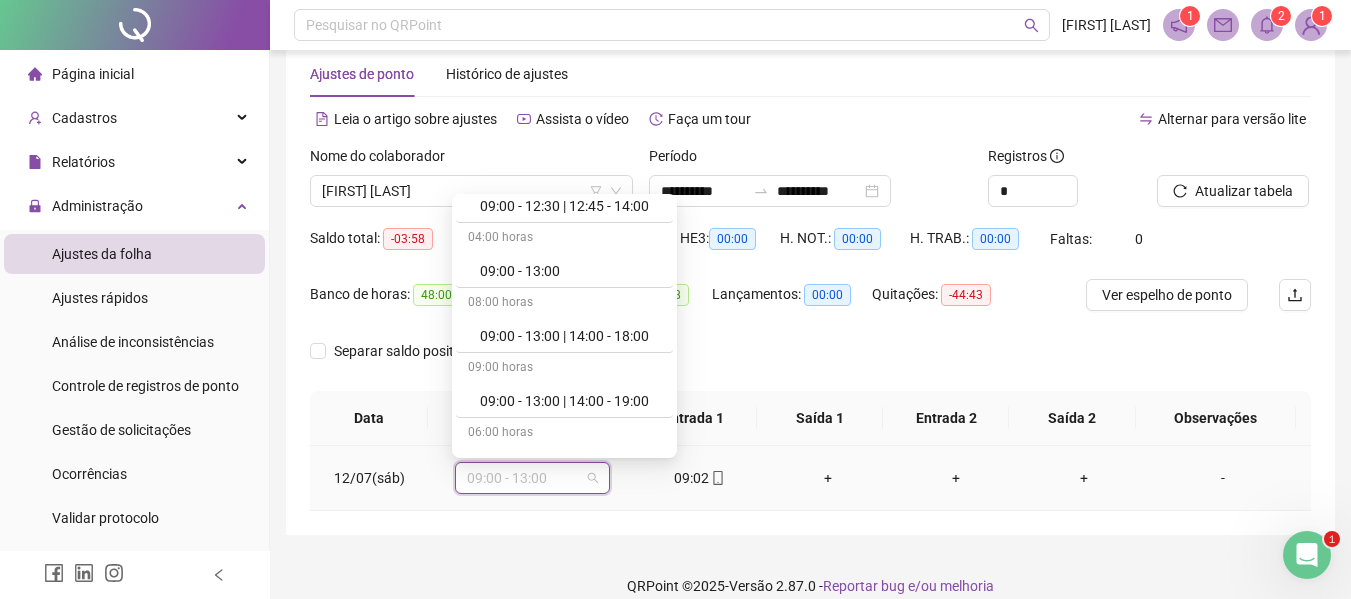 scroll, scrollTop: 1744, scrollLeft: 0, axis: vertical 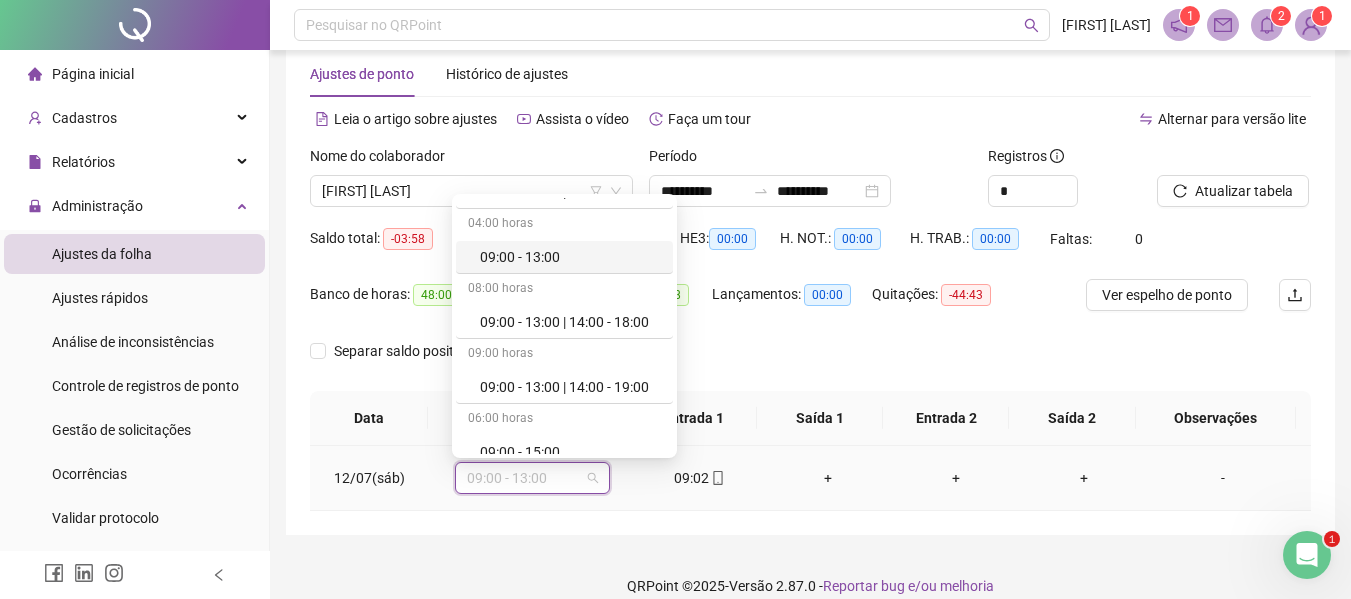 click on "09:00 - 13:00" at bounding box center [570, 257] 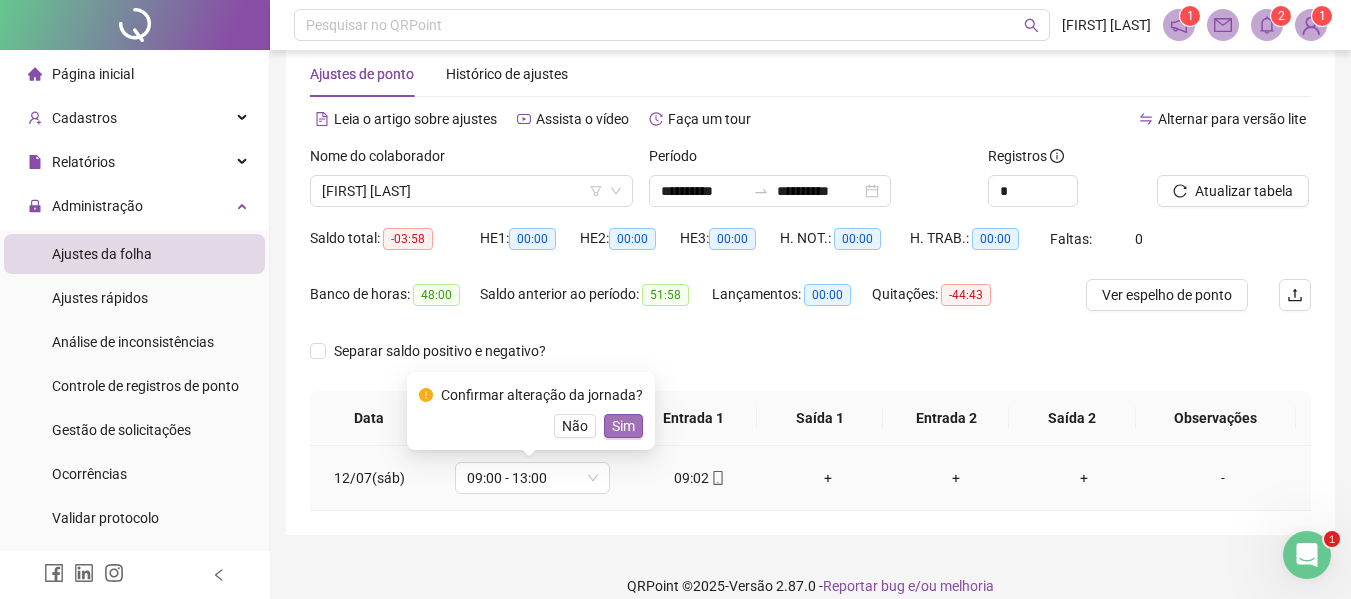 click on "Sim" at bounding box center [623, 426] 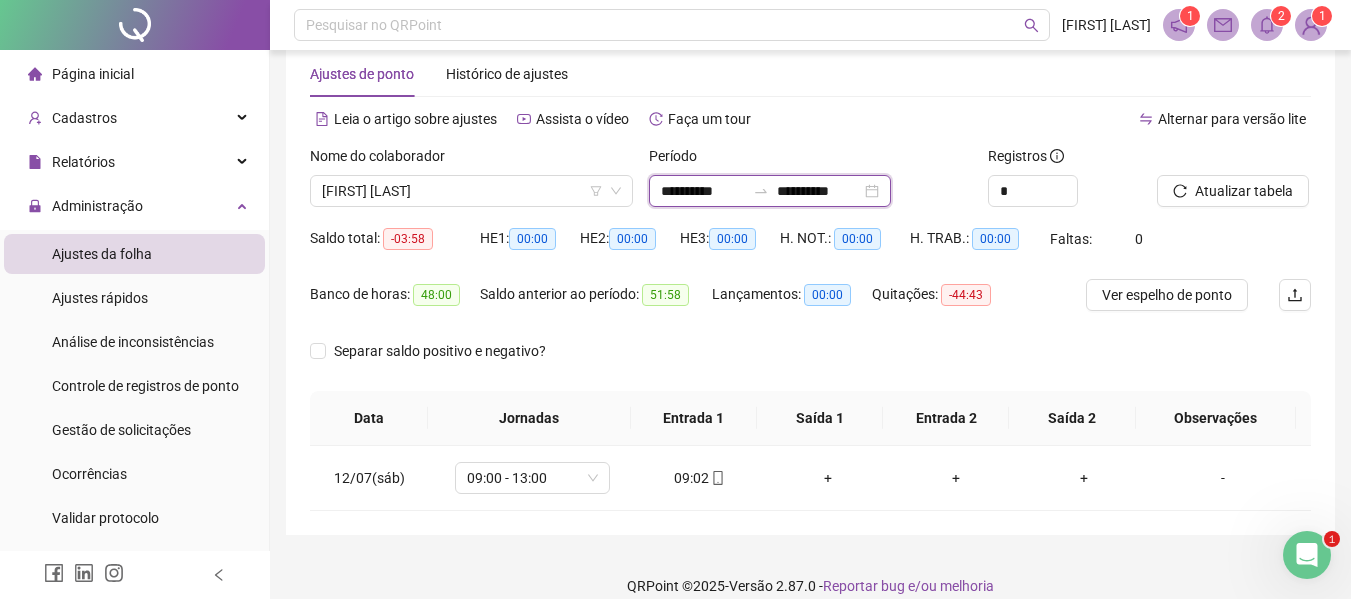 click on "**********" at bounding box center (703, 191) 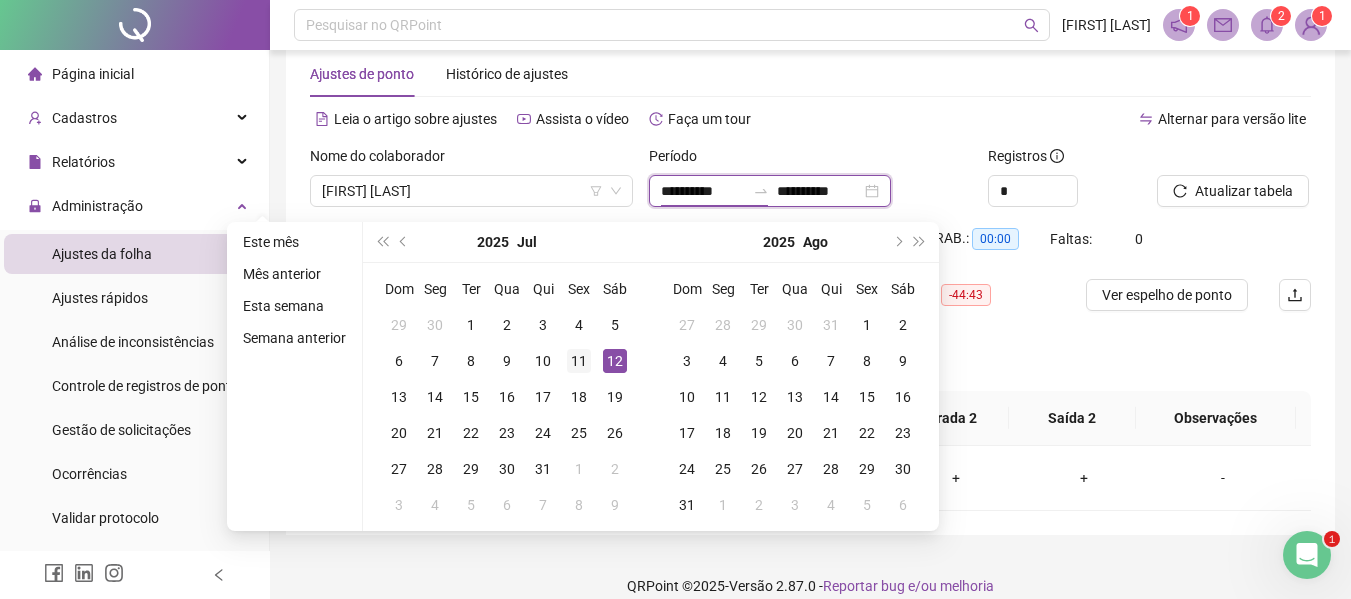 type on "**********" 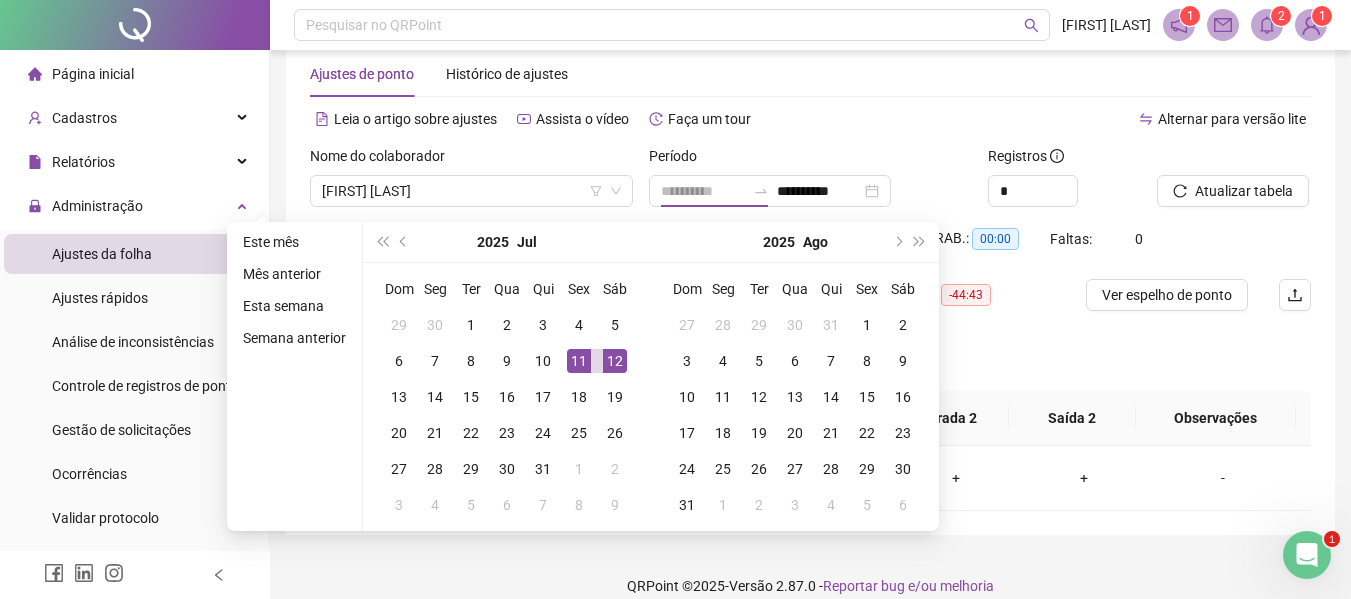 click on "11" at bounding box center [579, 361] 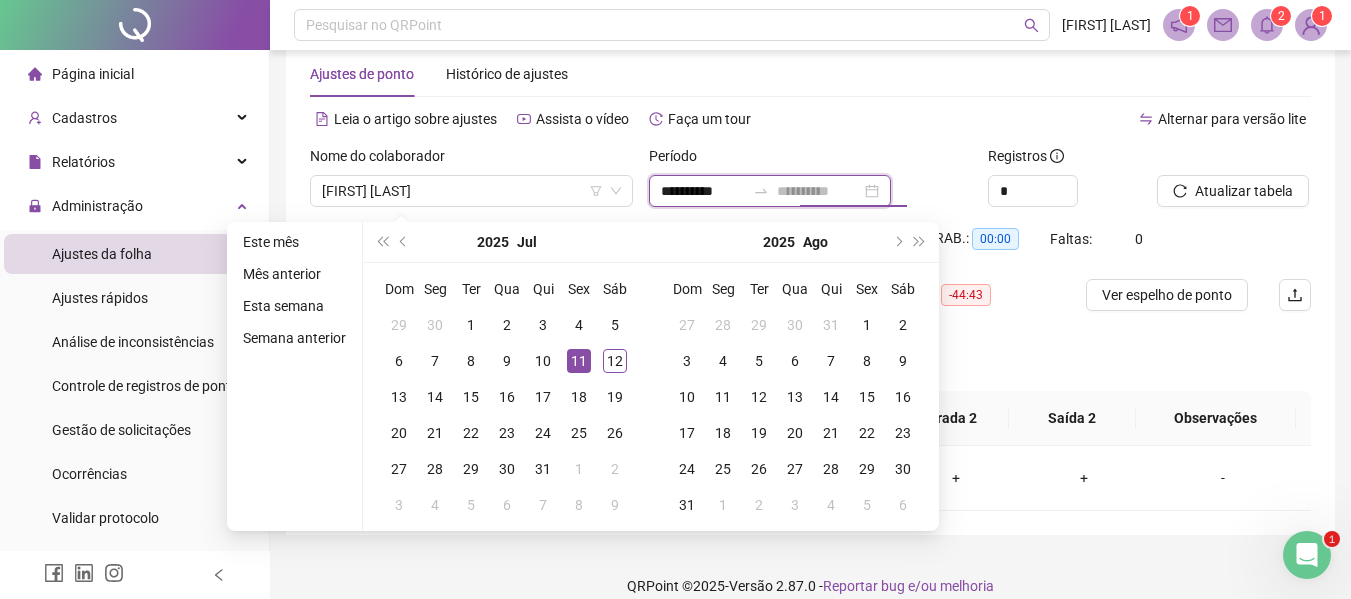 type on "**********" 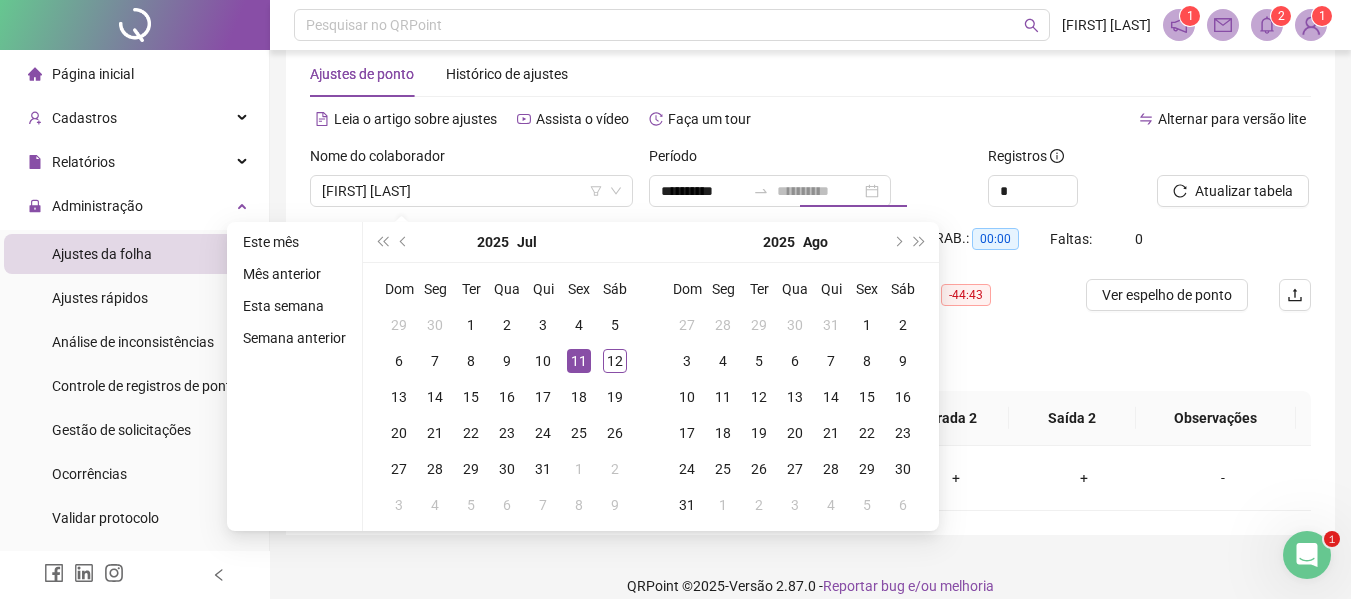 click on "11" at bounding box center (579, 361) 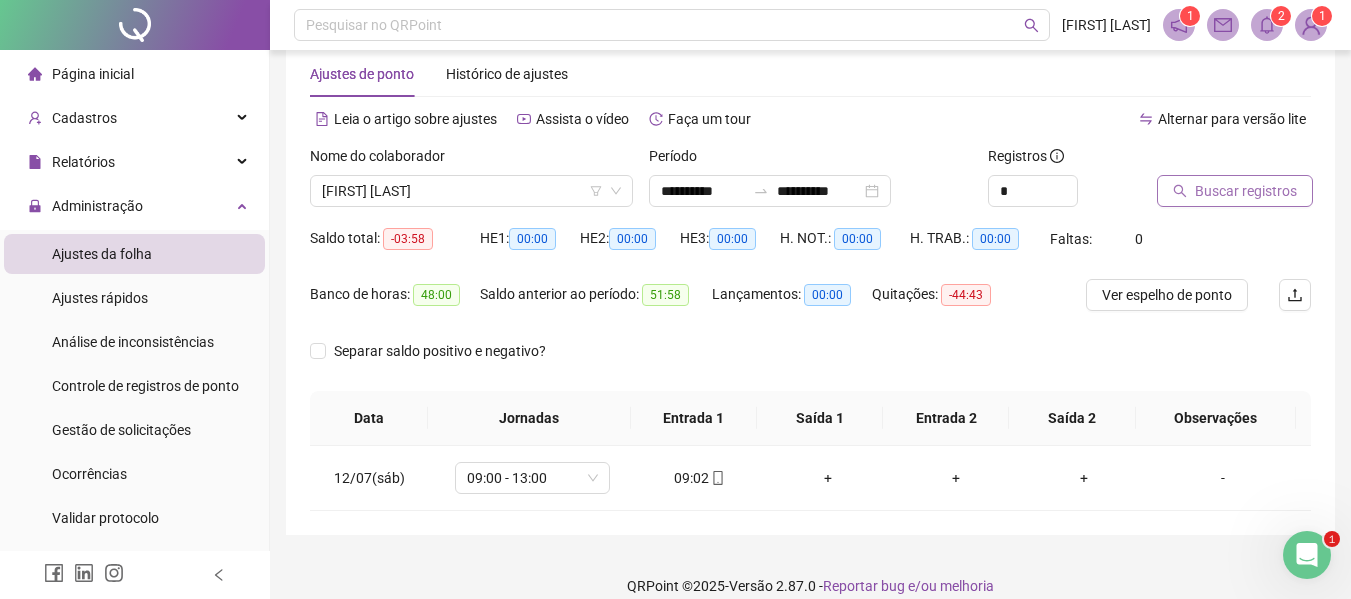 click on "Buscar registros" at bounding box center (1235, 191) 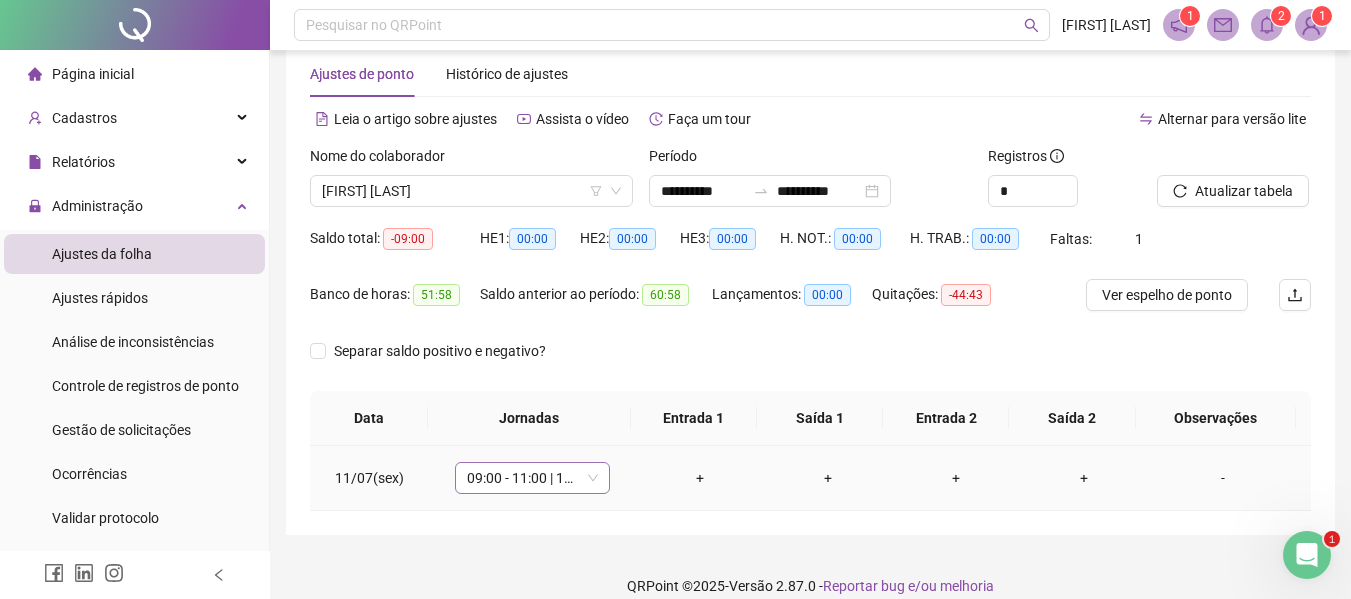click on "09:00 - 11:00 | 12:00 - 19:00" at bounding box center (532, 478) 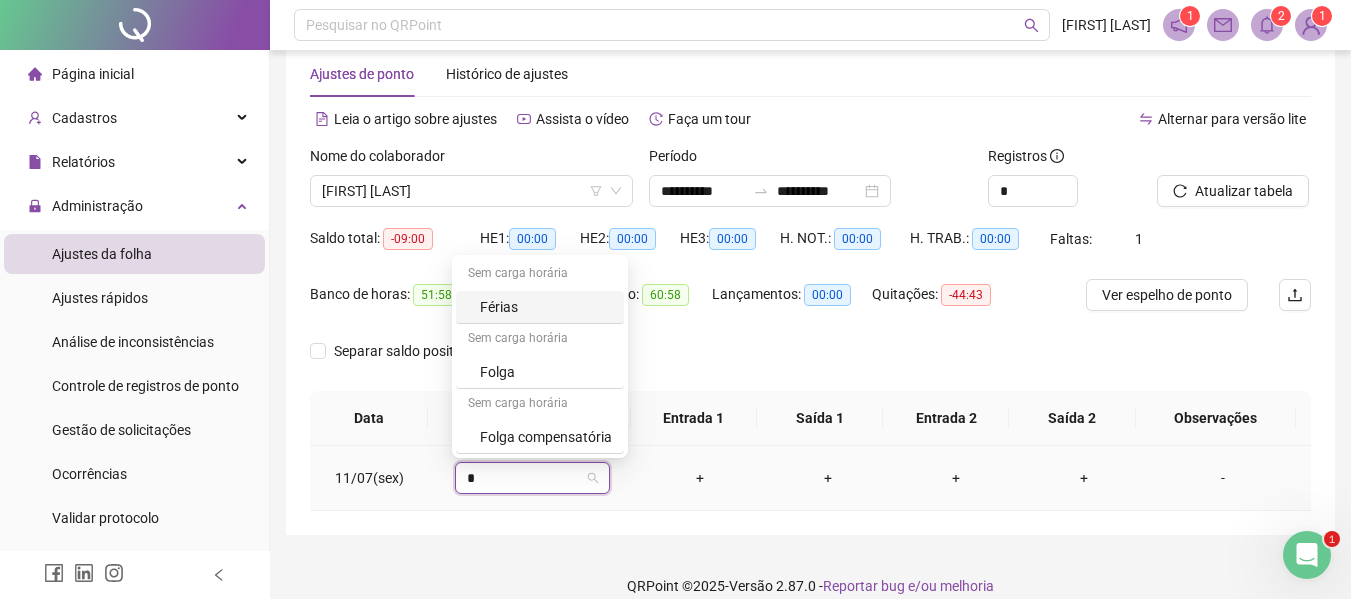 type on "**" 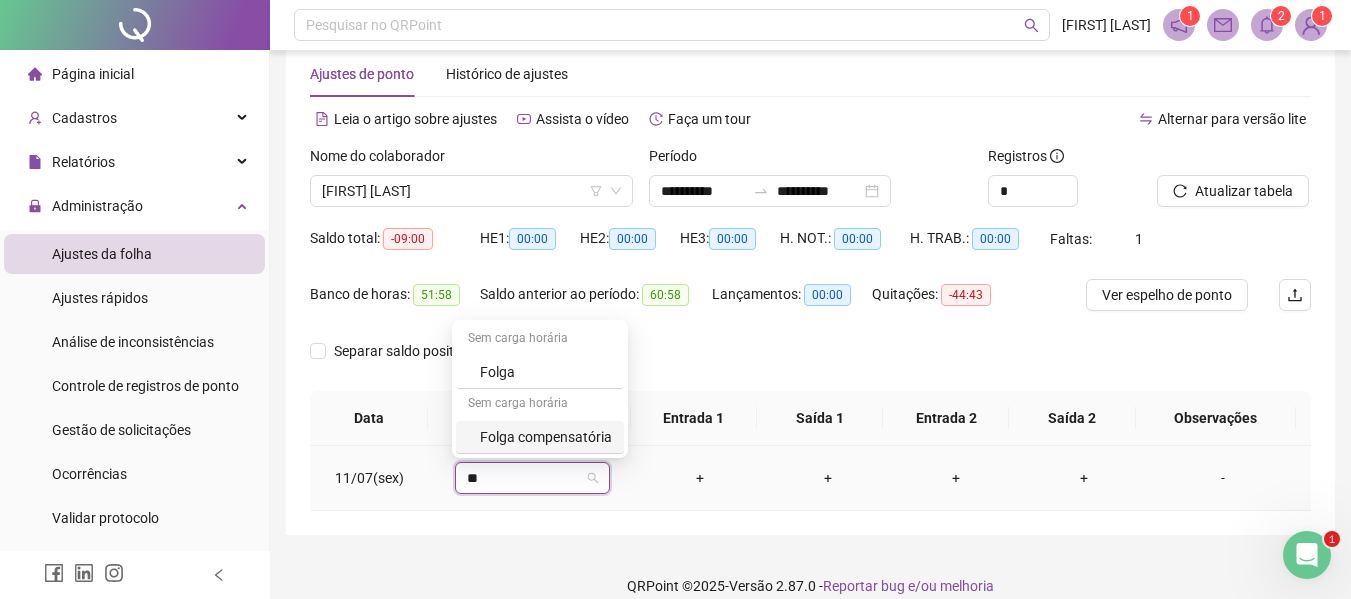 click on "Folga compensatória" at bounding box center [546, 437] 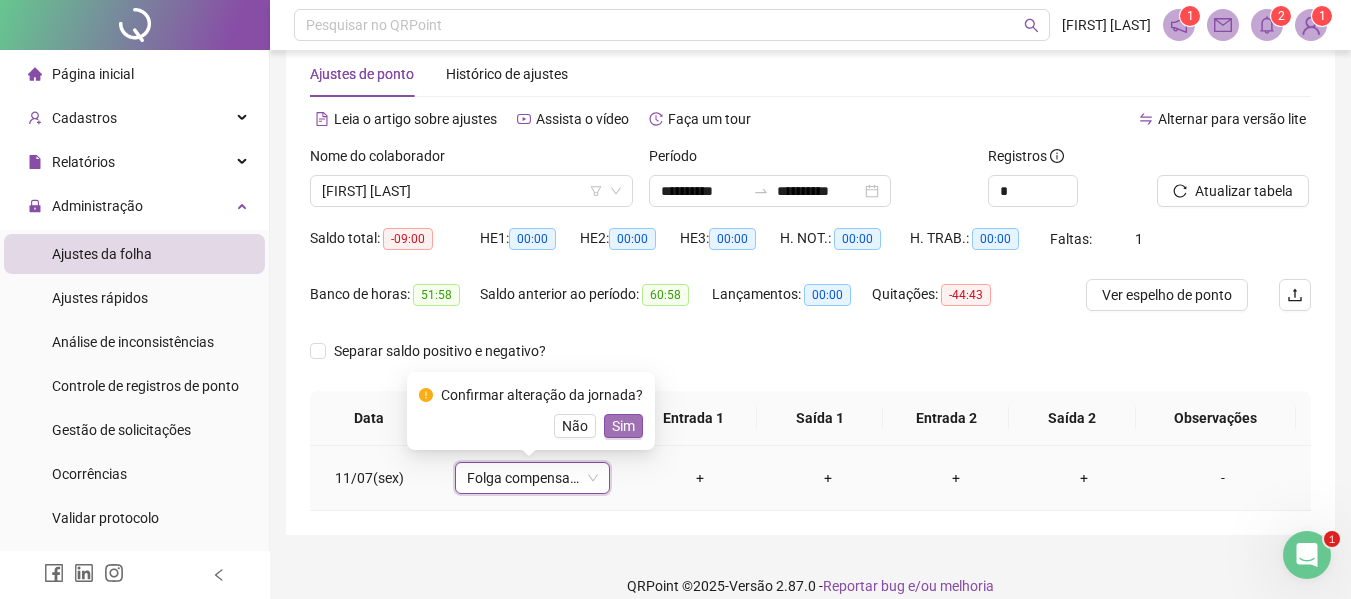 click on "Sim" at bounding box center [623, 426] 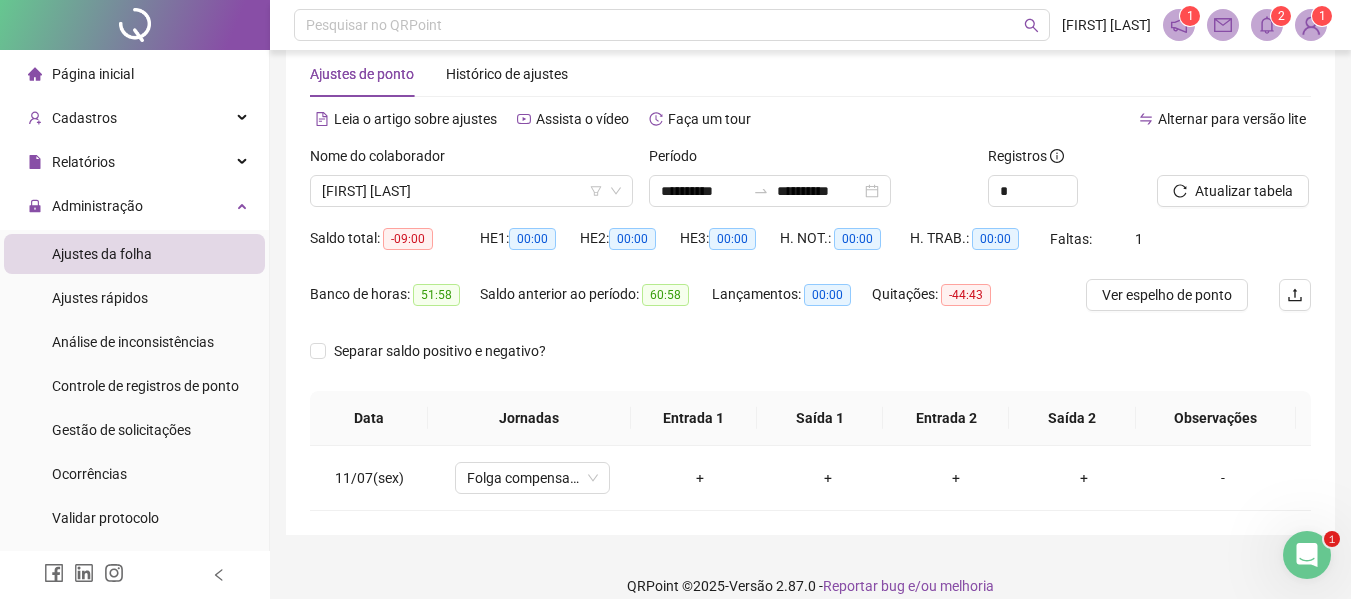 click on "Página inicial" at bounding box center [93, 74] 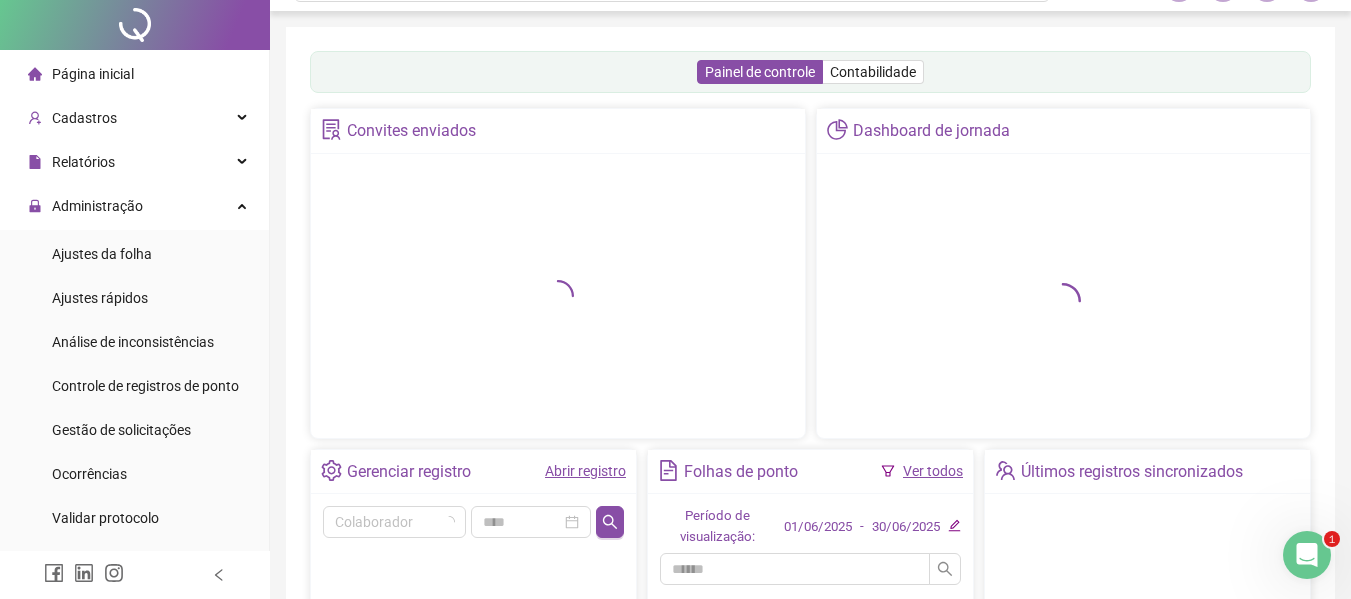 scroll, scrollTop: 0, scrollLeft: 0, axis: both 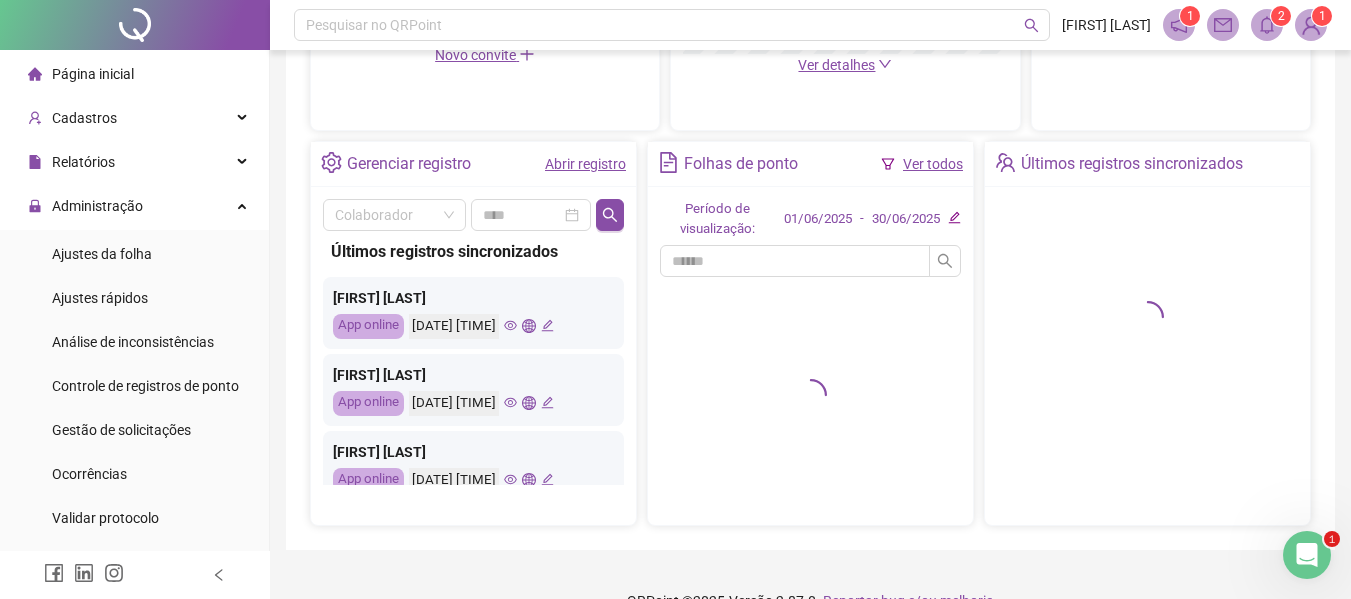 click on "Ver todos" at bounding box center [933, 164] 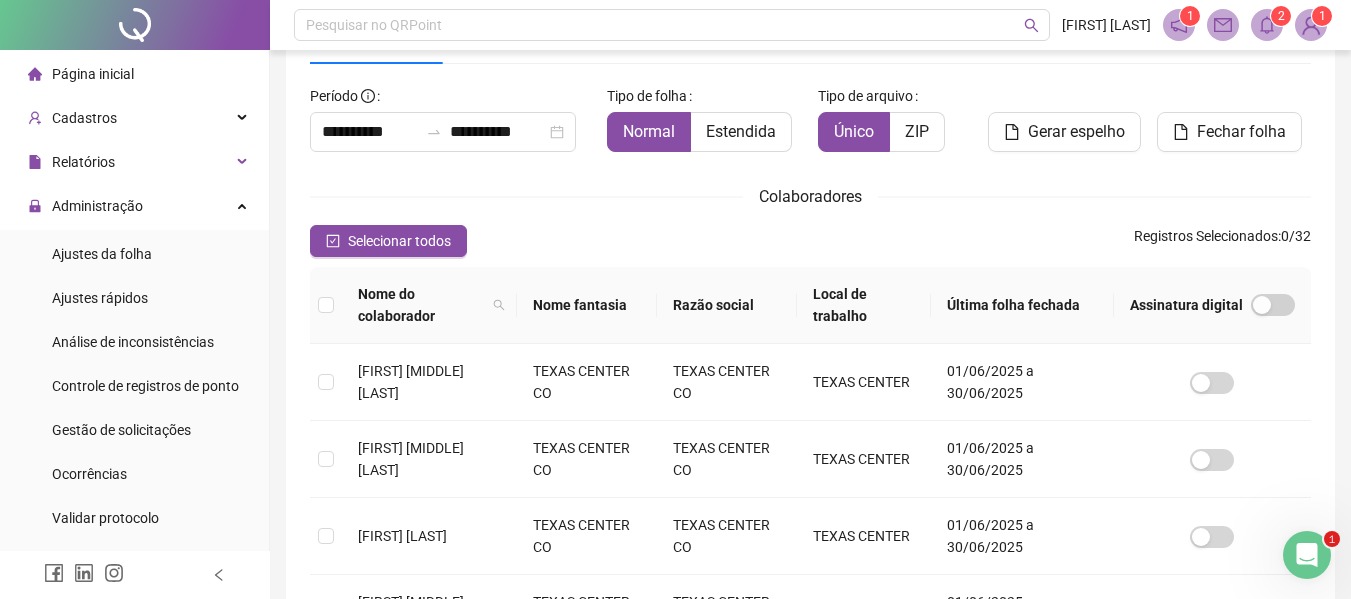 scroll, scrollTop: 110, scrollLeft: 0, axis: vertical 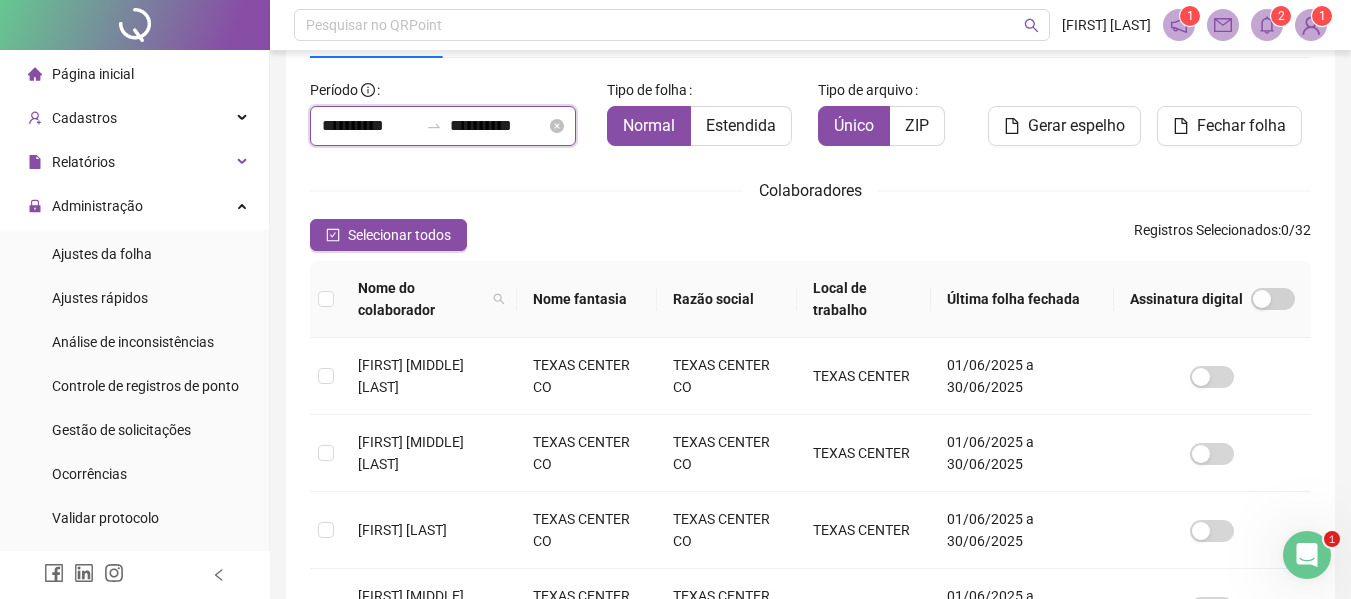 click on "**********" at bounding box center (370, 126) 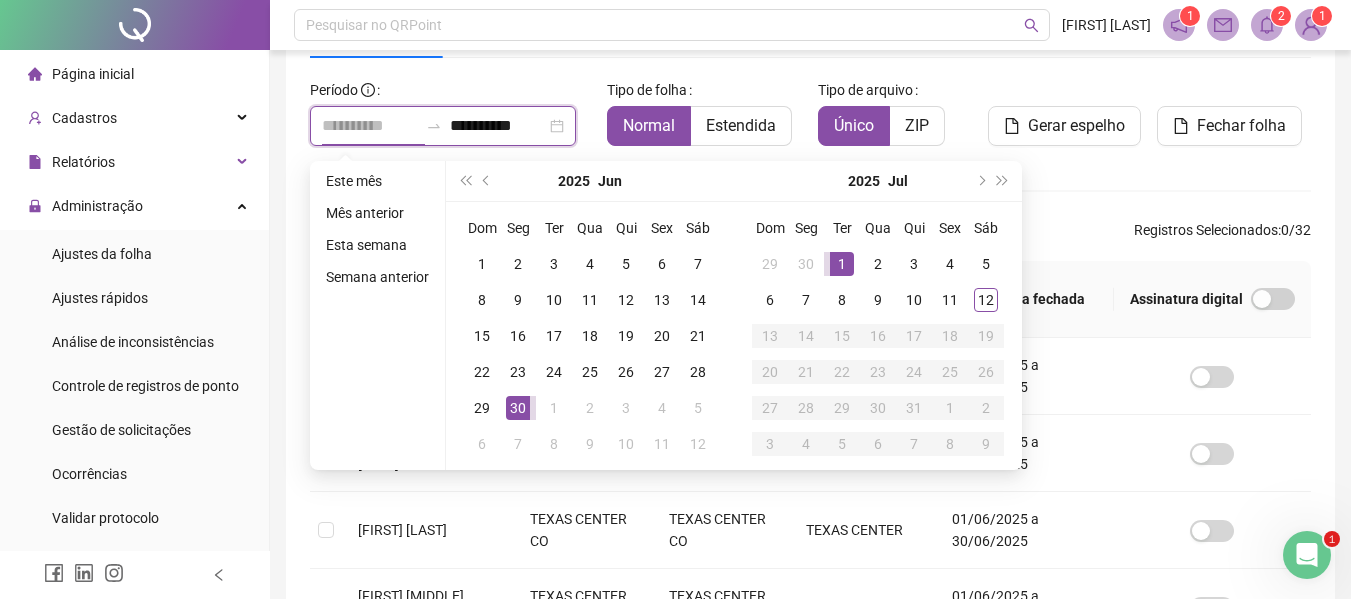 type on "**********" 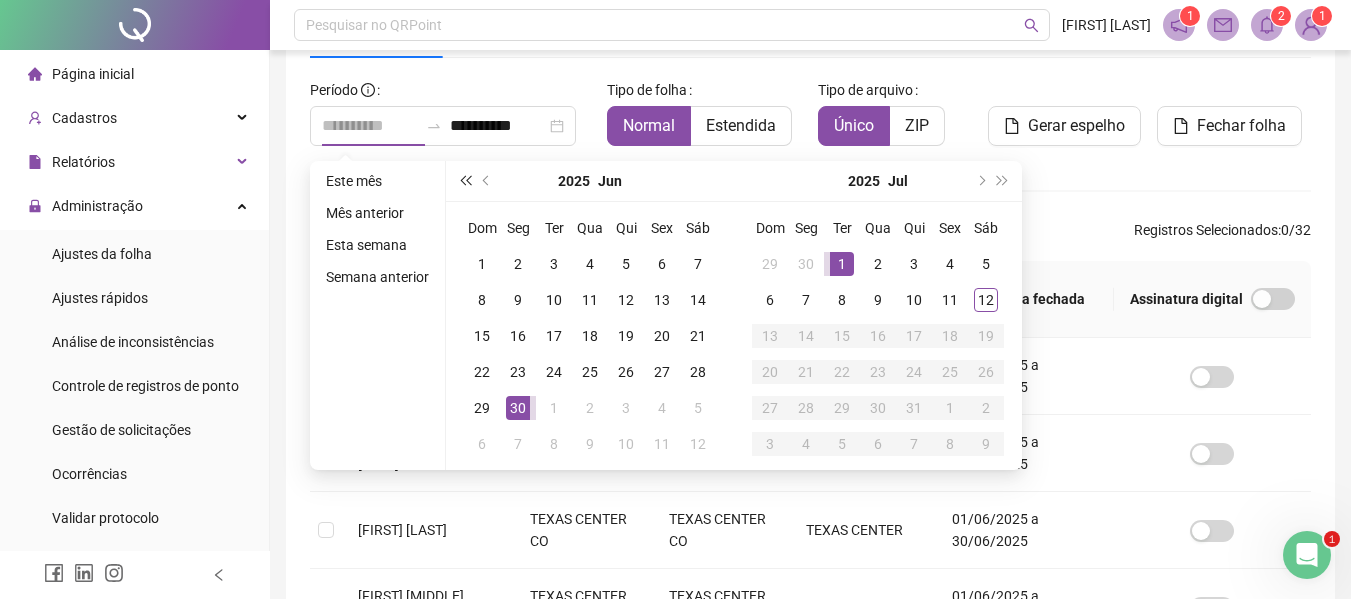 drag, startPoint x: 847, startPoint y: 260, endPoint x: 457, endPoint y: 199, distance: 394.7417 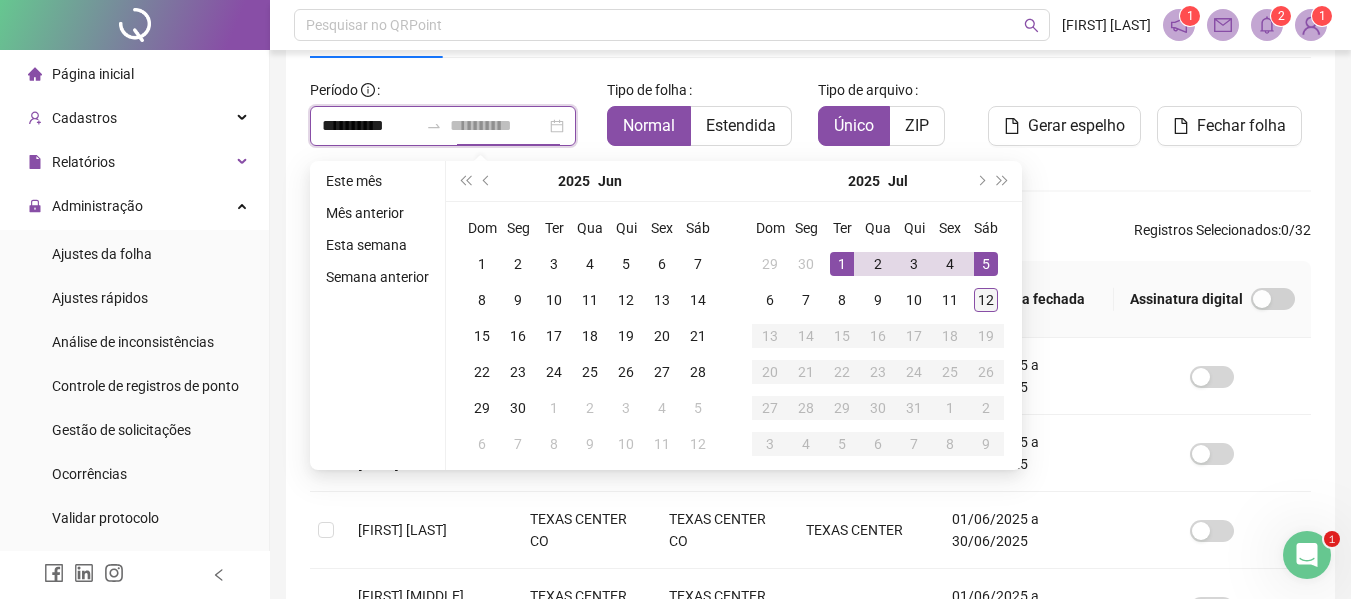 type on "**********" 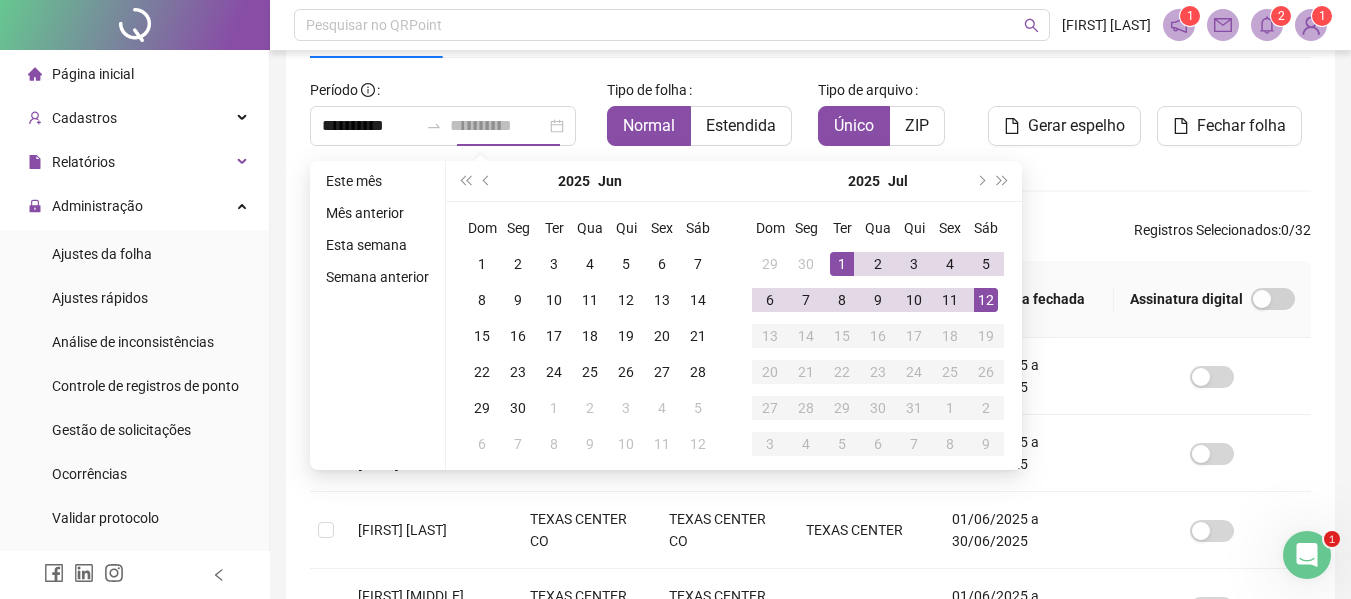 click on "12" at bounding box center (986, 300) 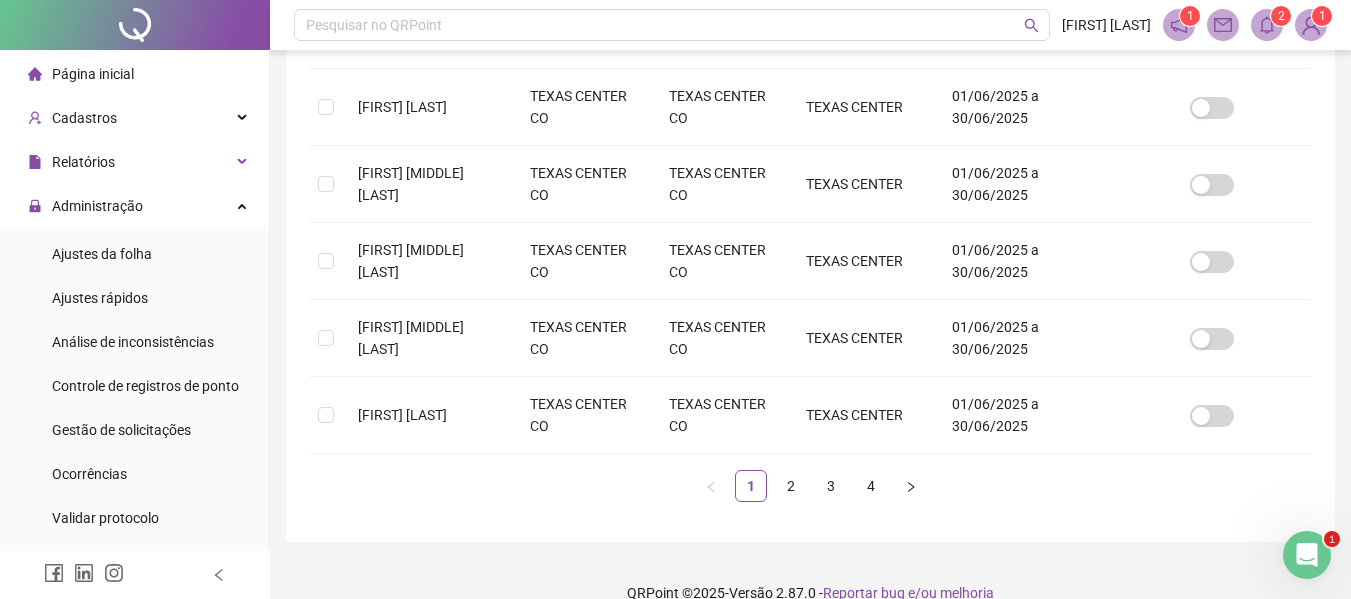 scroll, scrollTop: 793, scrollLeft: 0, axis: vertical 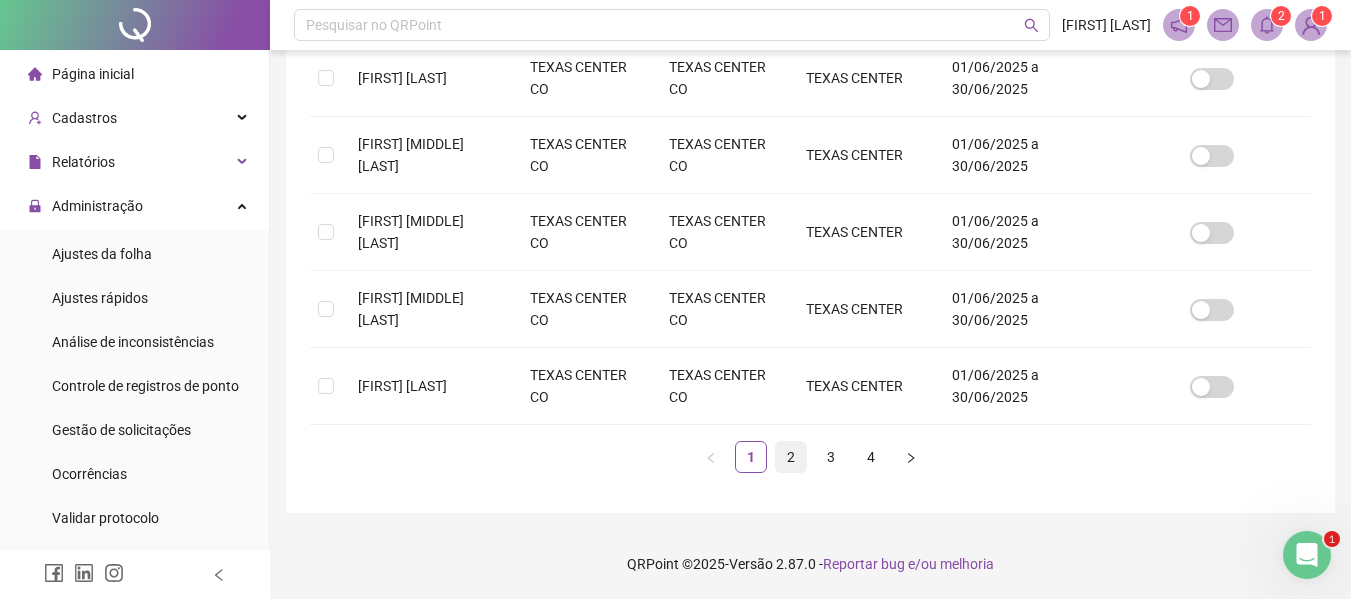 click on "2" at bounding box center (791, 457) 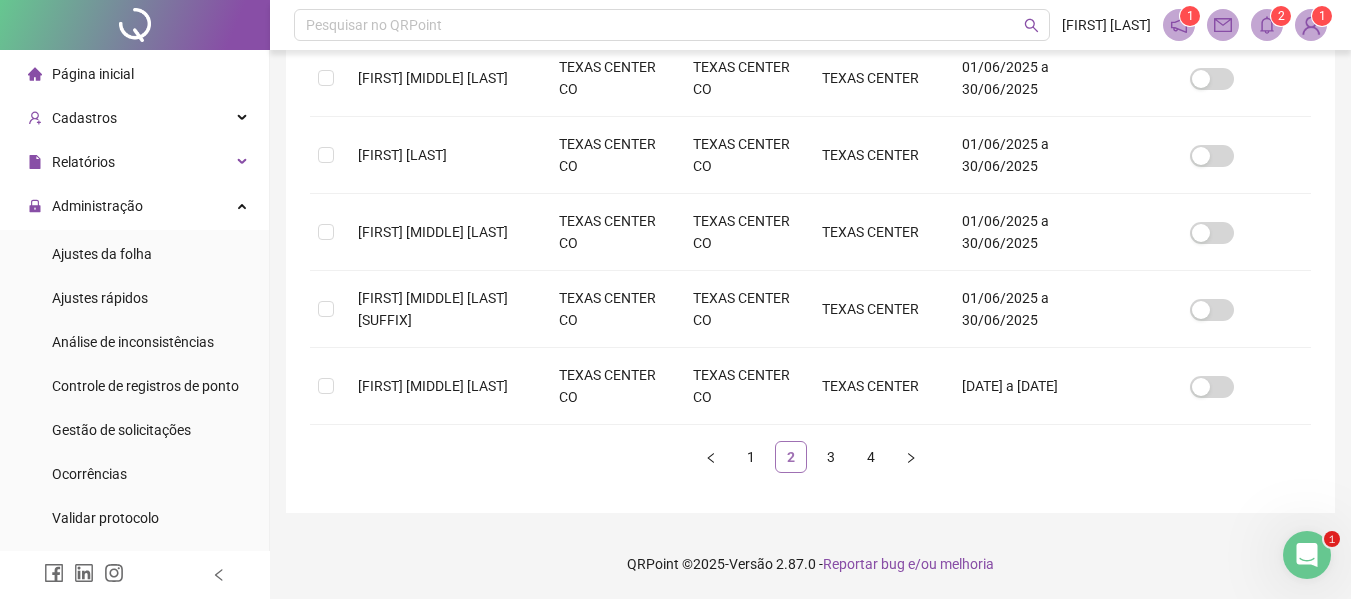 scroll, scrollTop: 110, scrollLeft: 0, axis: vertical 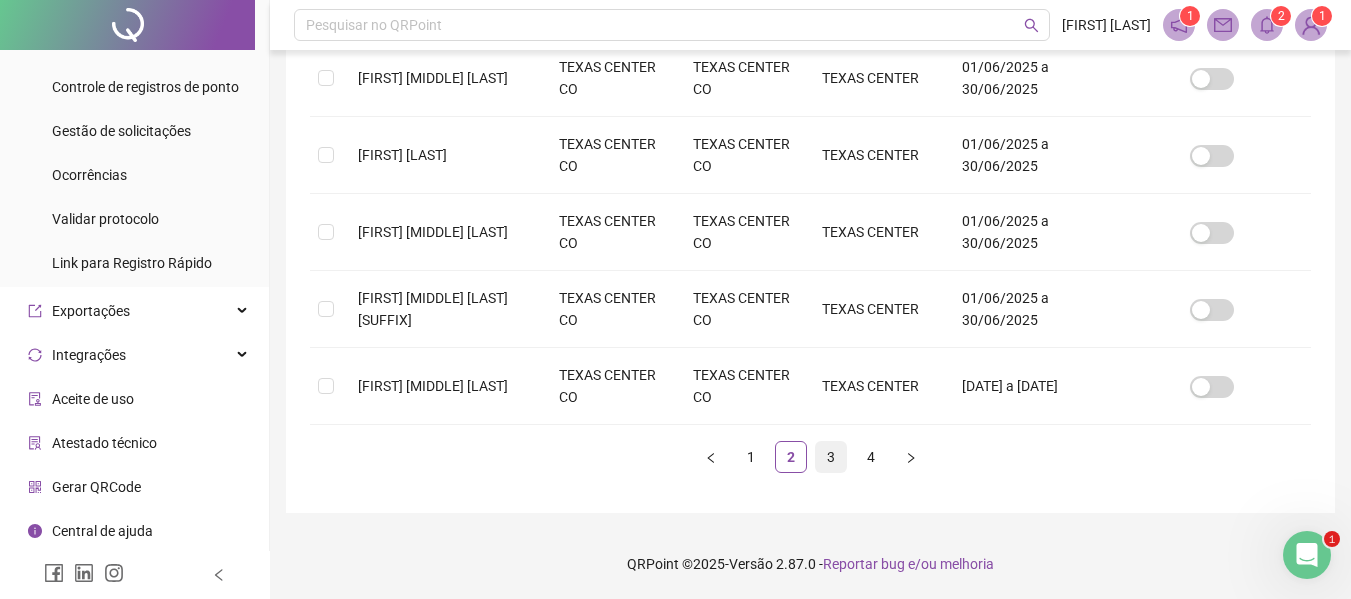 click on "3" at bounding box center (831, 457) 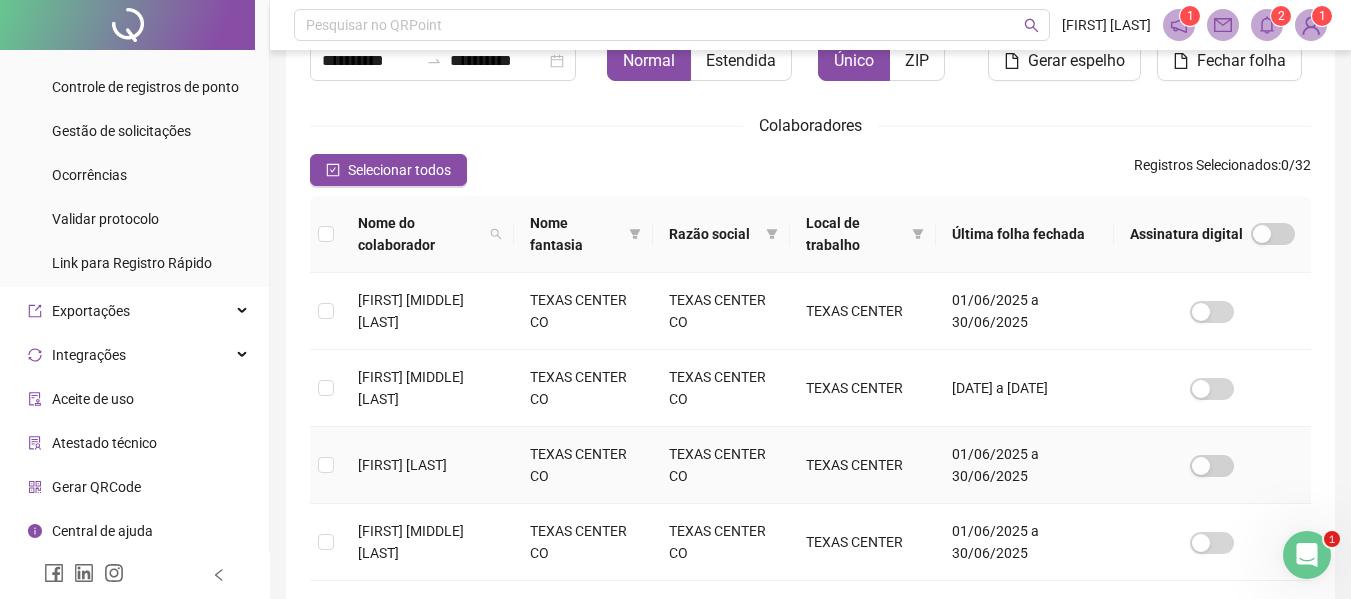 scroll, scrollTop: 210, scrollLeft: 0, axis: vertical 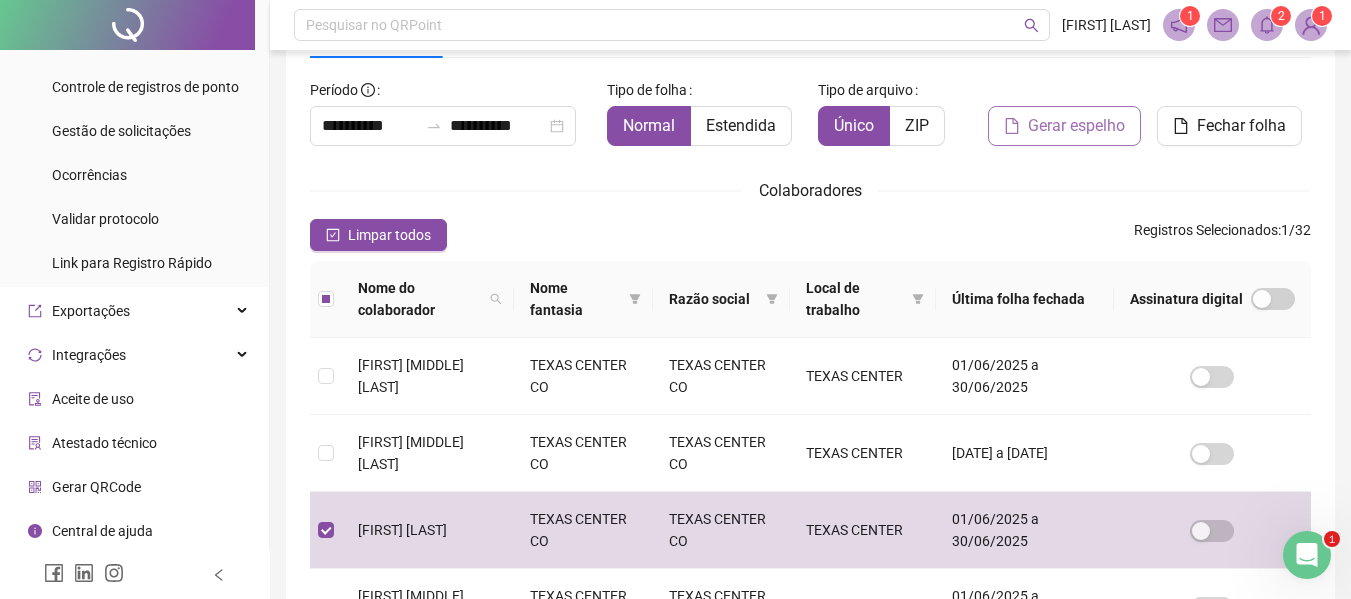 click on "Gerar espelho" at bounding box center (1076, 126) 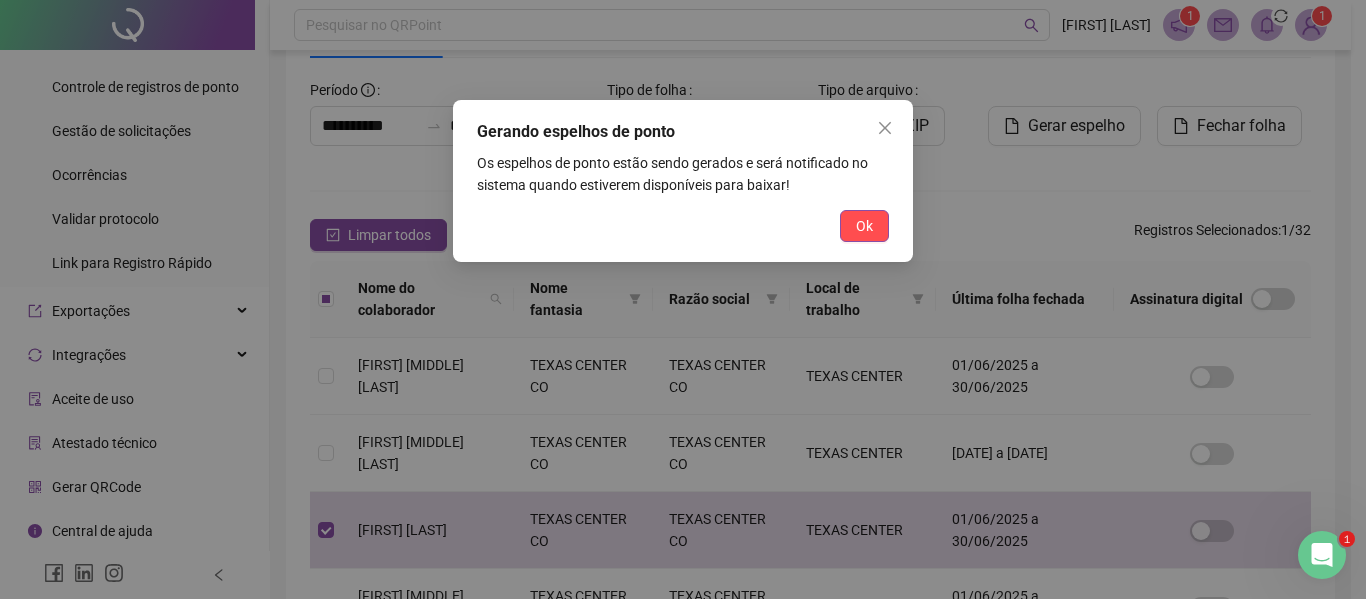 click on "Ok" at bounding box center (864, 226) 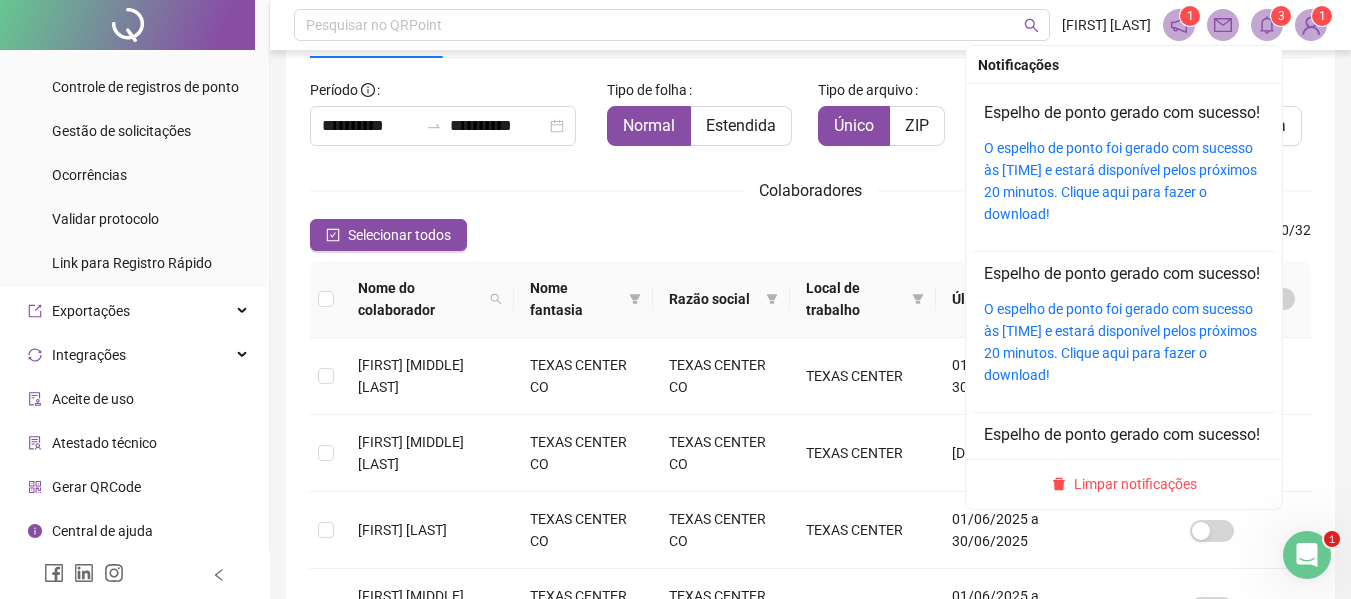 click 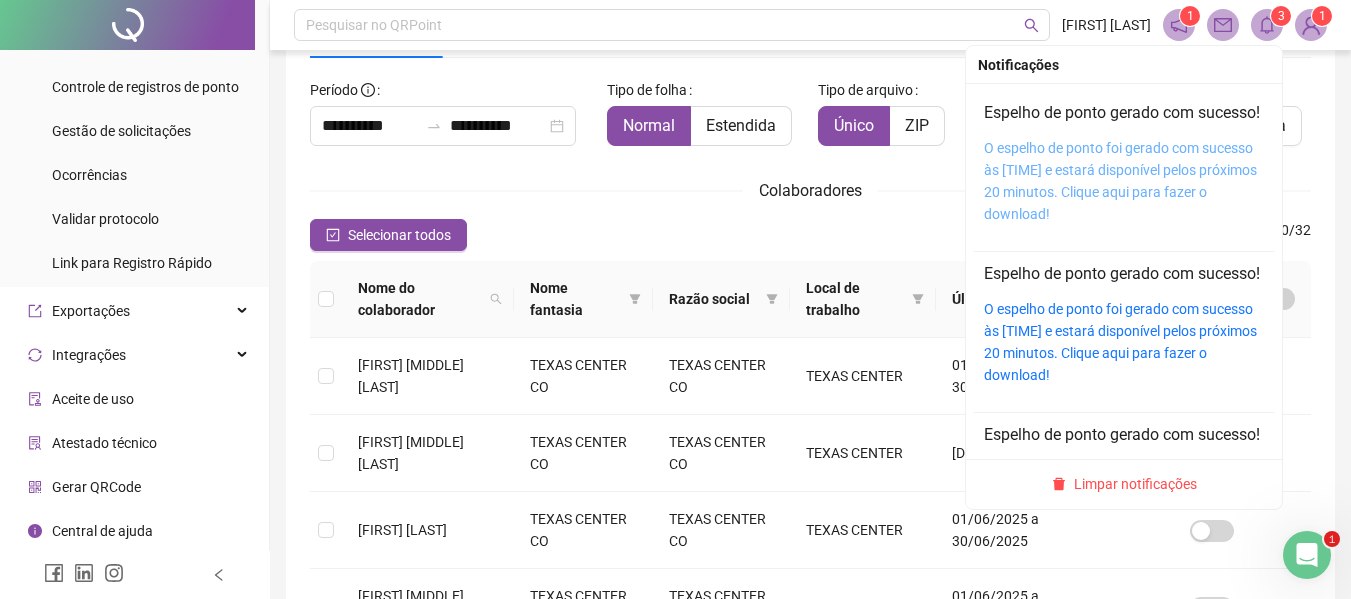 click on "O espelho de ponto foi gerado com sucesso às 11:38:49 e estará disponível pelos próximos 20 minutos.
Clique aqui para fazer o download!" at bounding box center (1120, 181) 